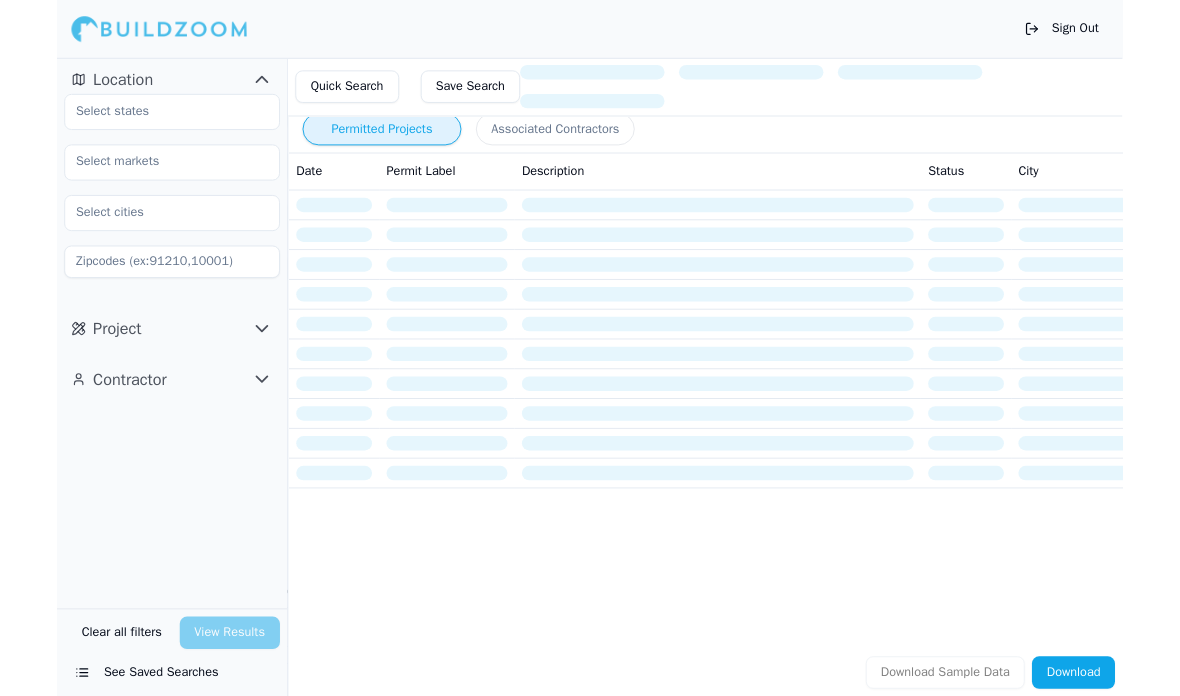 scroll, scrollTop: 0, scrollLeft: 0, axis: both 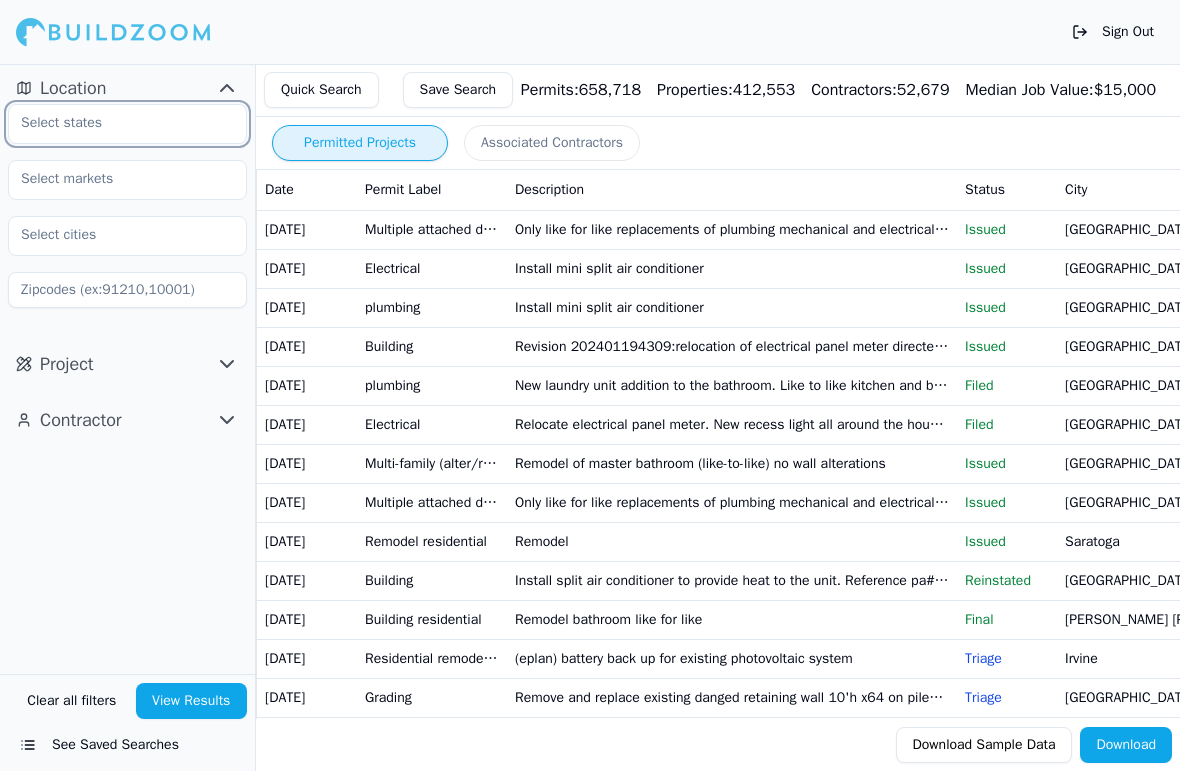 click at bounding box center [115, 123] 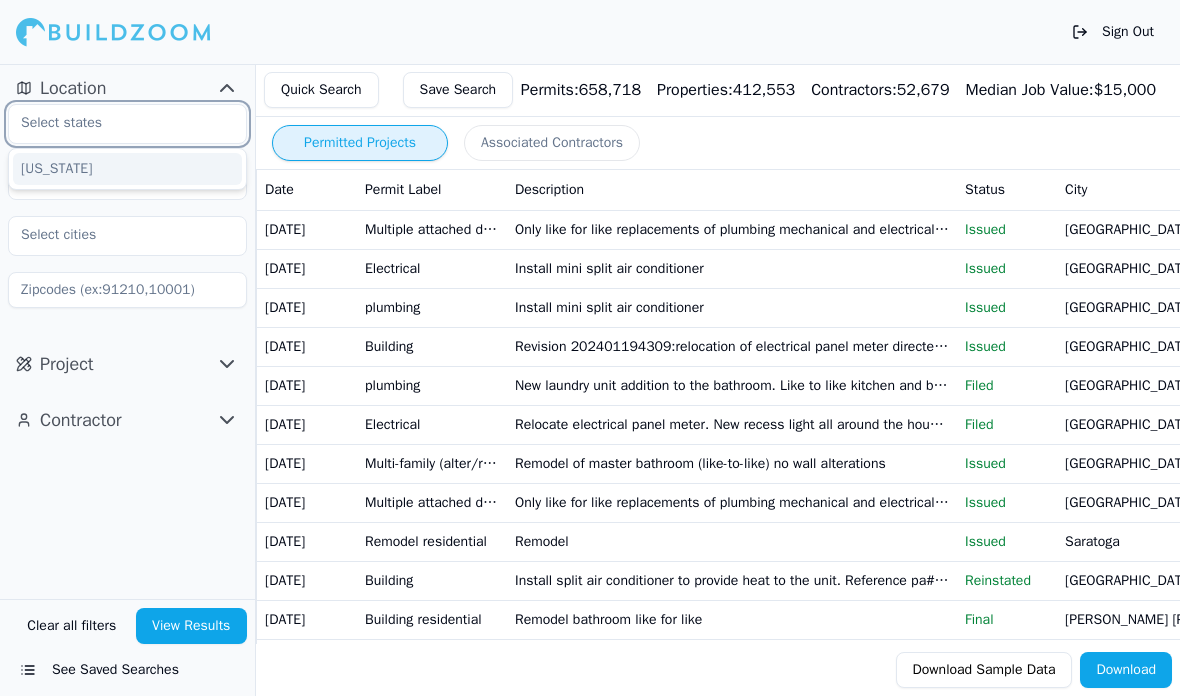 click on "[US_STATE]" at bounding box center (127, 169) 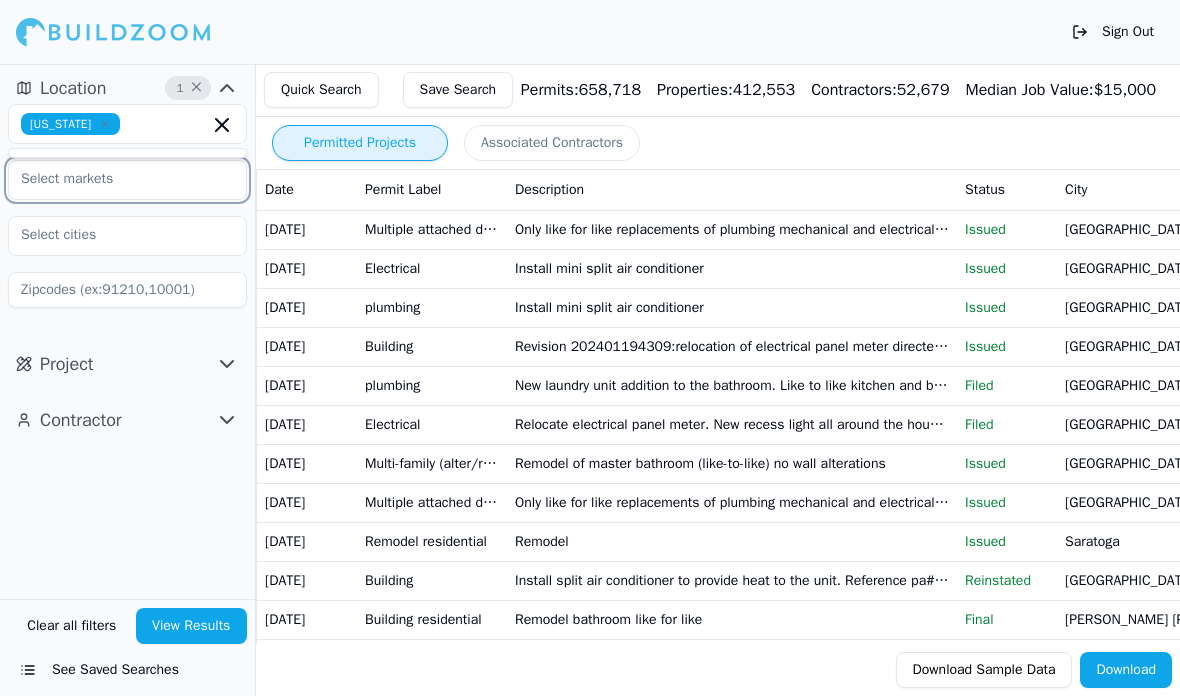 click at bounding box center (115, 179) 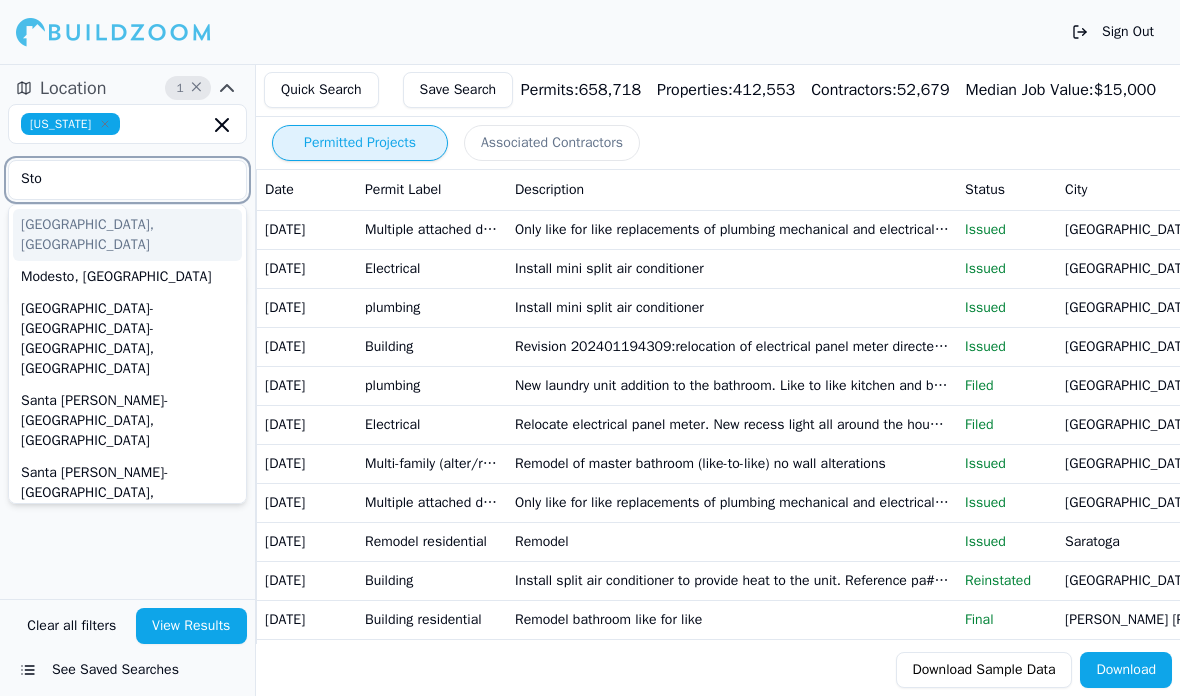 type on "Stoc" 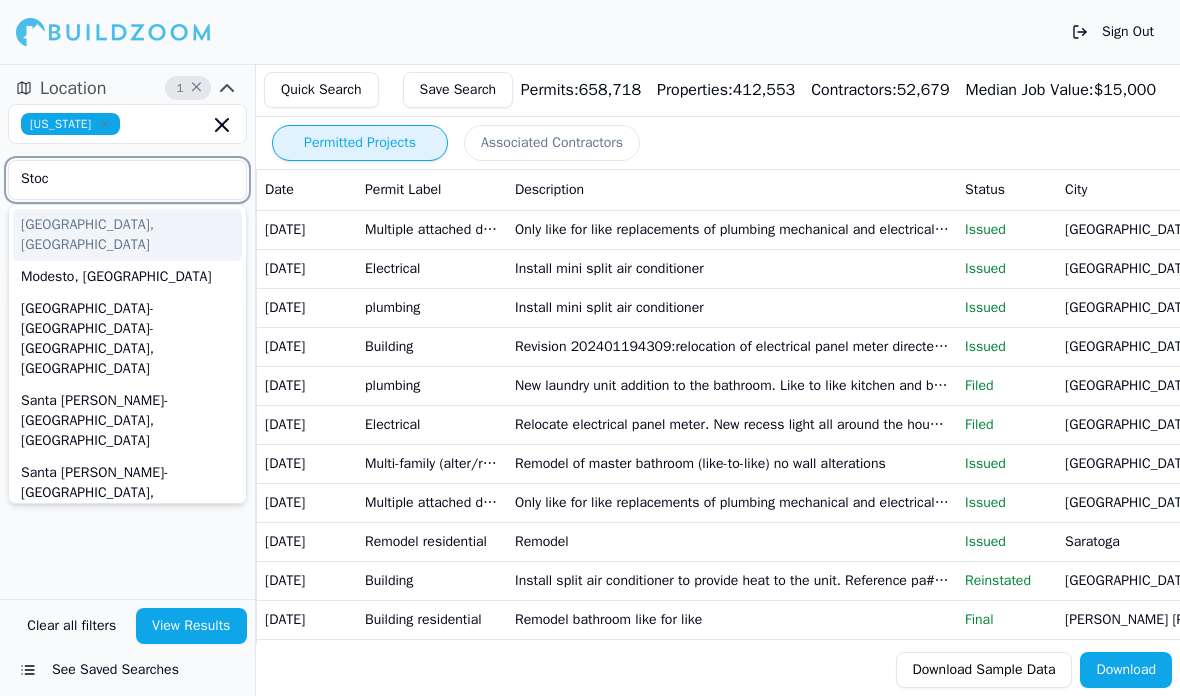 click on "[GEOGRAPHIC_DATA], [GEOGRAPHIC_DATA]" at bounding box center (127, 235) 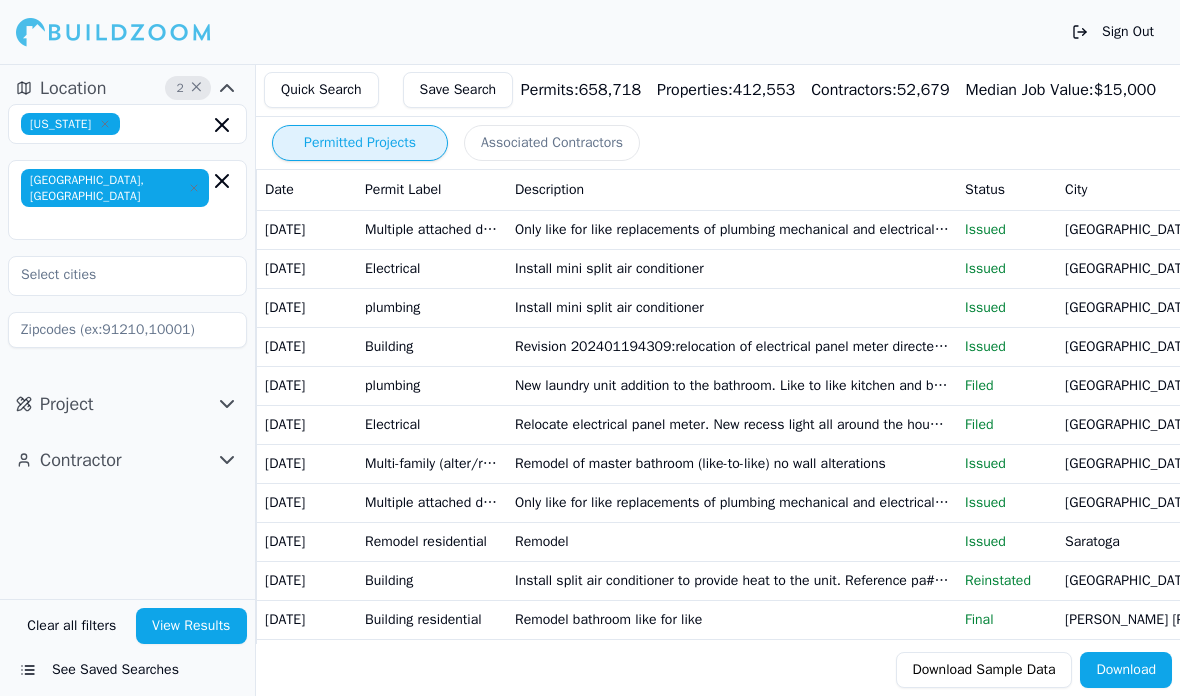 click on "Location 2 × [US_STATE] [GEOGRAPHIC_DATA], [GEOGRAPHIC_DATA] Project Contractor" at bounding box center (127, 331) 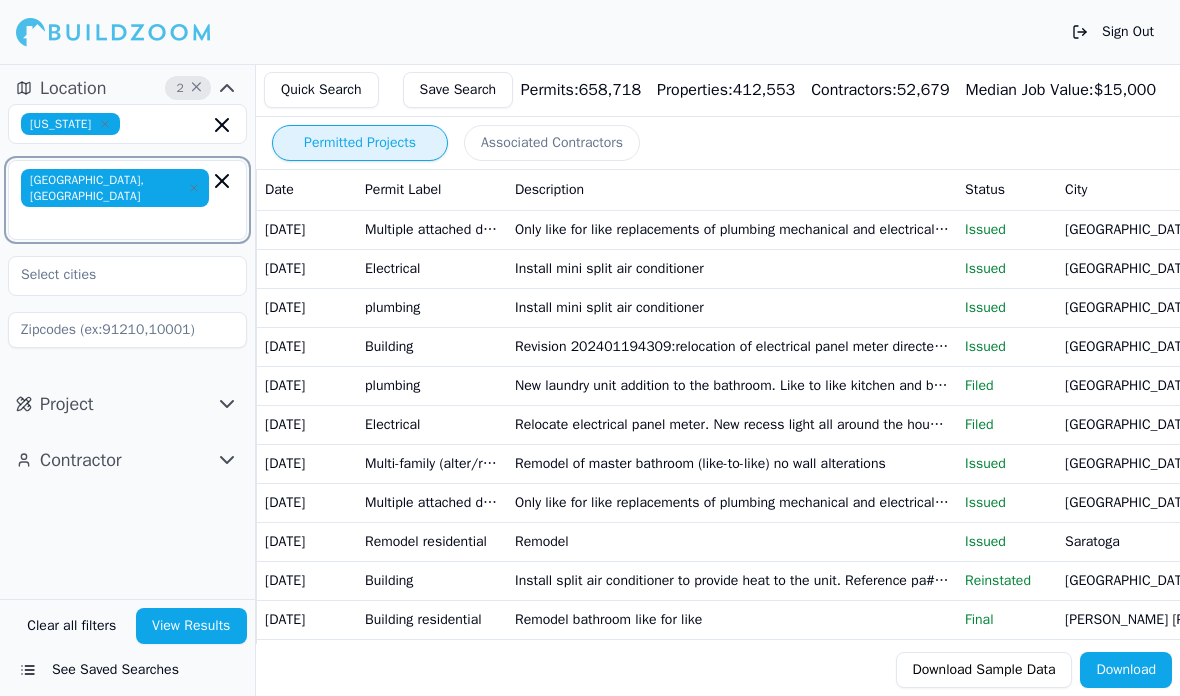click at bounding box center (117, 221) 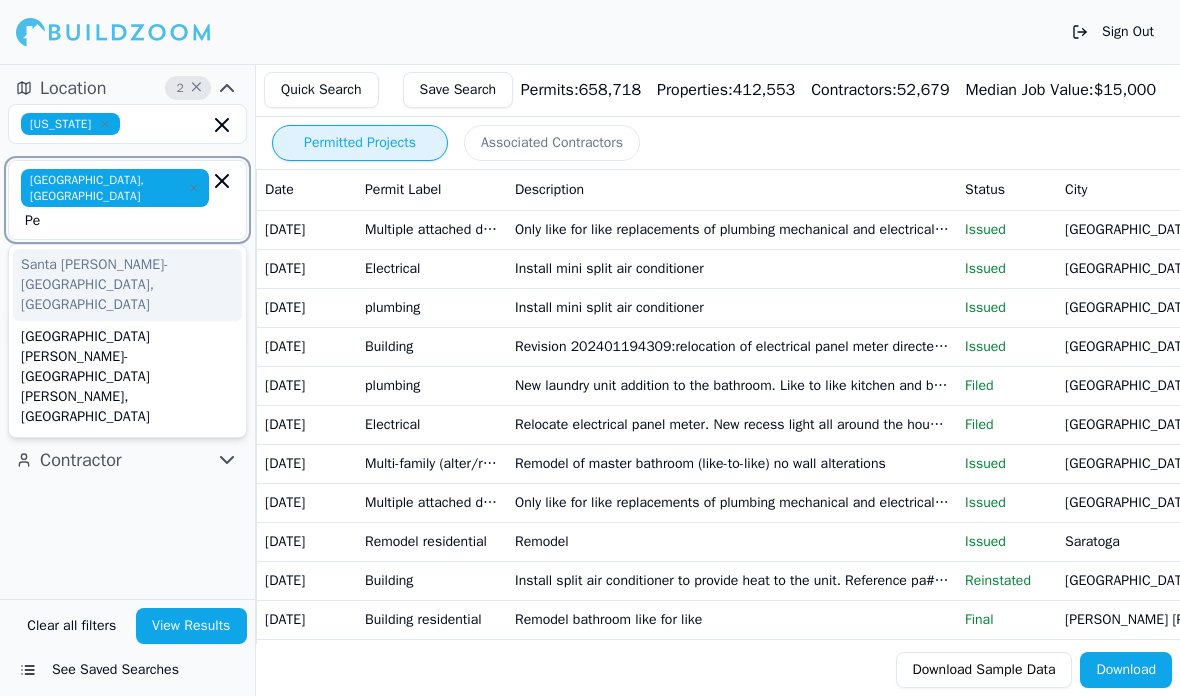 type on "P" 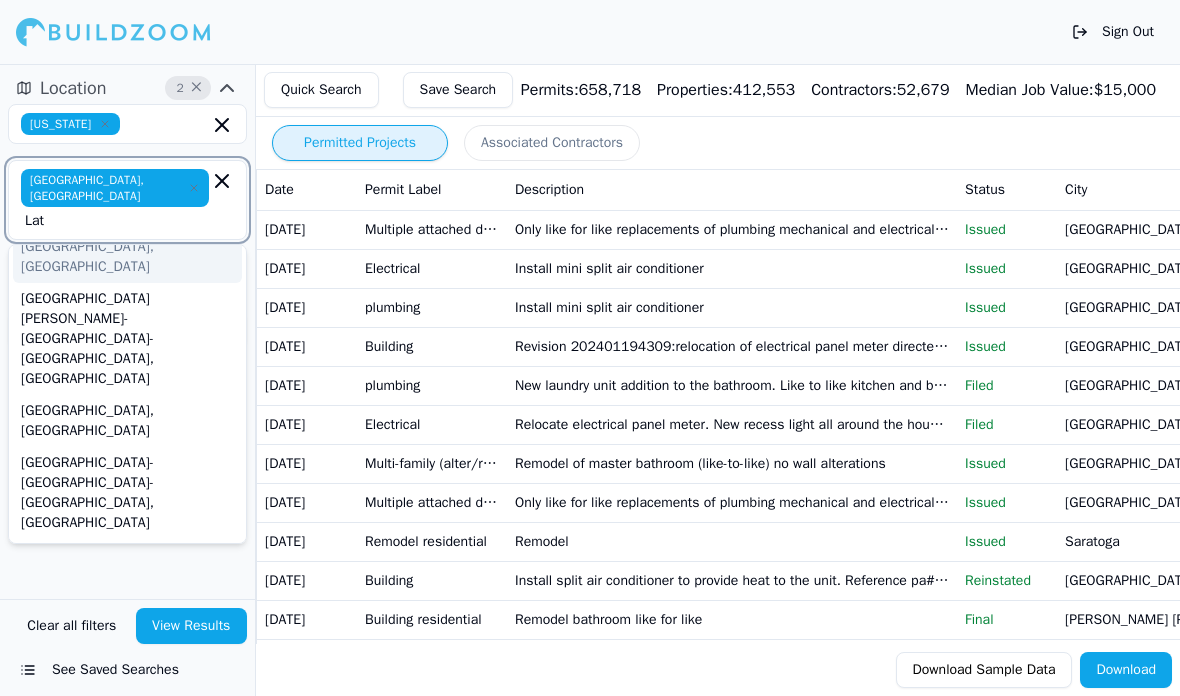 scroll, scrollTop: 0, scrollLeft: 0, axis: both 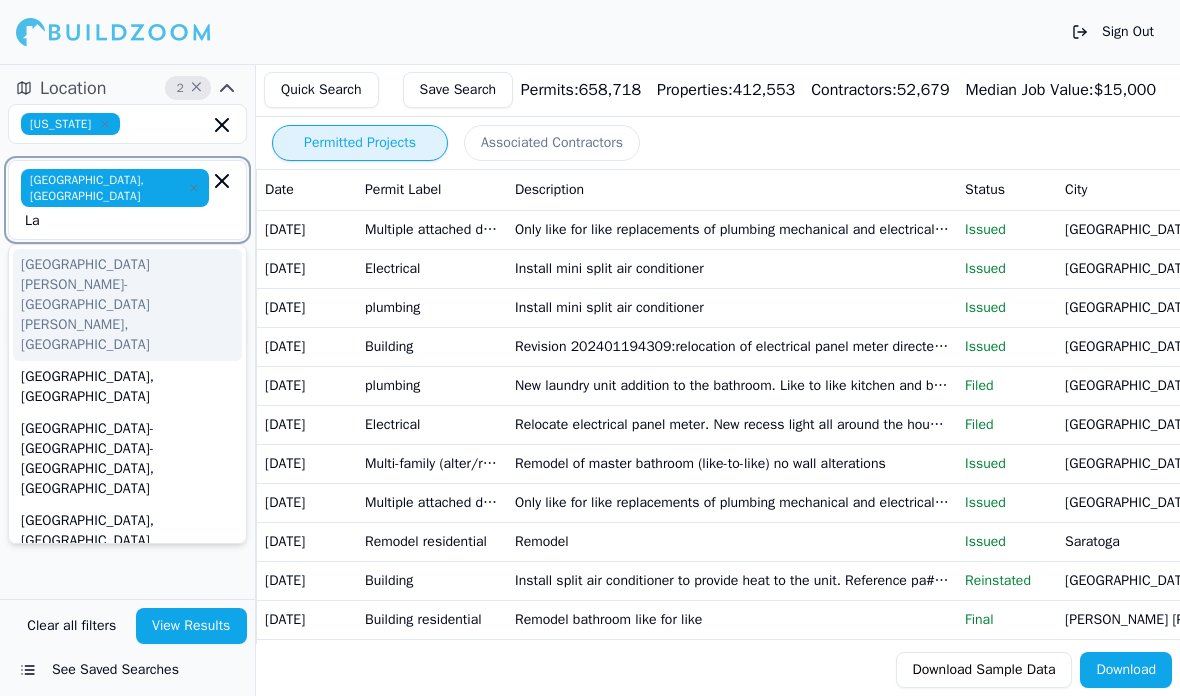 type on "L" 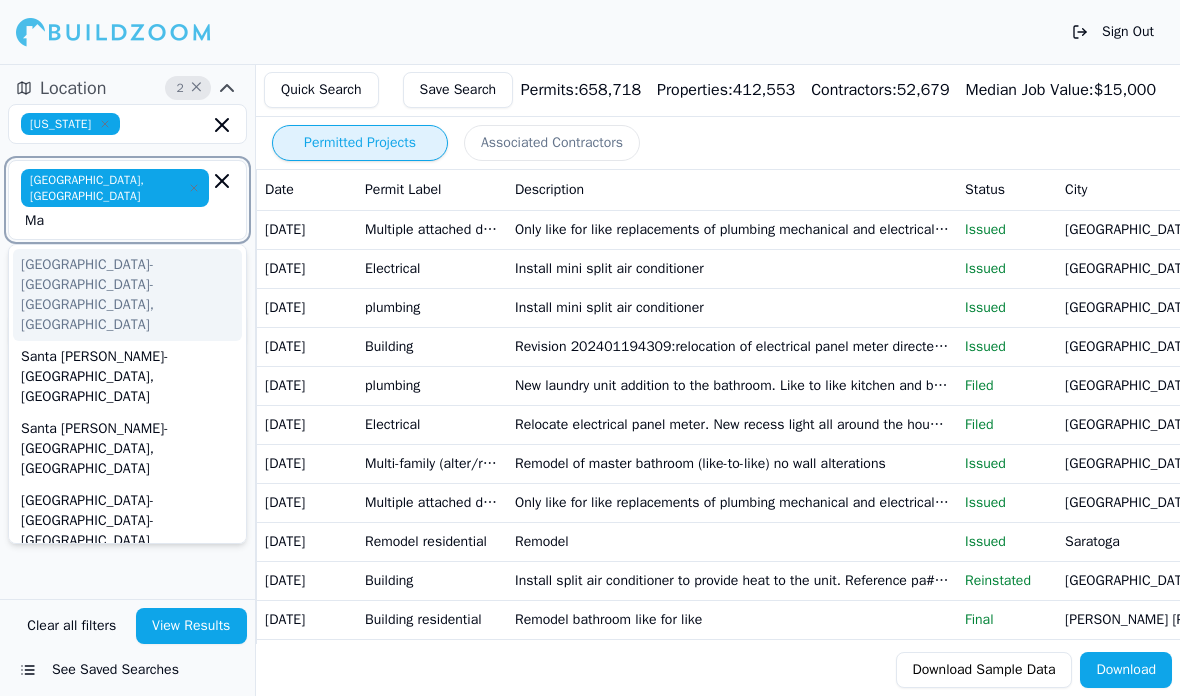 type on "M" 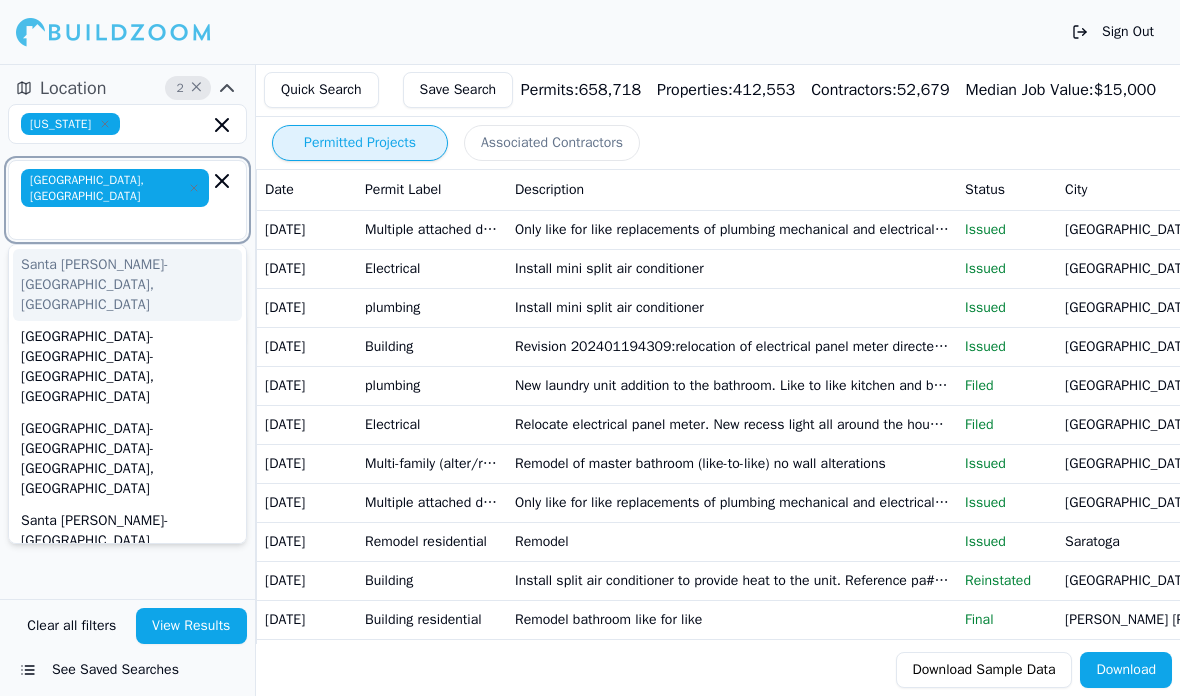 scroll, scrollTop: 102, scrollLeft: 0, axis: vertical 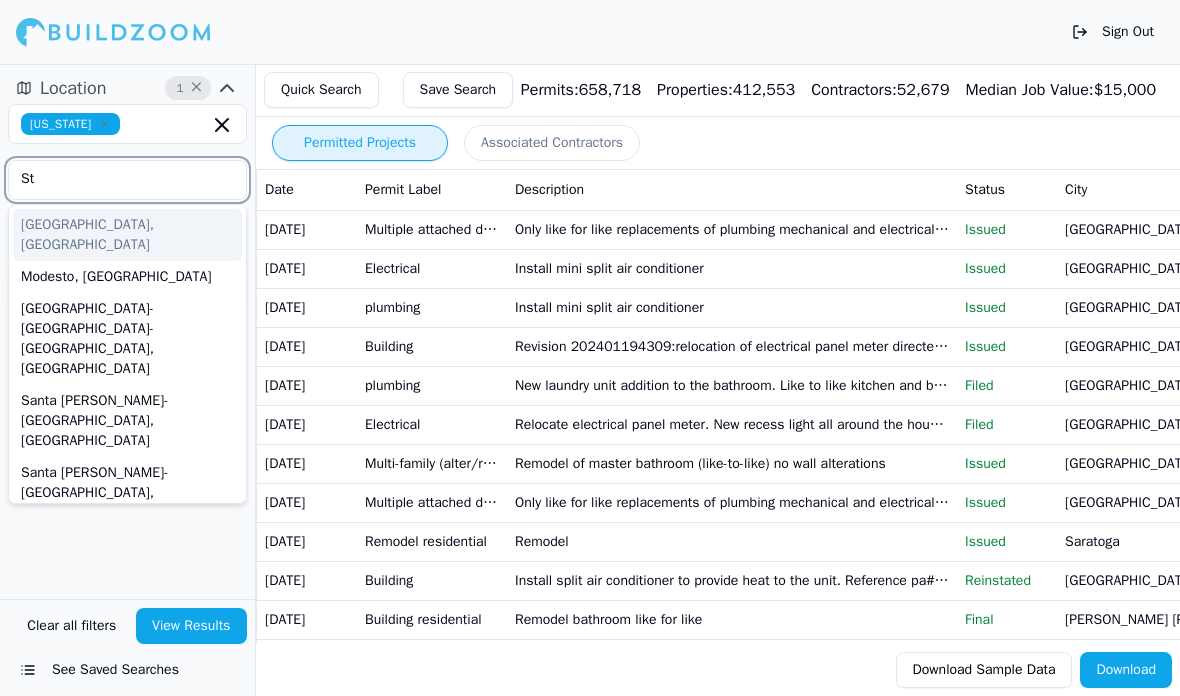type on "S" 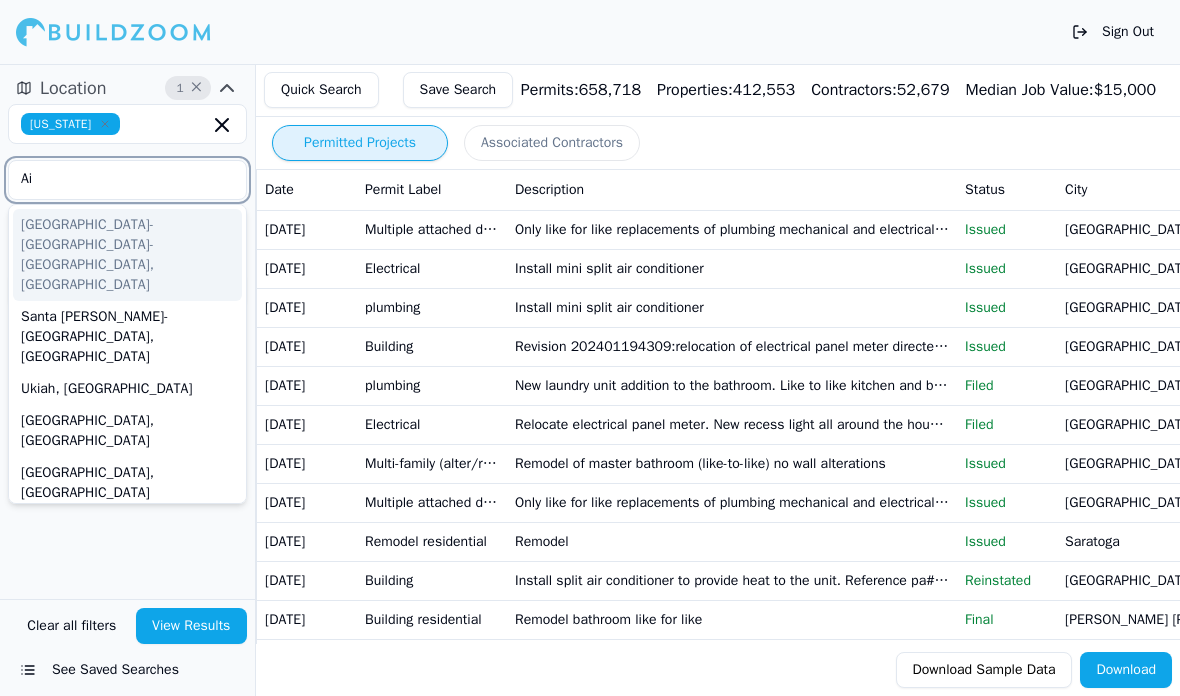 type on "A" 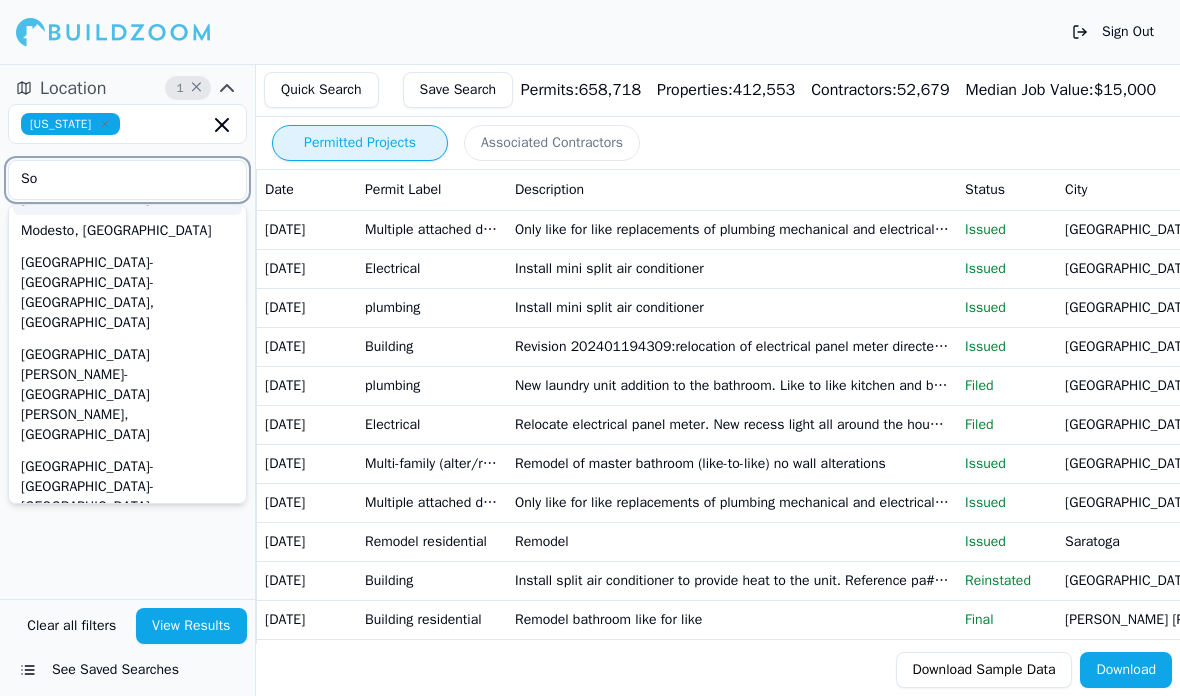 type on "S" 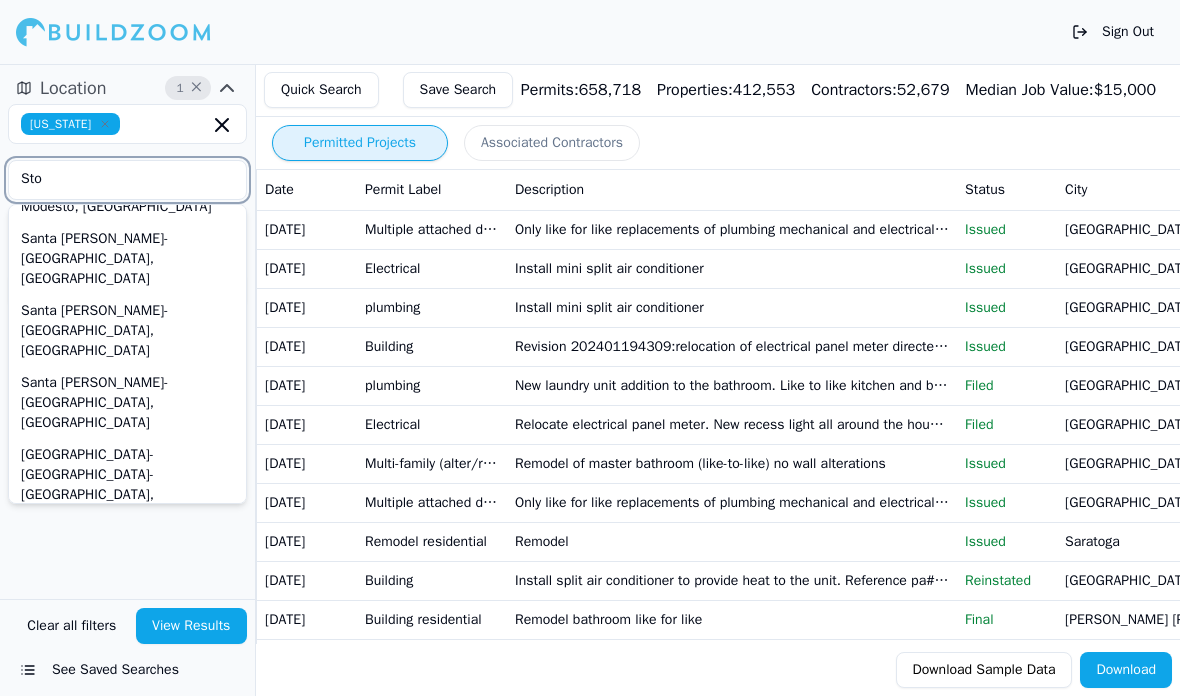 scroll, scrollTop: 0, scrollLeft: 0, axis: both 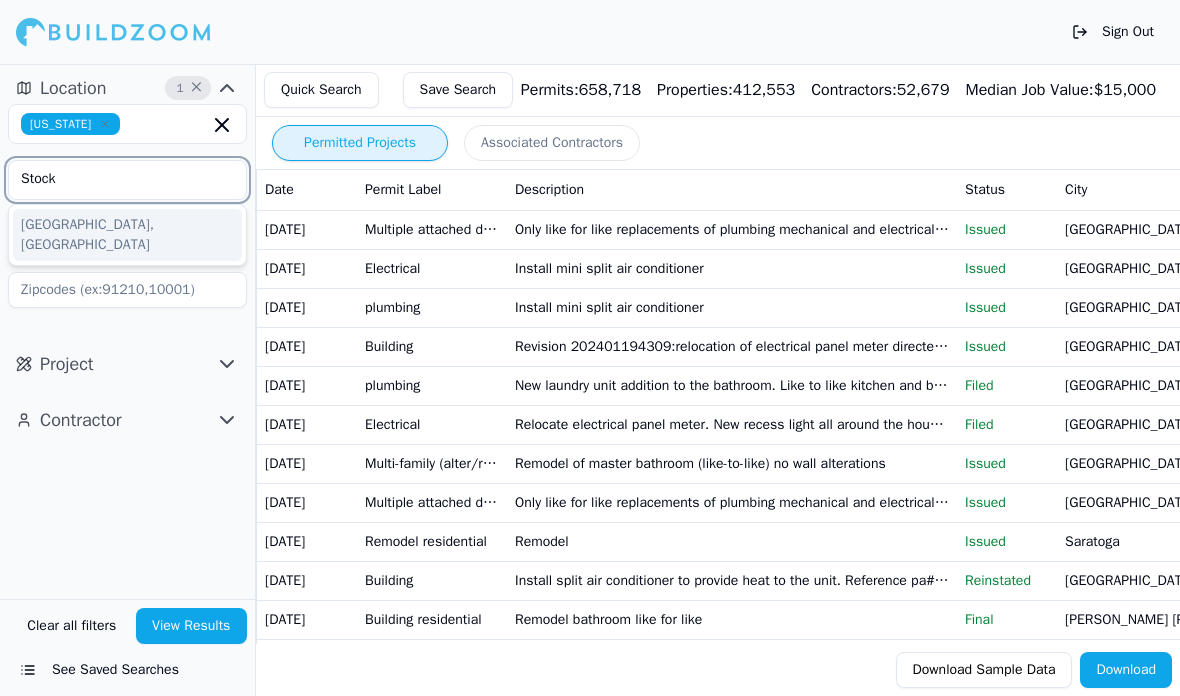 type on "Stockt" 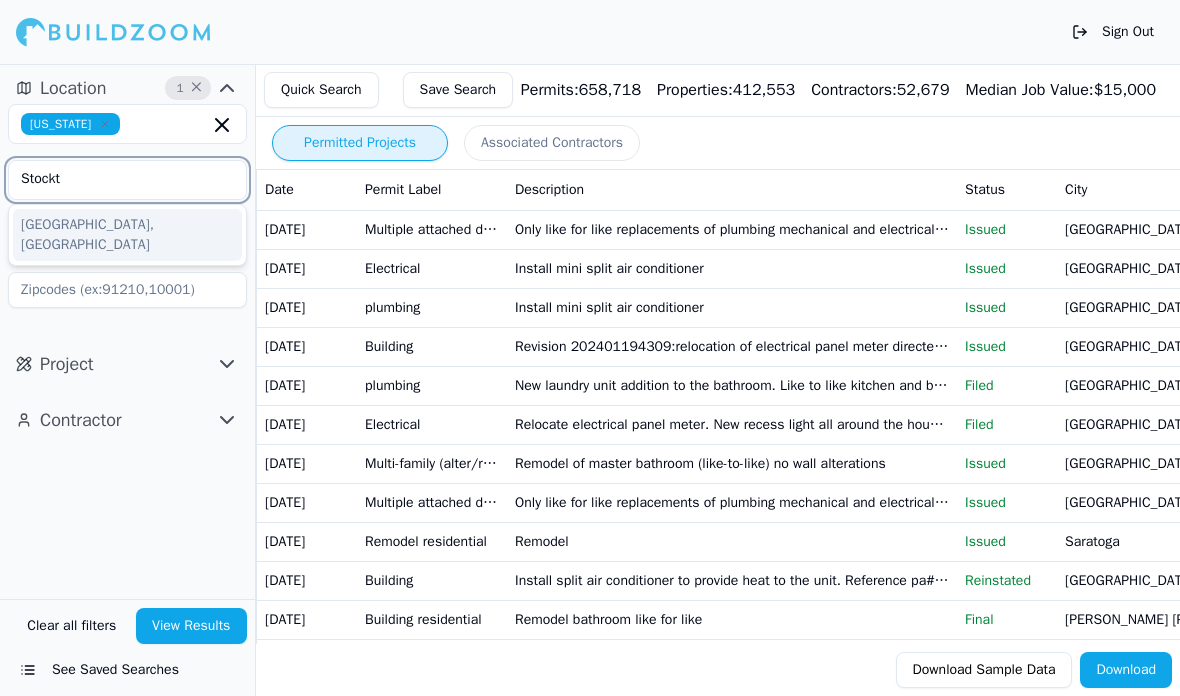 click on "[GEOGRAPHIC_DATA], [GEOGRAPHIC_DATA]" at bounding box center (127, 235) 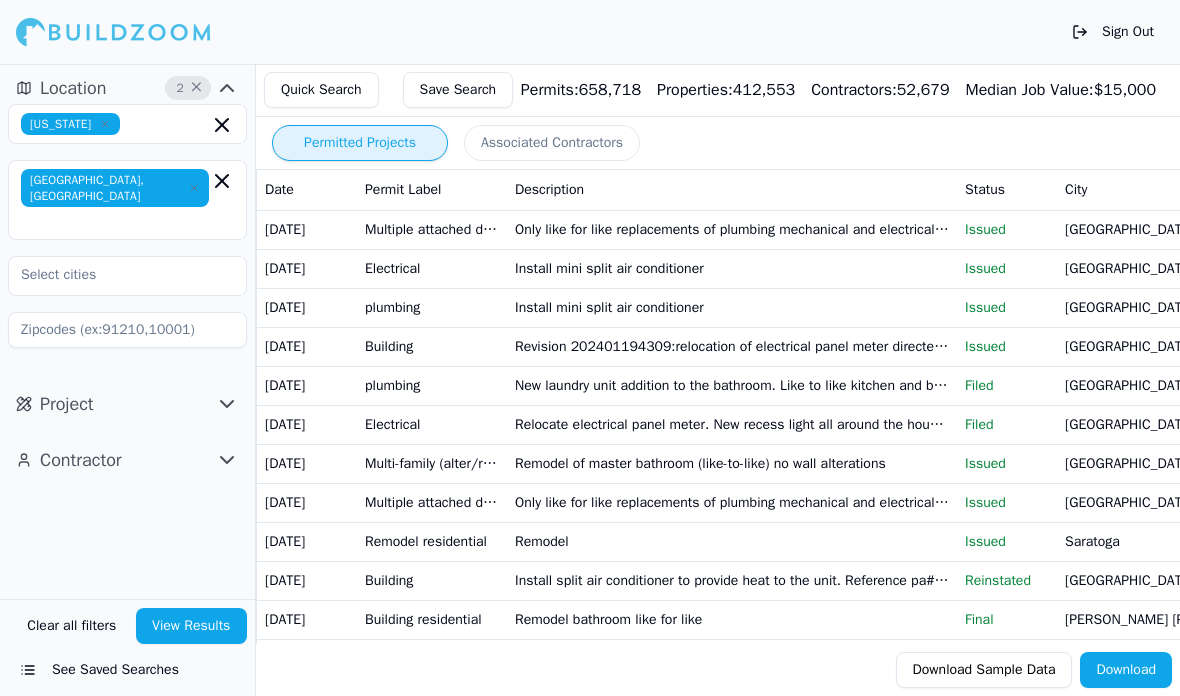 click on "Location 2 × [US_STATE] [GEOGRAPHIC_DATA], [GEOGRAPHIC_DATA] Project Contractor" at bounding box center (127, 331) 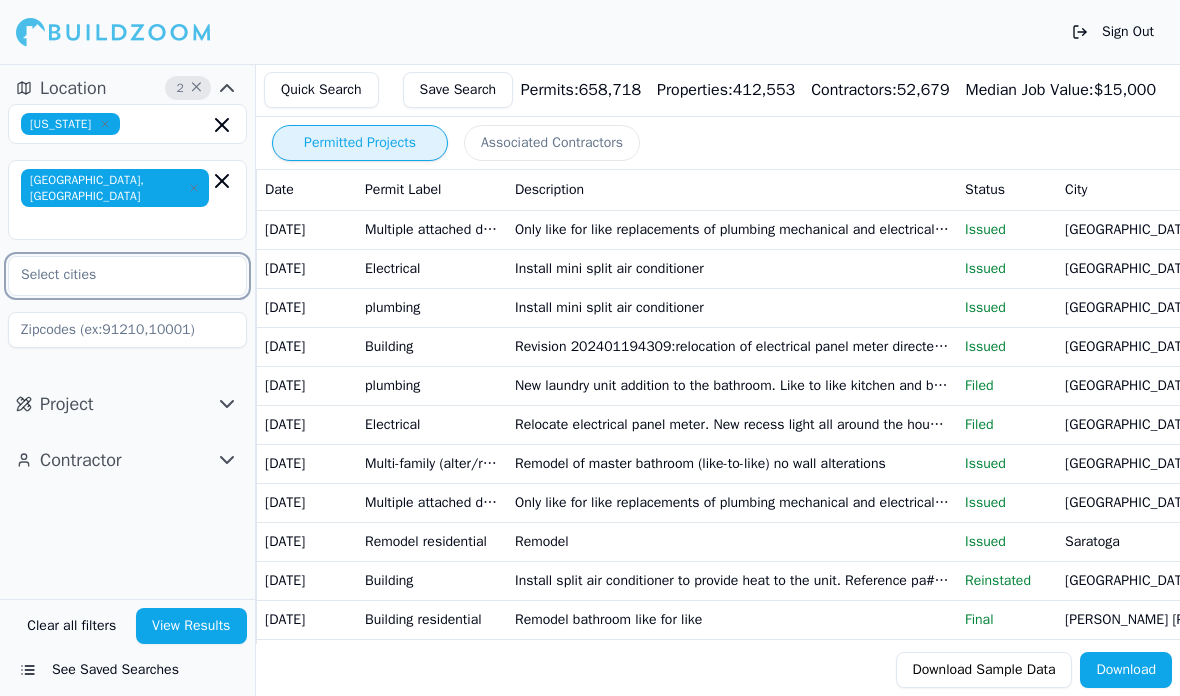 click at bounding box center (115, 275) 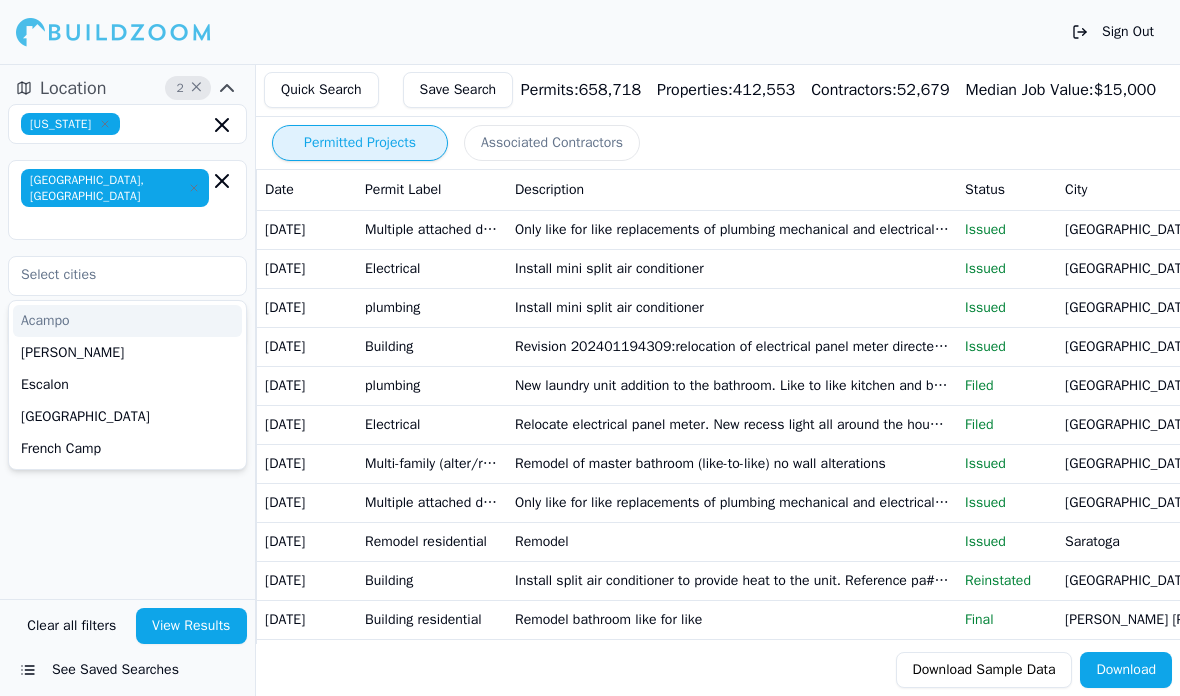 click 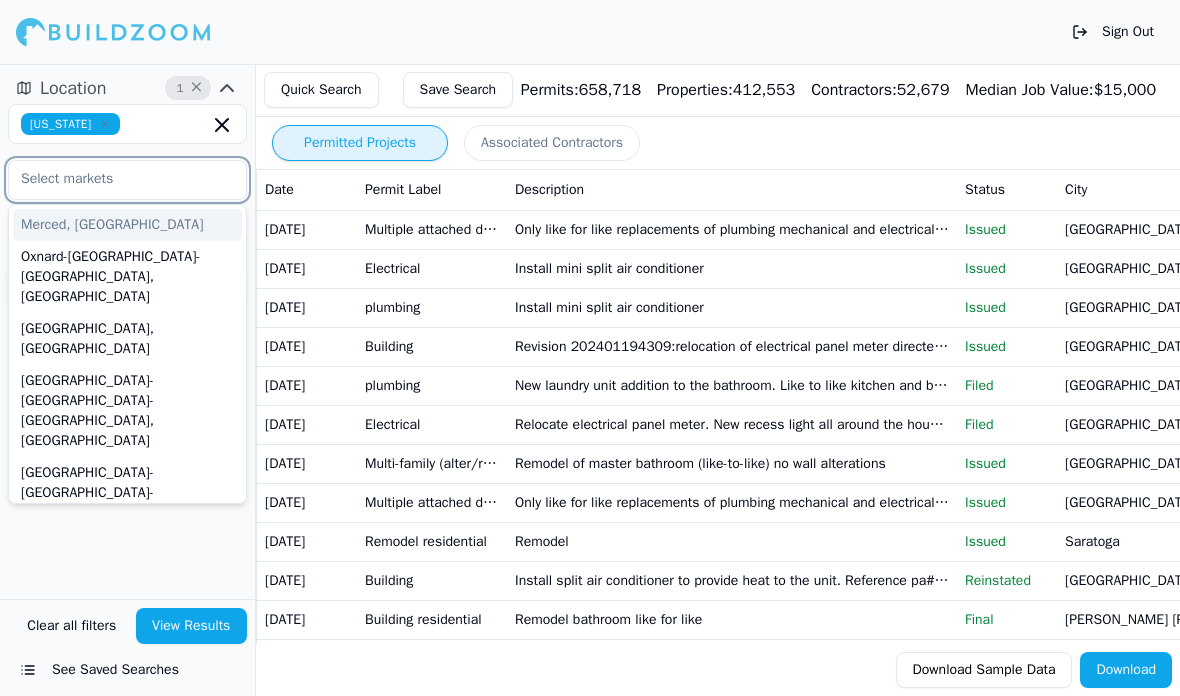 click at bounding box center (115, 179) 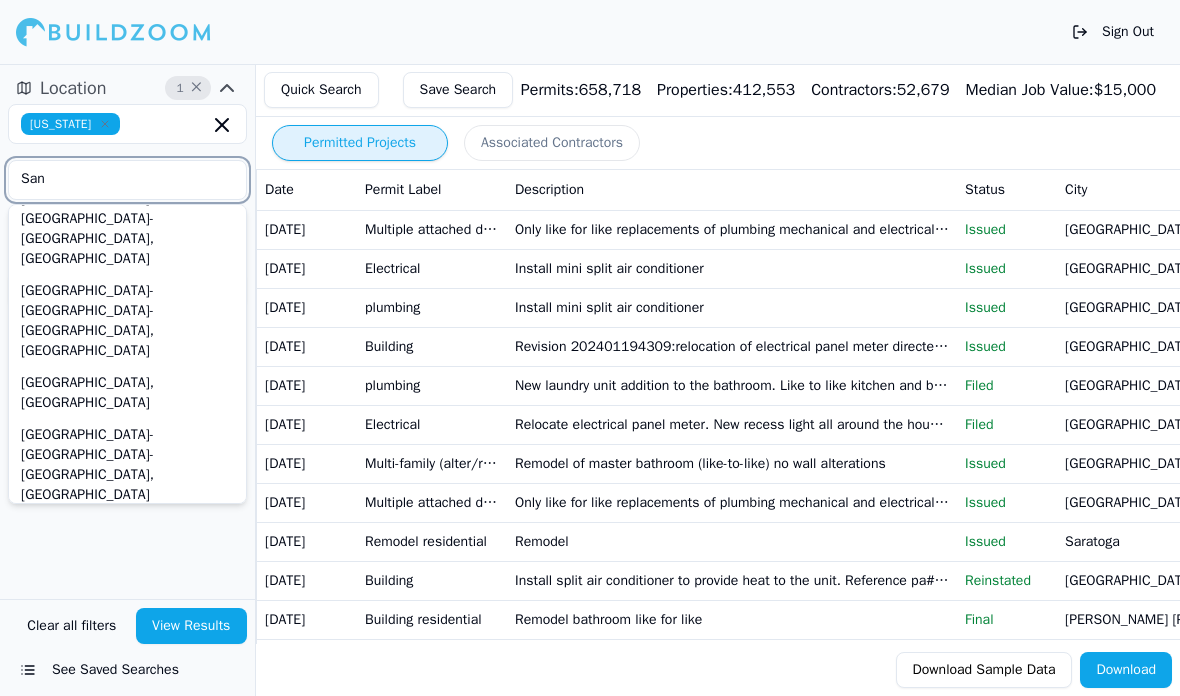 scroll, scrollTop: 118, scrollLeft: 0, axis: vertical 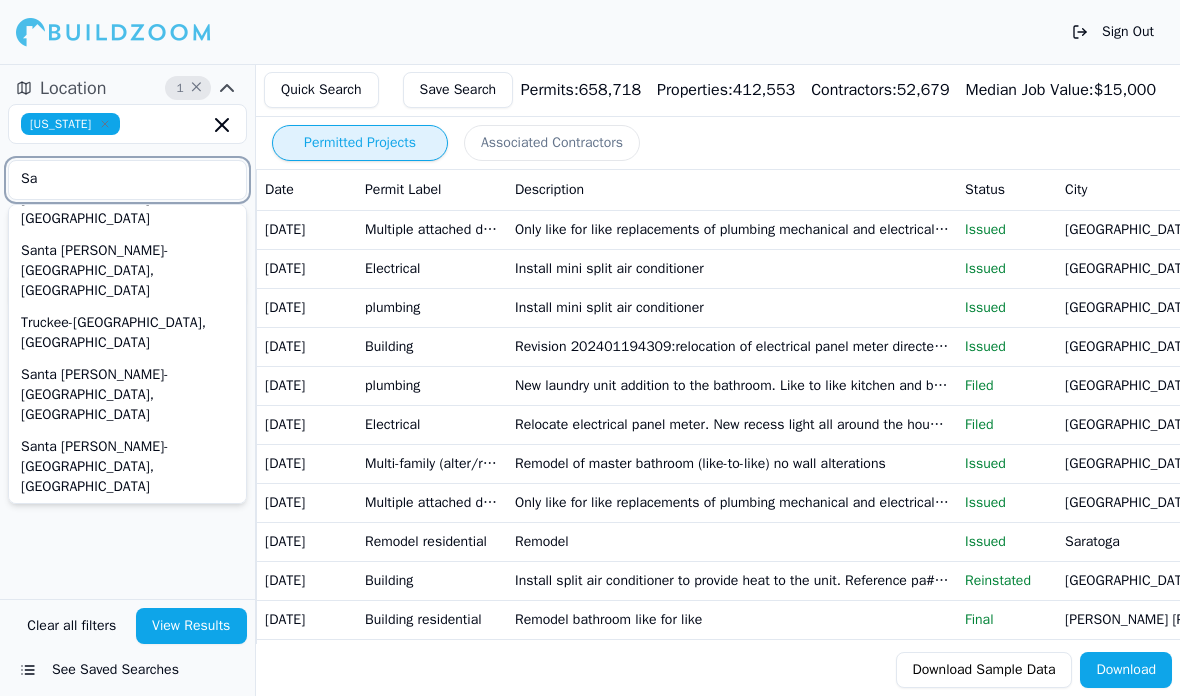 type on "S" 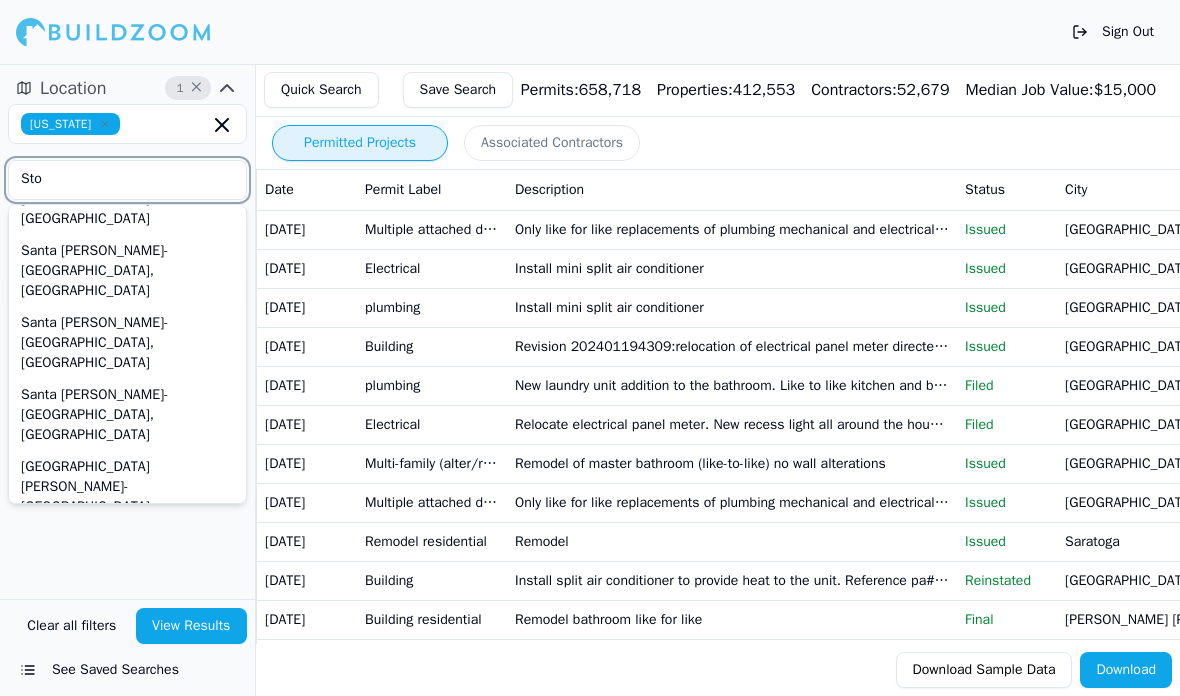 scroll, scrollTop: 0, scrollLeft: 0, axis: both 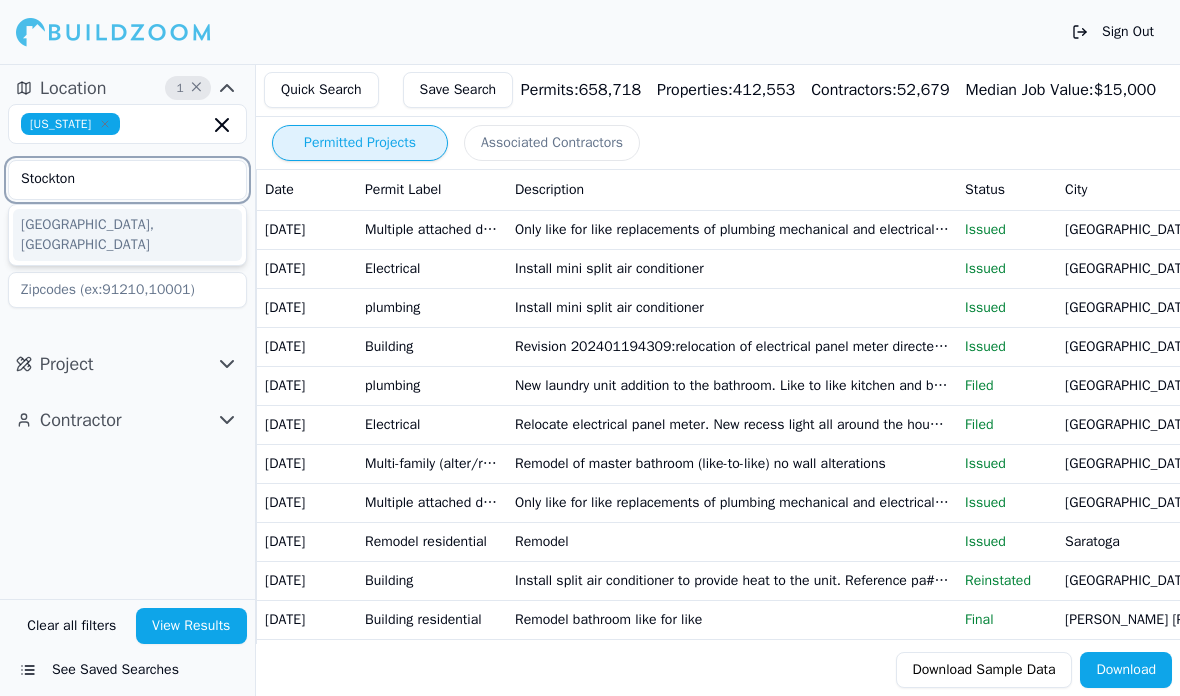 type on "Stockton" 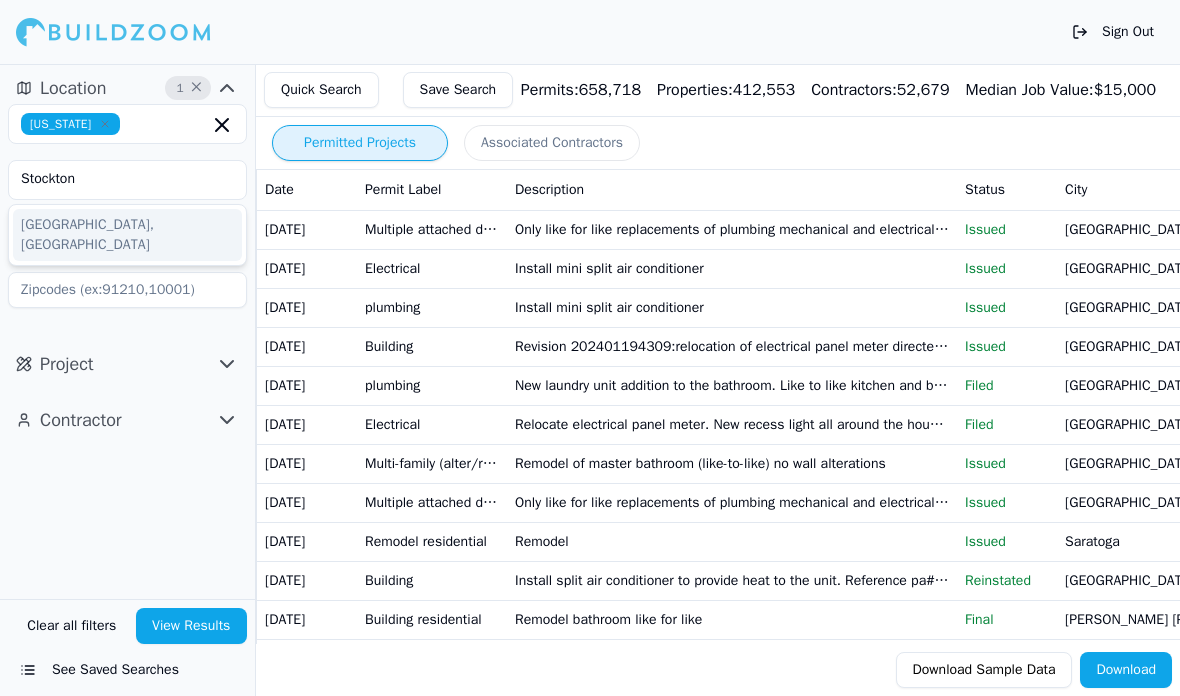 click on "Location 1 × [US_STATE] [GEOGRAPHIC_DATA] [GEOGRAPHIC_DATA], [GEOGRAPHIC_DATA] Project Contractor" at bounding box center (127, 331) 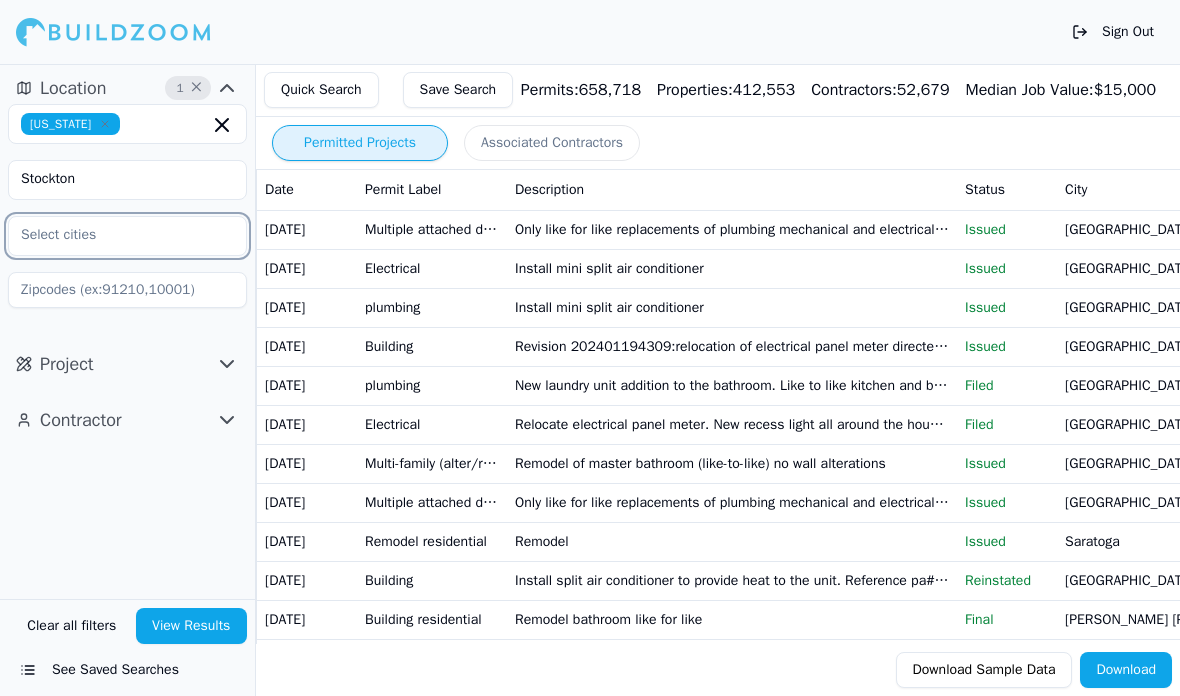 click at bounding box center [115, 235] 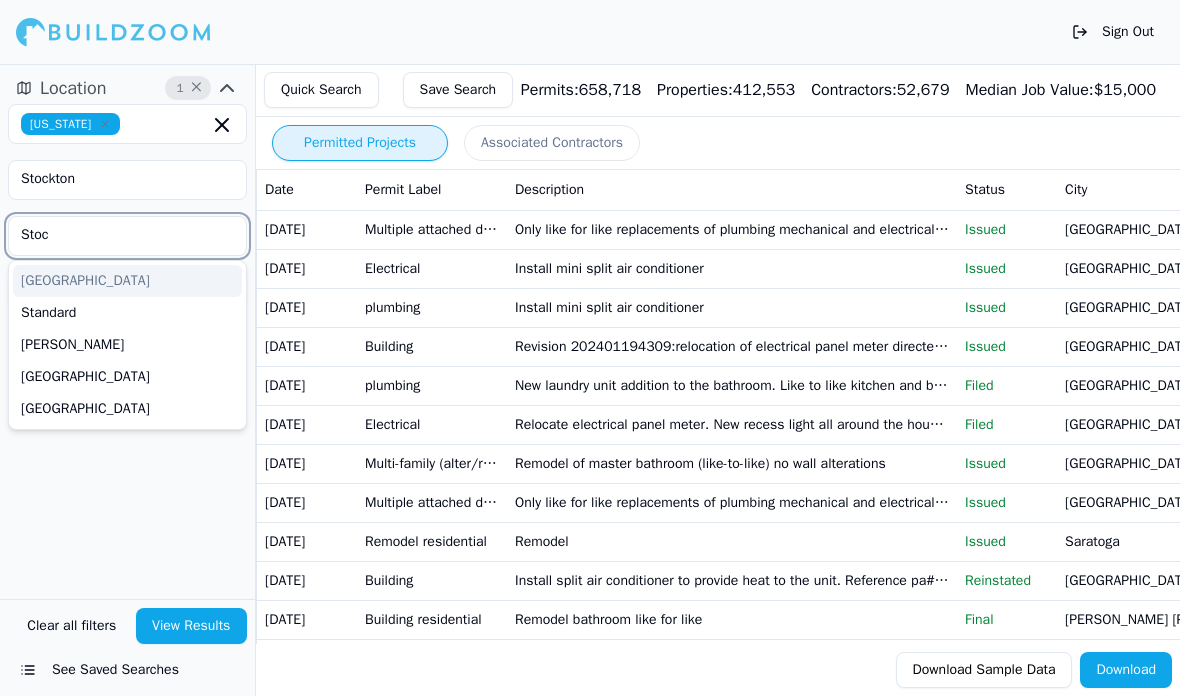 type on "Stock" 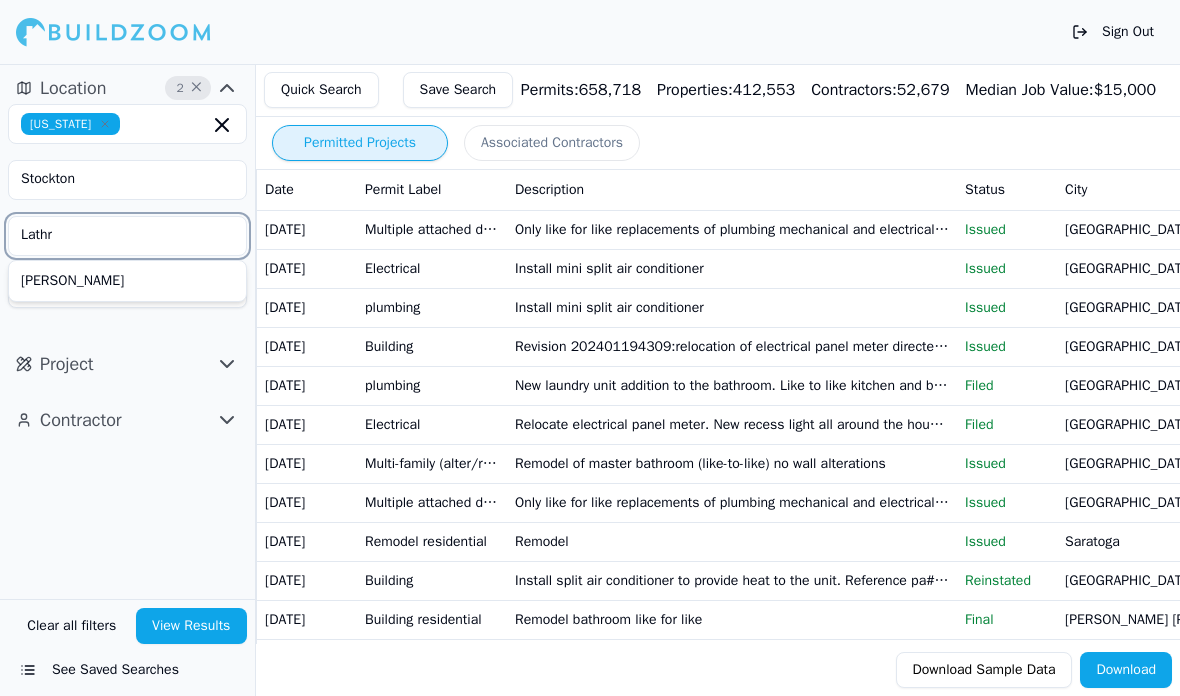 type on "Lathro" 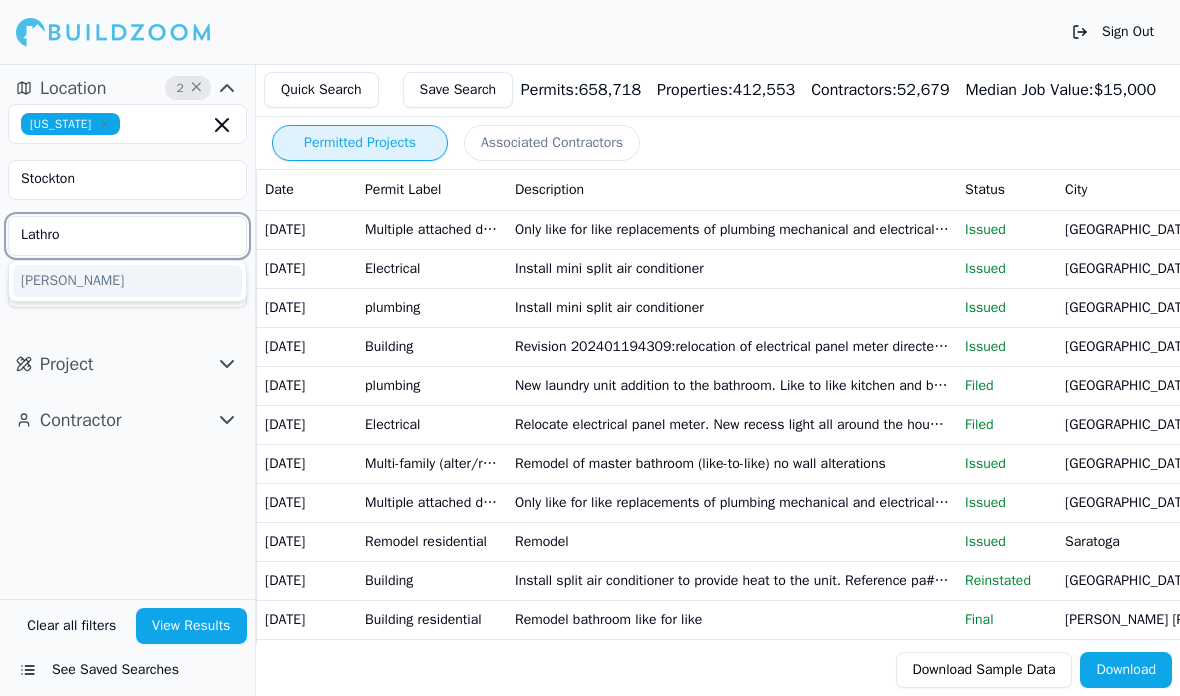 click on "[PERSON_NAME]" at bounding box center [127, 281] 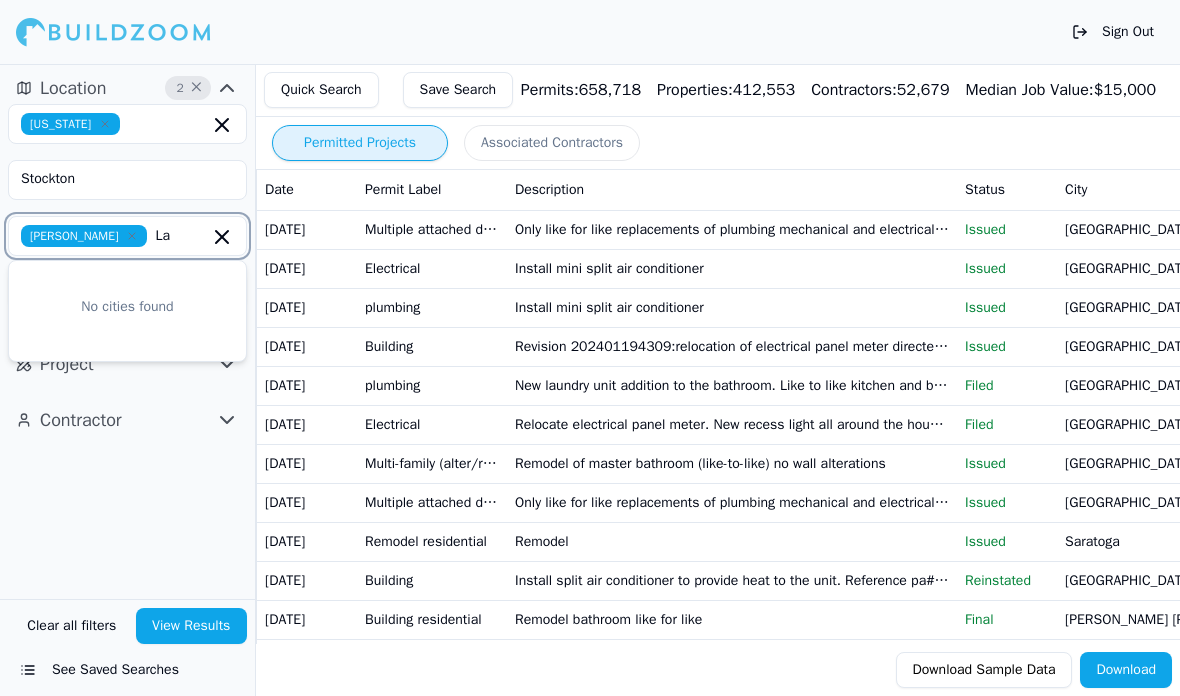 type on "L" 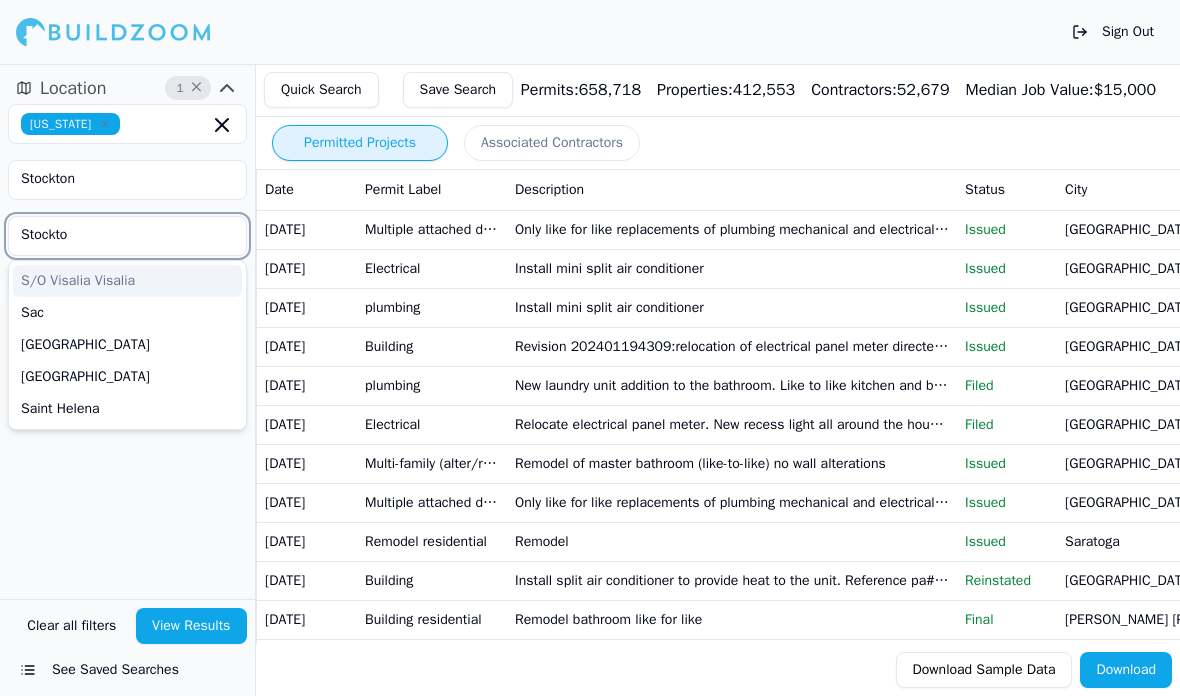 type on "Stockton" 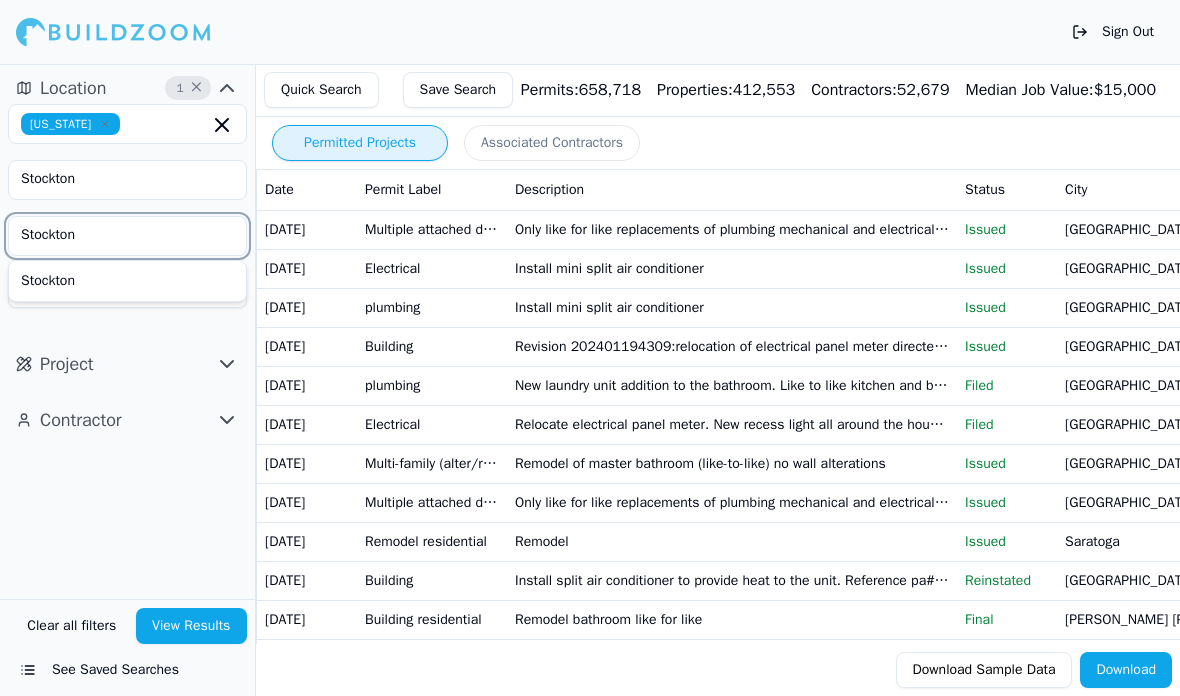 click on "Stockton" at bounding box center (127, 281) 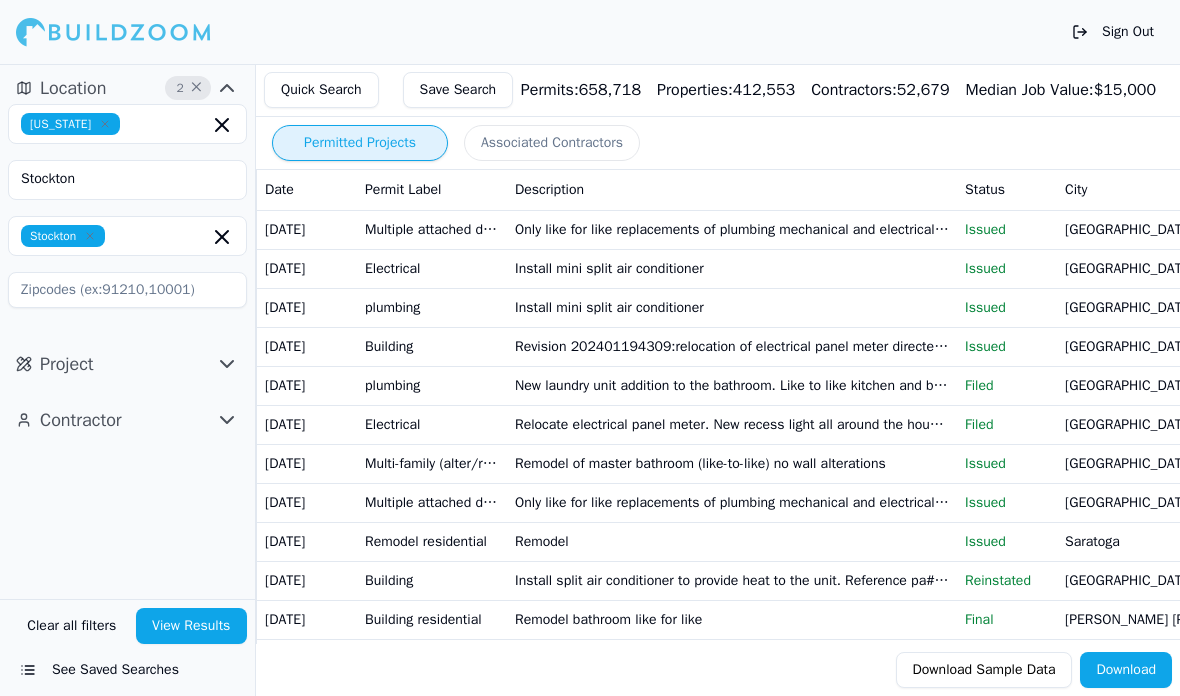 click on "Location 2 × [US_STATE] Stockton Stockton Project Contractor" at bounding box center [127, 331] 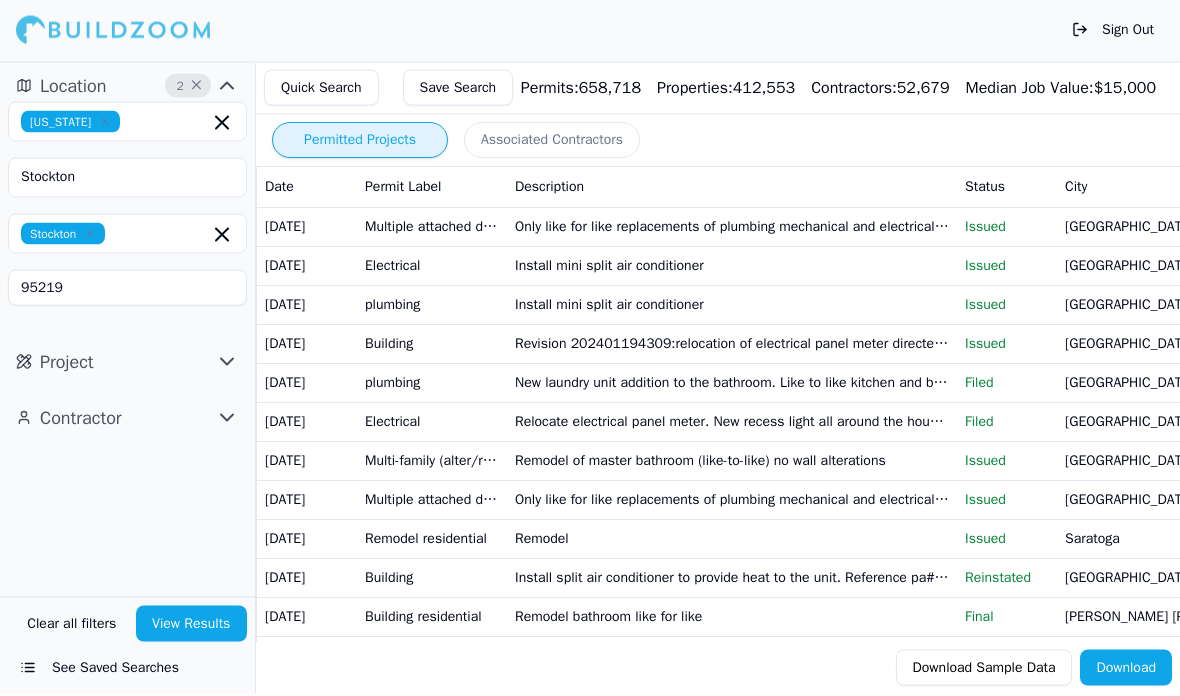 type on "95219" 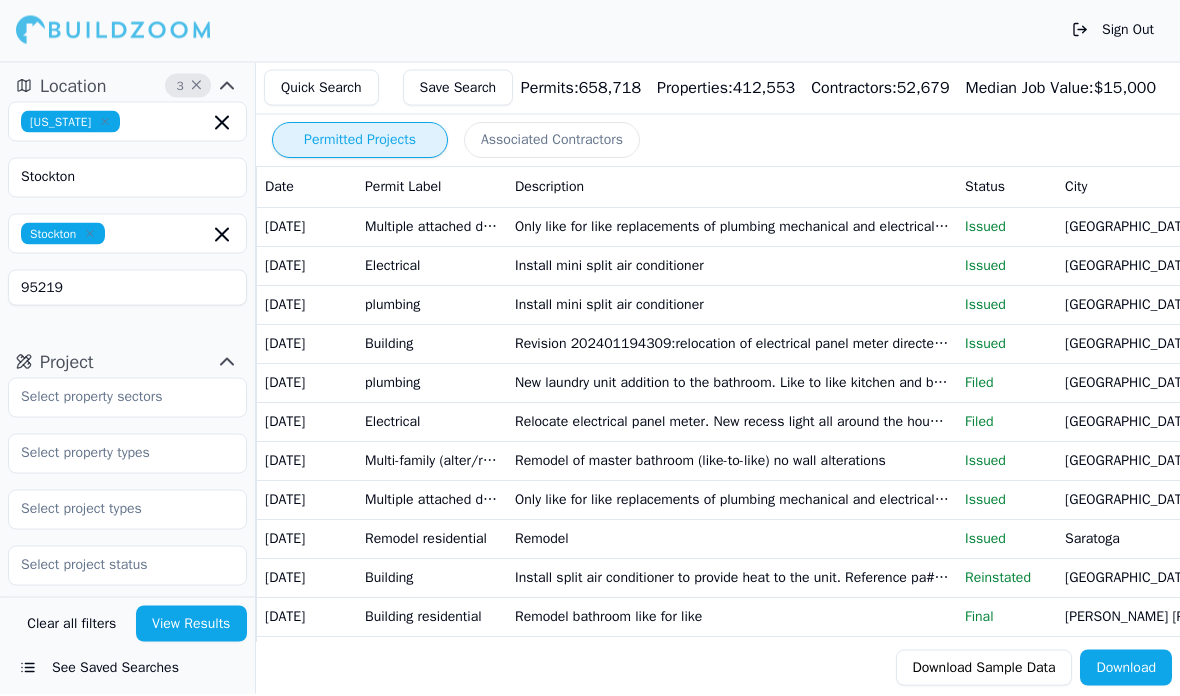 scroll, scrollTop: 3, scrollLeft: 0, axis: vertical 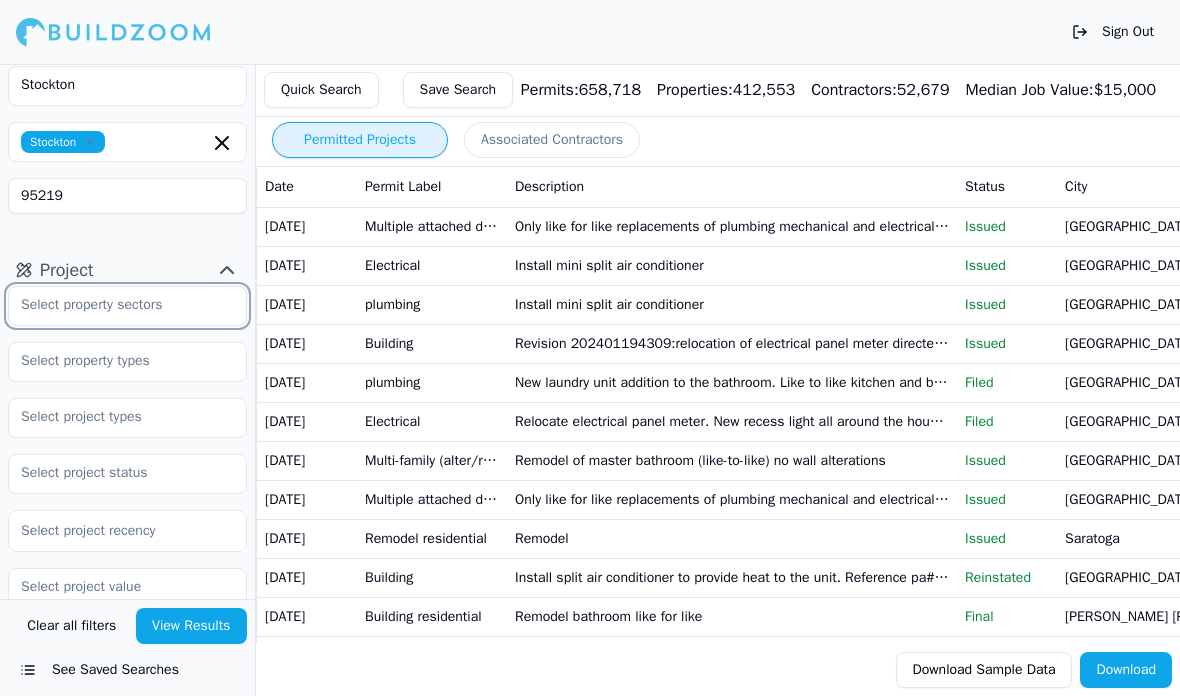 click at bounding box center (115, 305) 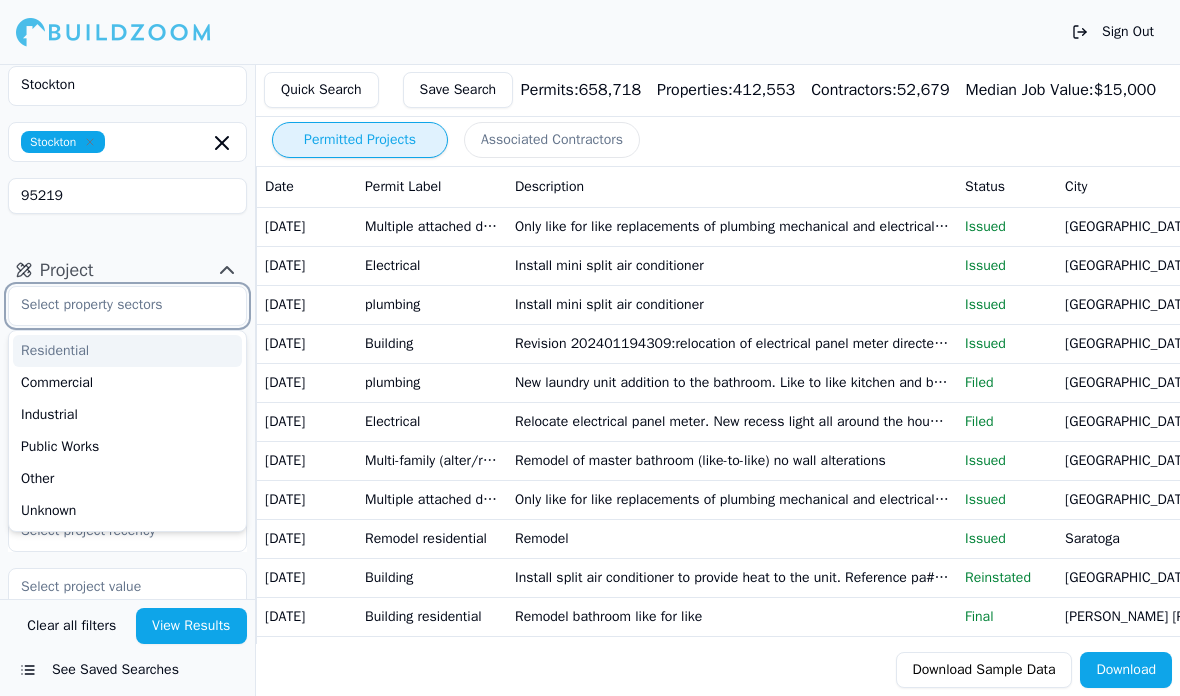 scroll, scrollTop: 2, scrollLeft: 0, axis: vertical 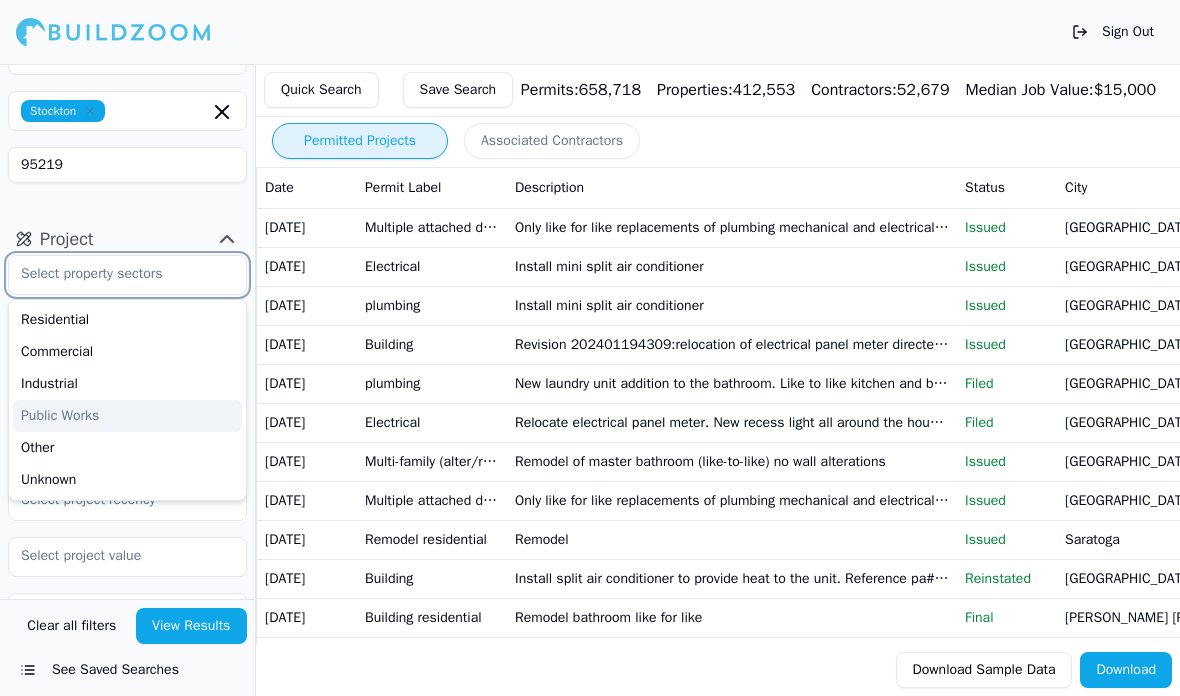 click on "Residential" at bounding box center [127, 320] 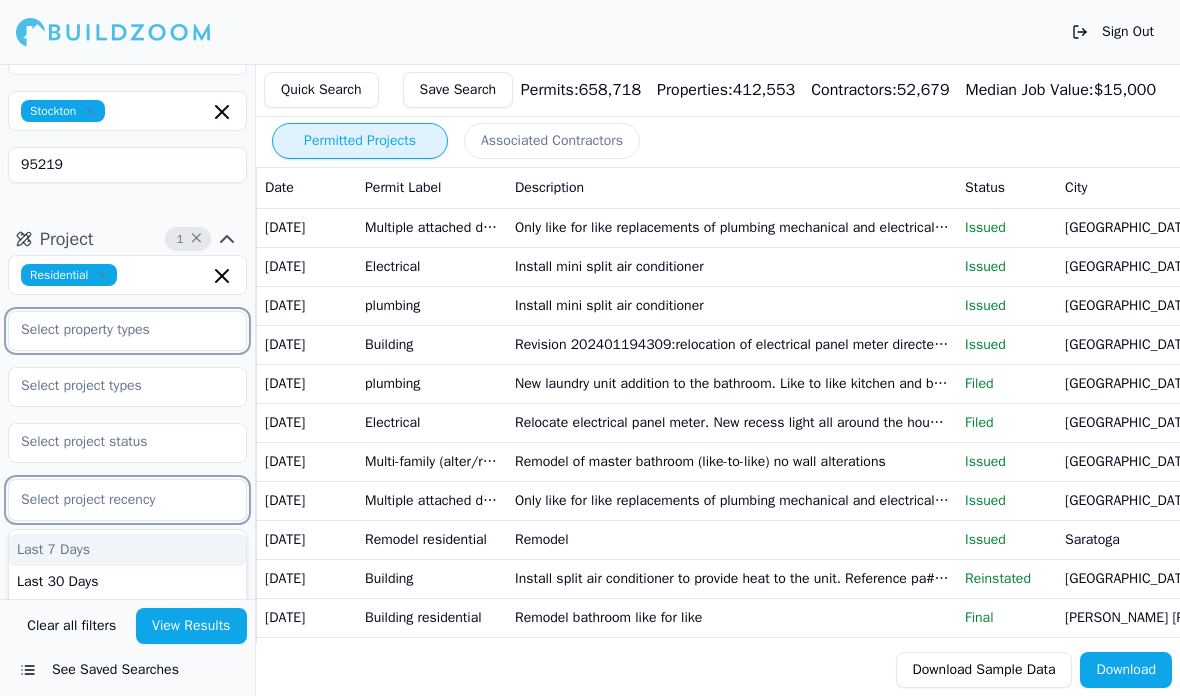 click at bounding box center (115, 330) 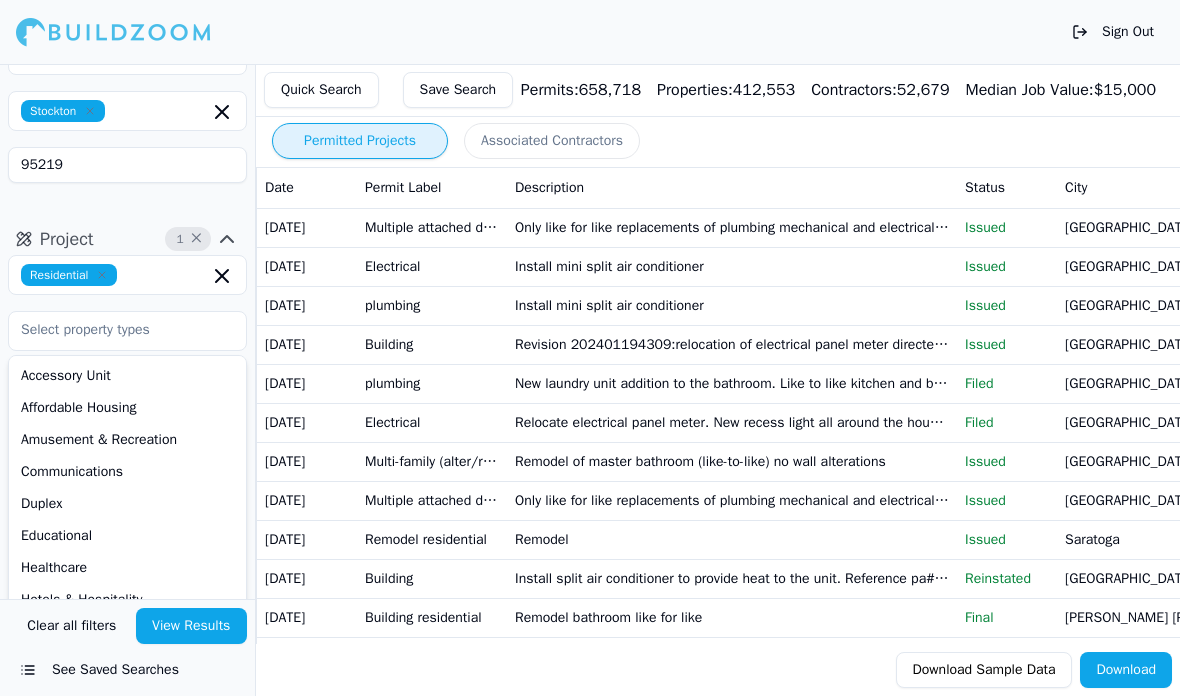 scroll, scrollTop: 0, scrollLeft: 0, axis: both 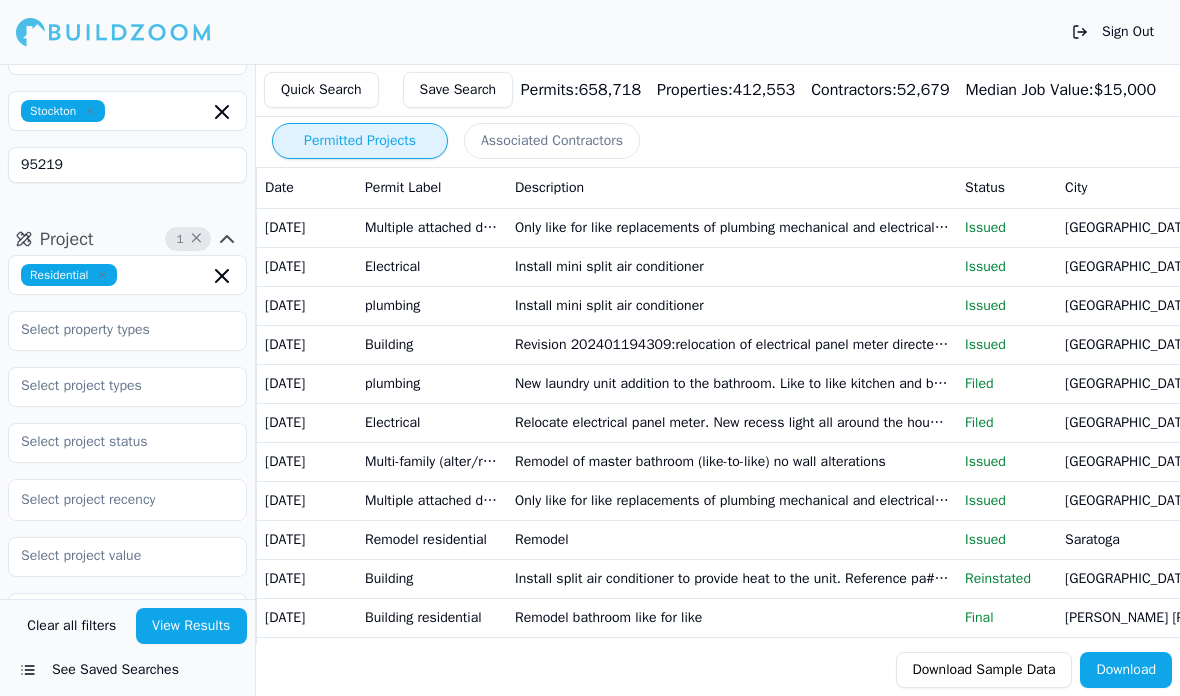 click on "[US_STATE] Stockton Stockton 95219" at bounding box center [127, 89] 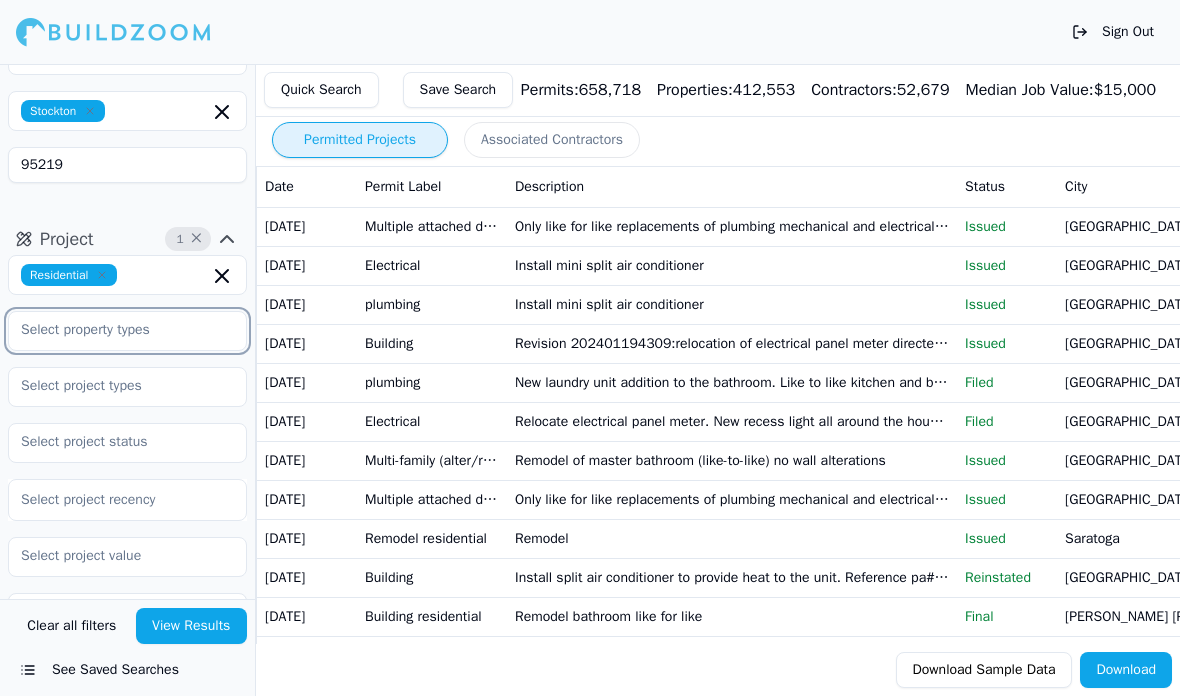 click at bounding box center (115, 330) 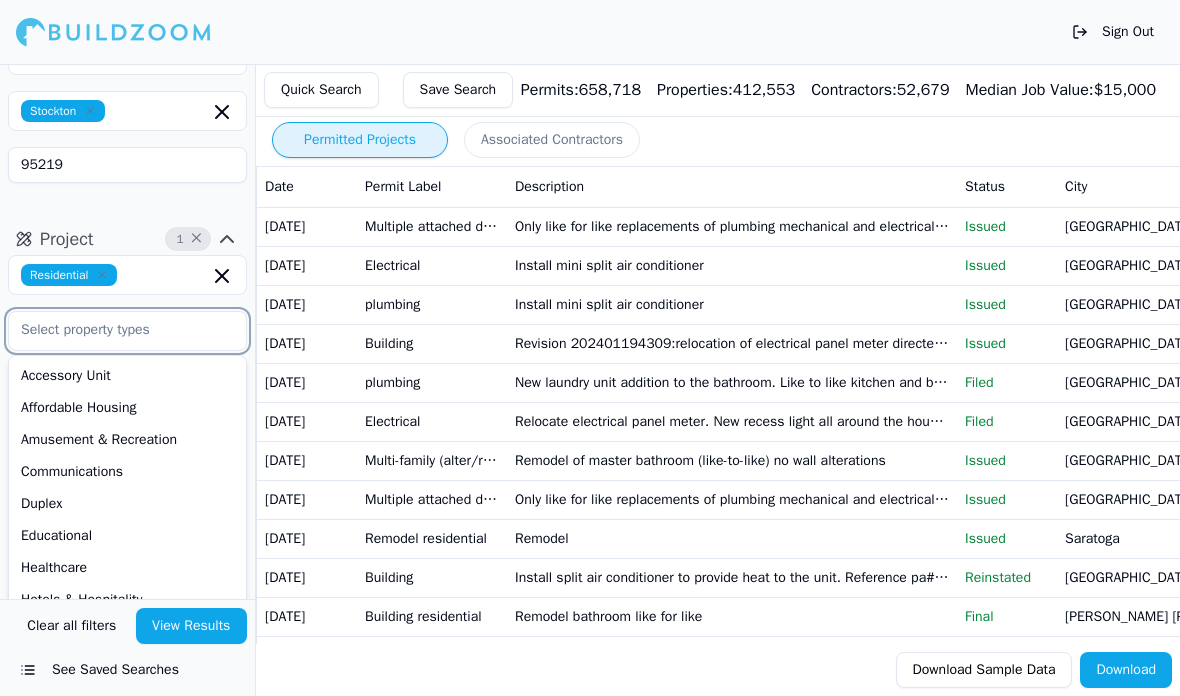 scroll, scrollTop: 2, scrollLeft: 0, axis: vertical 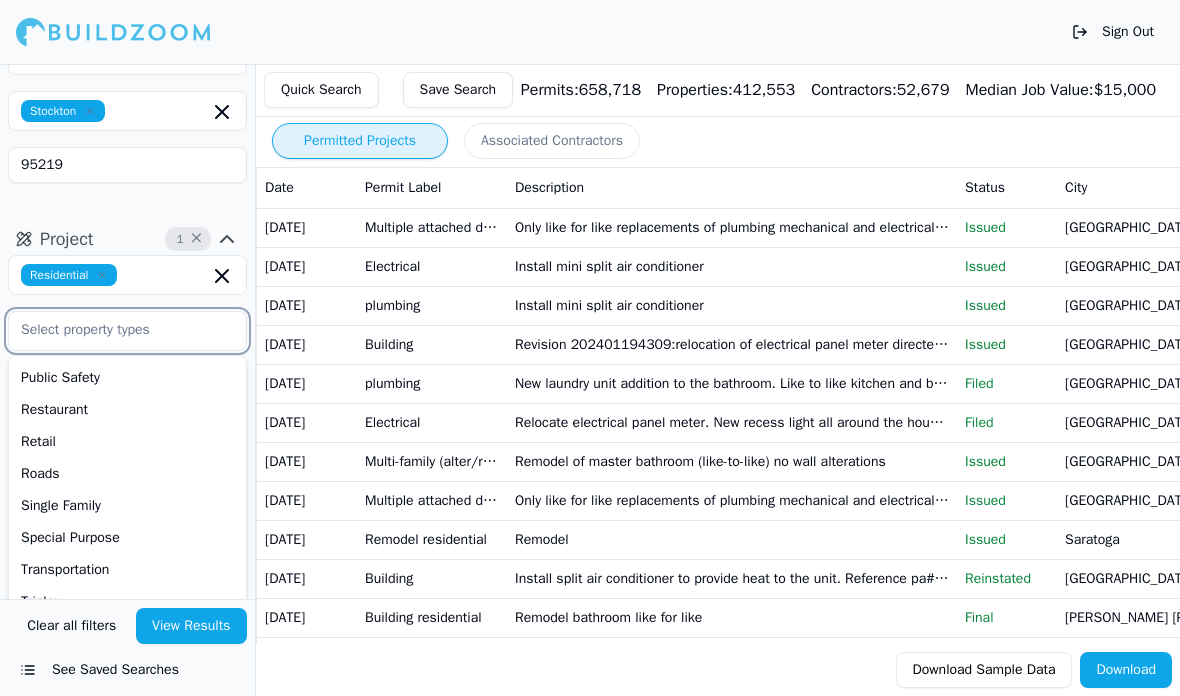 click on "Single Family" at bounding box center (127, 506) 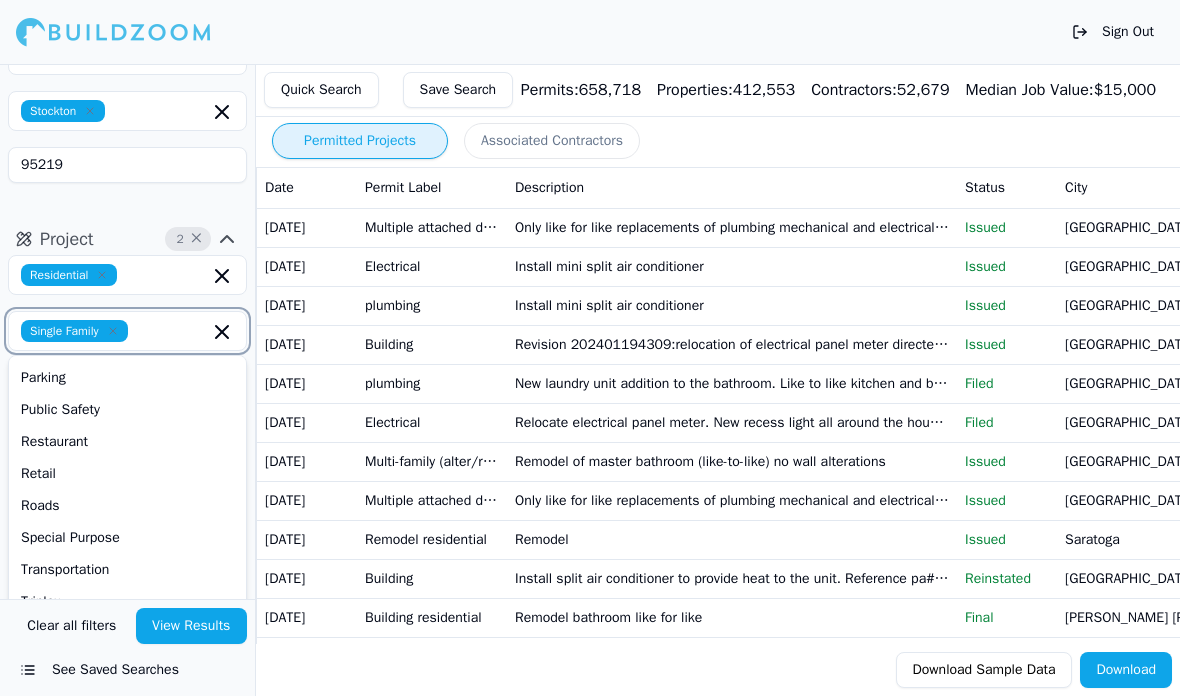 scroll, scrollTop: 510, scrollLeft: 0, axis: vertical 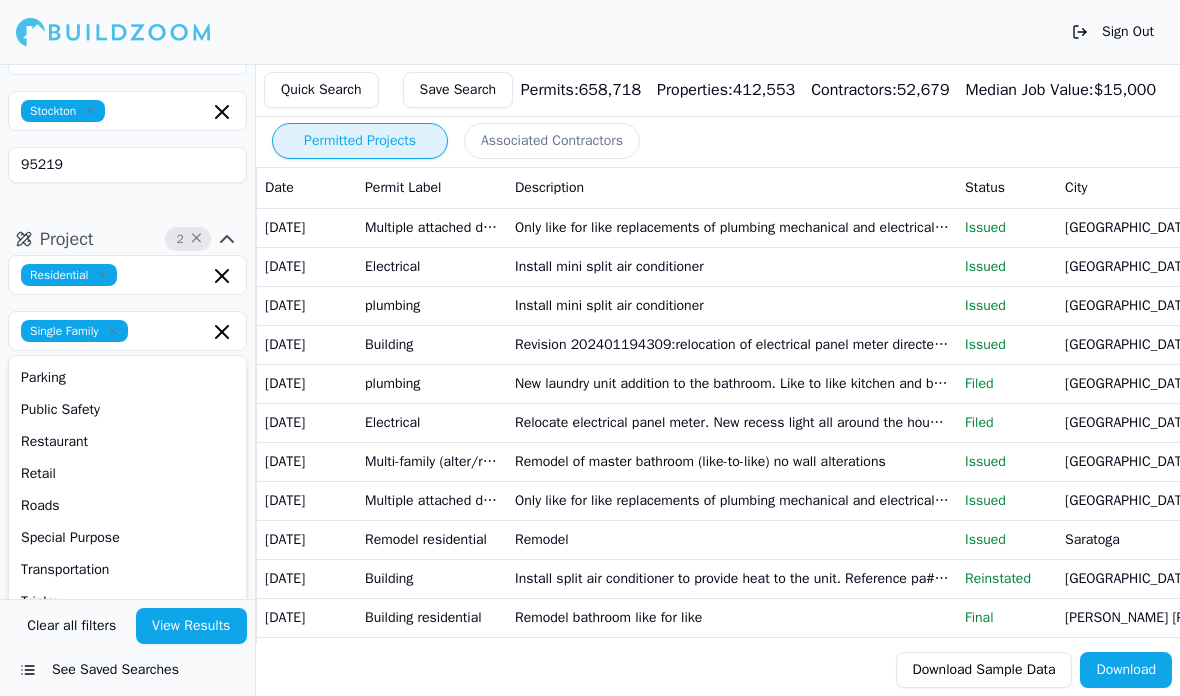 click on "95219" at bounding box center [127, 165] 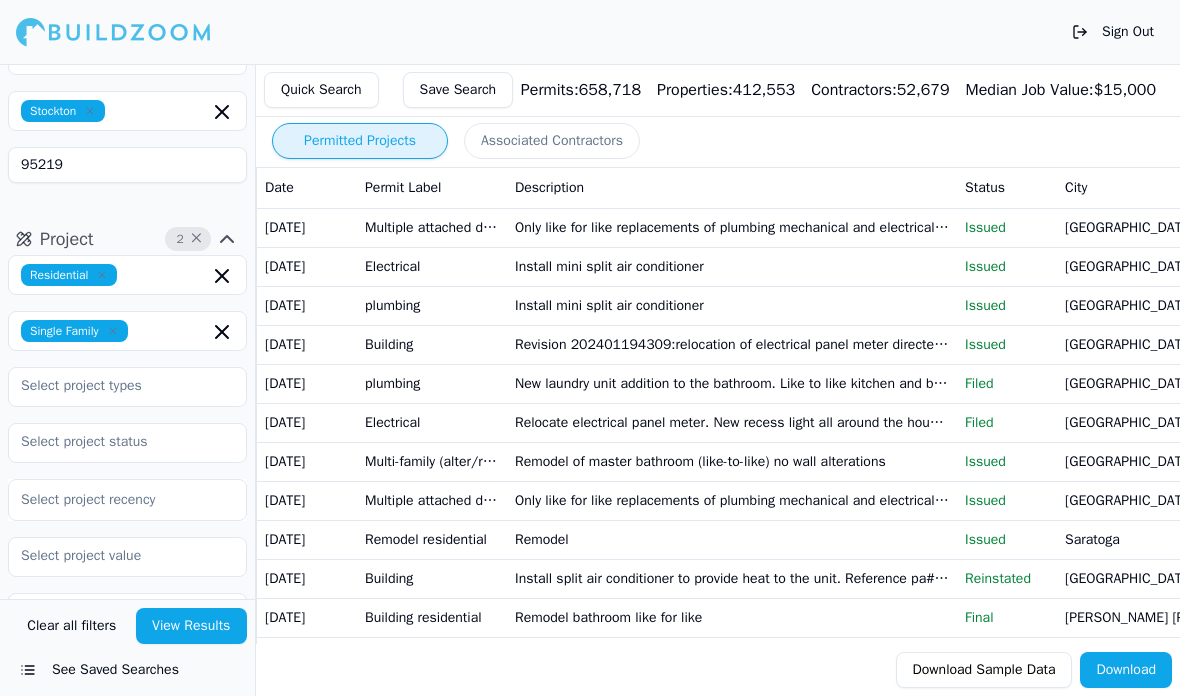 scroll, scrollTop: 186, scrollLeft: 0, axis: vertical 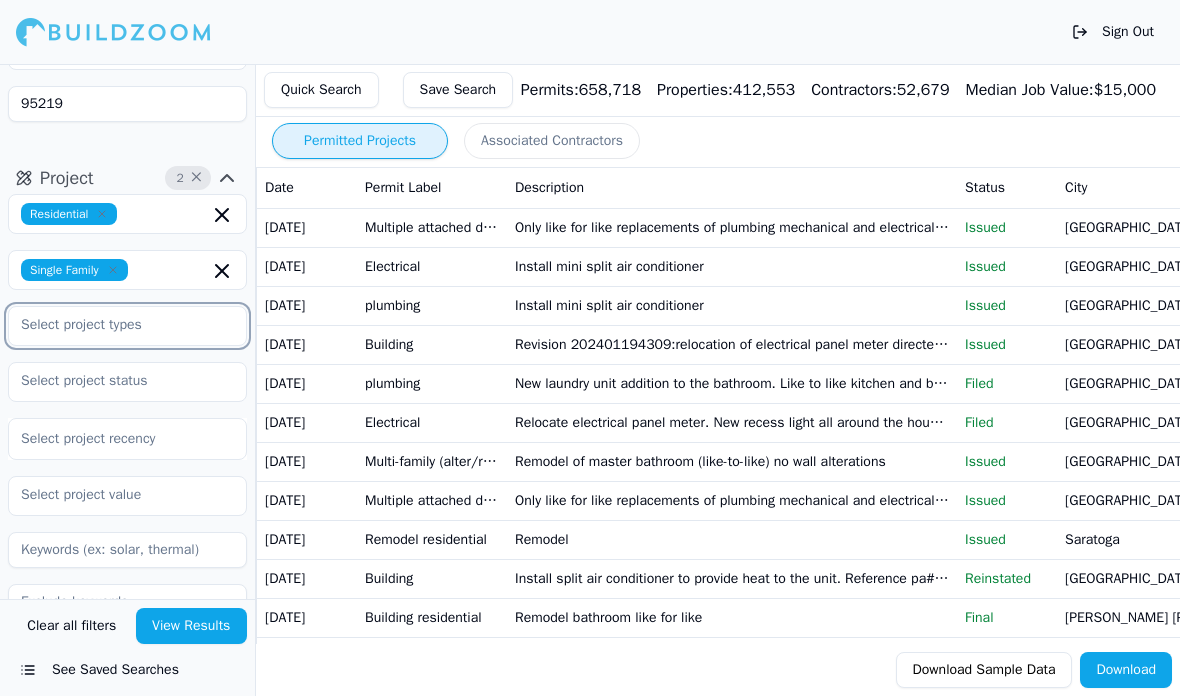 click at bounding box center [115, 325] 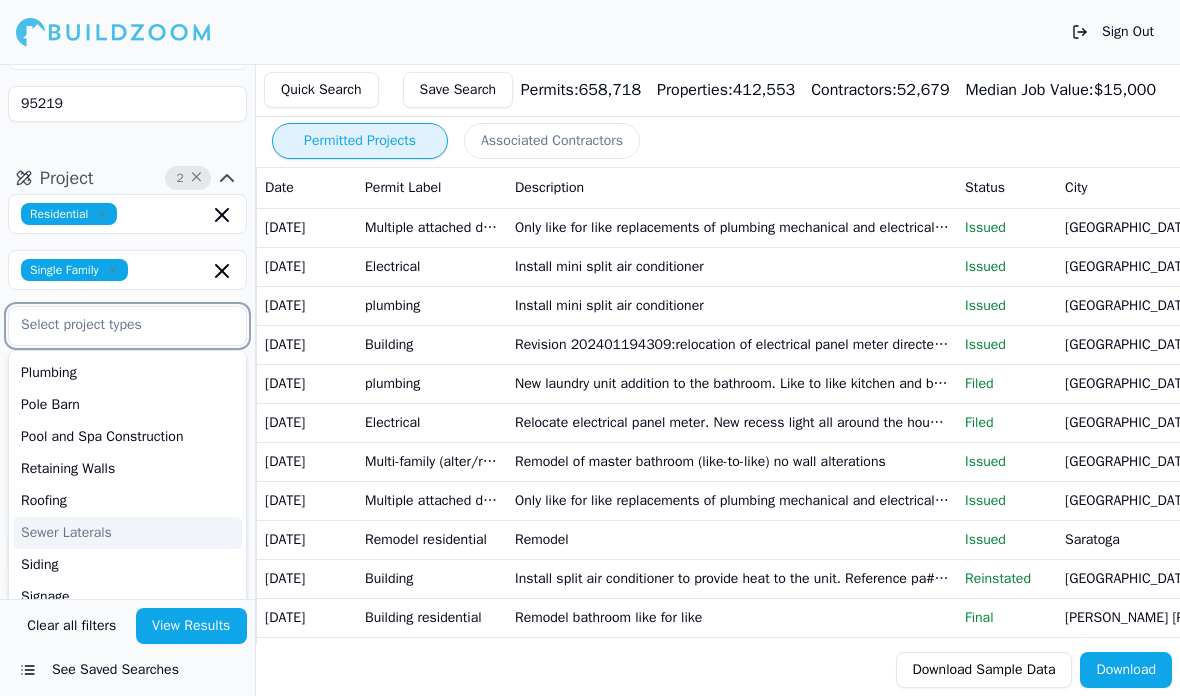 scroll, scrollTop: 754, scrollLeft: 0, axis: vertical 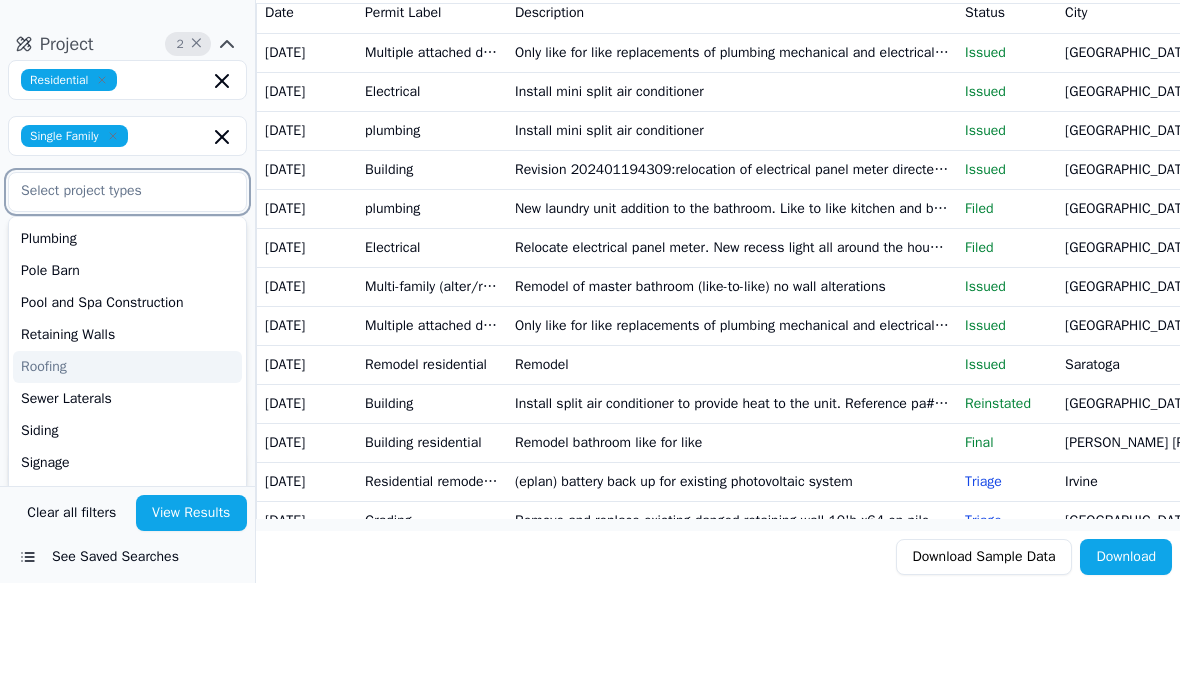 click on "Solar Installation" at bounding box center (127, 608) 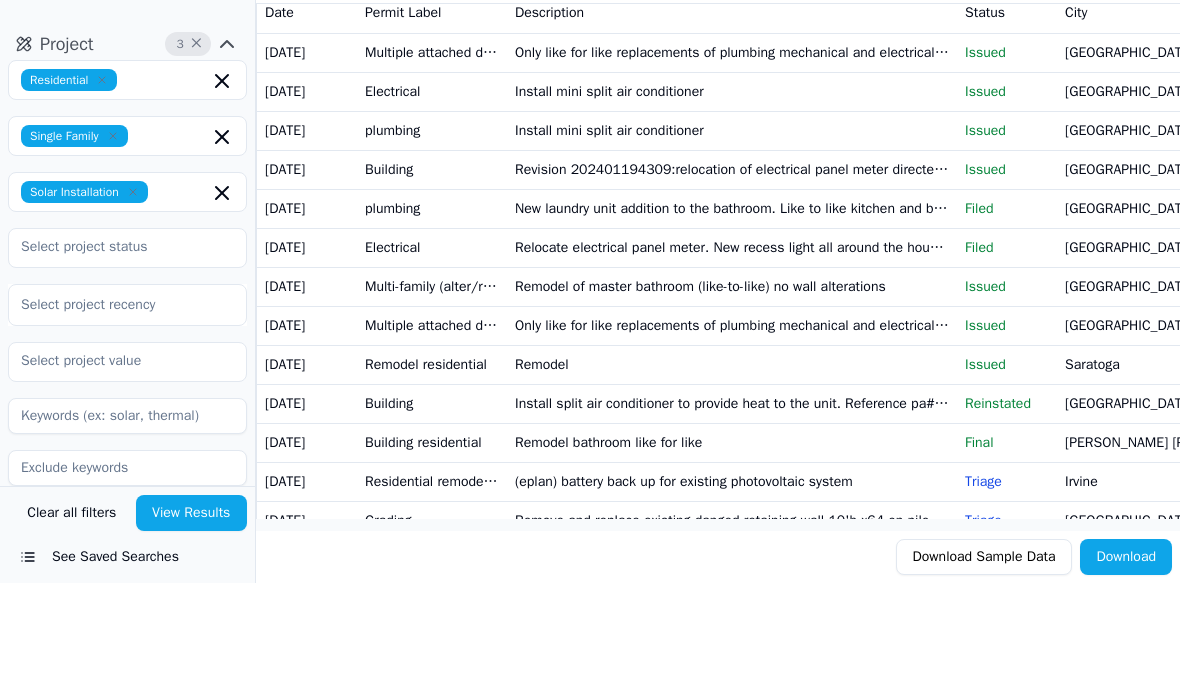 click on "Download Sample Data Download" at bounding box center [590, 670] 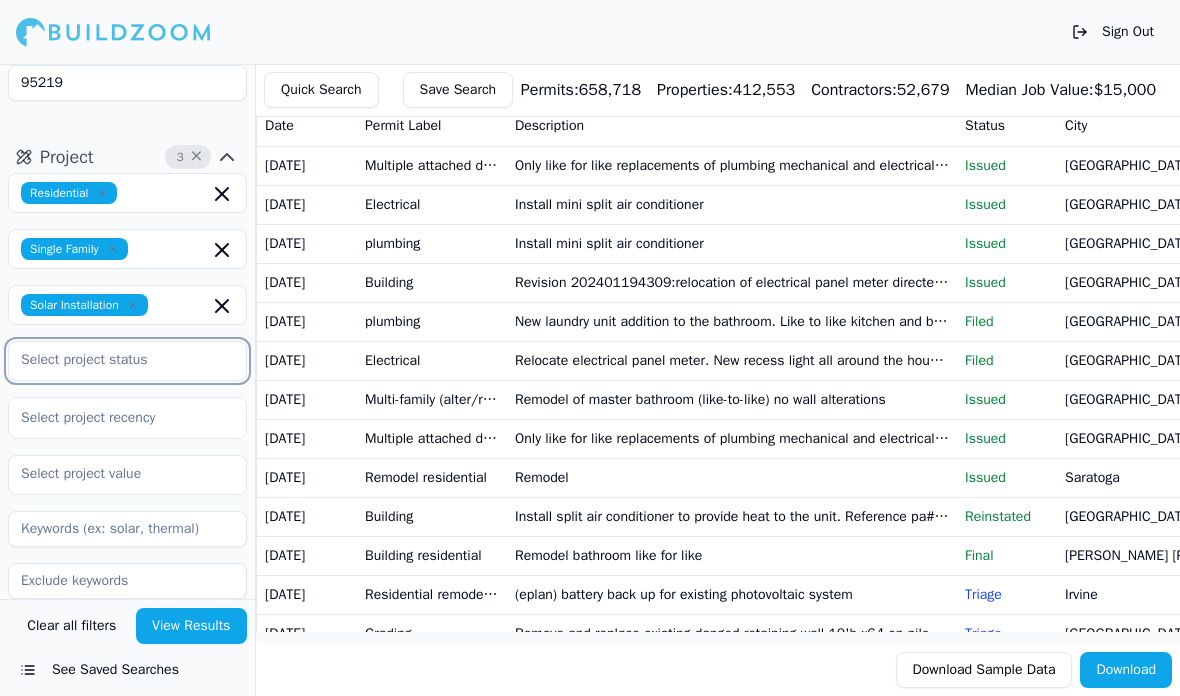 click at bounding box center (115, 360) 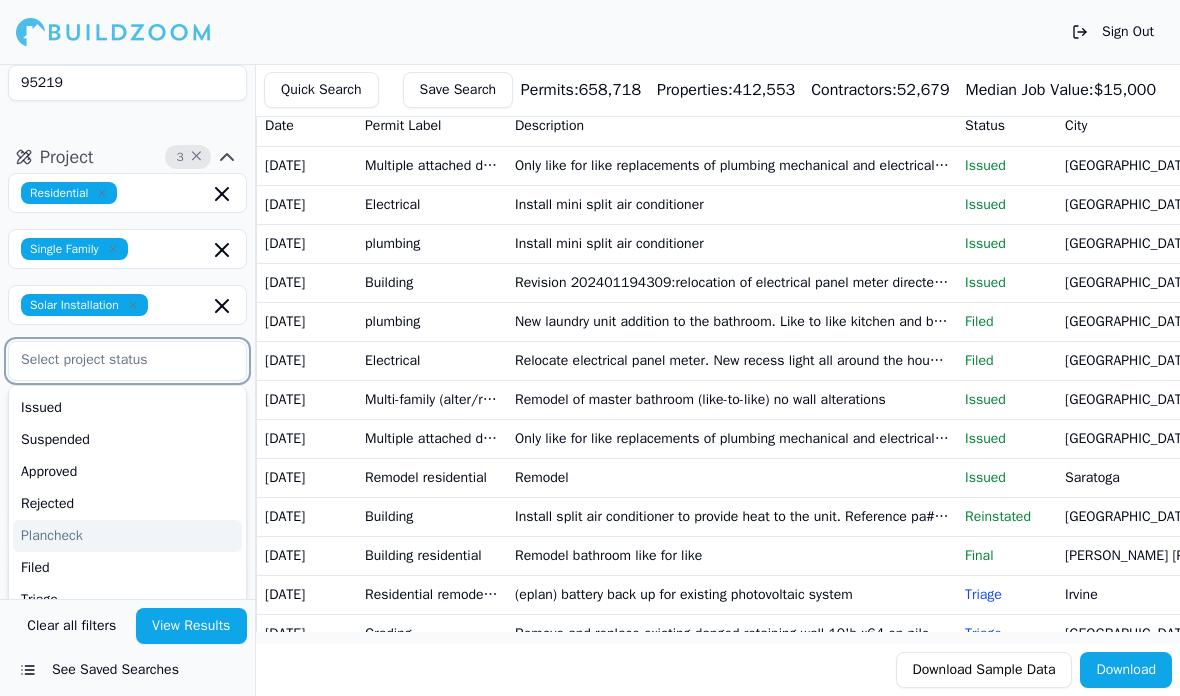 scroll, scrollTop: 222, scrollLeft: 0, axis: vertical 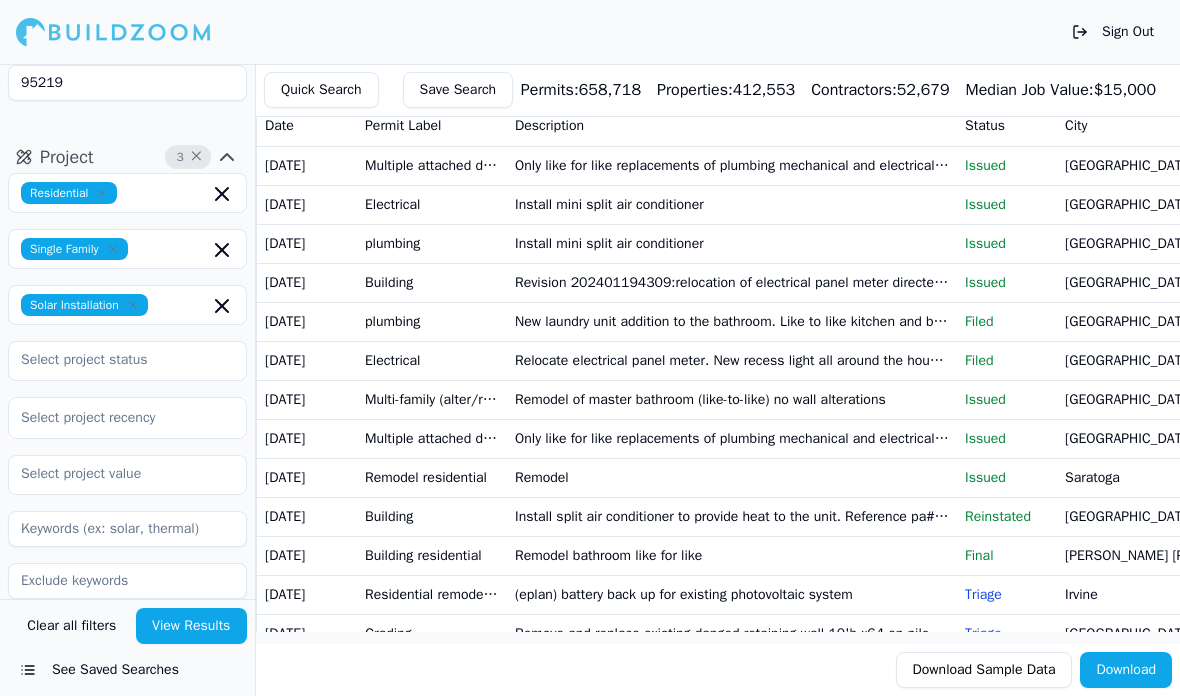 click on "Quick Search Save Search Permits:  658,718 Properties:  412,553 Contractors:  52,679 Median Job Value:   $ 15,000" at bounding box center [718, 90] 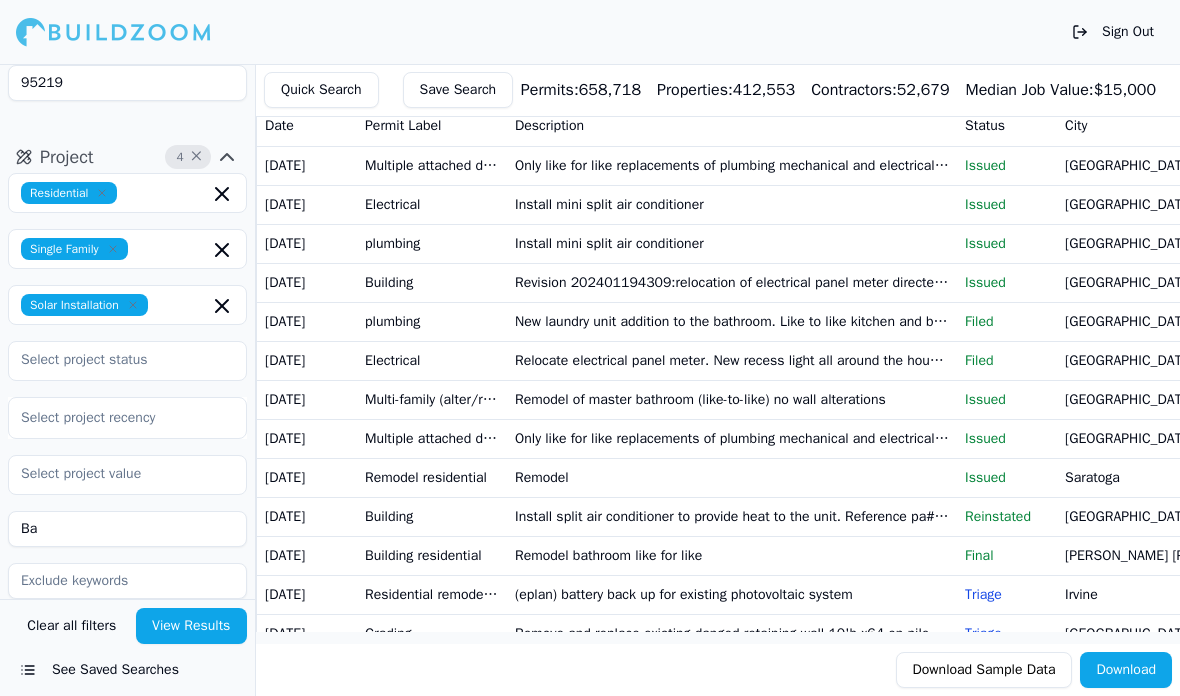 type on "B" 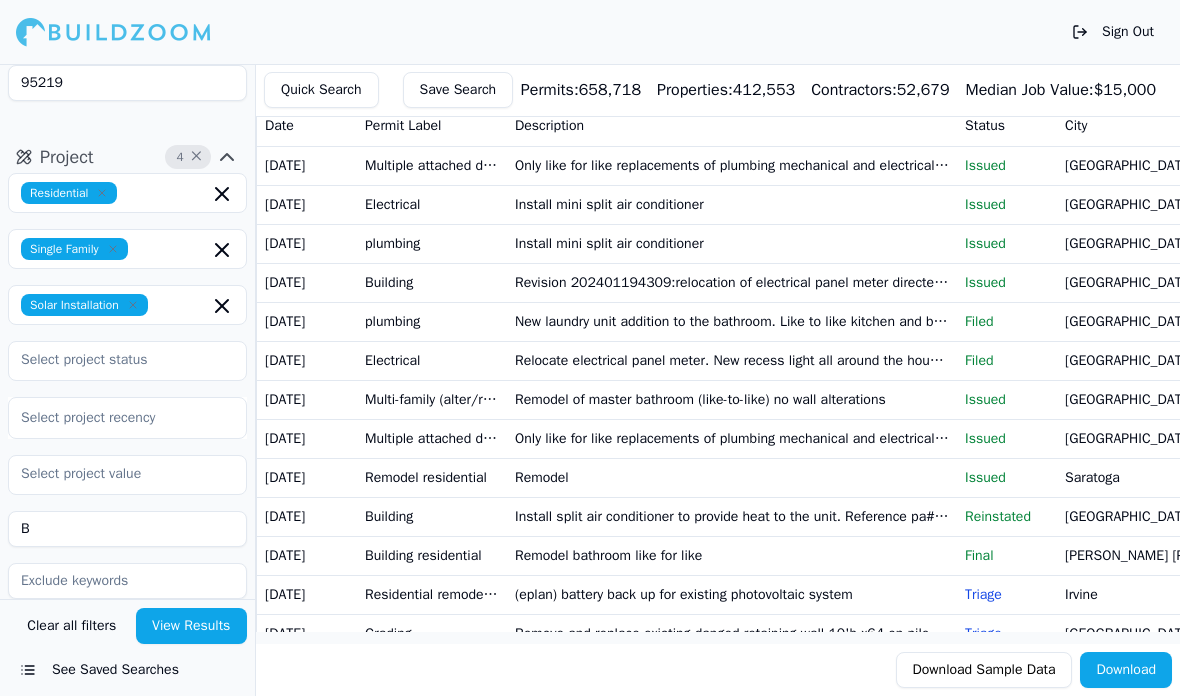 type 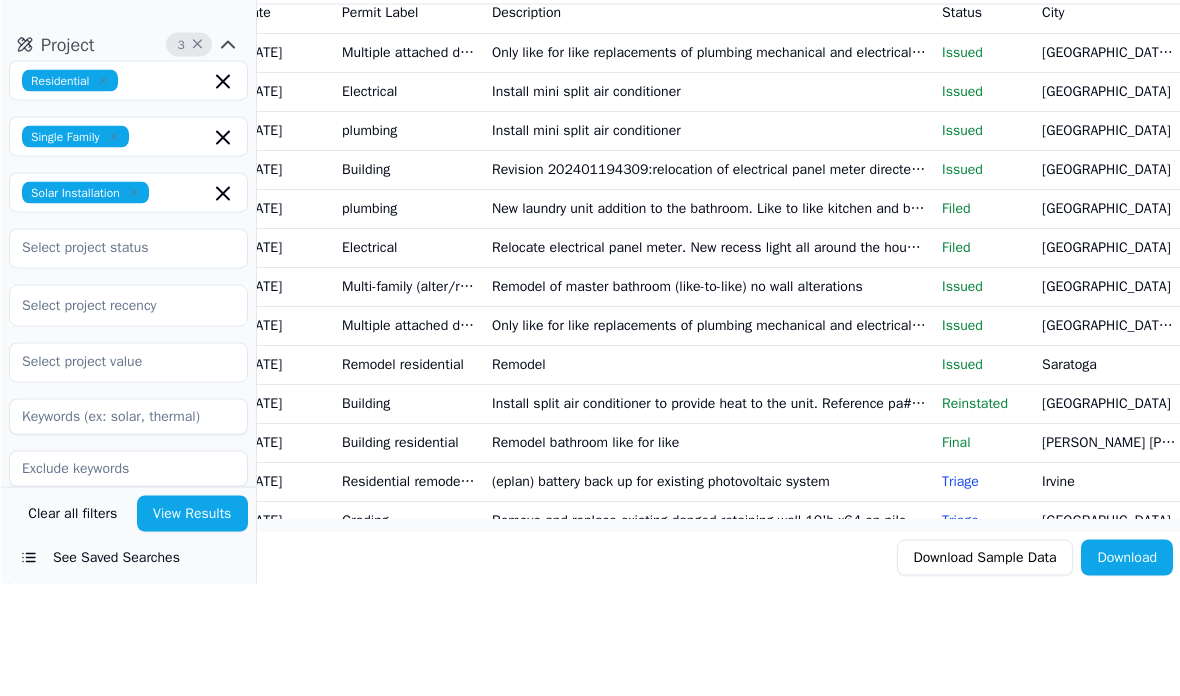 scroll, scrollTop: 80, scrollLeft: 25, axis: both 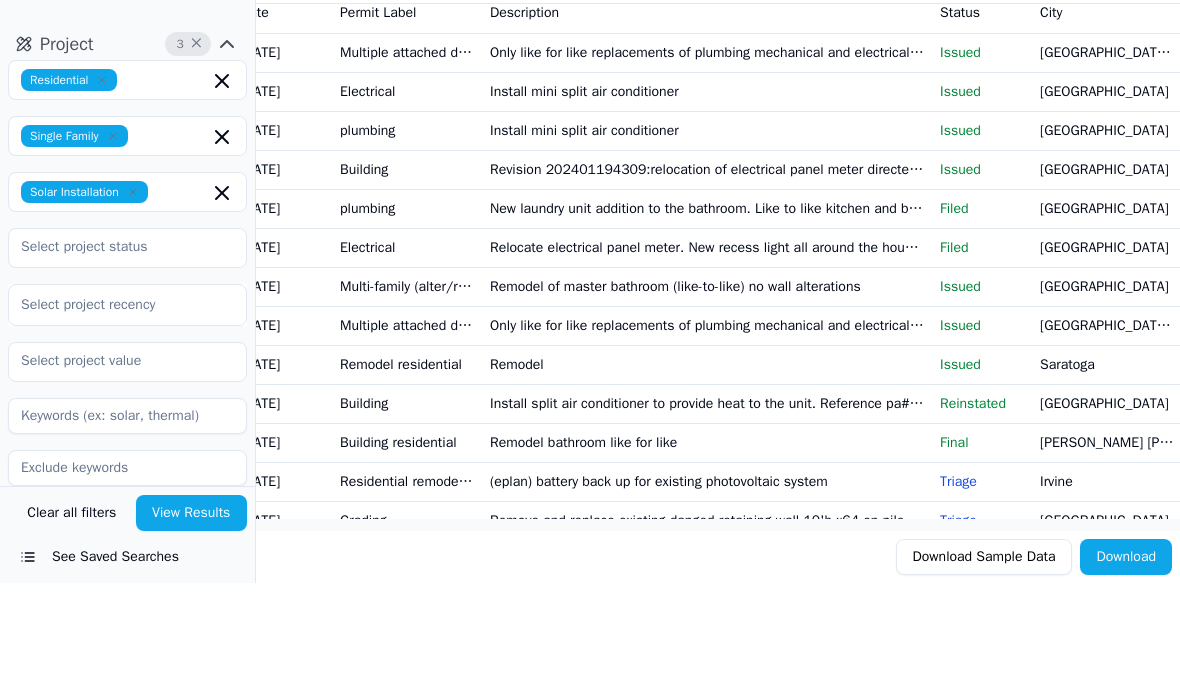 click at bounding box center (127, 581) 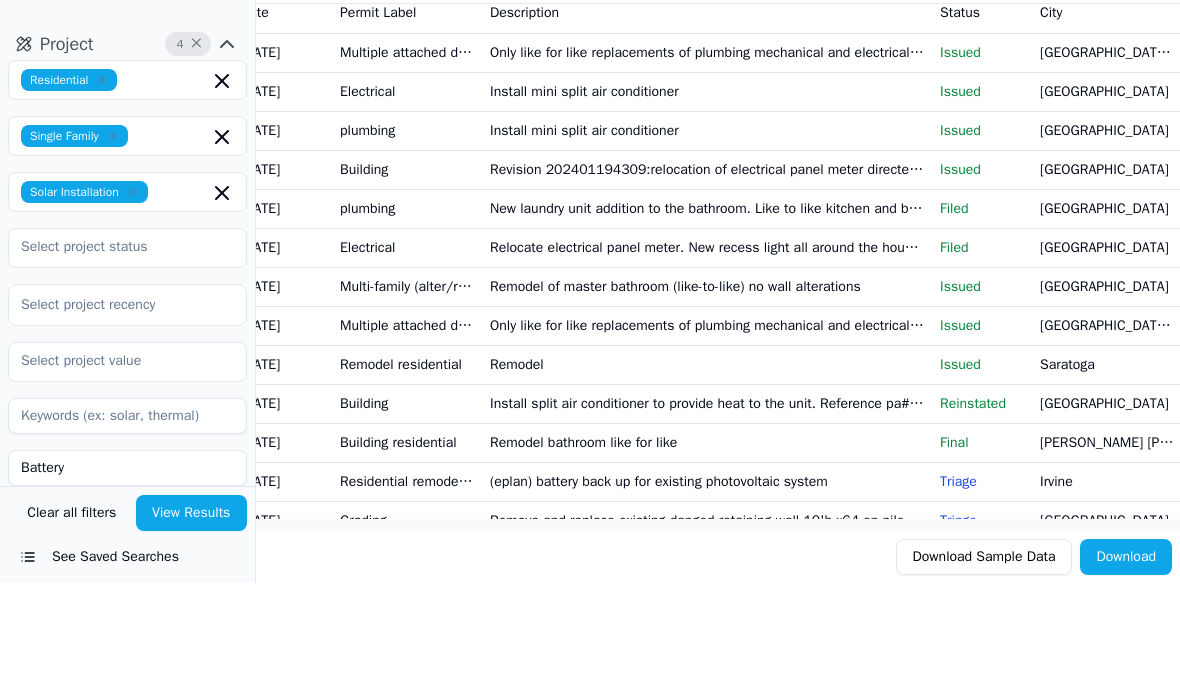 type on "Battery" 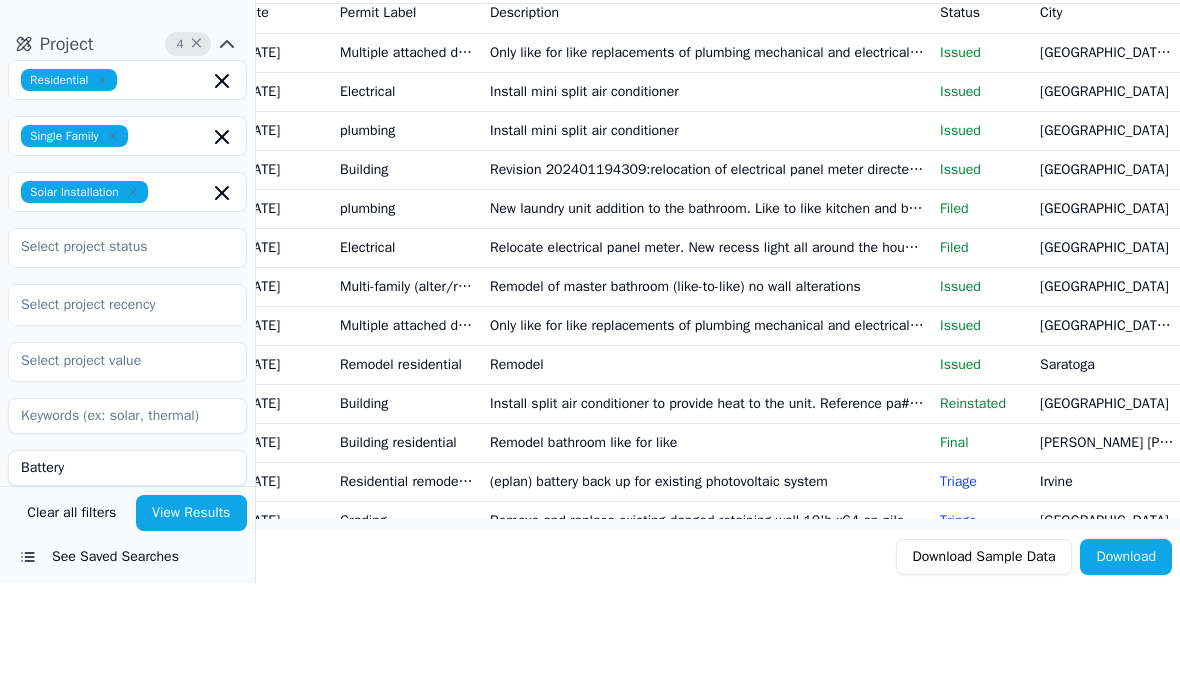 click on "Location 3 × [US_STATE] [GEOGRAPHIC_DATA] Stockton 95219 Project 4 × Residential Single Family Solar Installation Select project recency Battery Contractor" at bounding box center [127, 331] 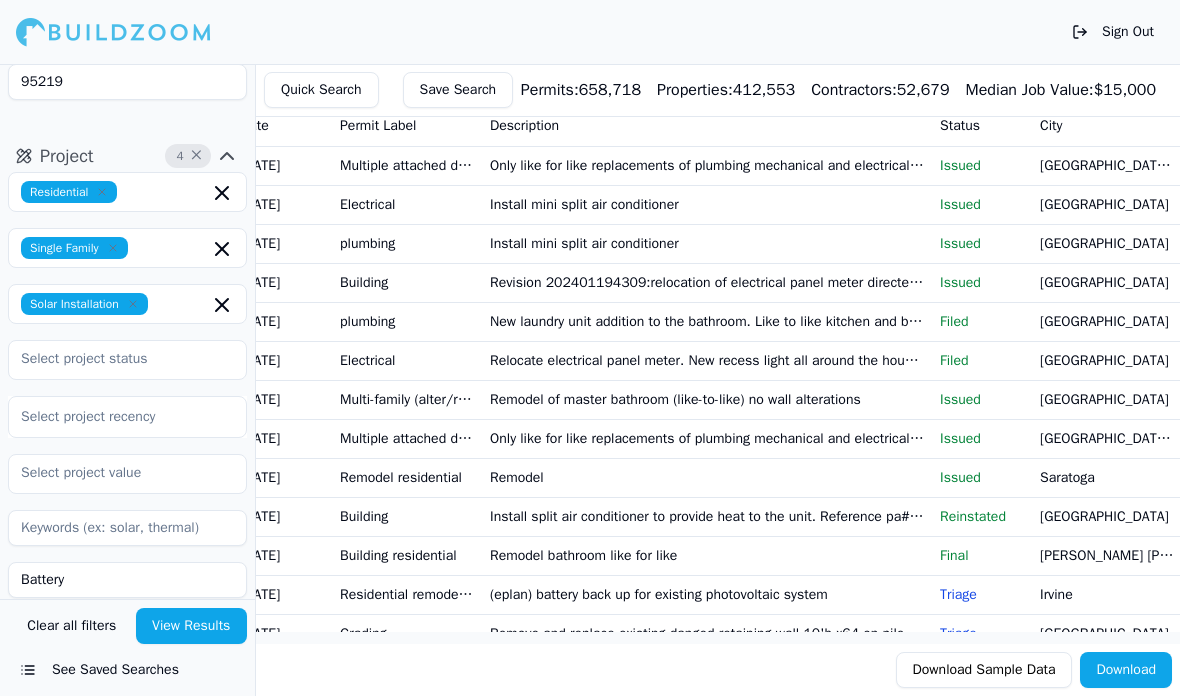 scroll, scrollTop: 207, scrollLeft: 0, axis: vertical 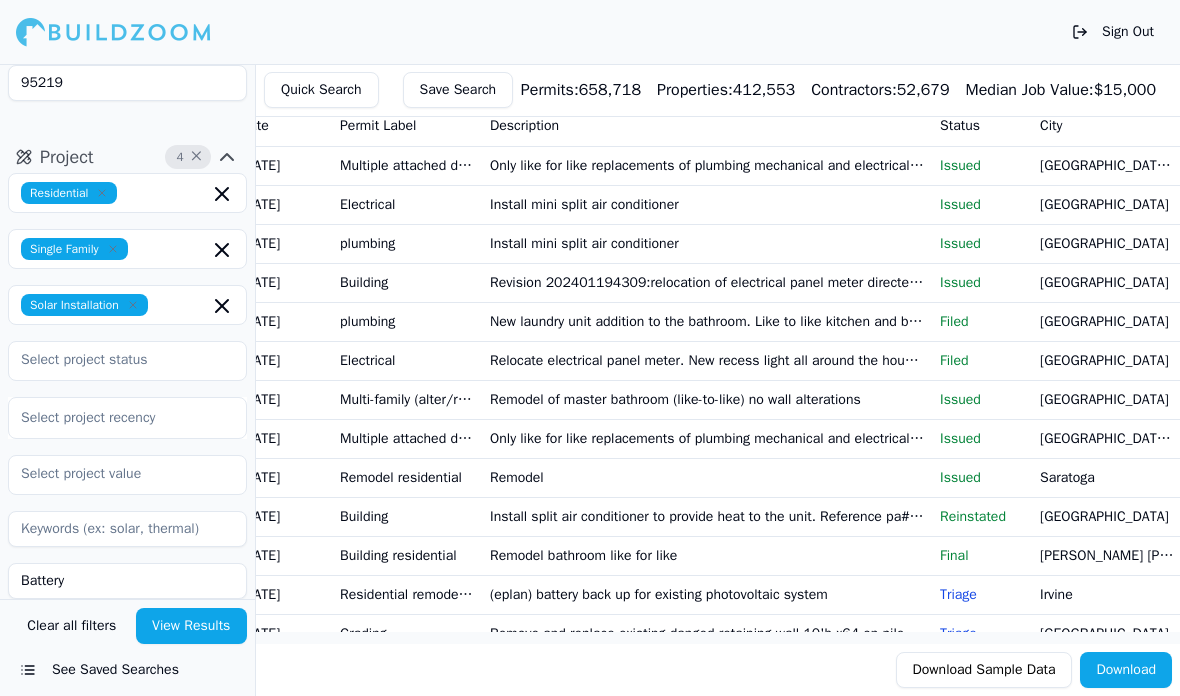 click on "Battery" at bounding box center [127, 581] 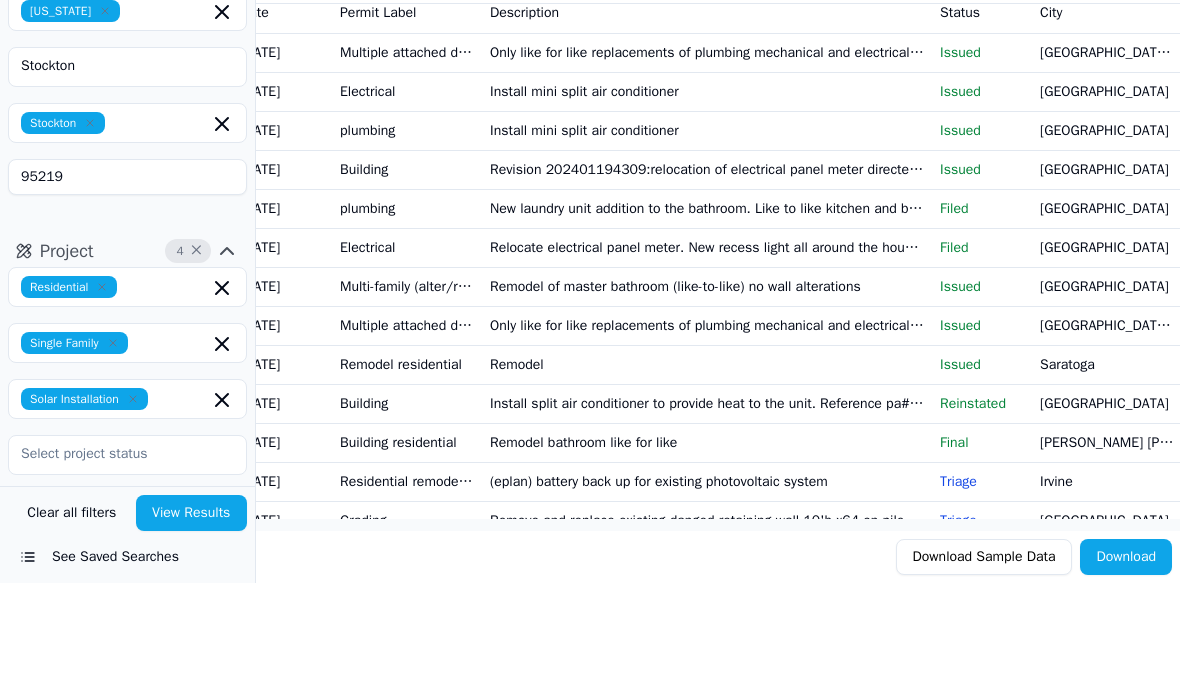 scroll, scrollTop: 0, scrollLeft: 0, axis: both 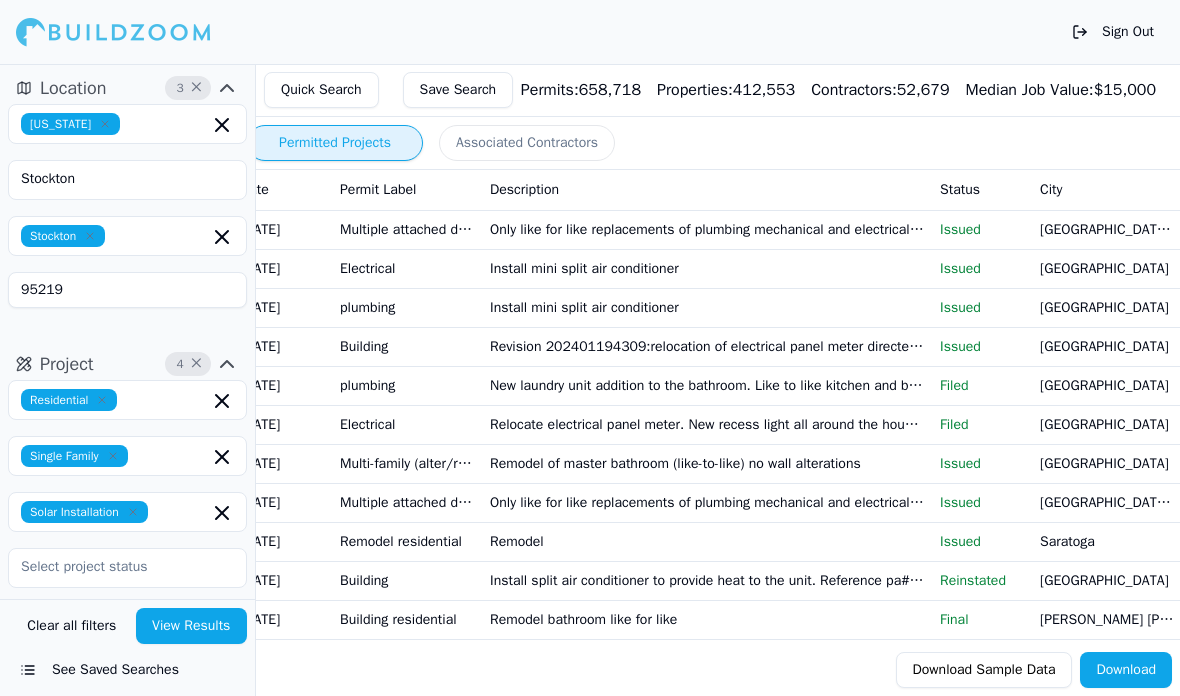 click on "Quick Search" at bounding box center (321, 90) 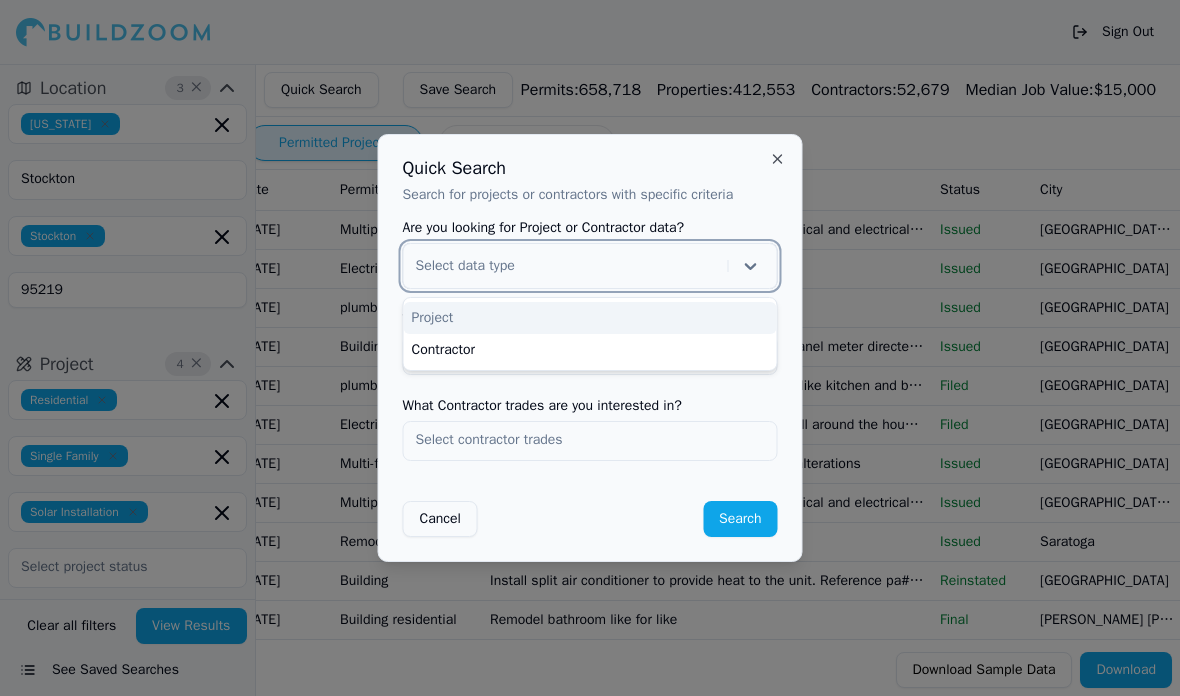click on "Close" at bounding box center [778, 159] 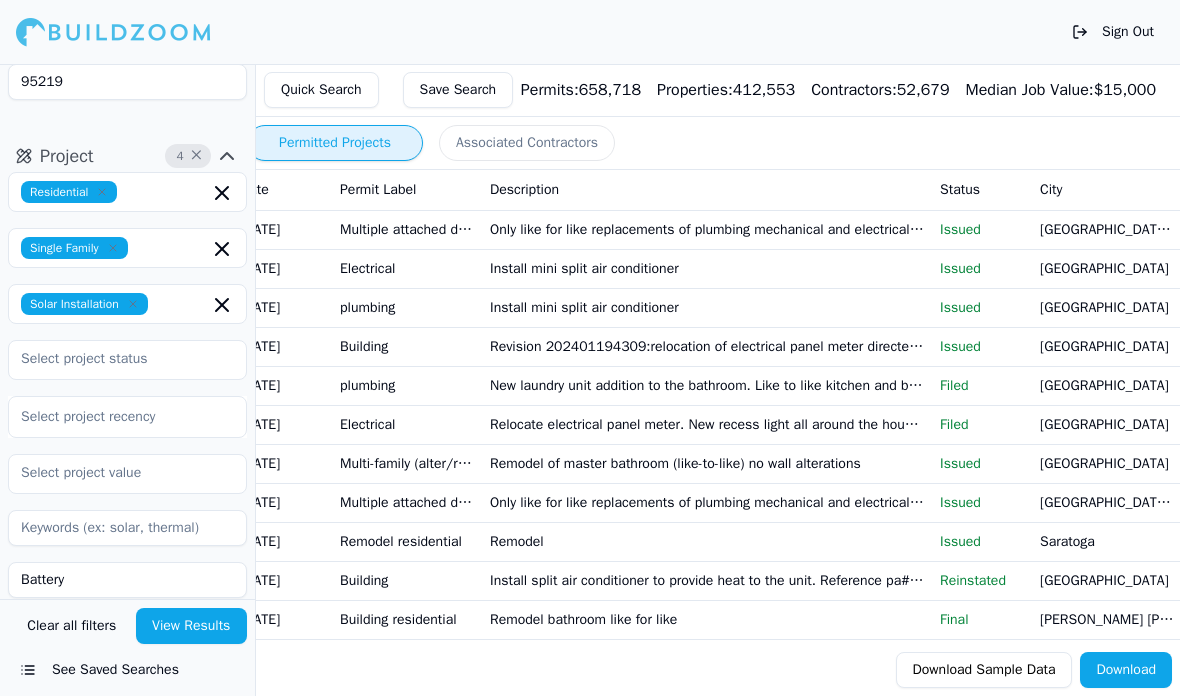 scroll, scrollTop: 207, scrollLeft: 0, axis: vertical 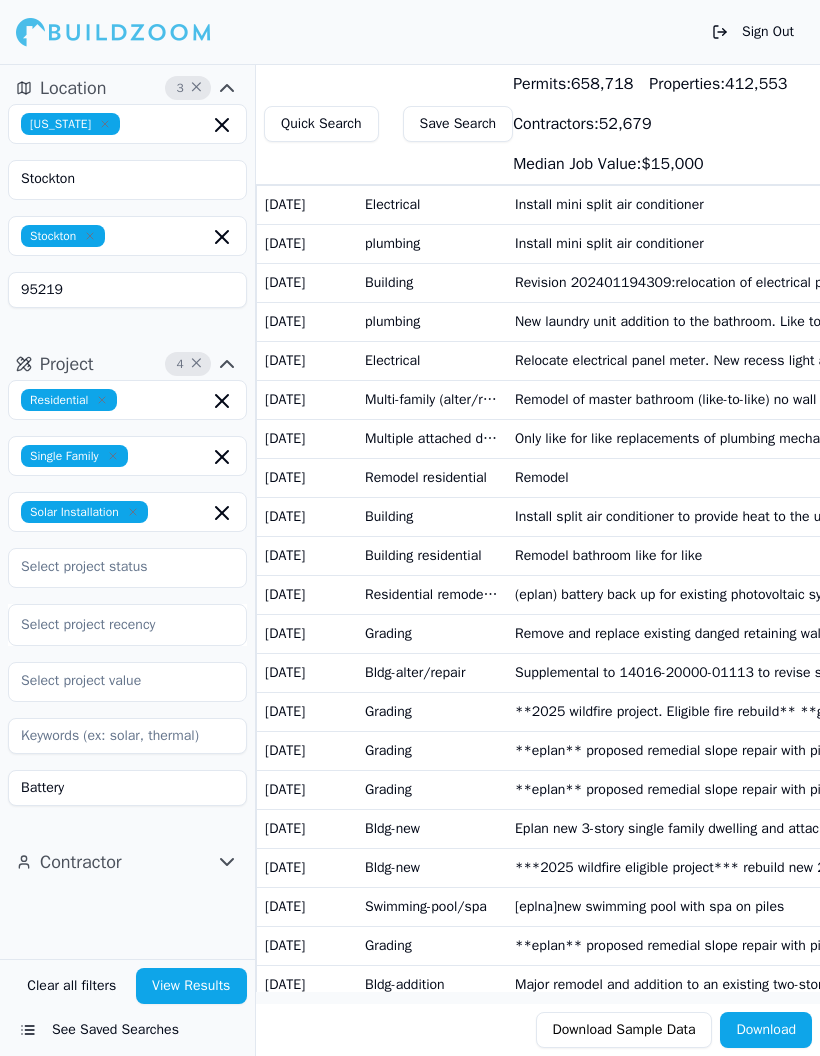 click on "Clear all filters View Results See Saved Searches" at bounding box center (127, 1007) 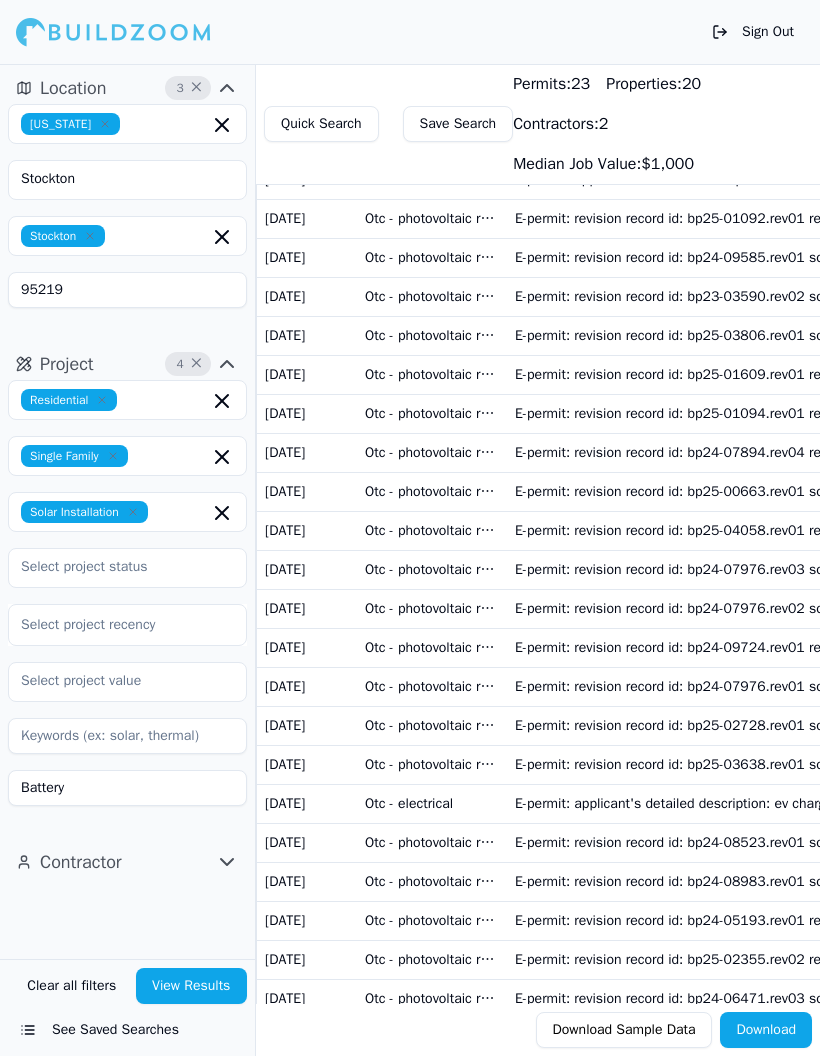 scroll, scrollTop: 0, scrollLeft: 0, axis: both 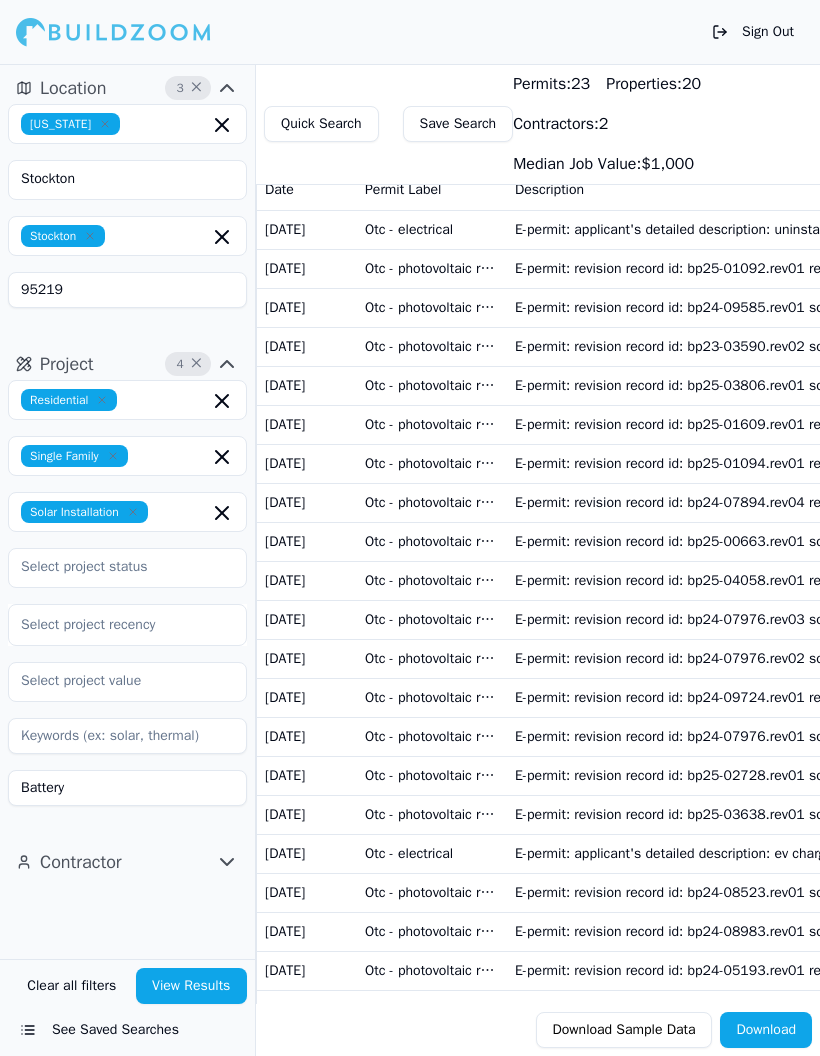 click at bounding box center (127, 736) 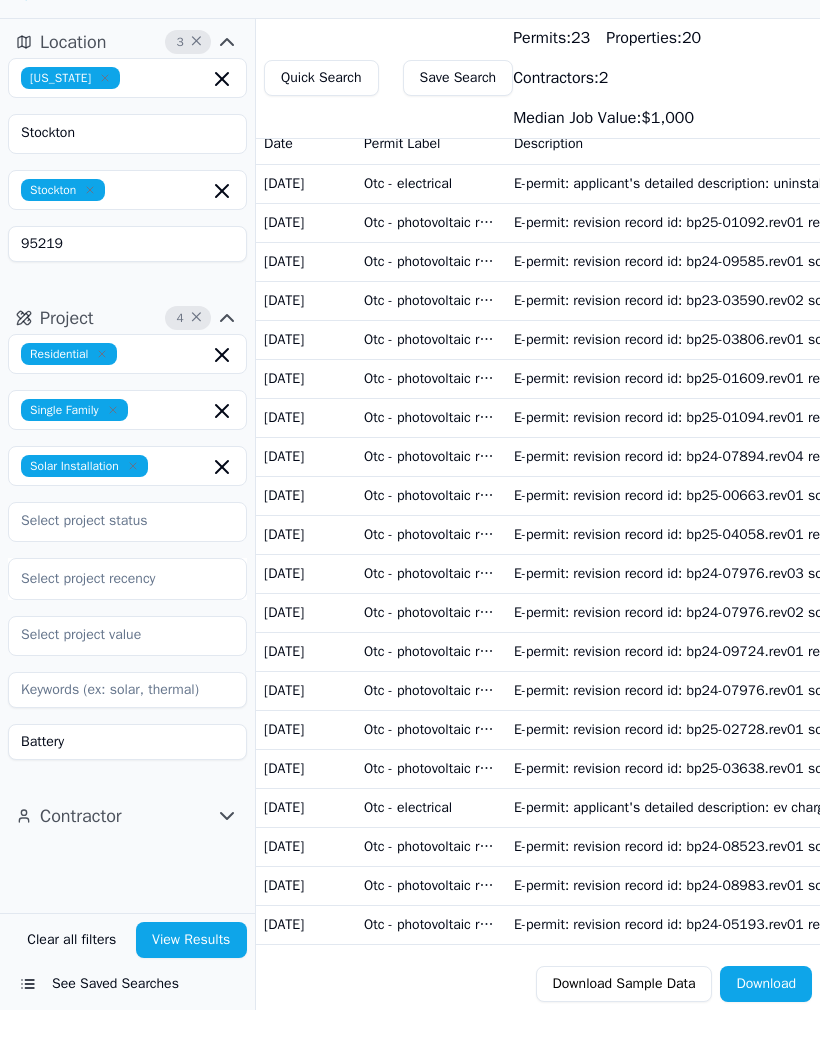 scroll, scrollTop: 0, scrollLeft: 0, axis: both 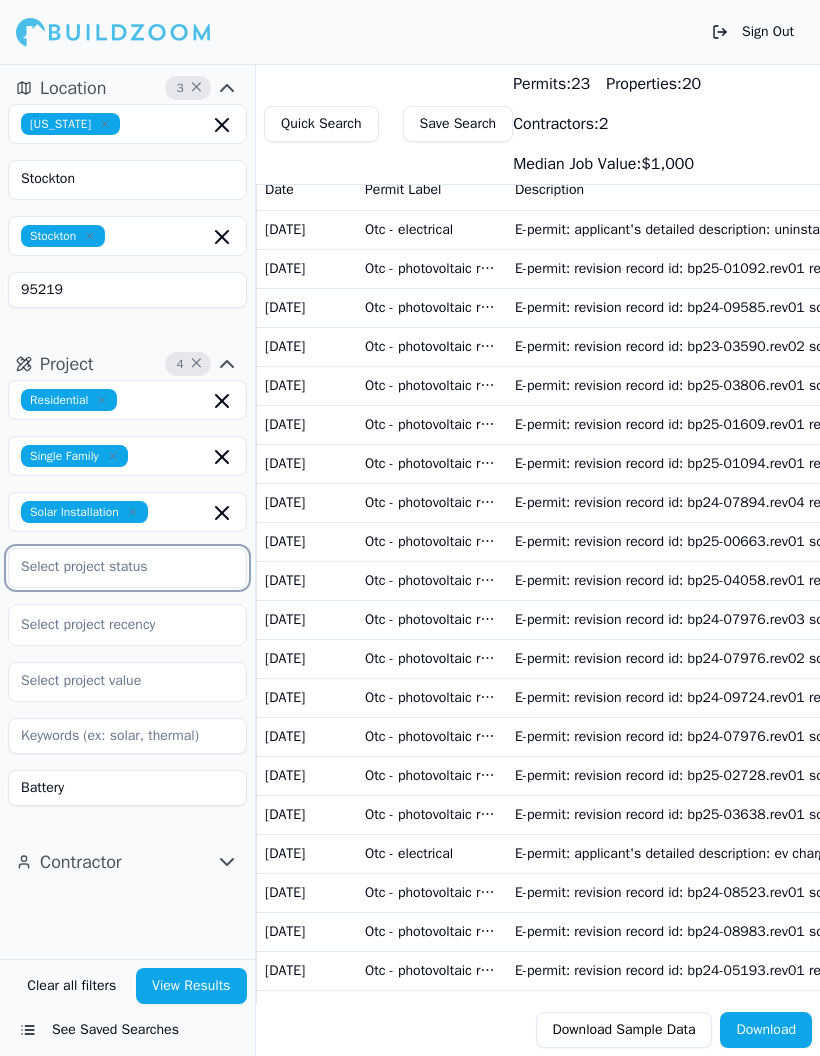 click at bounding box center [115, 567] 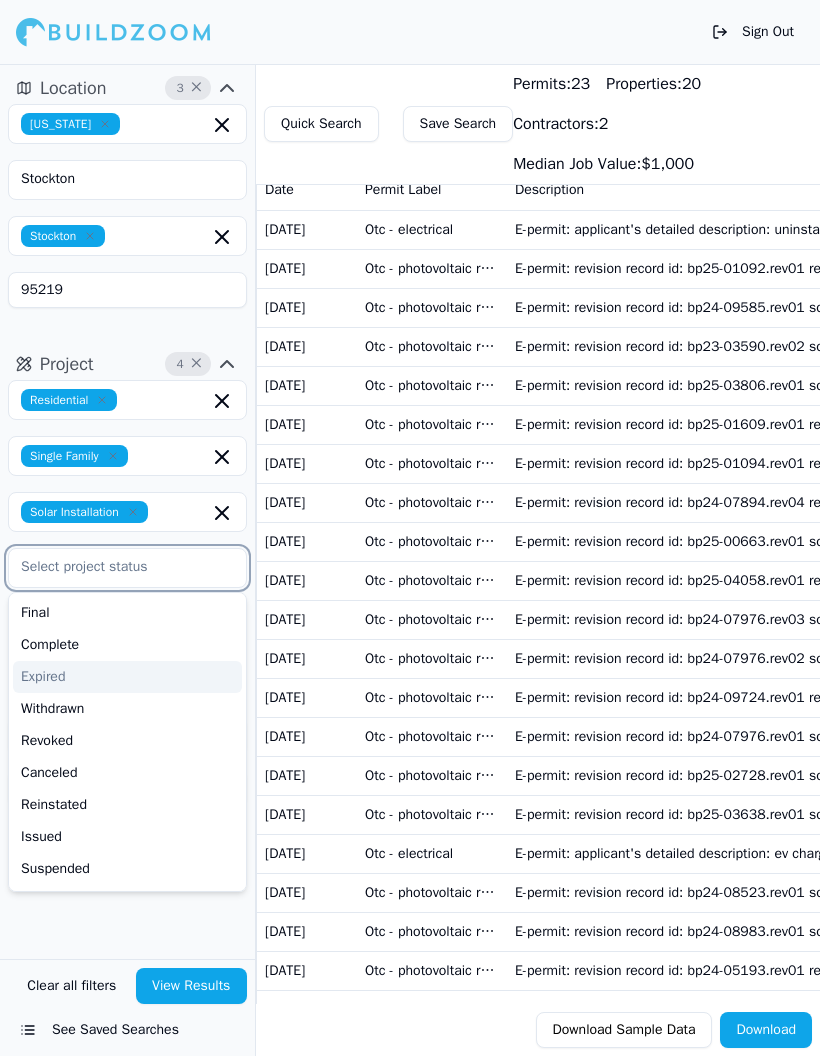 click at bounding box center (115, 567) 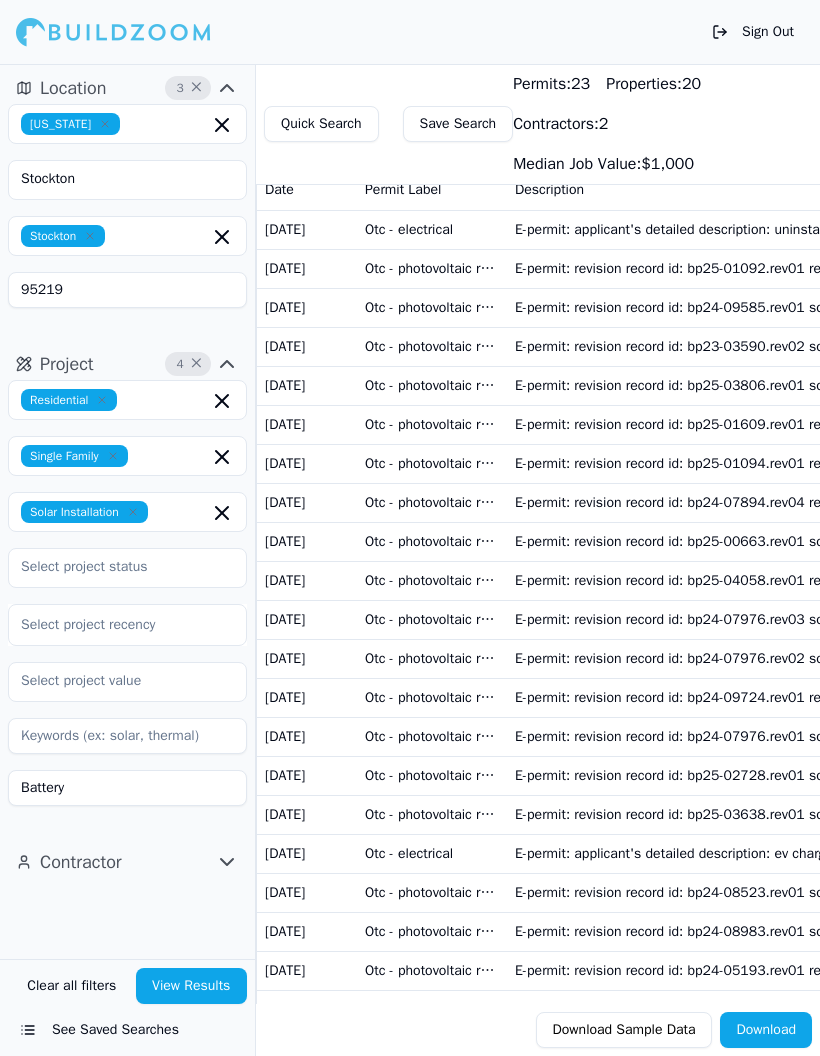click on "Otc - photovoltaic revision" at bounding box center [432, 580] 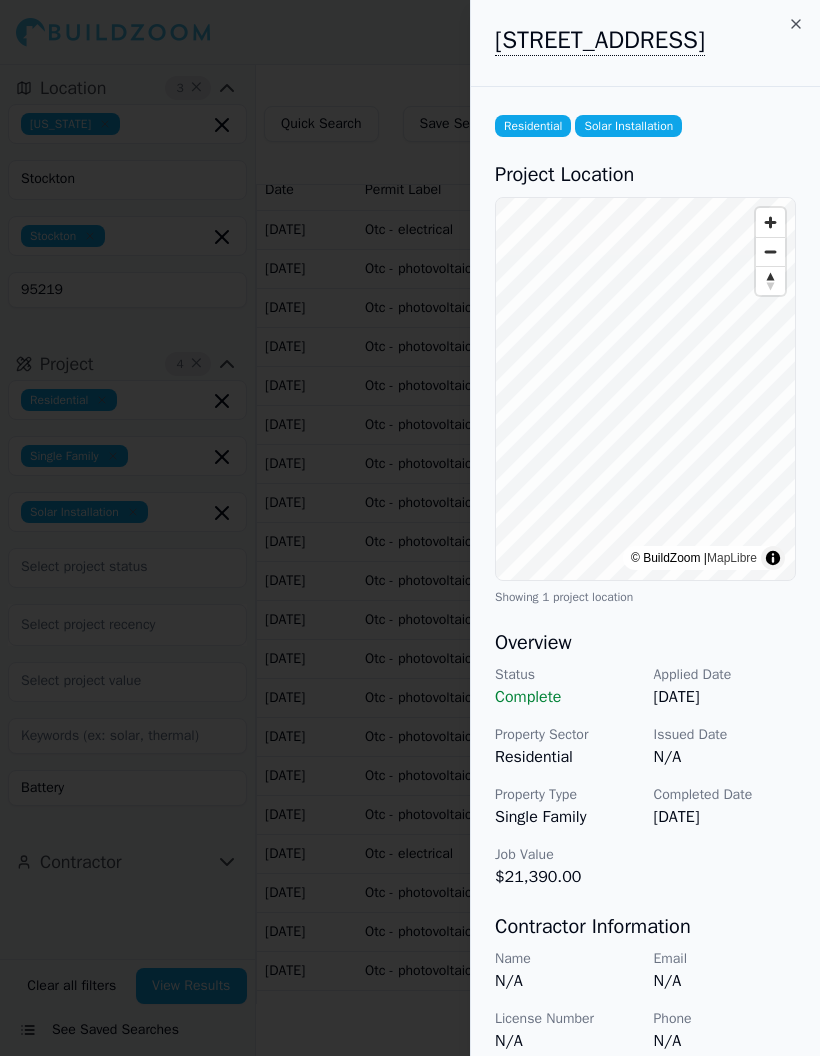 click on "[STREET_ADDRESS]" at bounding box center (645, 40) 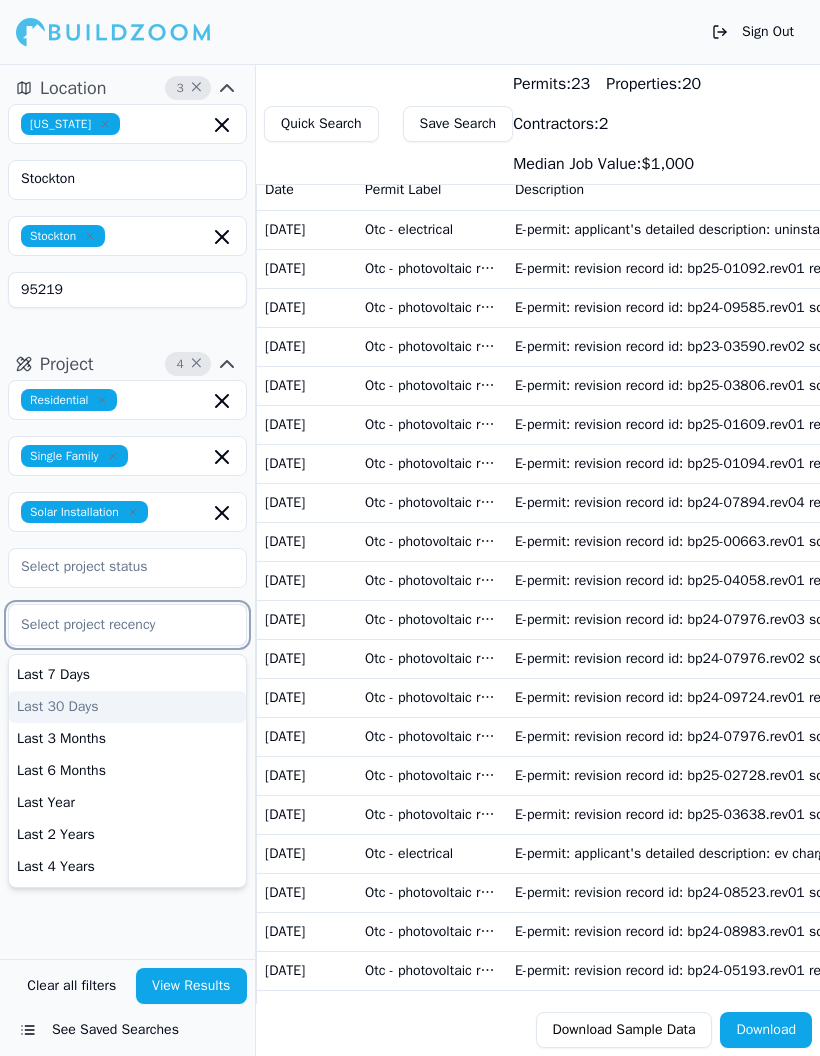 click on "Last 30 Days" at bounding box center (127, 707) 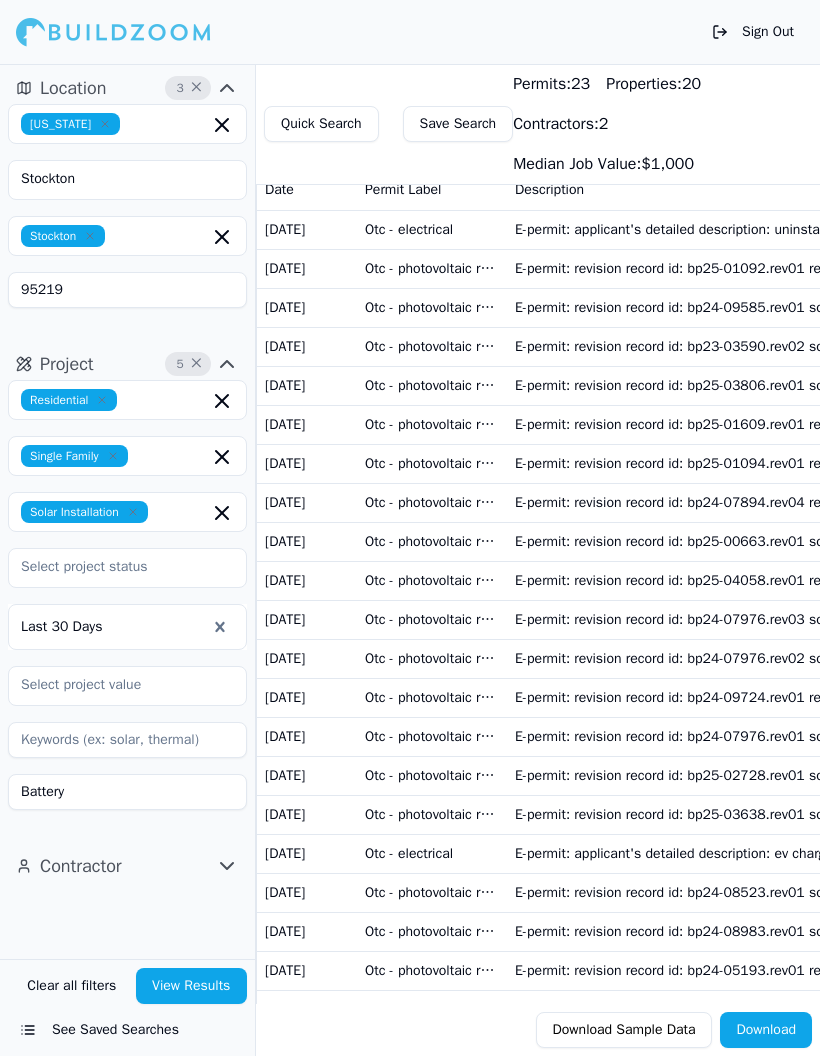 scroll, scrollTop: 0, scrollLeft: 0, axis: both 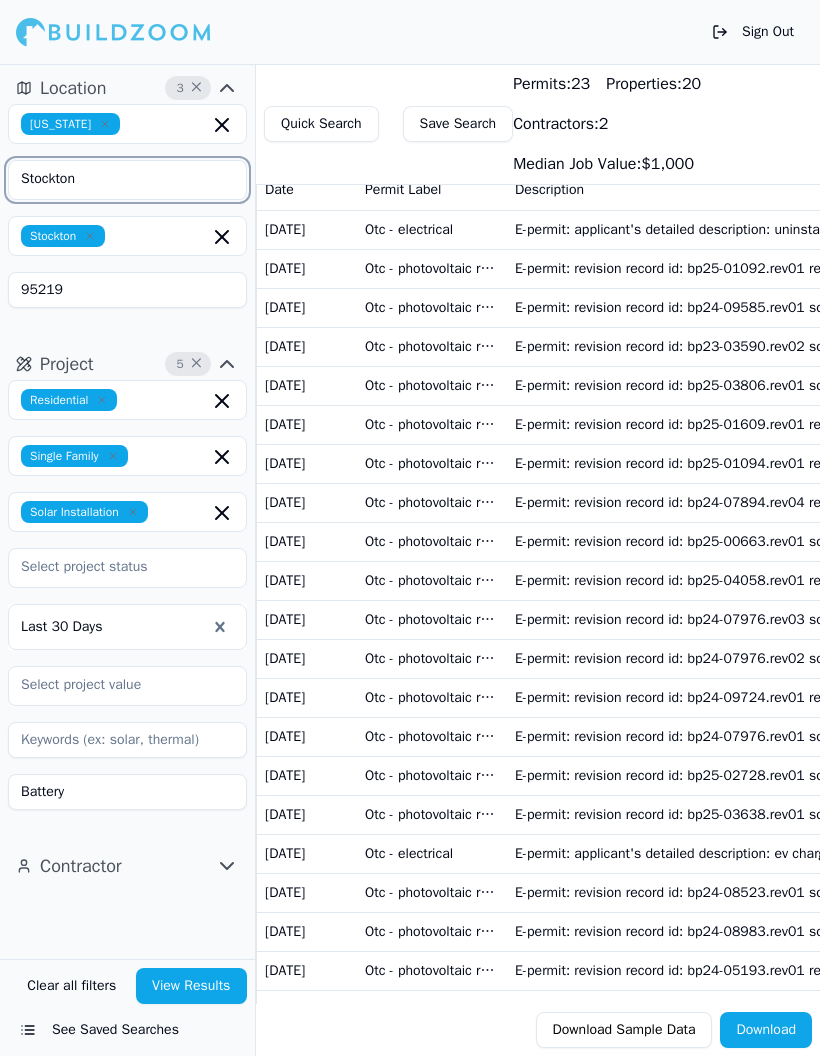 click on "Stockton" at bounding box center [115, 179] 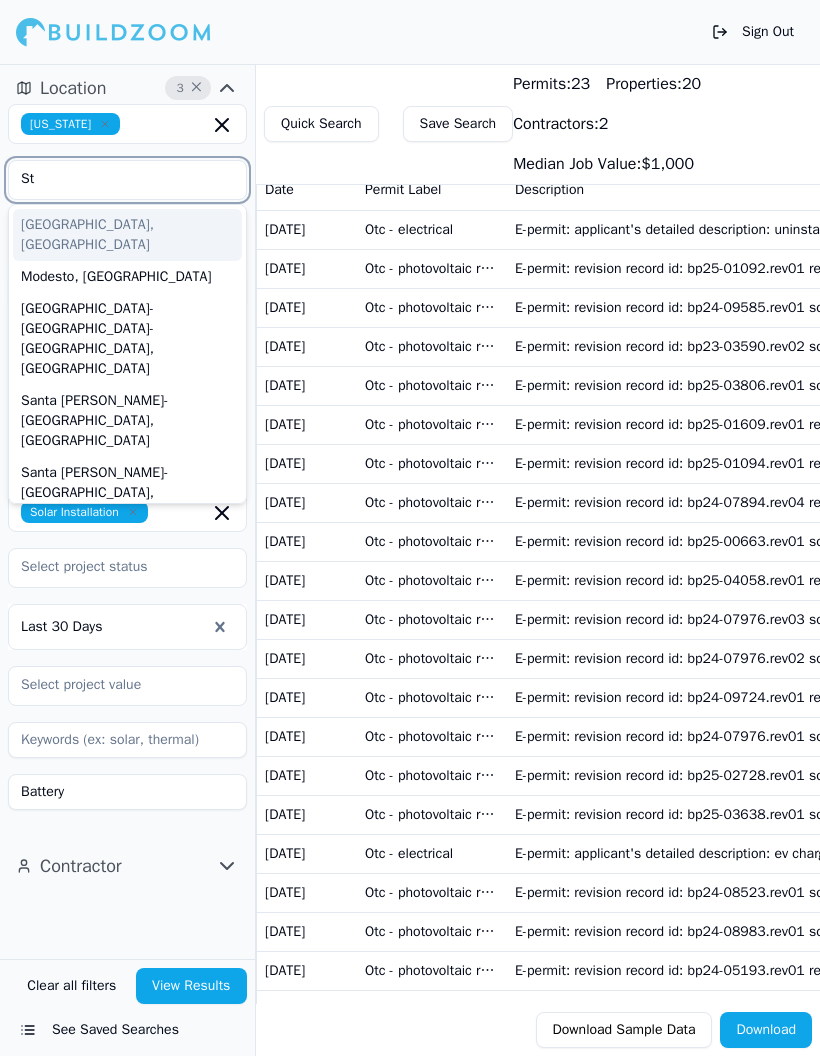 type on "S" 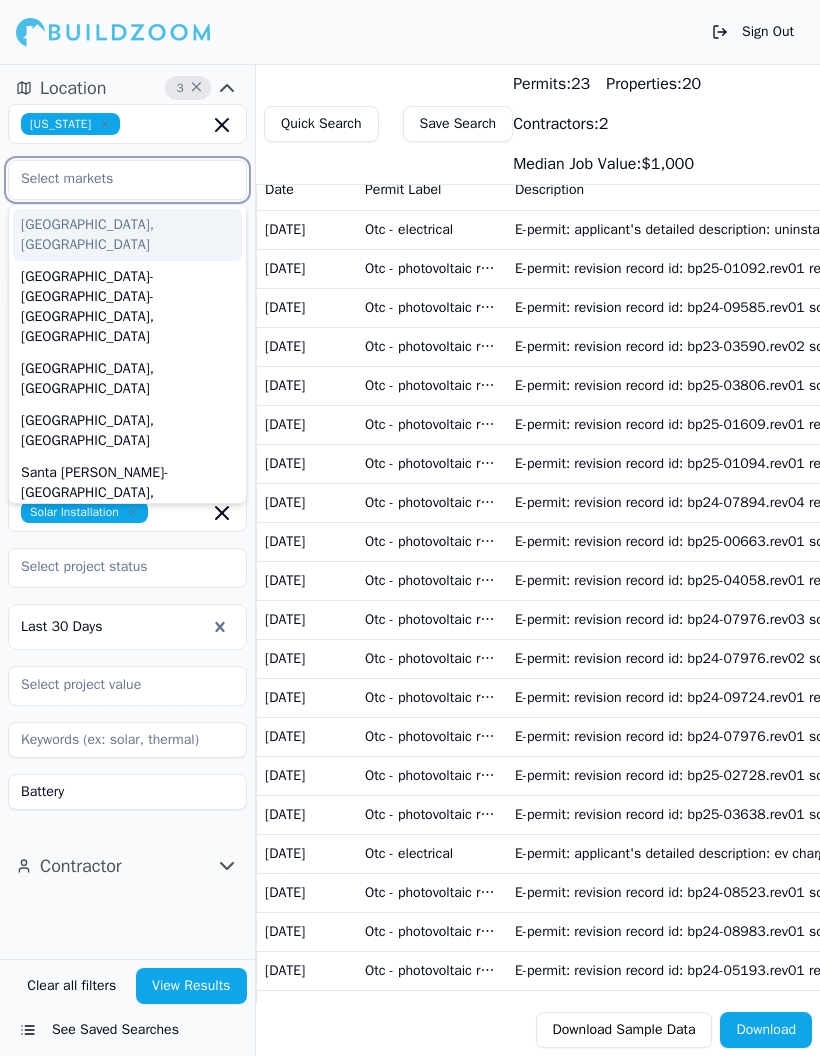 type 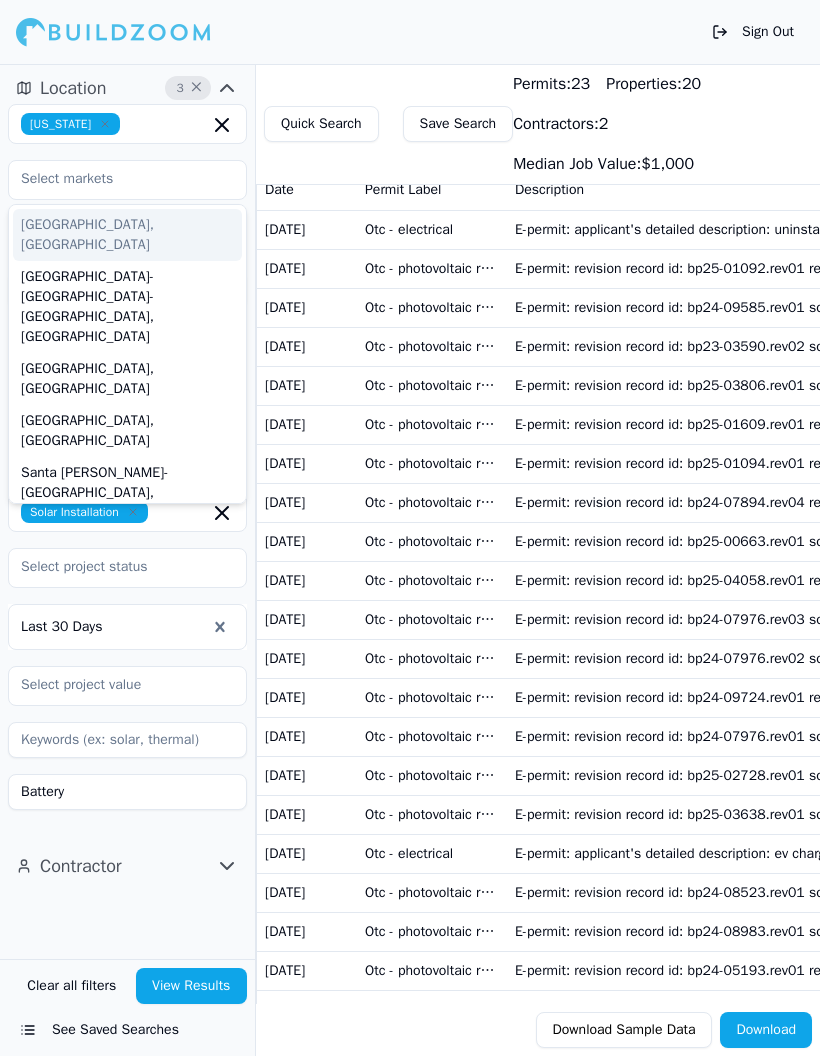 click on "Location 3 × [US_STATE] [GEOGRAPHIC_DATA], [GEOGRAPHIC_DATA] [GEOGRAPHIC_DATA]-[GEOGRAPHIC_DATA], [GEOGRAPHIC_DATA] [GEOGRAPHIC_DATA], [GEOGRAPHIC_DATA] [GEOGRAPHIC_DATA], [GEOGRAPHIC_DATA] [GEOGRAPHIC_DATA][PERSON_NAME]-[GEOGRAPHIC_DATA], [GEOGRAPHIC_DATA] [GEOGRAPHIC_DATA]-[GEOGRAPHIC_DATA], [GEOGRAPHIC_DATA] [GEOGRAPHIC_DATA][PERSON_NAME]-[GEOGRAPHIC_DATA], [GEOGRAPHIC_DATA] [GEOGRAPHIC_DATA][PERSON_NAME]-[GEOGRAPHIC_DATA], [GEOGRAPHIC_DATA] [GEOGRAPHIC_DATA], [GEOGRAPHIC_DATA] [GEOGRAPHIC_DATA][PERSON_NAME]-[GEOGRAPHIC_DATA]-[GEOGRAPHIC_DATA], [GEOGRAPHIC_DATA] [GEOGRAPHIC_DATA][PERSON_NAME]-[GEOGRAPHIC_DATA][PERSON_NAME], [GEOGRAPHIC_DATA] [GEOGRAPHIC_DATA], [GEOGRAPHIC_DATA] [GEOGRAPHIC_DATA], [GEOGRAPHIC_DATA] [GEOGRAPHIC_DATA]-[GEOGRAPHIC_DATA]-[GEOGRAPHIC_DATA], [GEOGRAPHIC_DATA] [GEOGRAPHIC_DATA], [GEOGRAPHIC_DATA] [GEOGRAPHIC_DATA]-[GEOGRAPHIC_DATA]-[GEOGRAPHIC_DATA], [GEOGRAPHIC_DATA] [GEOGRAPHIC_DATA], [GEOGRAPHIC_DATA] [GEOGRAPHIC_DATA]-[GEOGRAPHIC_DATA]-[GEOGRAPHIC_DATA], [GEOGRAPHIC_DATA] [GEOGRAPHIC_DATA]-[GEOGRAPHIC_DATA]-[GEOGRAPHIC_DATA], [GEOGRAPHIC_DATA] [GEOGRAPHIC_DATA], [GEOGRAPHIC_DATA] [GEOGRAPHIC_DATA], [GEOGRAPHIC_DATA] [GEOGRAPHIC_DATA], [GEOGRAPHIC_DATA] [GEOGRAPHIC_DATA], [GEOGRAPHIC_DATA] [GEOGRAPHIC_DATA], [GEOGRAPHIC_DATA] [GEOGRAPHIC_DATA]-[GEOGRAPHIC_DATA]-[GEOGRAPHIC_DATA], [GEOGRAPHIC_DATA] [GEOGRAPHIC_DATA], [GEOGRAPHIC_DATA] [GEOGRAPHIC_DATA], [GEOGRAPHIC_DATA] [GEOGRAPHIC_DATA], [GEOGRAPHIC_DATA], [GEOGRAPHIC_DATA] [GEOGRAPHIC_DATA], [GEOGRAPHIC_DATA] [GEOGRAPHIC_DATA], [GEOGRAPHIC_DATA] [GEOGRAPHIC_DATA]-[GEOGRAPHIC_DATA], [GEOGRAPHIC_DATA] [GEOGRAPHIC_DATA]-[GEOGRAPHIC_DATA], [GEOGRAPHIC_DATA] [GEOGRAPHIC_DATA] 95219 Project 5 × Residential Single Family Solar Installation Last 30 Days Battery Contractor" at bounding box center (127, 511) 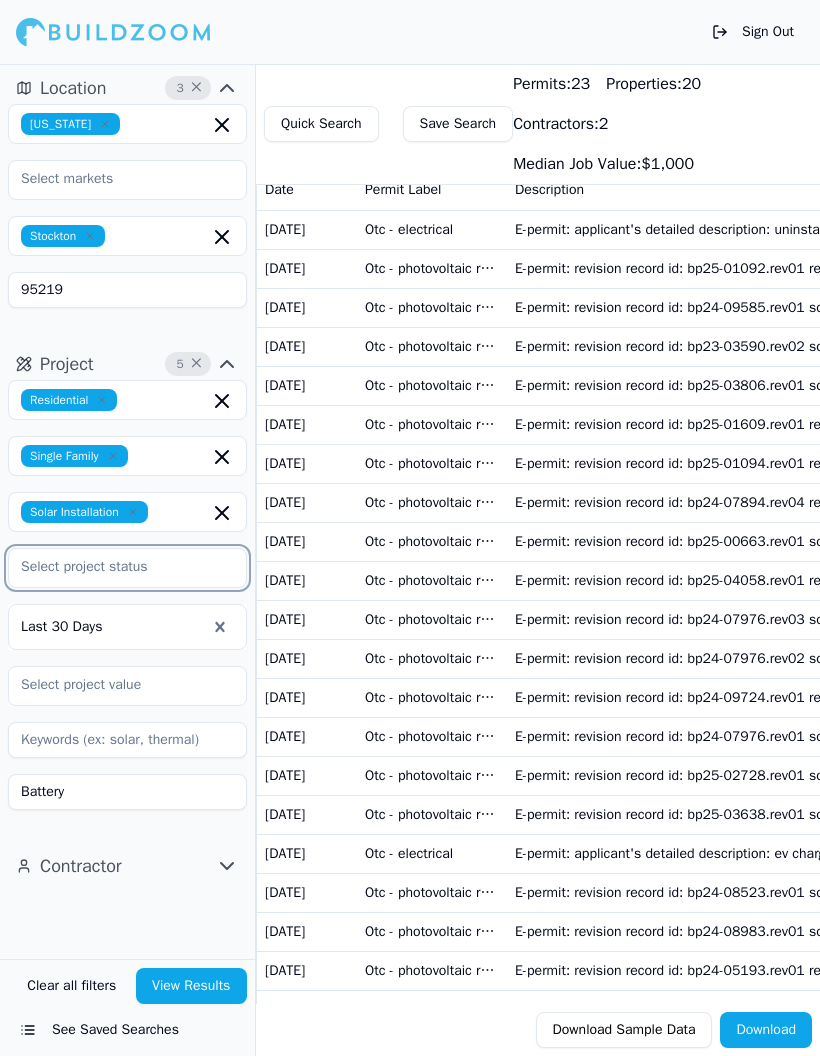 click at bounding box center [115, 567] 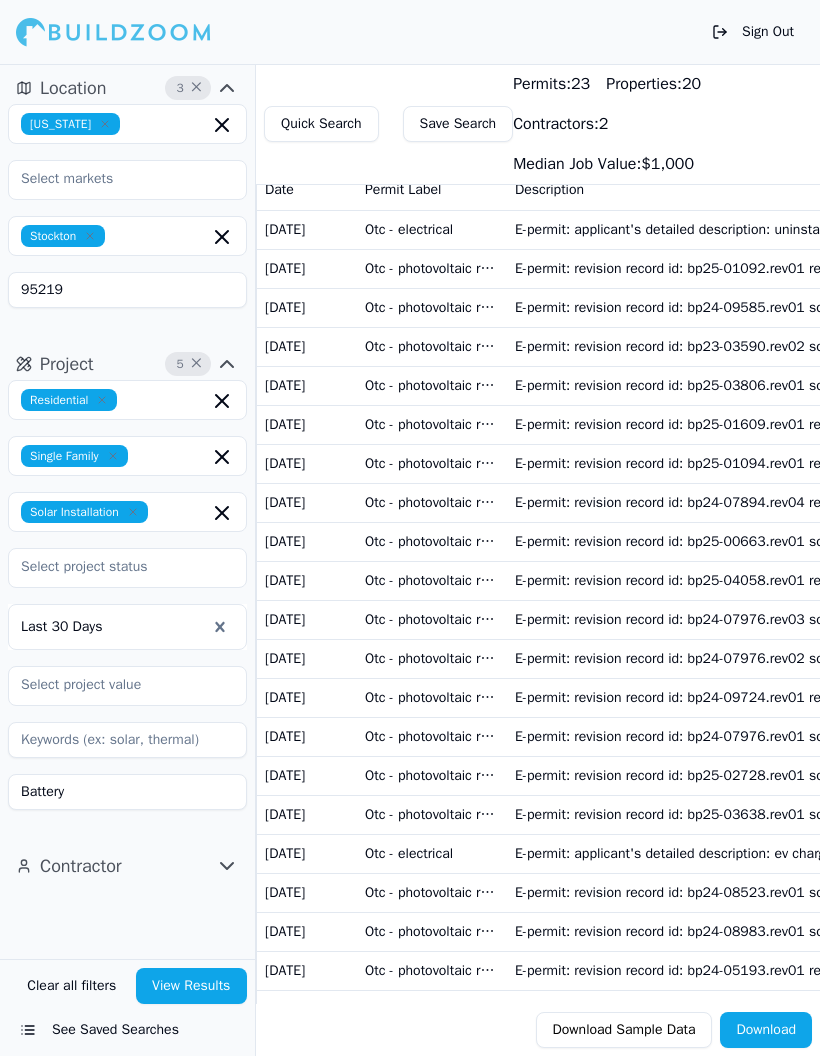 click on "Location 3 × [US_STATE] Stockton 95219 Project 5 × Residential Single Family Solar Installation Last 30 Days Battery Contractor" at bounding box center (127, 511) 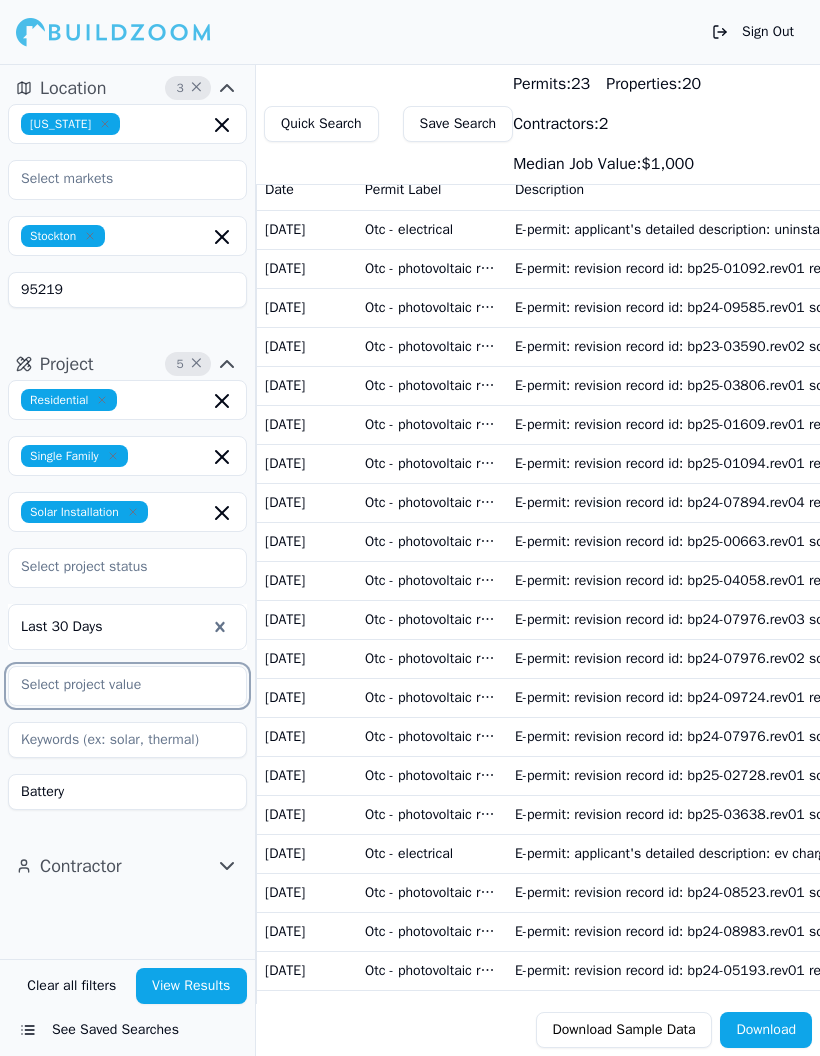 click at bounding box center [115, 685] 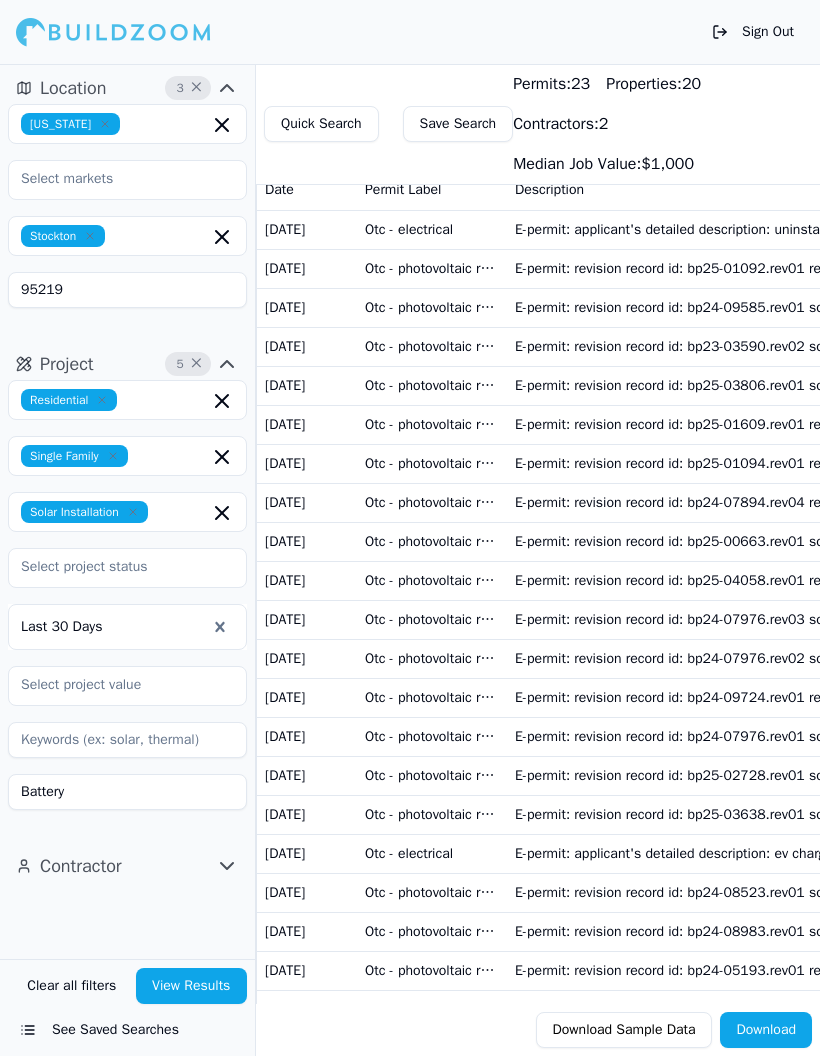 click at bounding box center (113, 32) 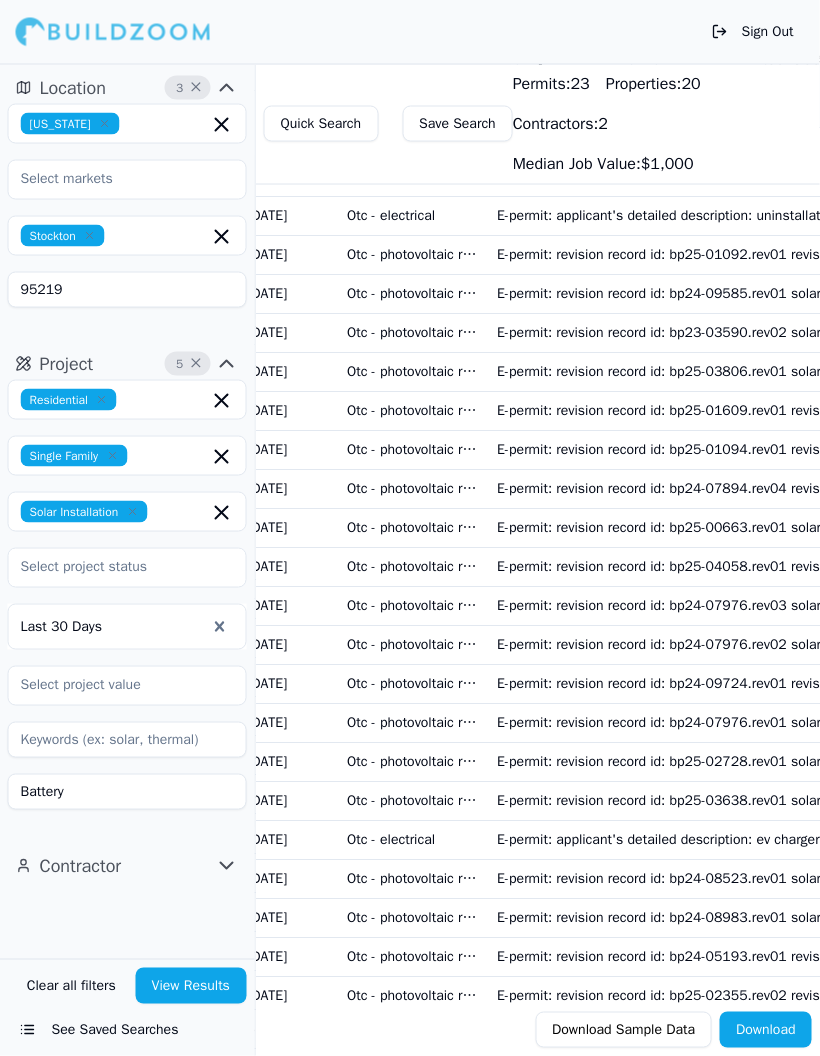scroll, scrollTop: 0, scrollLeft: 17, axis: horizontal 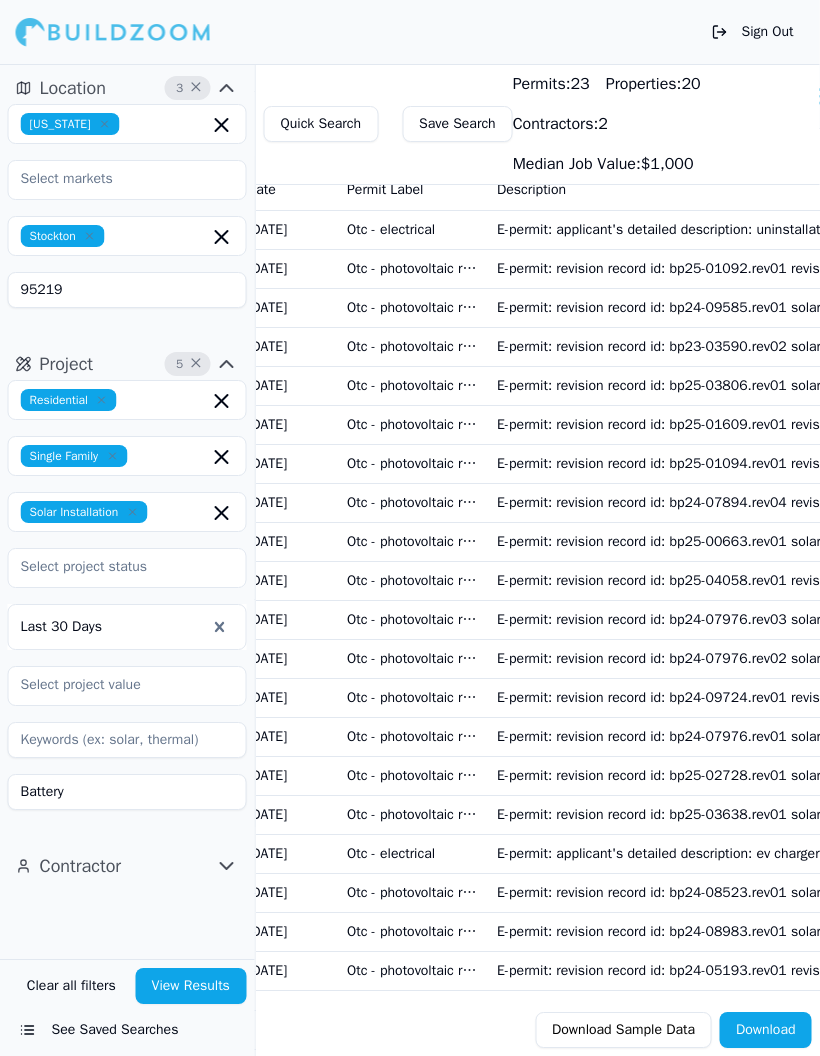click on "Clear all filters View Results See Saved Searches" at bounding box center [127, 1007] 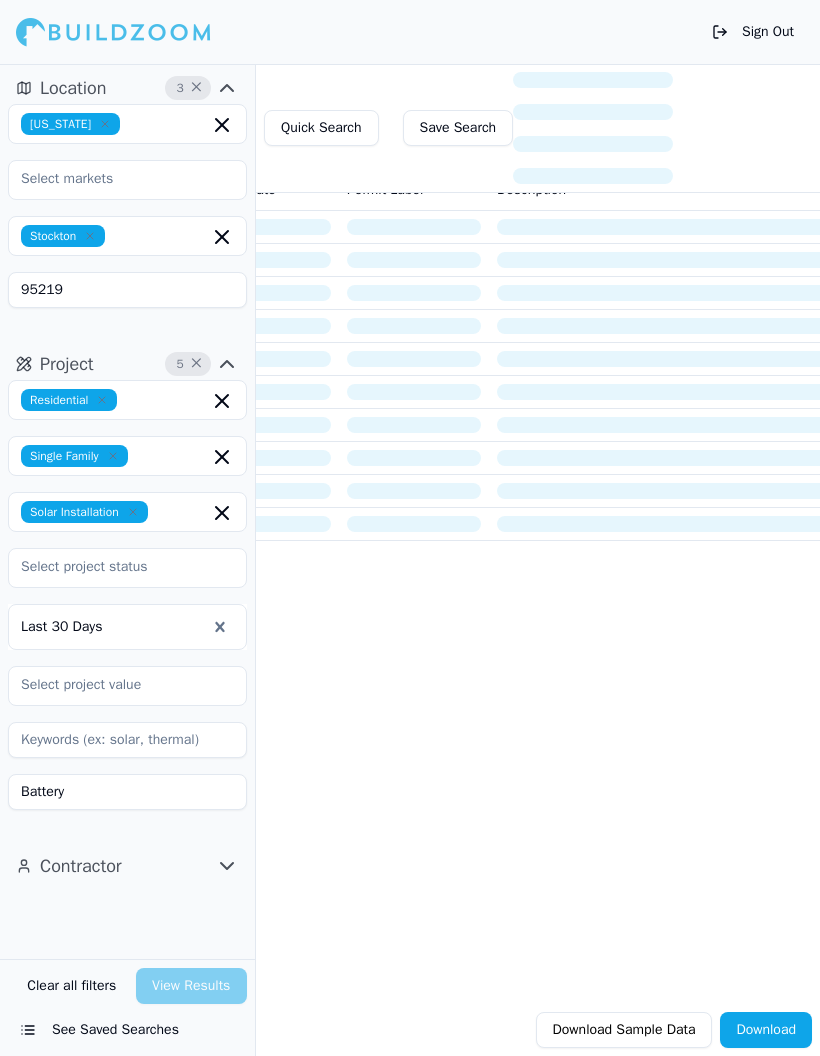 click on "Clear all filters View Results See Saved Searches" at bounding box center (127, 1007) 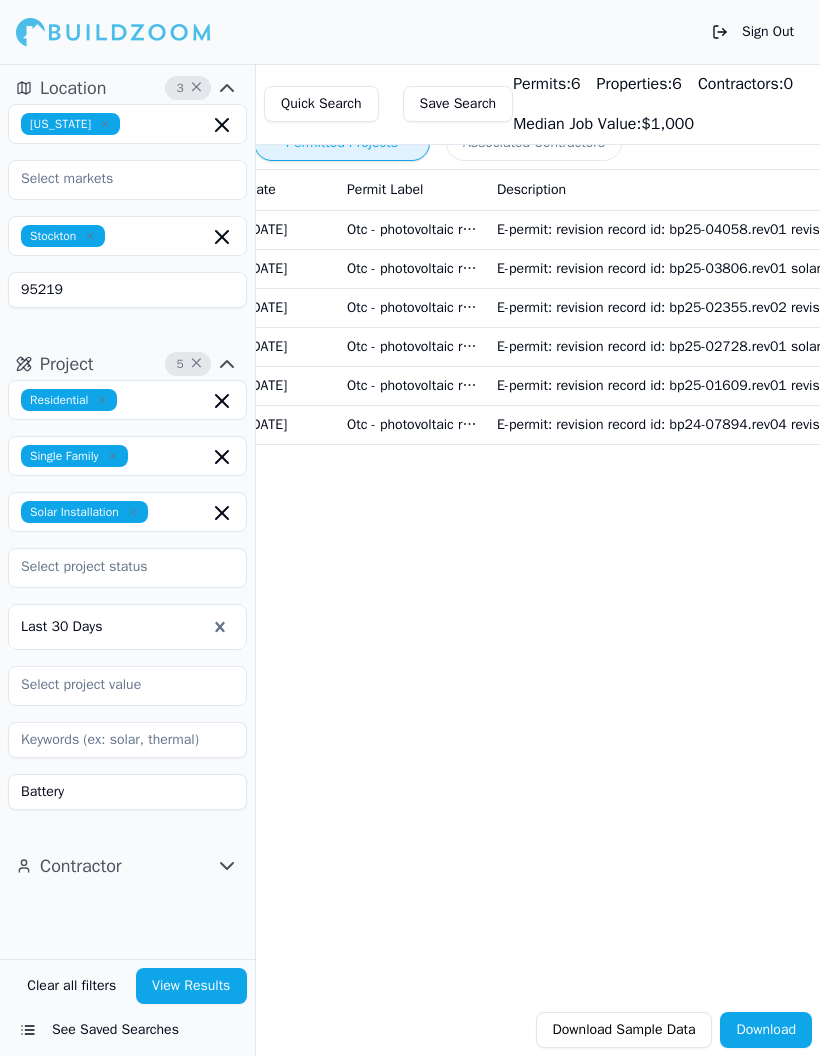 click on "Battery" at bounding box center (127, 792) 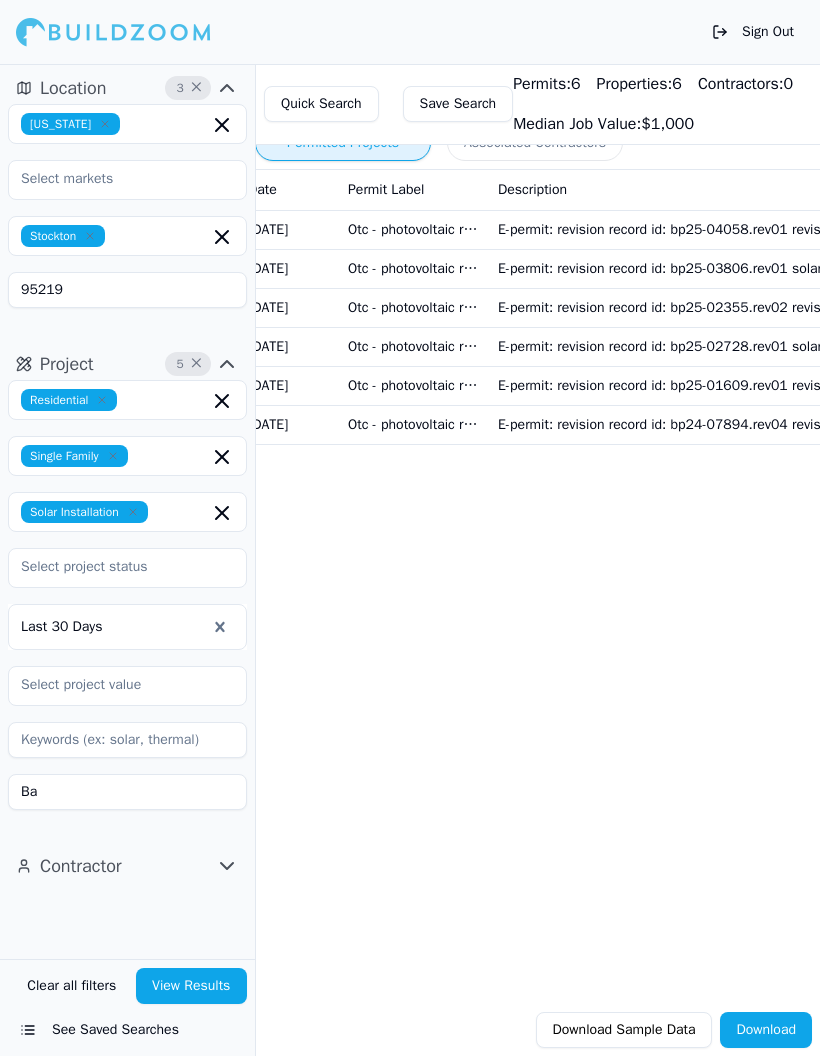 type on "B" 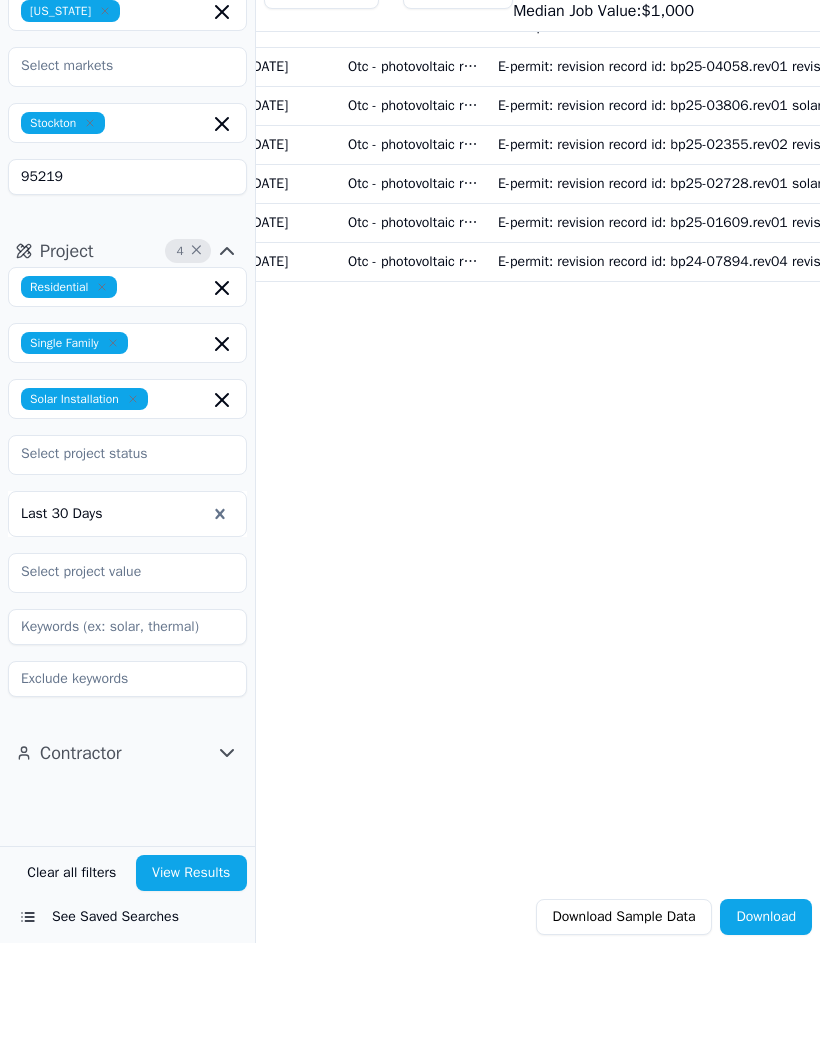 scroll, scrollTop: 80, scrollLeft: 17, axis: both 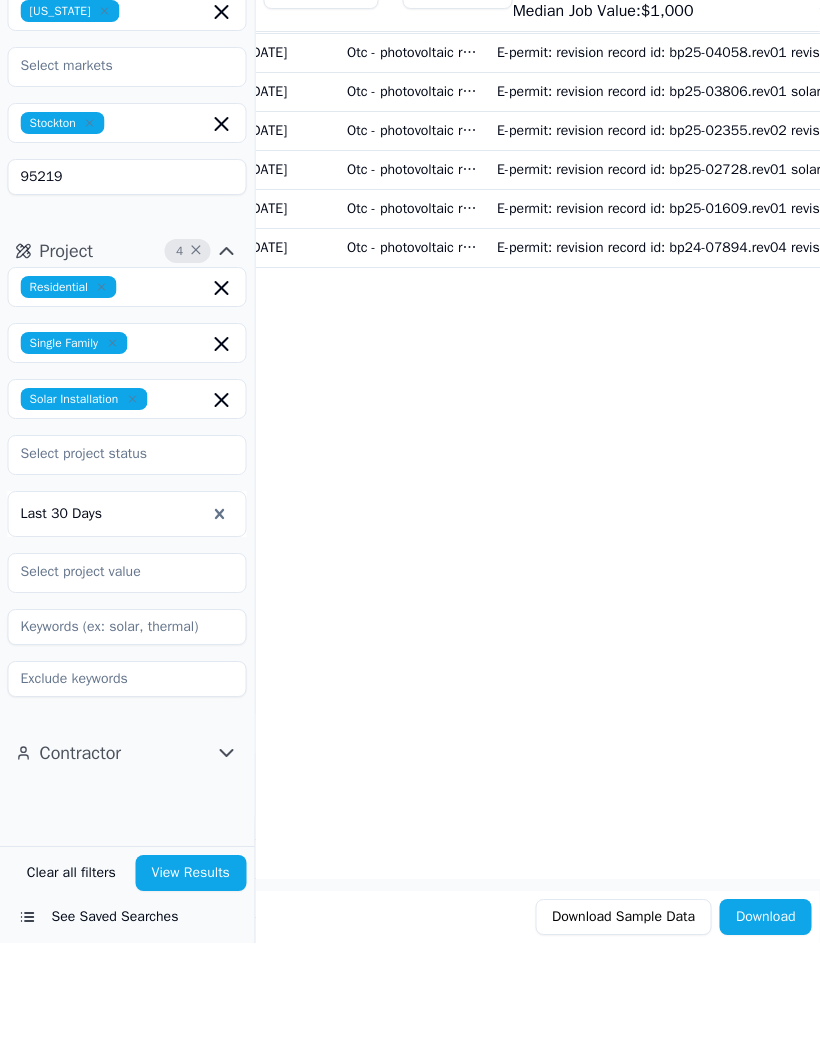 click on "View Results" at bounding box center [192, 986] 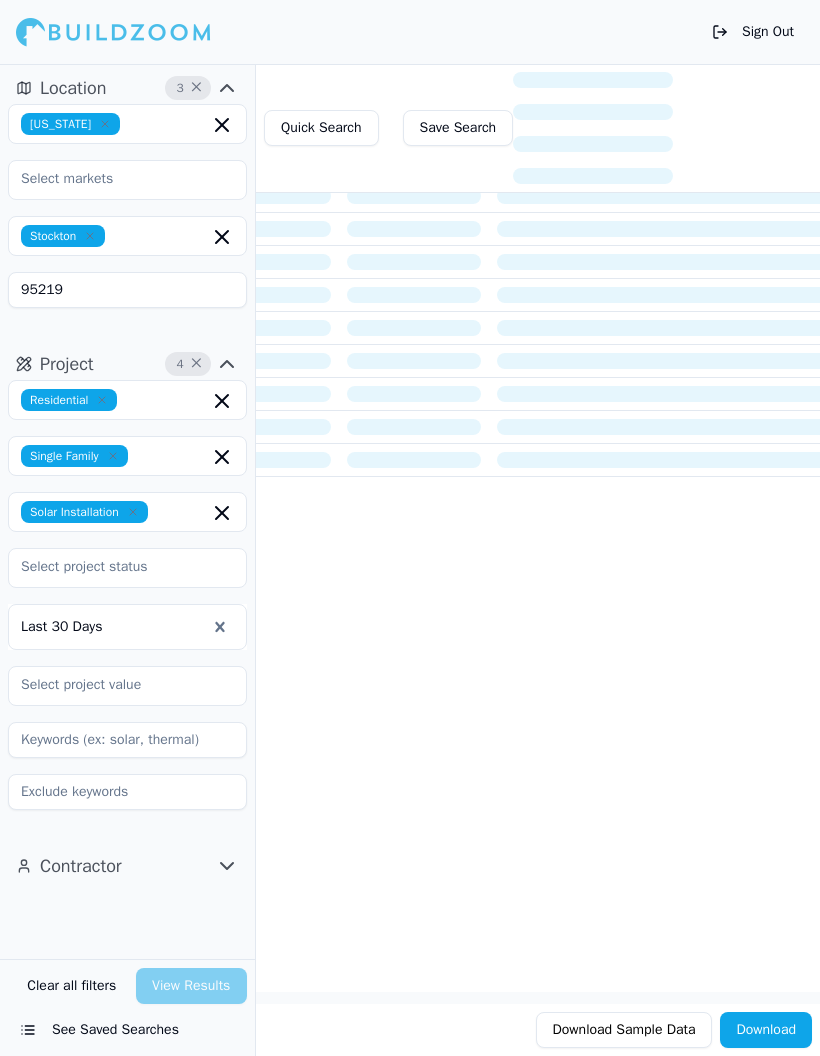 click on "Location 3 × [US_STATE] Stockton 95219 Project 4 × Residential Single Family Solar Installation Last 30 Days Contractor" at bounding box center (127, 511) 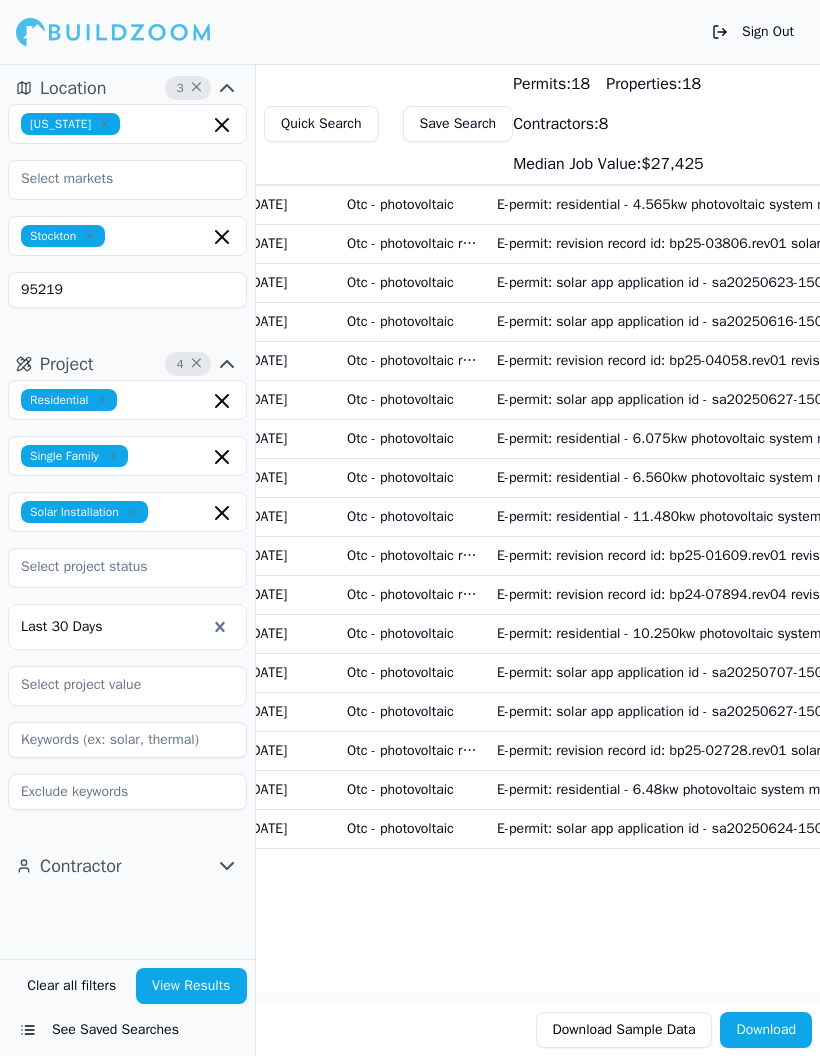 click 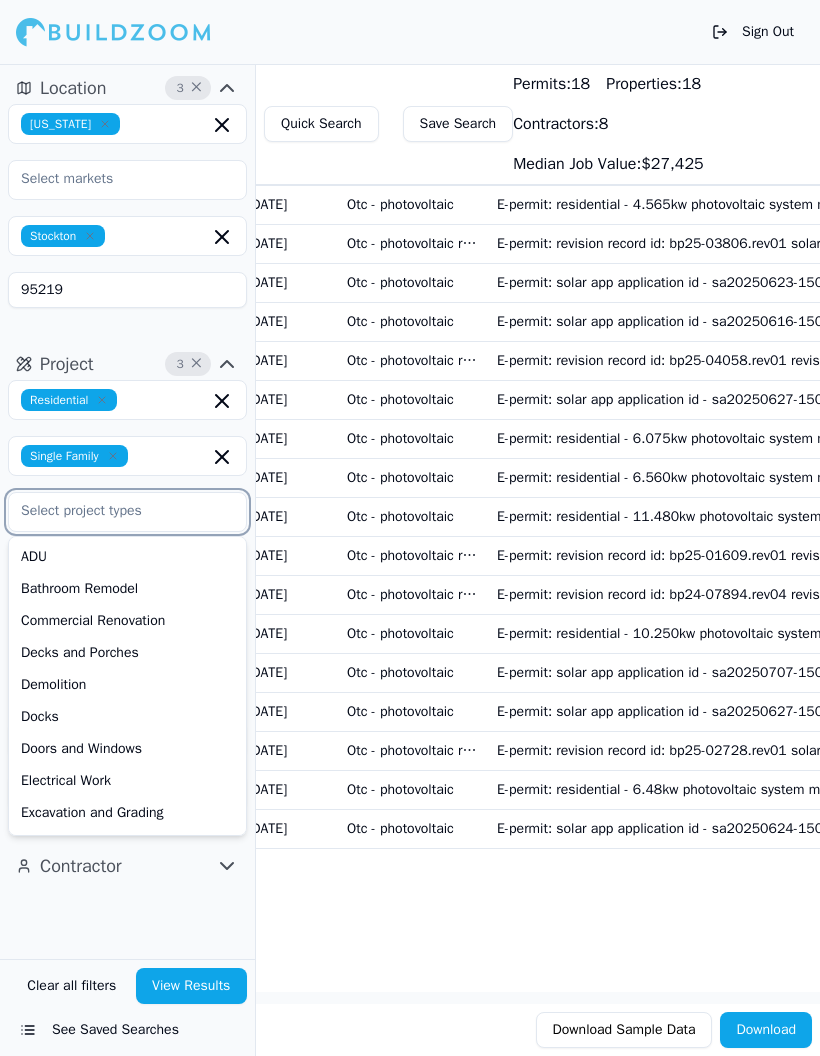 scroll, scrollTop: 80, scrollLeft: 17, axis: both 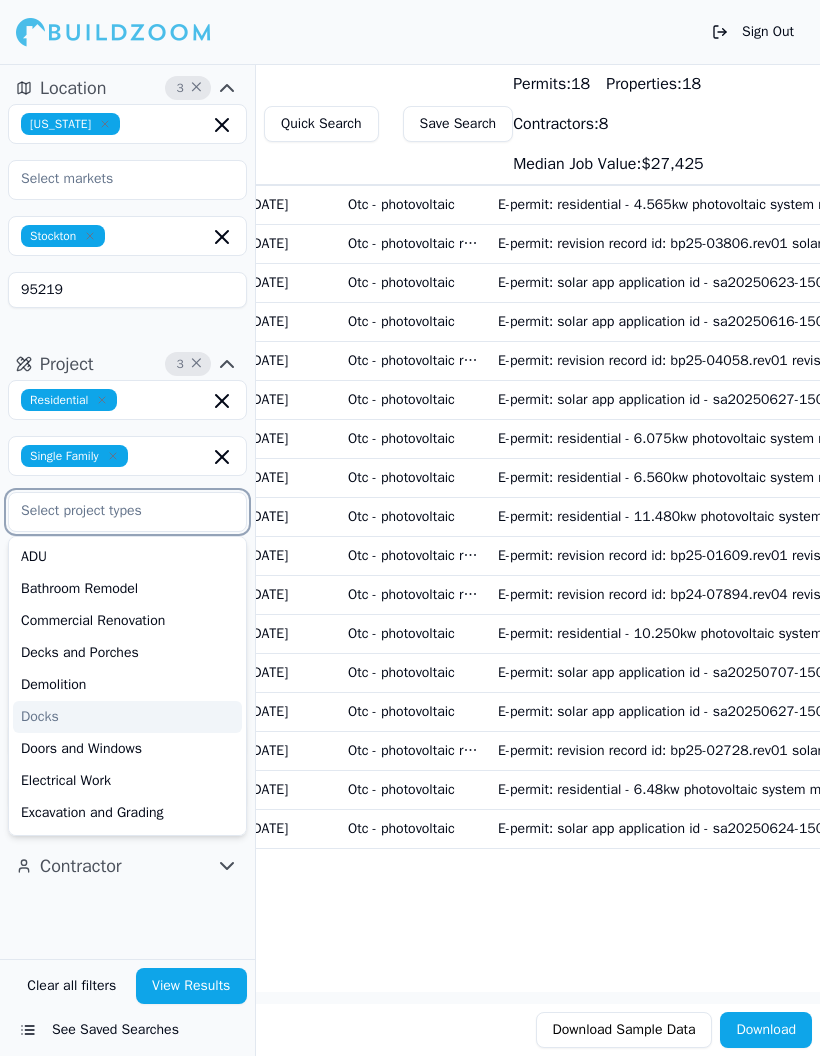 click at bounding box center [115, 511] 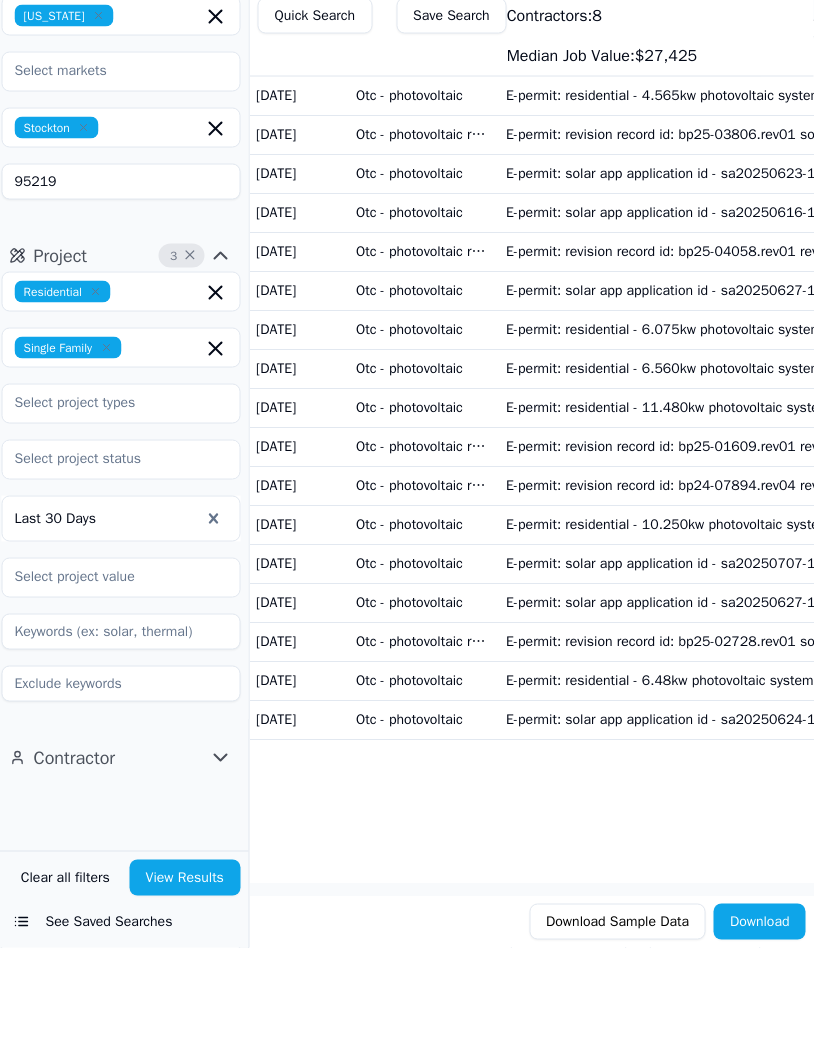 scroll, scrollTop: 80, scrollLeft: 0, axis: vertical 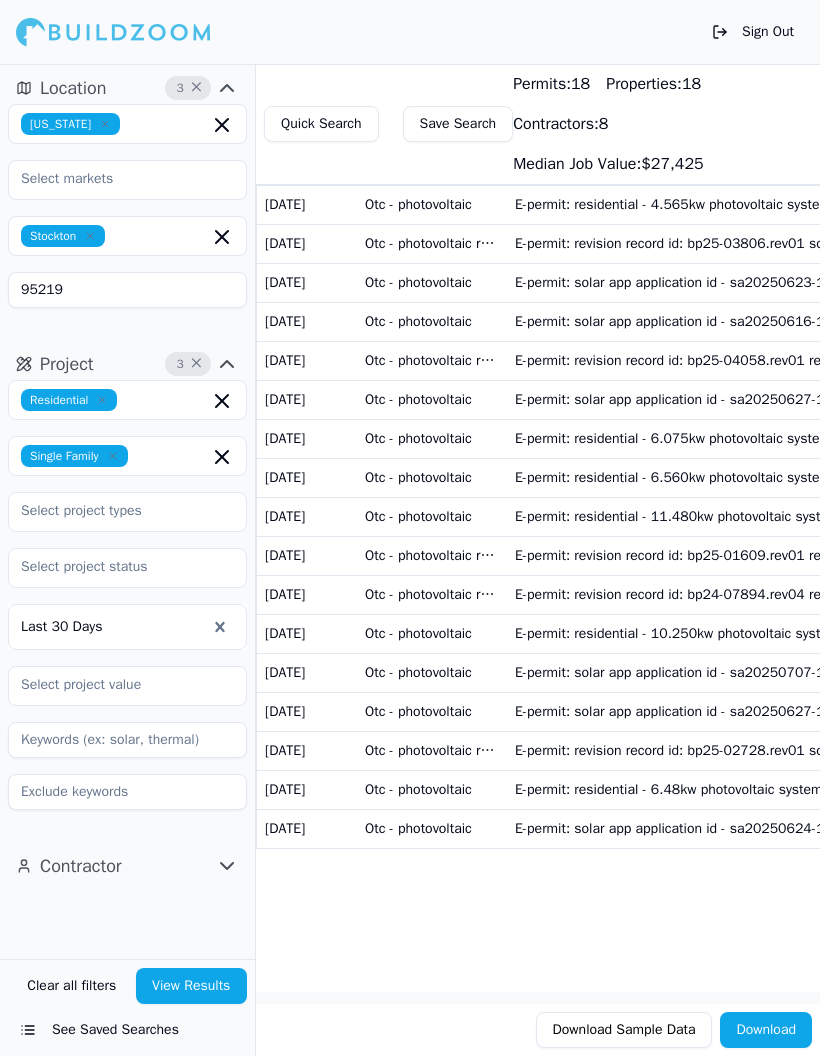click at bounding box center (127, 792) 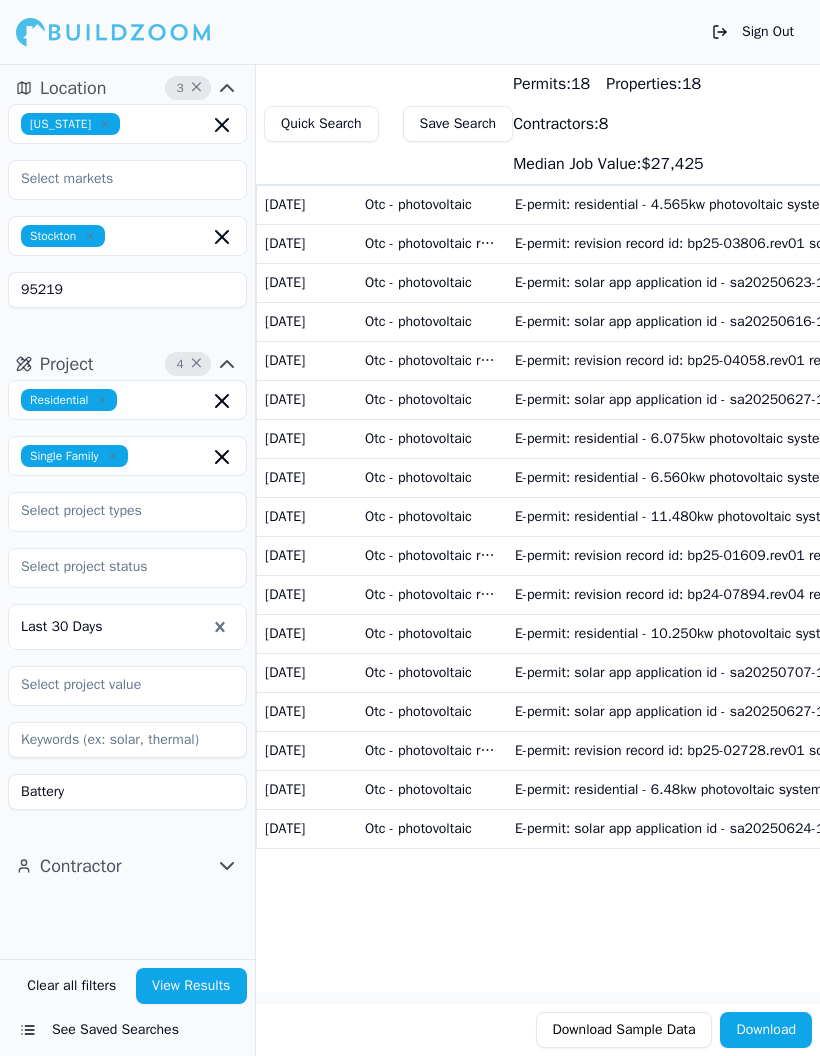 type on "Battery" 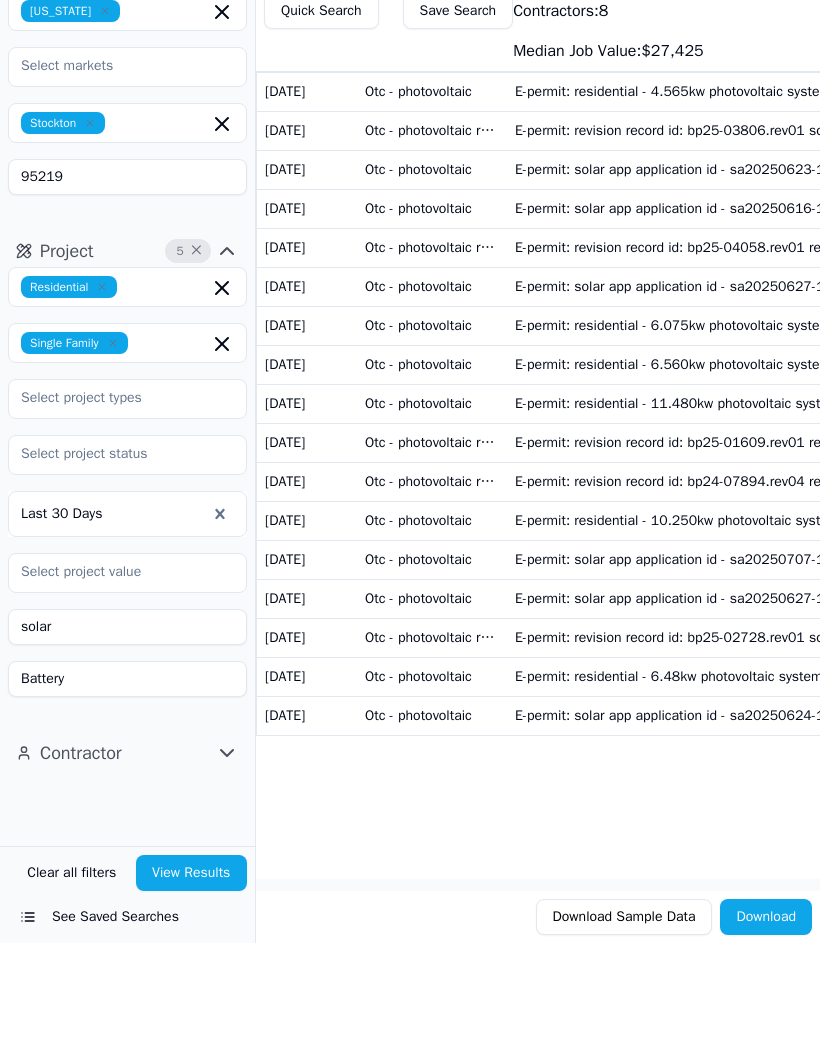 type on "solar" 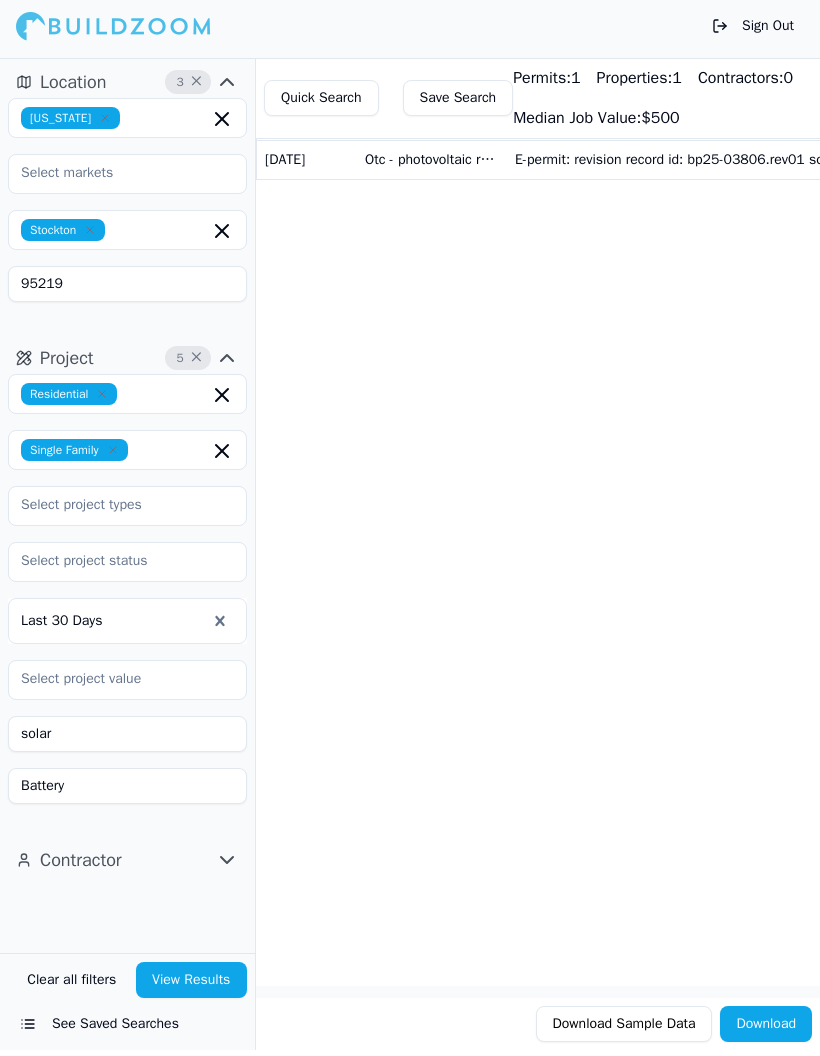 scroll, scrollTop: 0, scrollLeft: 0, axis: both 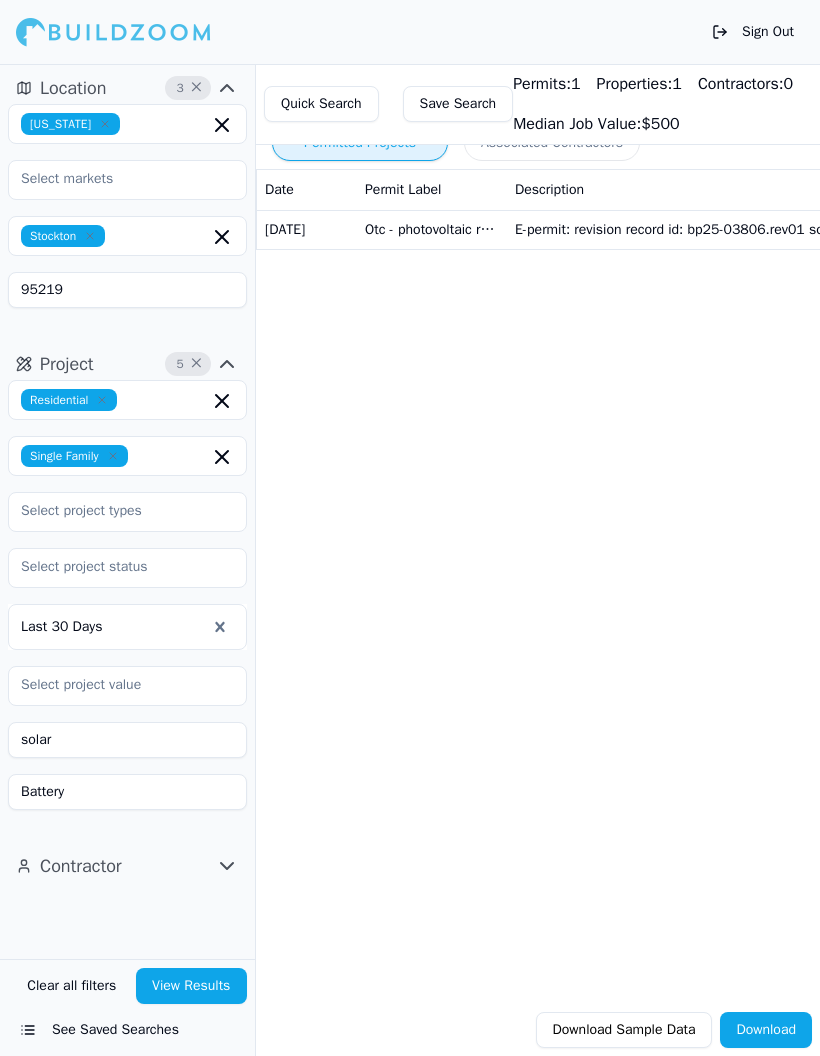 click on "×" at bounding box center (198, 88) 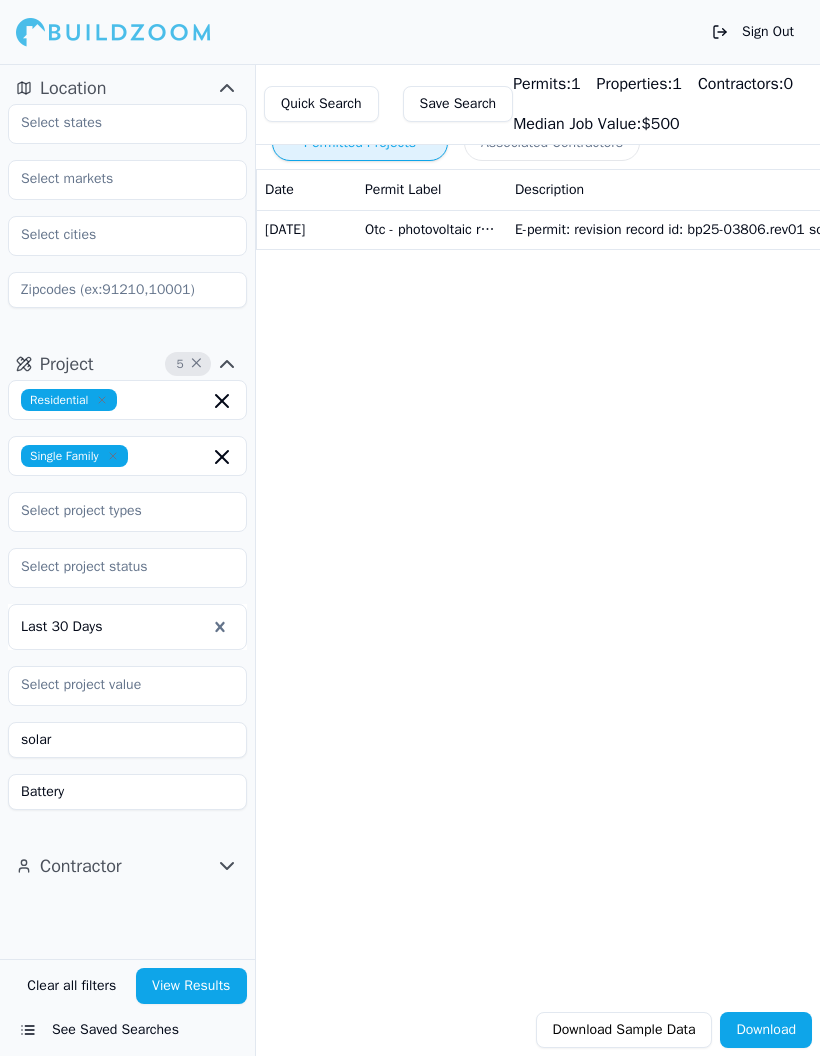 click on "Location" at bounding box center [73, 88] 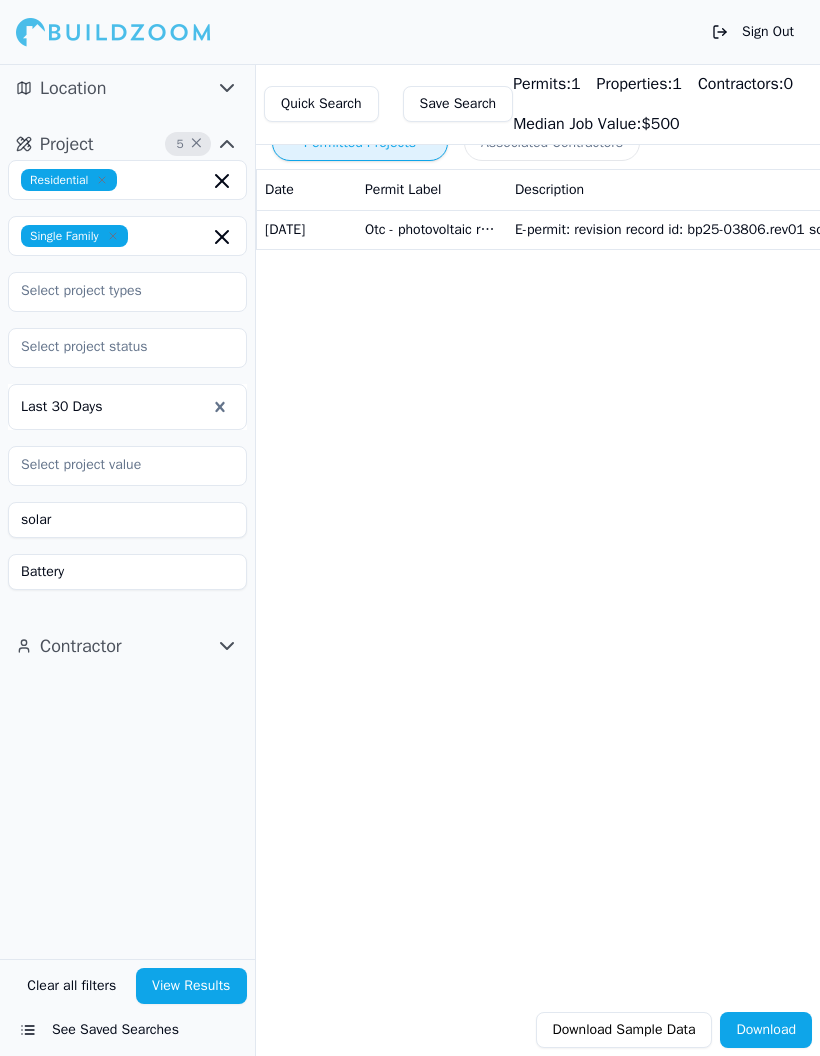 click on "Location" at bounding box center (73, 88) 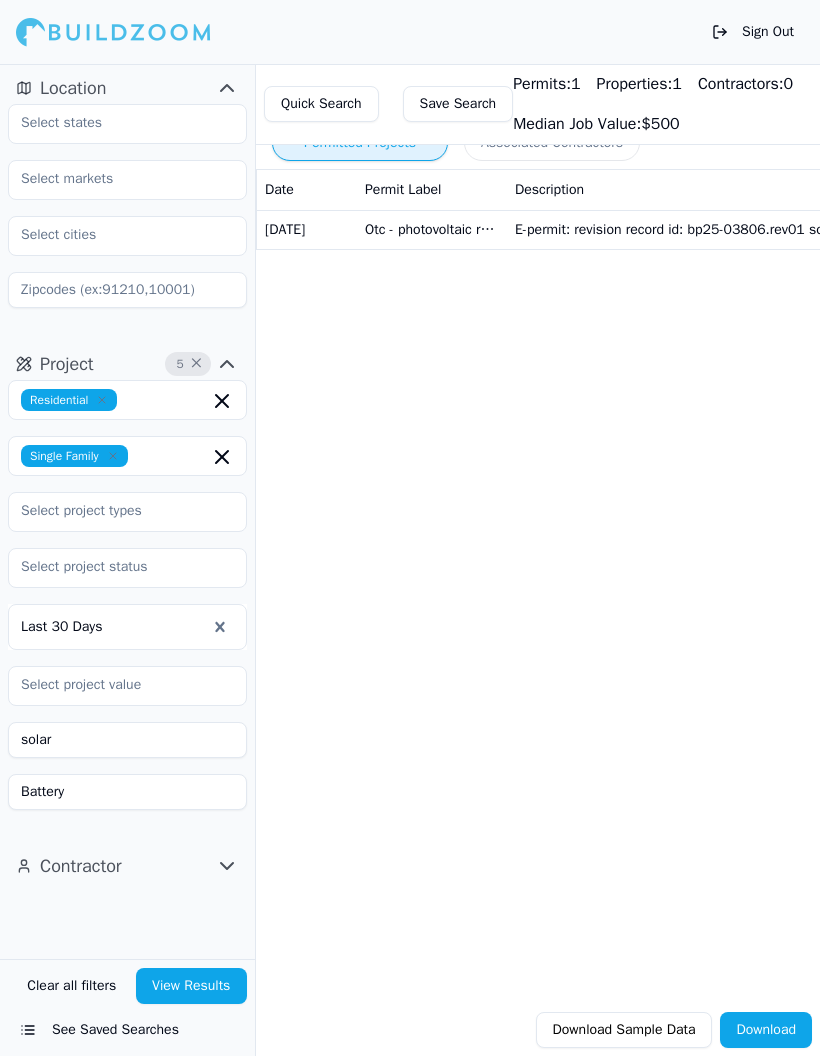 click on "Location" at bounding box center (127, 88) 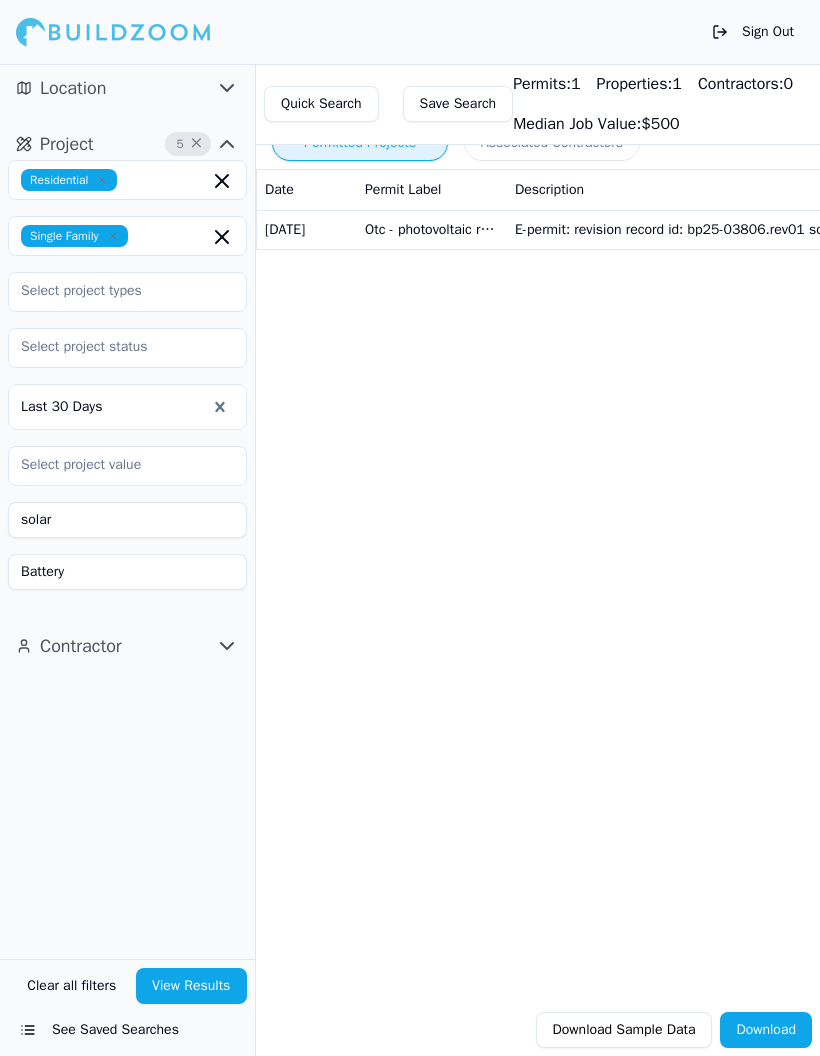 click 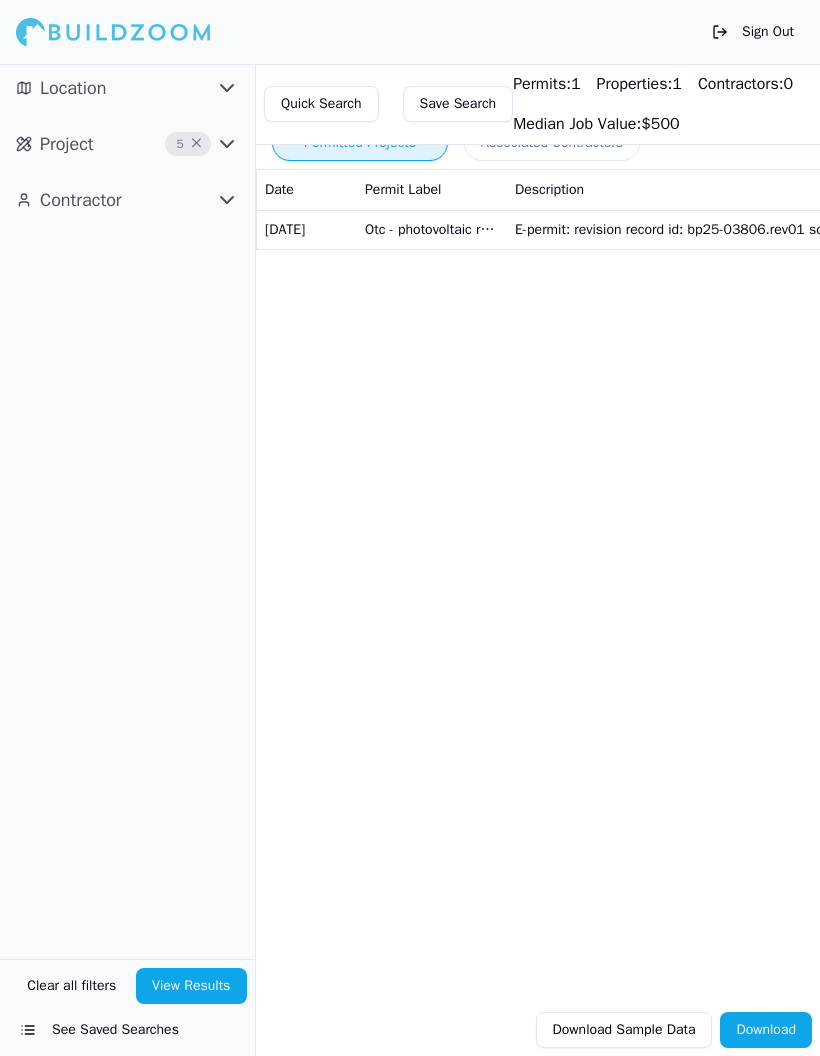 click on "Contractor" at bounding box center [127, 200] 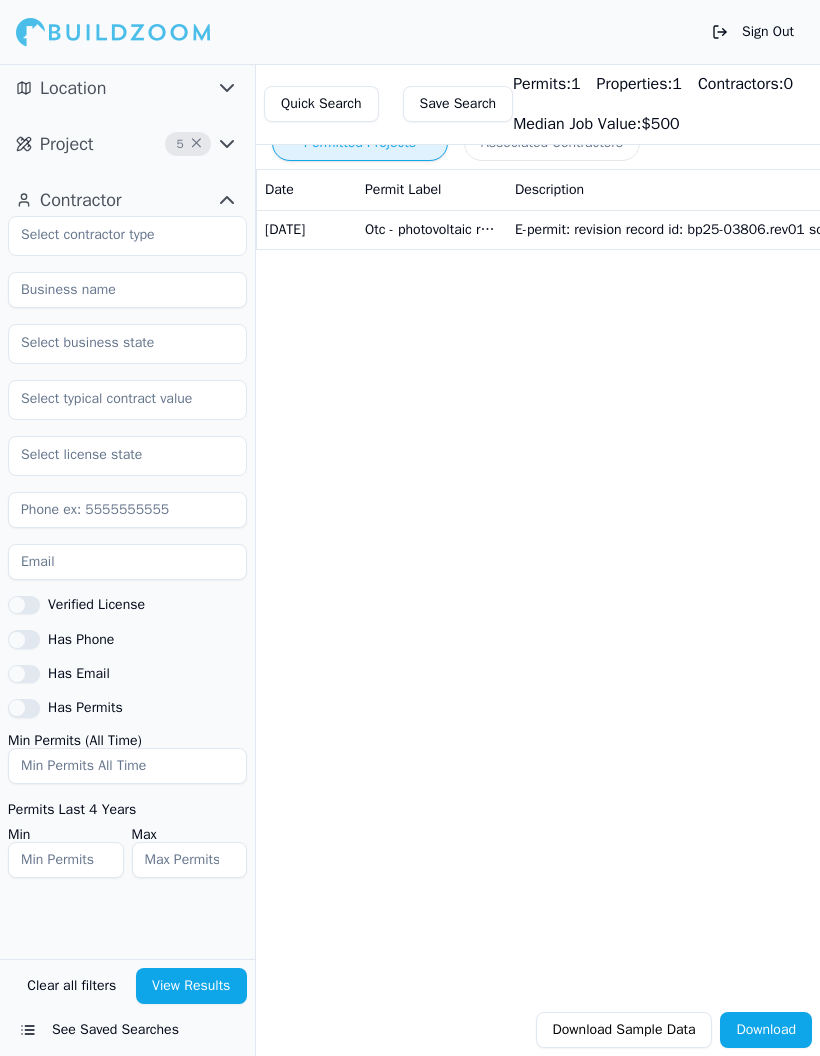 click on "Contractor" at bounding box center [127, 200] 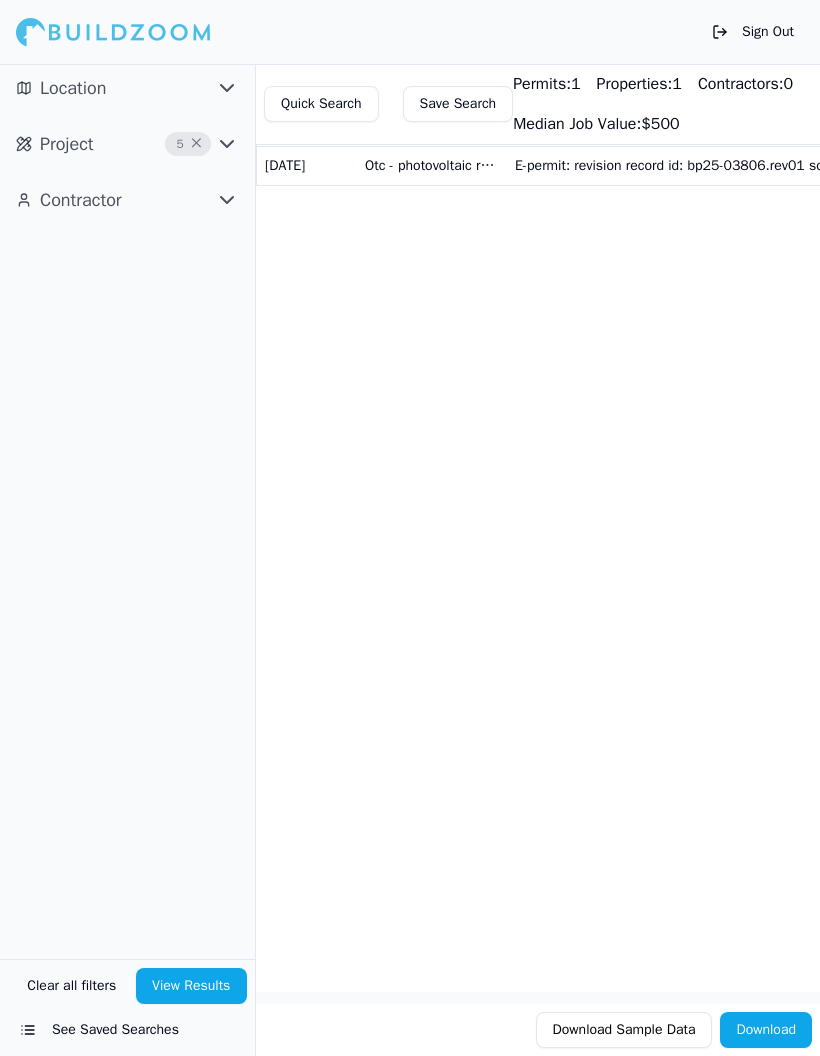 scroll, scrollTop: 73, scrollLeft: 0, axis: vertical 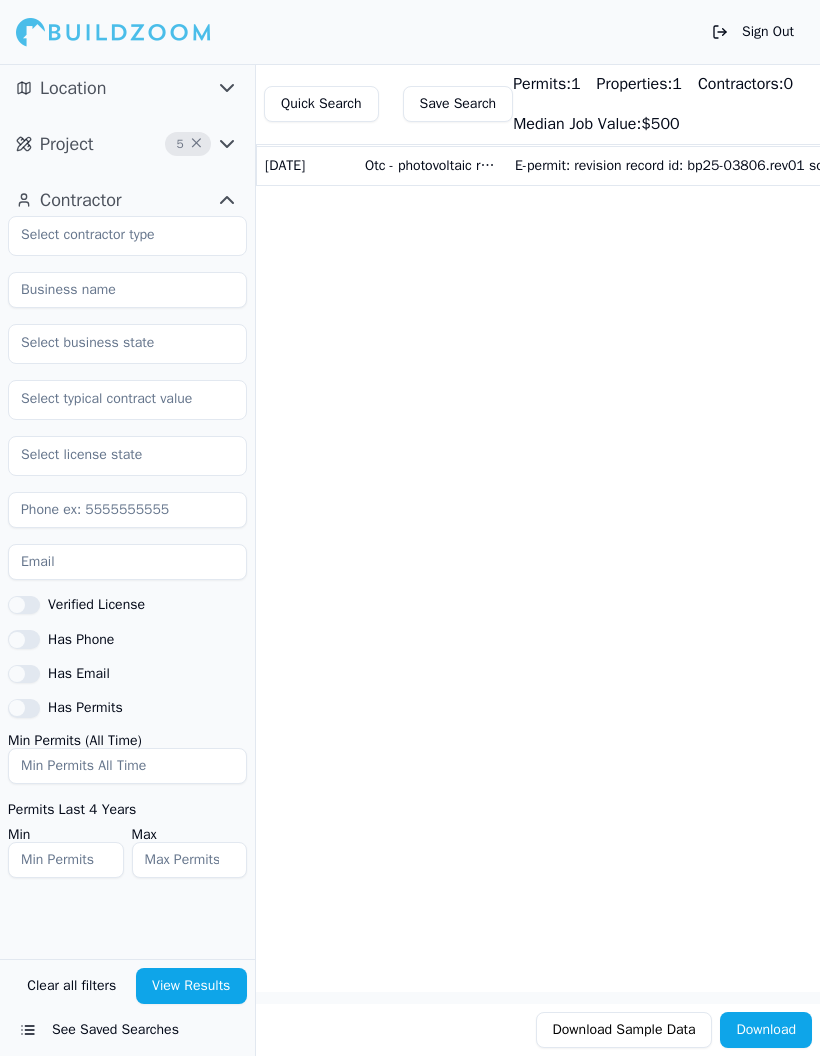 click on "Contractor" at bounding box center [127, 200] 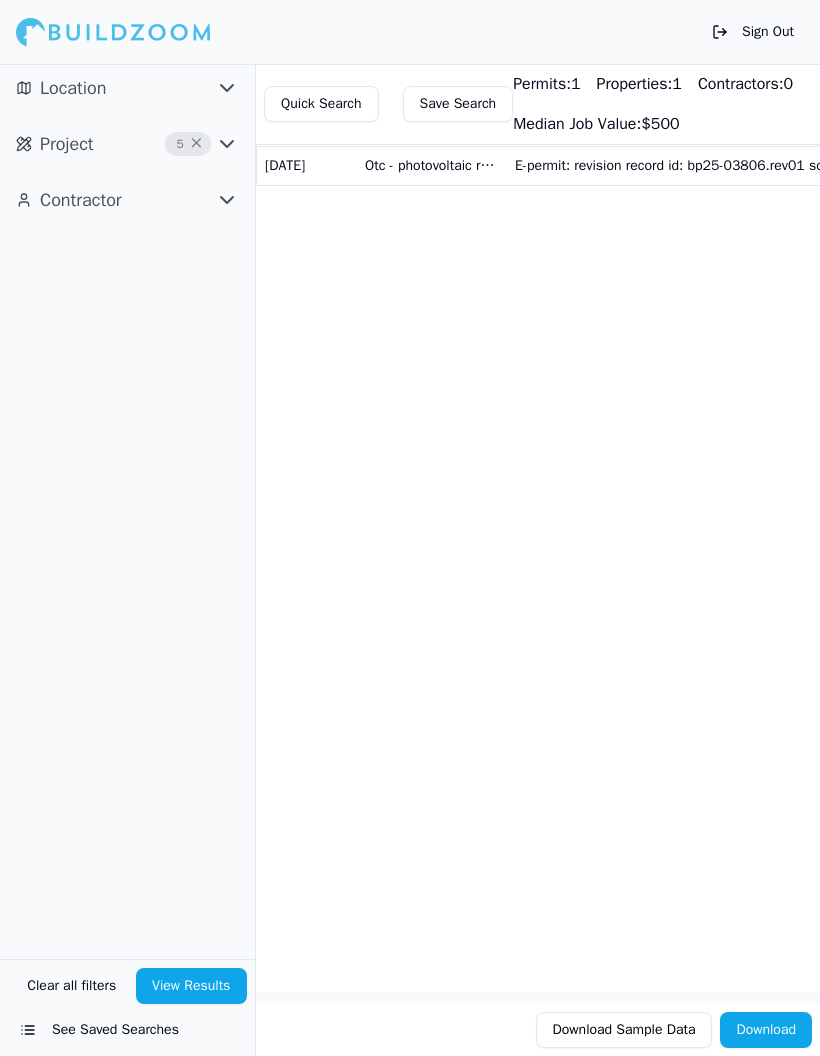 click 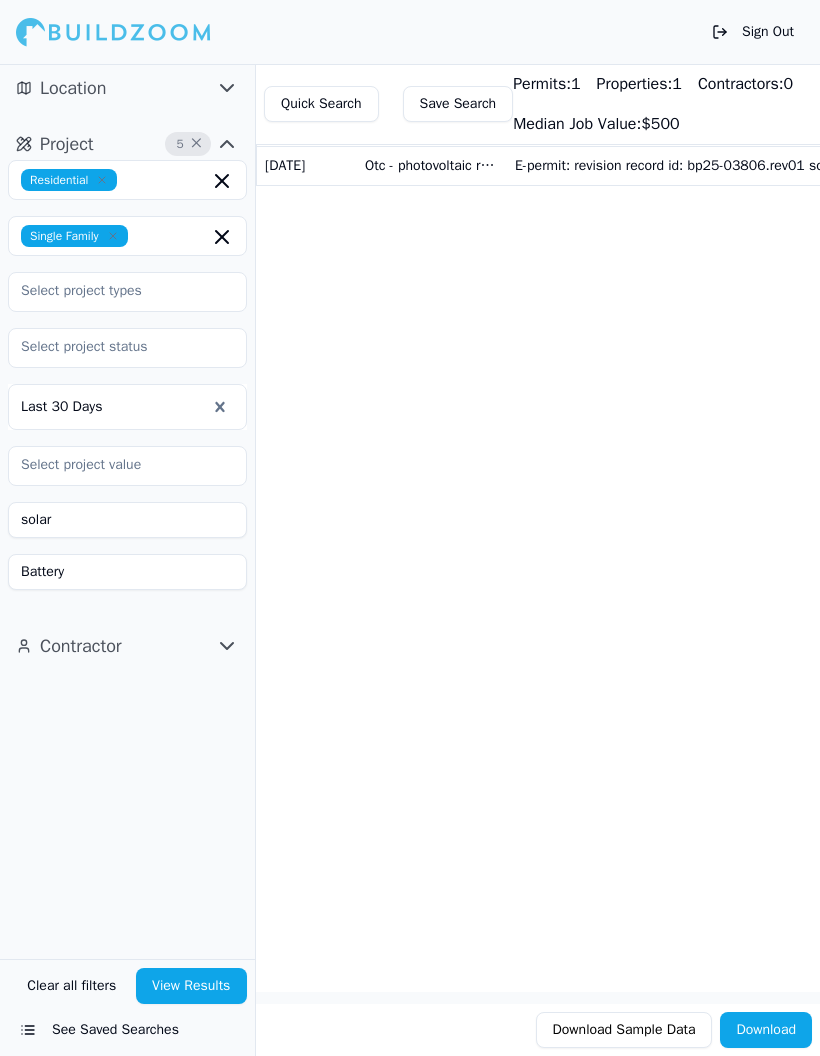 click on "Project 5 ×" at bounding box center [127, 144] 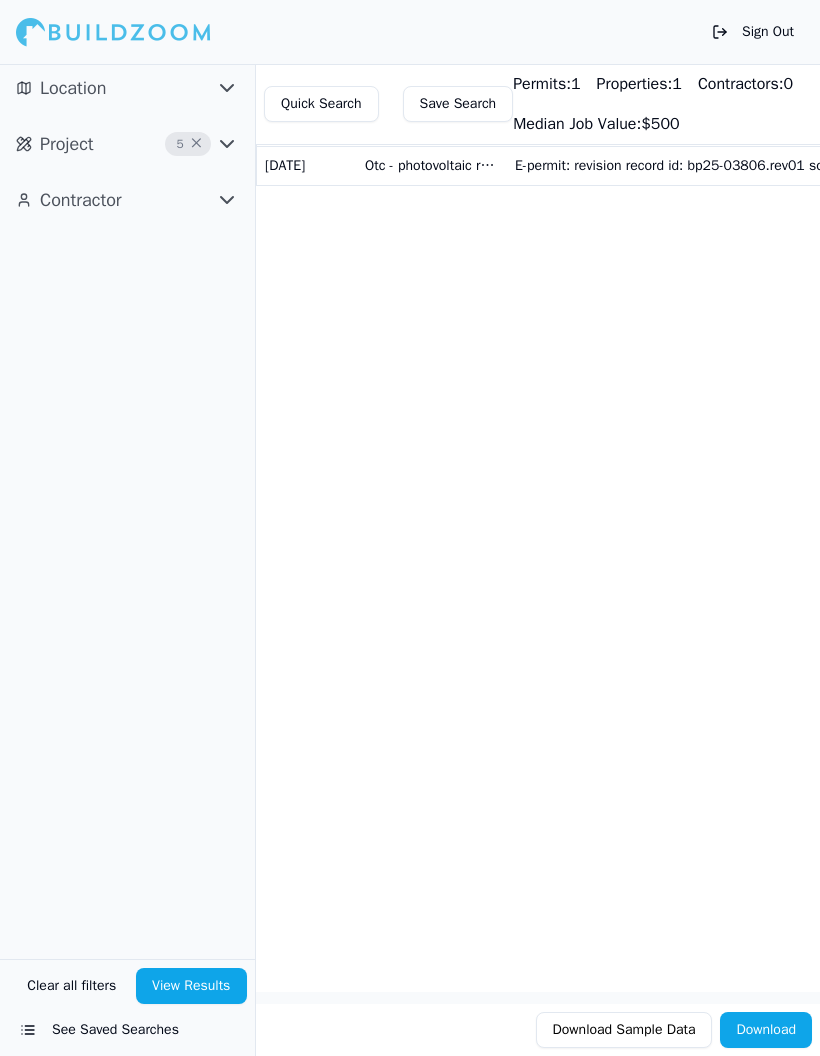 click on "Location" at bounding box center (127, 88) 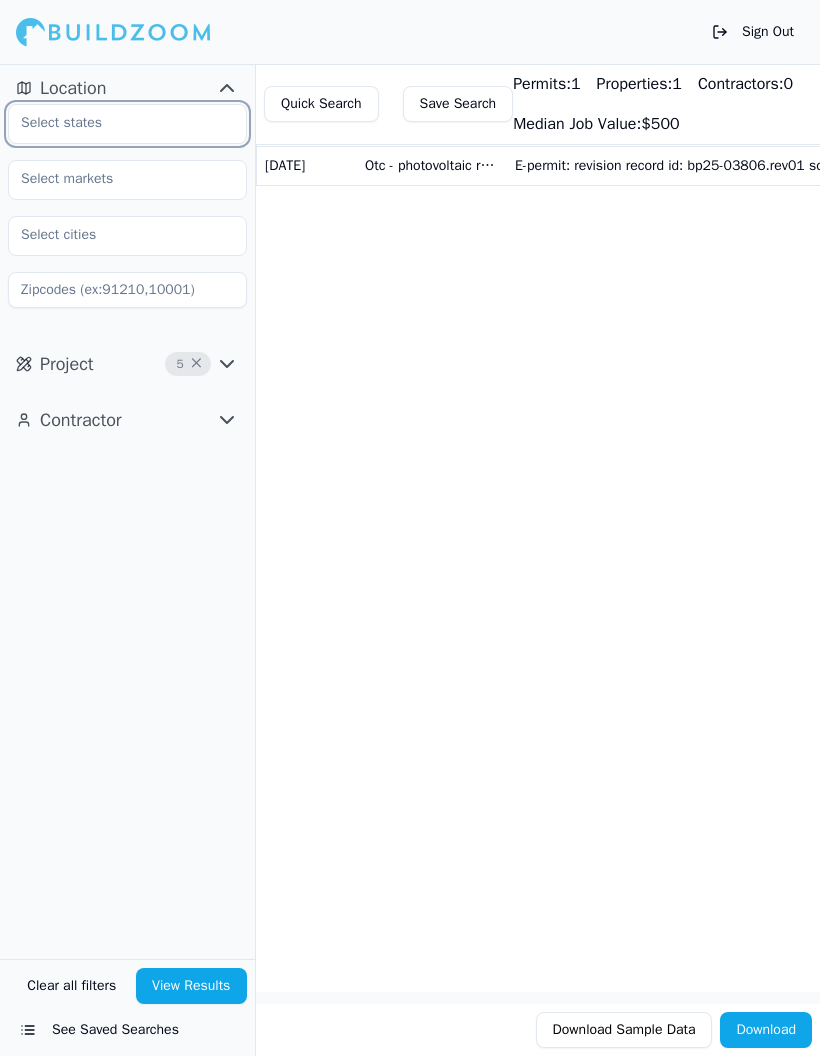 click at bounding box center (115, 123) 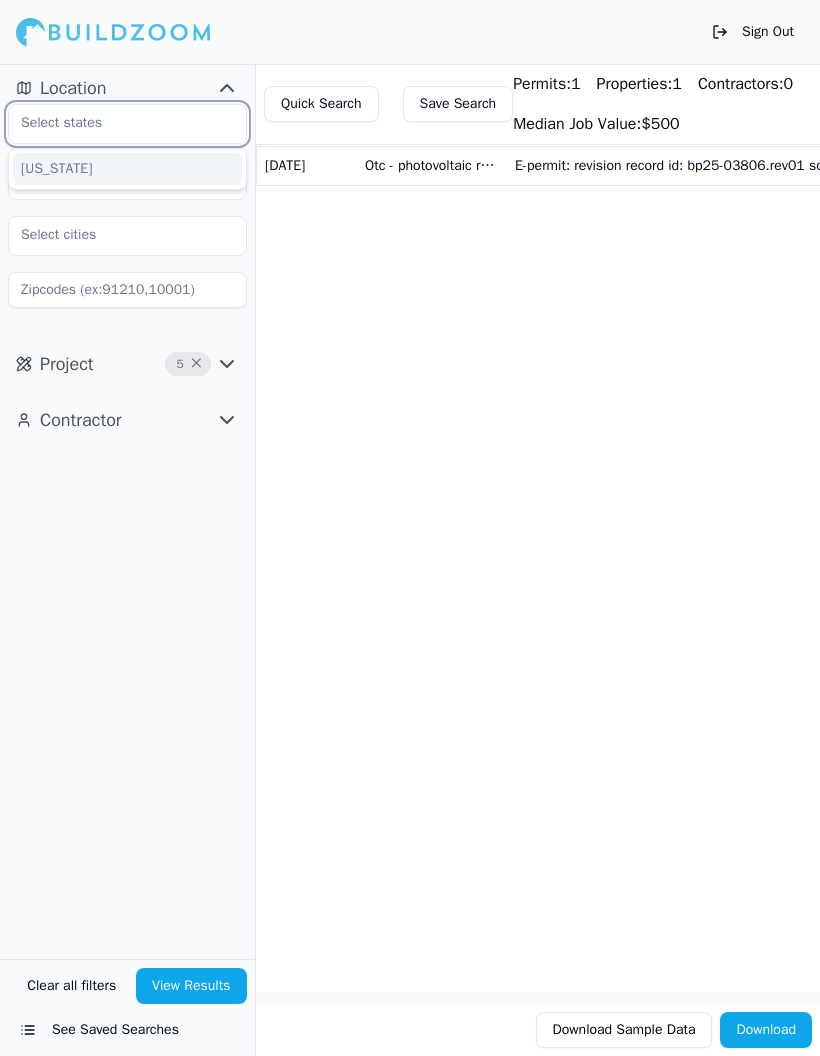 click on "[US_STATE]" at bounding box center [127, 169] 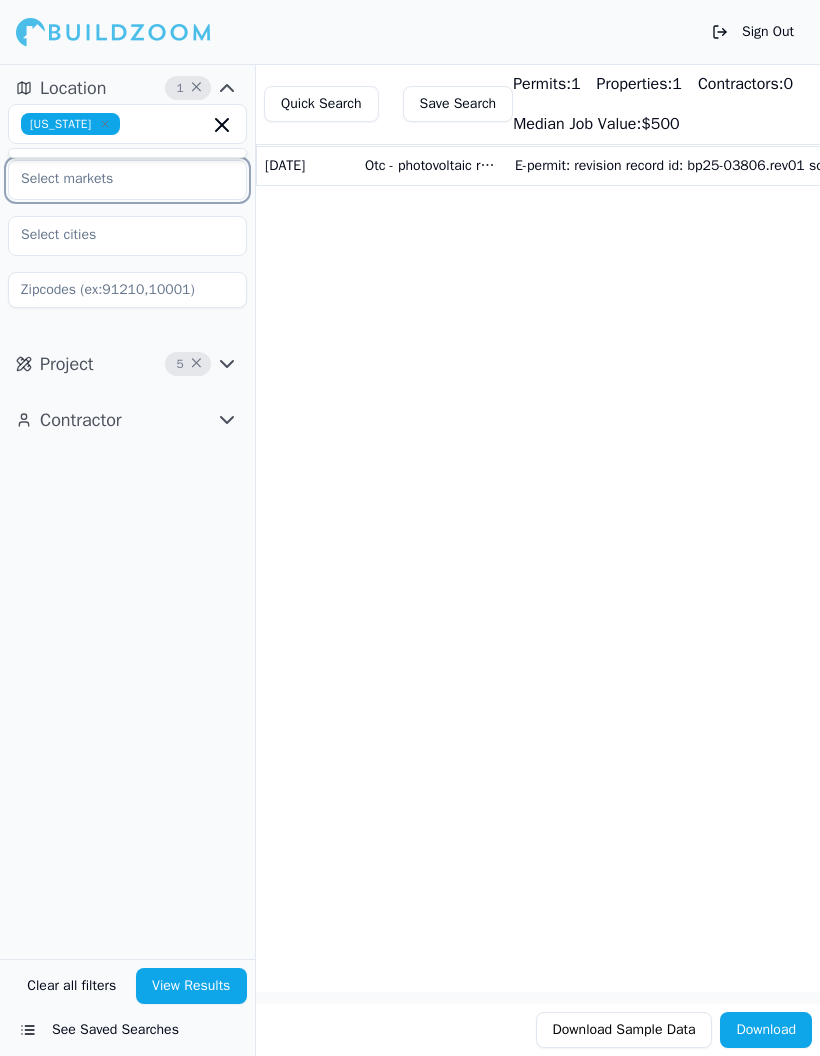 click at bounding box center (115, 179) 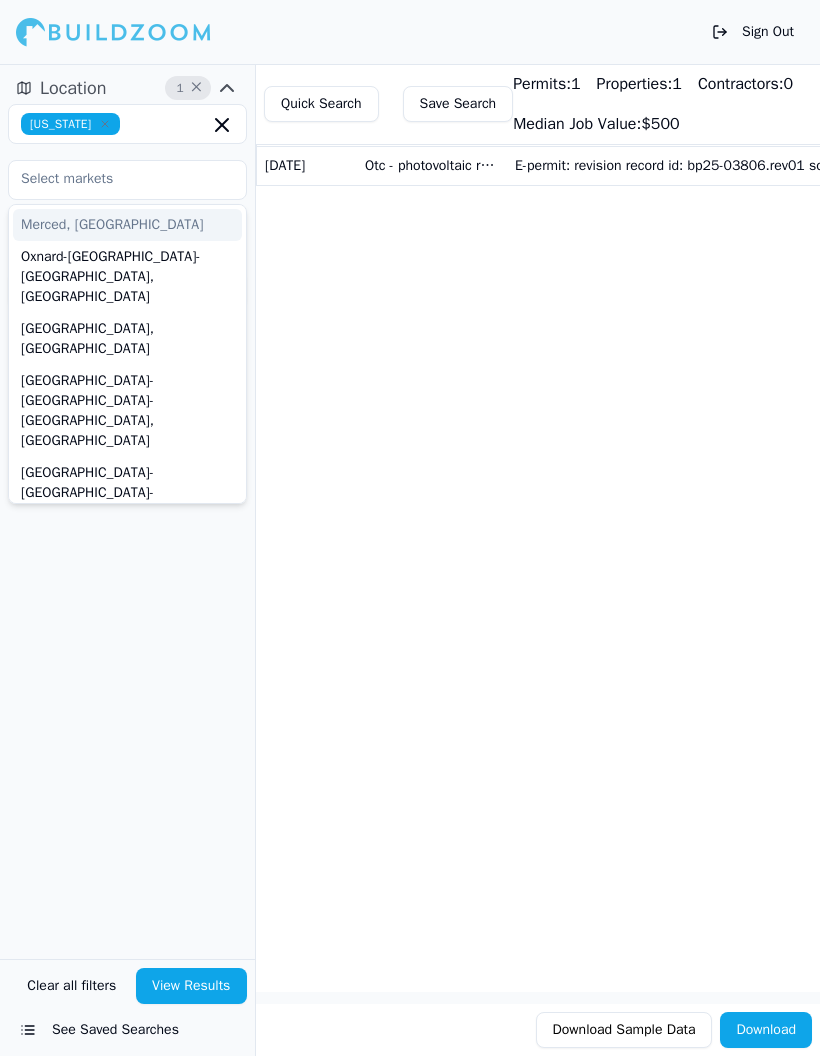 click on "Permitted Projects Associated Contractors Date Permit Label Description Status City State Zip code Project Tags [DATE] Otc - photovoltaic revision E-permit: revision record id: bp25-03806.rev01 solarapp revision id #: sa20250529-150-475-7-b revision description: need to addition the 125a load center which is also landing the 60a pw3 breaker and the 20a existing solar breaker need to swap the 60a sub feeder breaker inside the msp to a 80a main breaker replacement: no Complete Stockton CA 95219 Home Addition + 1 Download Sample Data Download" at bounding box center [640, 496] 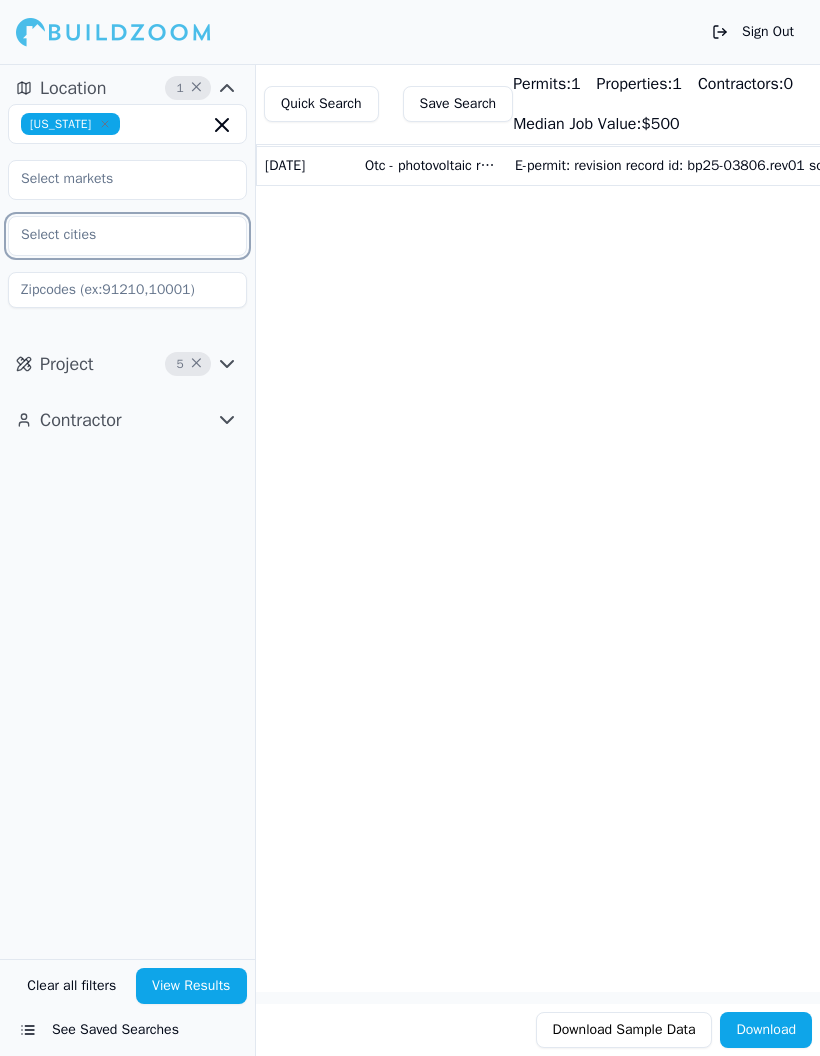 click at bounding box center (115, 235) 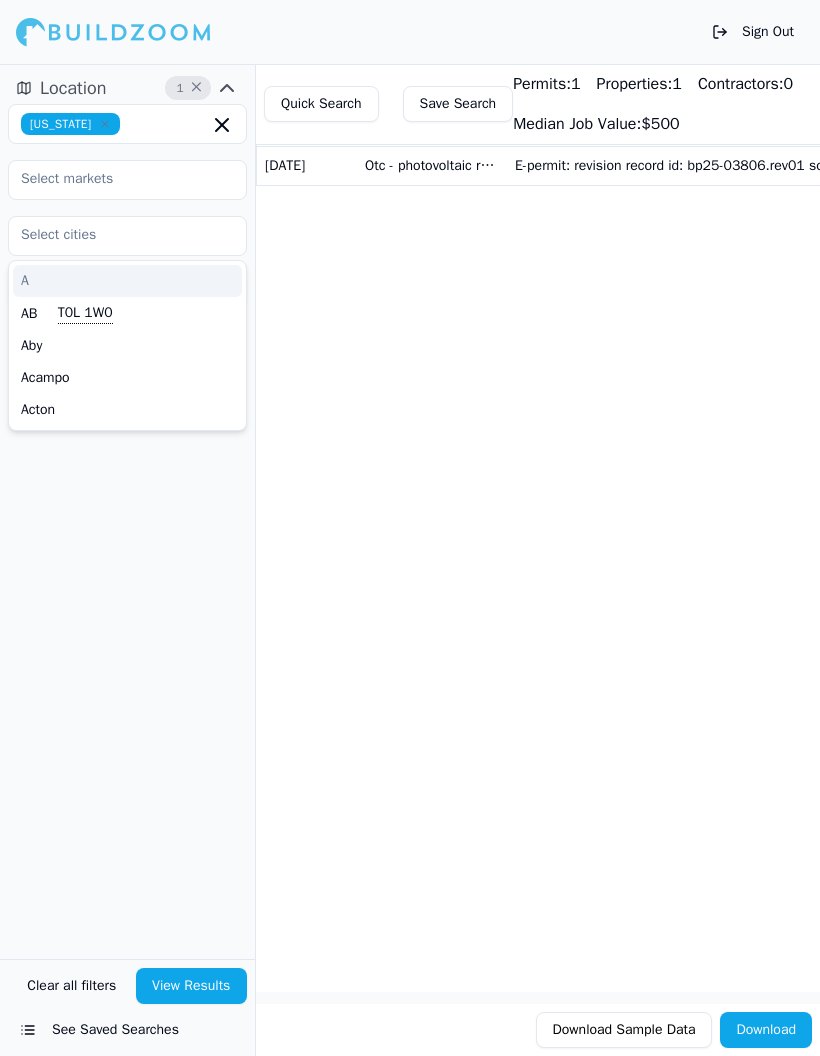 click on "Permitted Projects Associated Contractors Date Permit Label Description Status City State Zip code Project Tags [DATE] Otc - photovoltaic revision E-permit: revision record id: bp25-03806.rev01 solarapp revision id #: sa20250529-150-475-7-b revision description: need to addition the 125a load center which is also landing the 60a pw3 breaker and the 20a existing solar breaker need to swap the 60a sub feeder breaker inside the msp to a 80a main breaker replacement: no Complete Stockton CA 95219 Home Addition + 1 Download Sample Data Download" at bounding box center [640, 496] 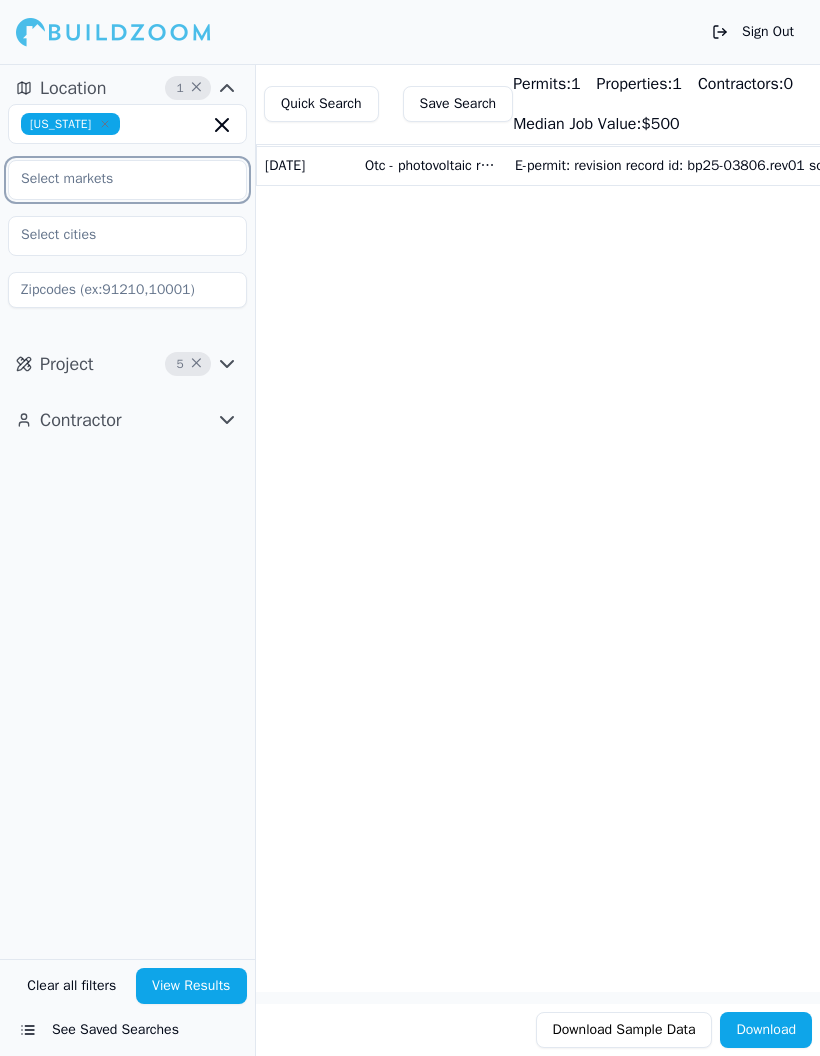 click at bounding box center (115, 179) 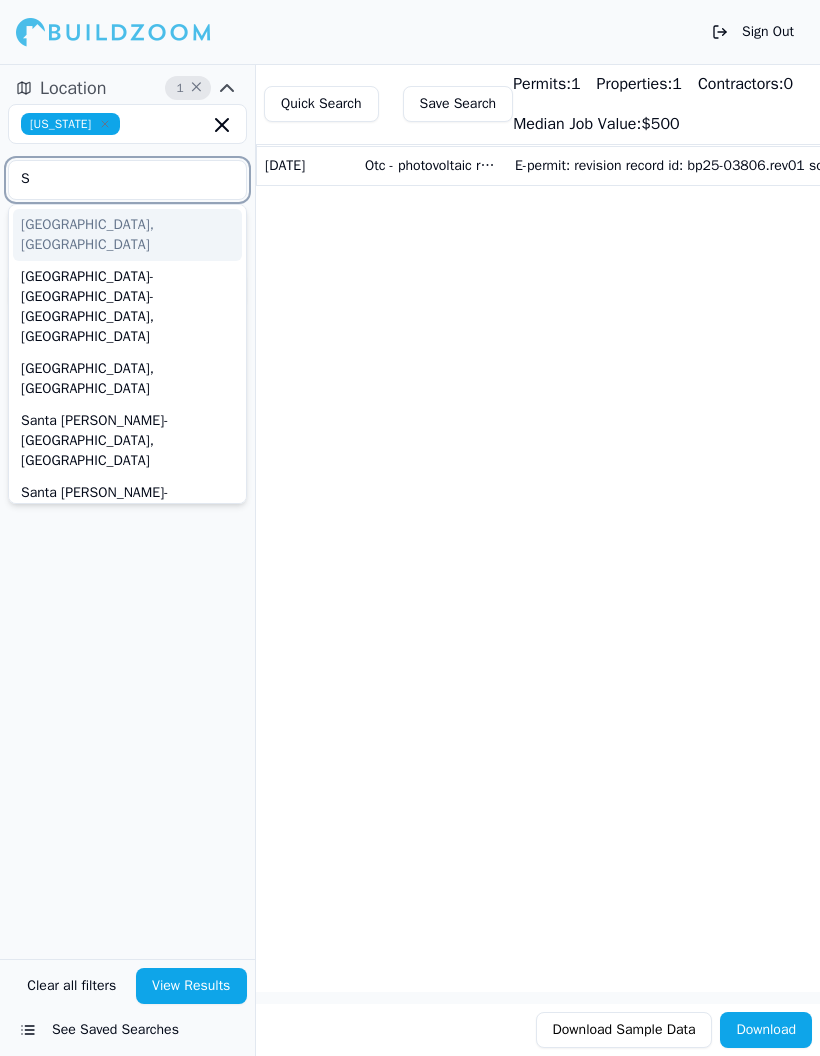 type on "St" 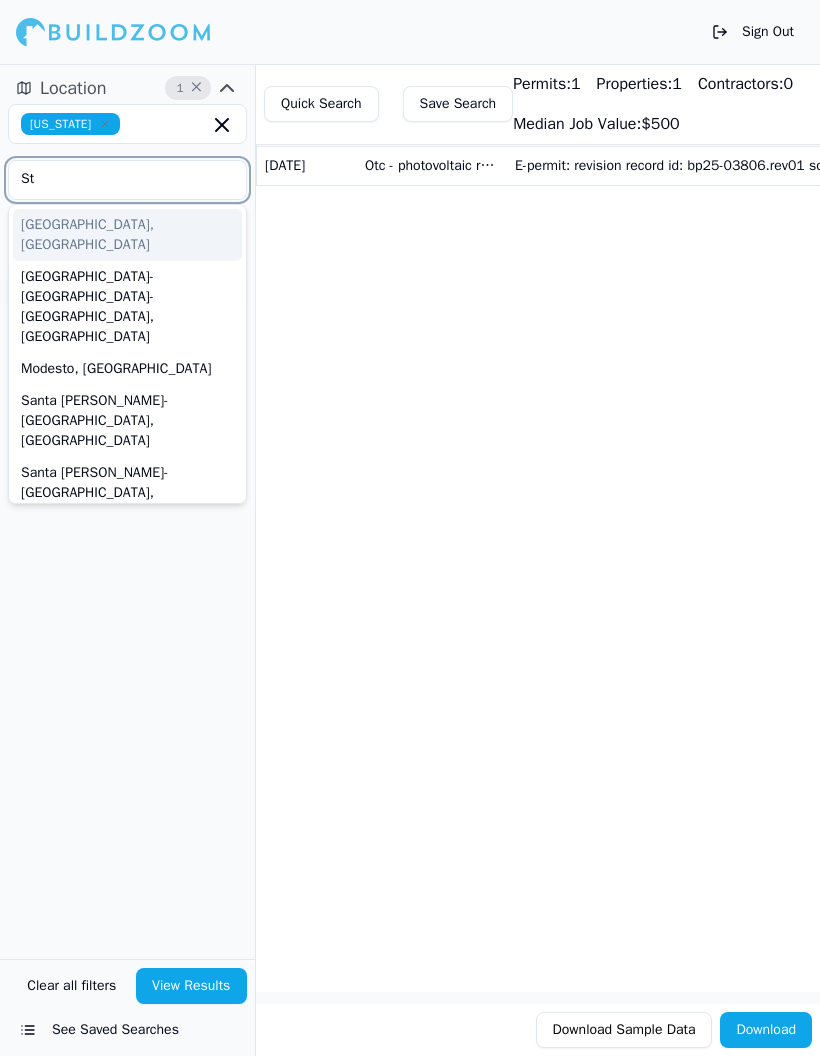 click on "[GEOGRAPHIC_DATA], [GEOGRAPHIC_DATA]" at bounding box center (127, 235) 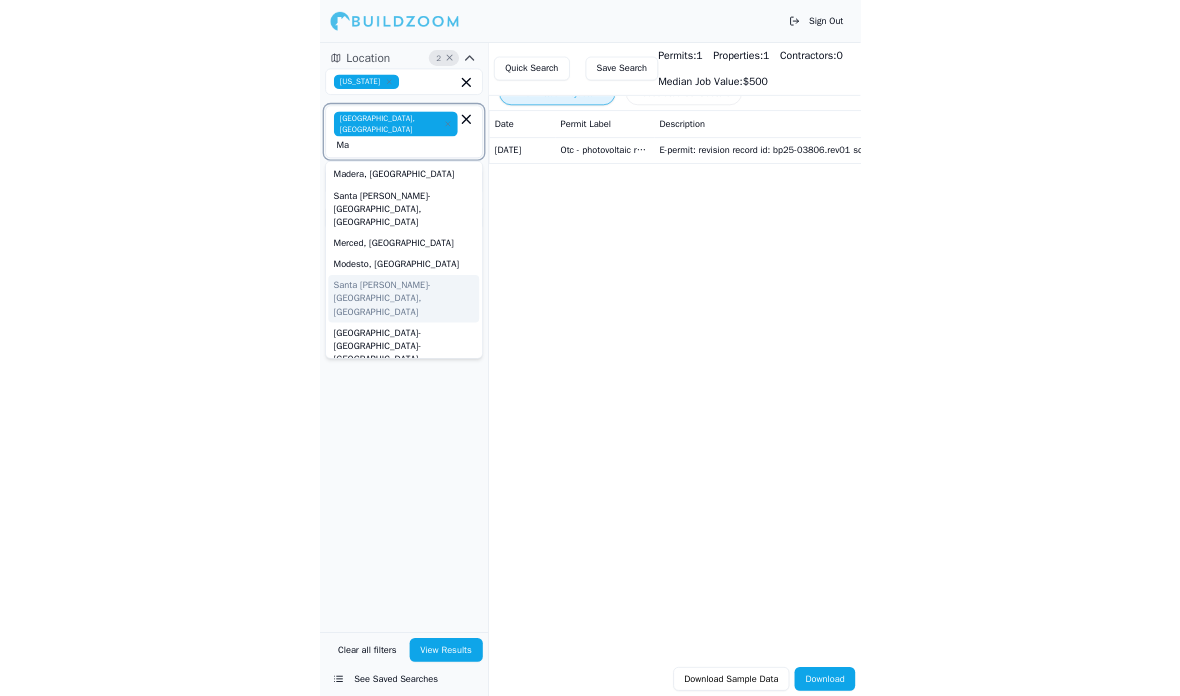 scroll, scrollTop: 0, scrollLeft: 0, axis: both 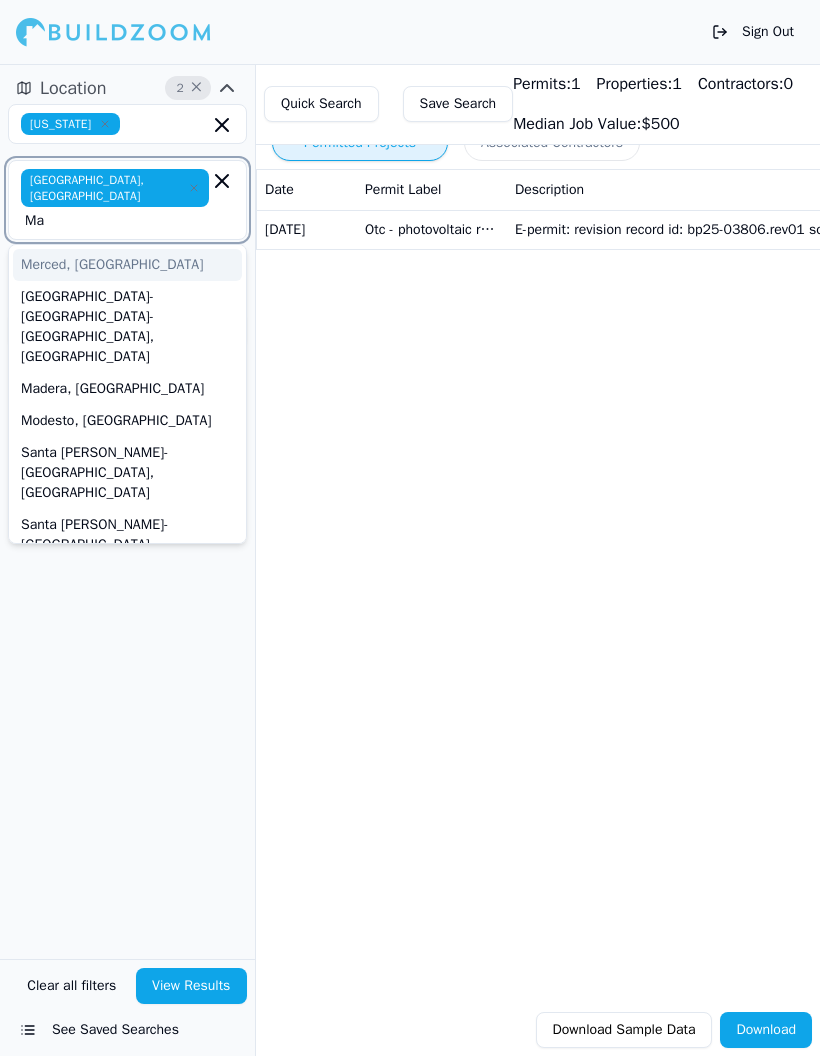 type on "M" 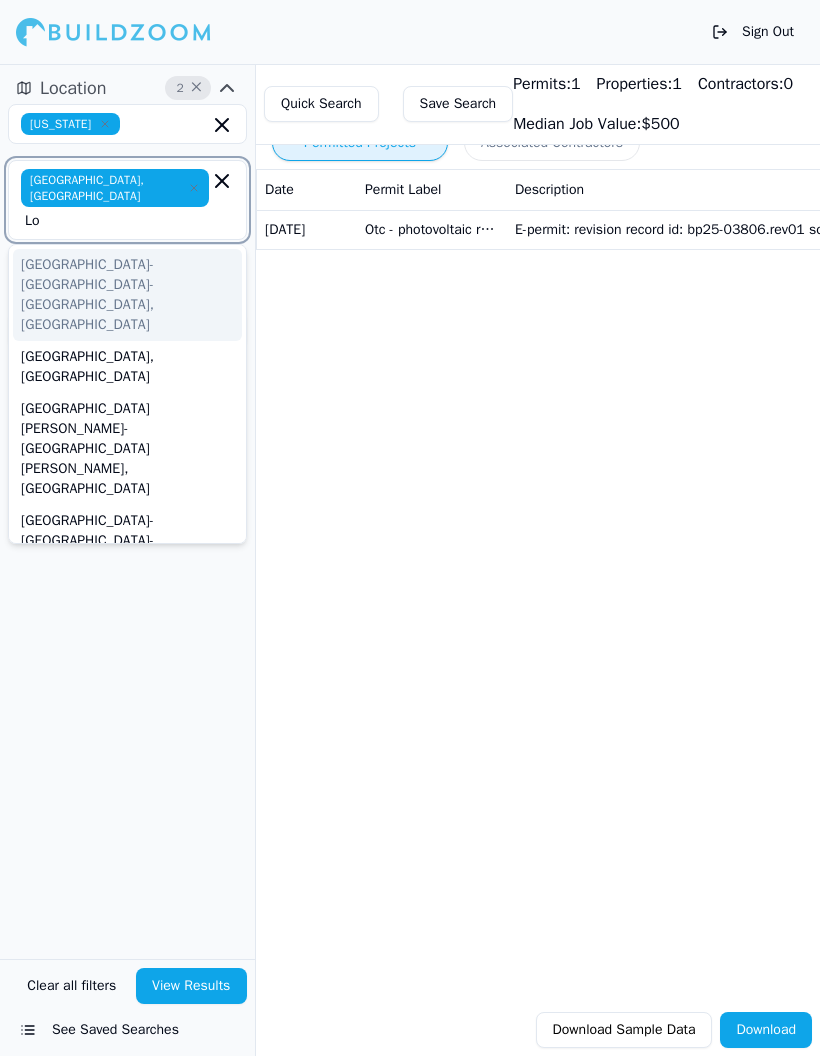 type on "L" 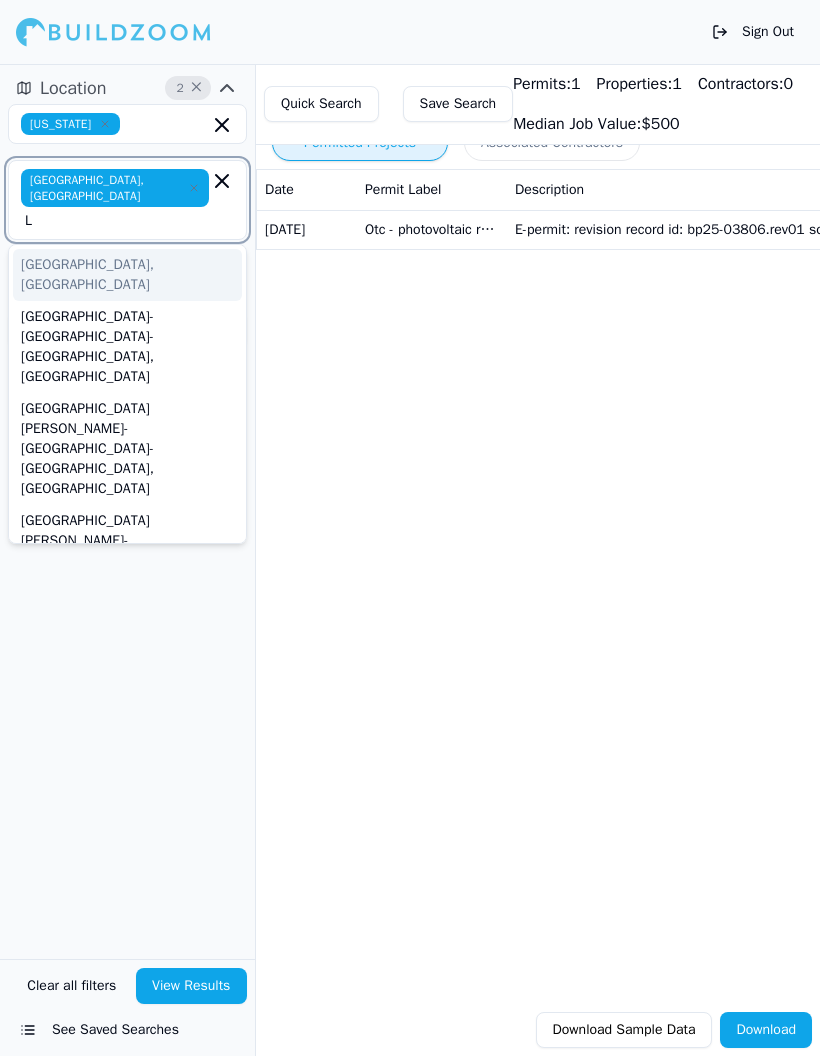 type 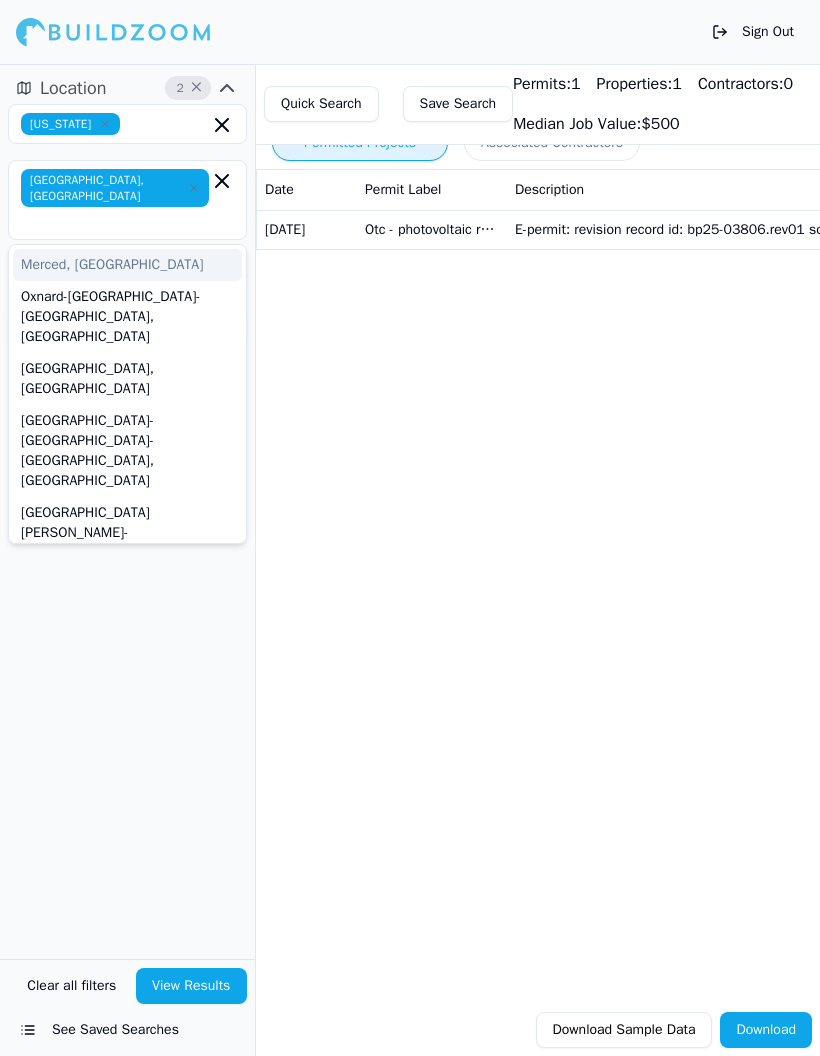 click on "Location 2 × [US_STATE] [GEOGRAPHIC_DATA], [GEOGRAPHIC_DATA] [GEOGRAPHIC_DATA], [GEOGRAPHIC_DATA] [GEOGRAPHIC_DATA]-[GEOGRAPHIC_DATA]-[GEOGRAPHIC_DATA], [GEOGRAPHIC_DATA] [GEOGRAPHIC_DATA], [GEOGRAPHIC_DATA] [GEOGRAPHIC_DATA]-[GEOGRAPHIC_DATA]-[GEOGRAPHIC_DATA], [GEOGRAPHIC_DATA] [GEOGRAPHIC_DATA][PERSON_NAME]-[GEOGRAPHIC_DATA]-[GEOGRAPHIC_DATA], [GEOGRAPHIC_DATA] [GEOGRAPHIC_DATA][PERSON_NAME]-[GEOGRAPHIC_DATA][PERSON_NAME], [GEOGRAPHIC_DATA] [GEOGRAPHIC_DATA]-[GEOGRAPHIC_DATA]-[GEOGRAPHIC_DATA], [GEOGRAPHIC_DATA] [GEOGRAPHIC_DATA], [GEOGRAPHIC_DATA] [GEOGRAPHIC_DATA], [GEOGRAPHIC_DATA] [GEOGRAPHIC_DATA], [GEOGRAPHIC_DATA] [GEOGRAPHIC_DATA], [GEOGRAPHIC_DATA] [GEOGRAPHIC_DATA], [GEOGRAPHIC_DATA] [GEOGRAPHIC_DATA]-[GEOGRAPHIC_DATA]-[GEOGRAPHIC_DATA], [GEOGRAPHIC_DATA] [GEOGRAPHIC_DATA], [GEOGRAPHIC_DATA] [GEOGRAPHIC_DATA][PERSON_NAME]-[GEOGRAPHIC_DATA], [GEOGRAPHIC_DATA] [GEOGRAPHIC_DATA]-[GEOGRAPHIC_DATA], [GEOGRAPHIC_DATA] [GEOGRAPHIC_DATA][PERSON_NAME], [GEOGRAPHIC_DATA] [GEOGRAPHIC_DATA][PERSON_NAME]-[GEOGRAPHIC_DATA], [GEOGRAPHIC_DATA] [GEOGRAPHIC_DATA], [GEOGRAPHIC_DATA] [GEOGRAPHIC_DATA], [GEOGRAPHIC_DATA] [GEOGRAPHIC_DATA], [GEOGRAPHIC_DATA] [GEOGRAPHIC_DATA]-[GEOGRAPHIC_DATA]-[GEOGRAPHIC_DATA], [GEOGRAPHIC_DATA] [GEOGRAPHIC_DATA], [GEOGRAPHIC_DATA] [GEOGRAPHIC_DATA]-[GEOGRAPHIC_DATA]-[GEOGRAPHIC_DATA], [GEOGRAPHIC_DATA] [GEOGRAPHIC_DATA], [GEOGRAPHIC_DATA] [GEOGRAPHIC_DATA], [GEOGRAPHIC_DATA] [GEOGRAPHIC_DATA], [GEOGRAPHIC_DATA], [GEOGRAPHIC_DATA] [GEOGRAPHIC_DATA], [GEOGRAPHIC_DATA] [GEOGRAPHIC_DATA], [GEOGRAPHIC_DATA] [GEOGRAPHIC_DATA], [GEOGRAPHIC_DATA] [GEOGRAPHIC_DATA]-[GEOGRAPHIC_DATA], [GEOGRAPHIC_DATA] [GEOGRAPHIC_DATA], [GEOGRAPHIC_DATA] Project 5 × Contractor" at bounding box center (127, 511) 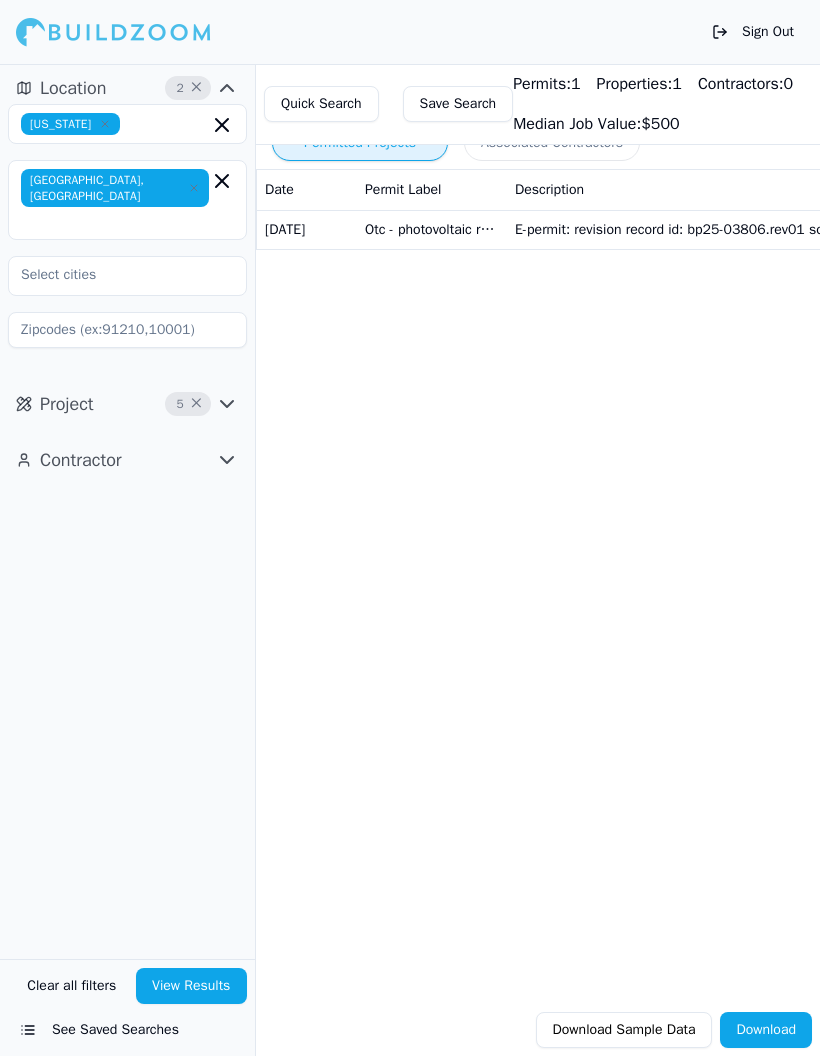 click 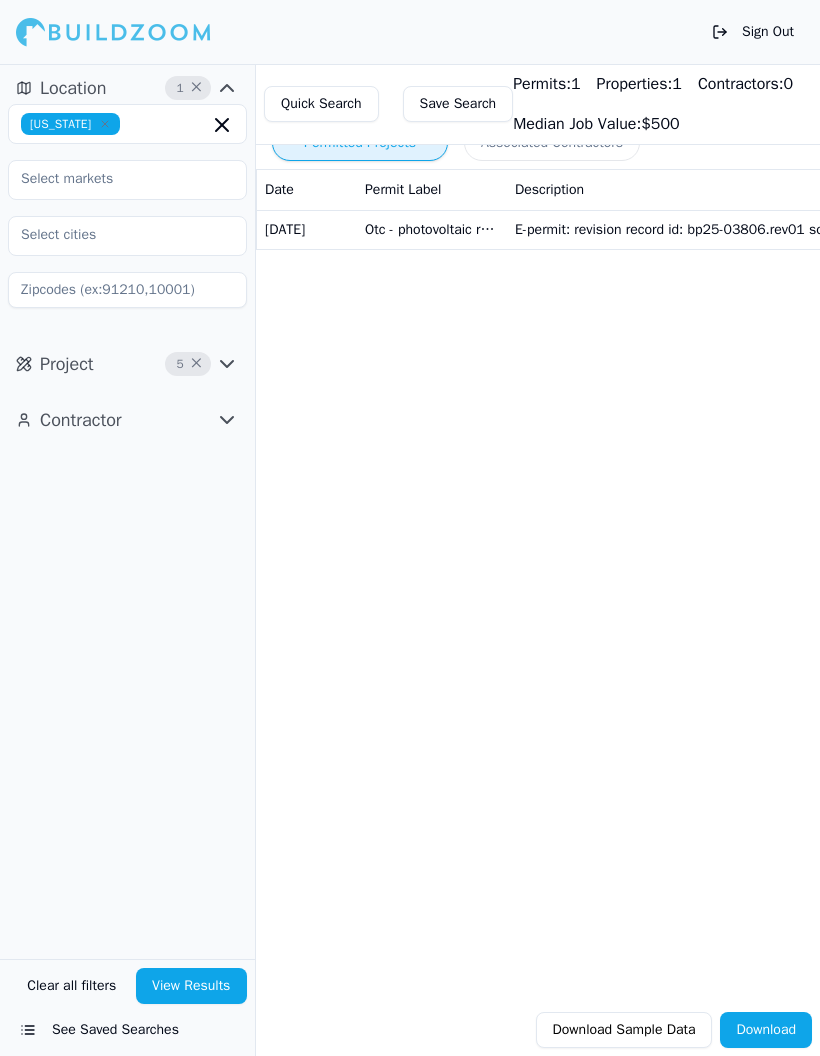 click on "Location 1 × [US_STATE] Project 5 × Contractor" at bounding box center (127, 511) 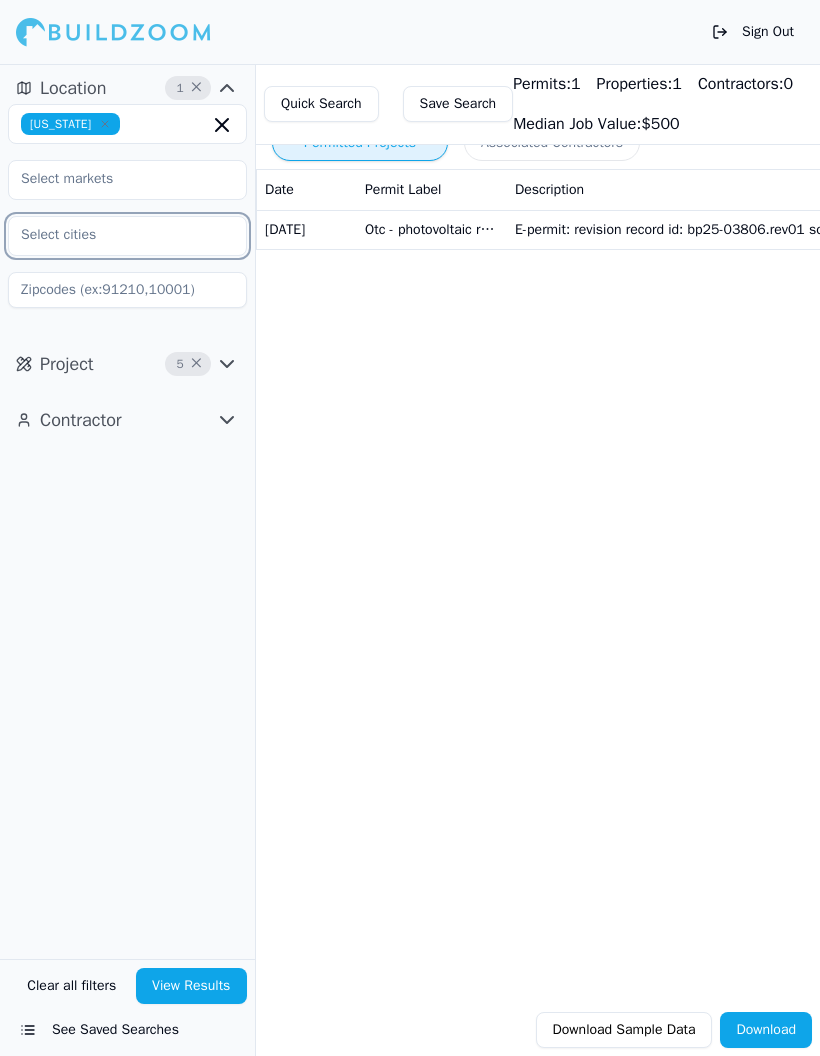 click at bounding box center (115, 235) 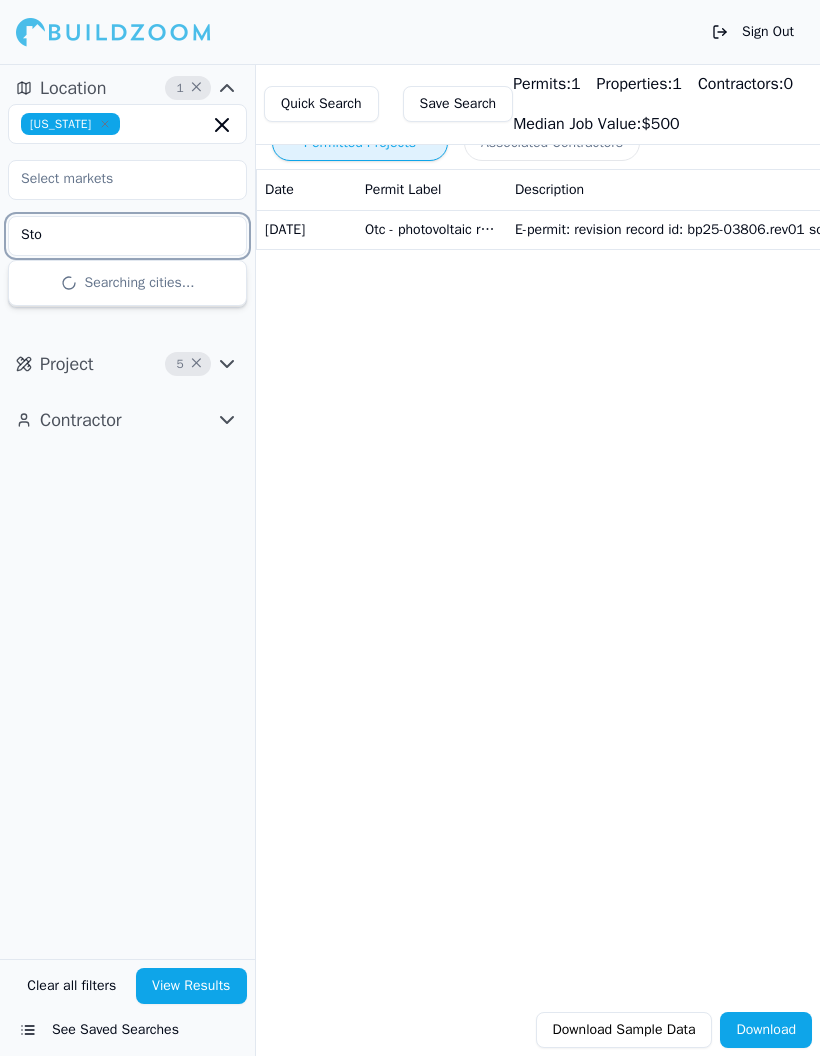 type on "Stoc" 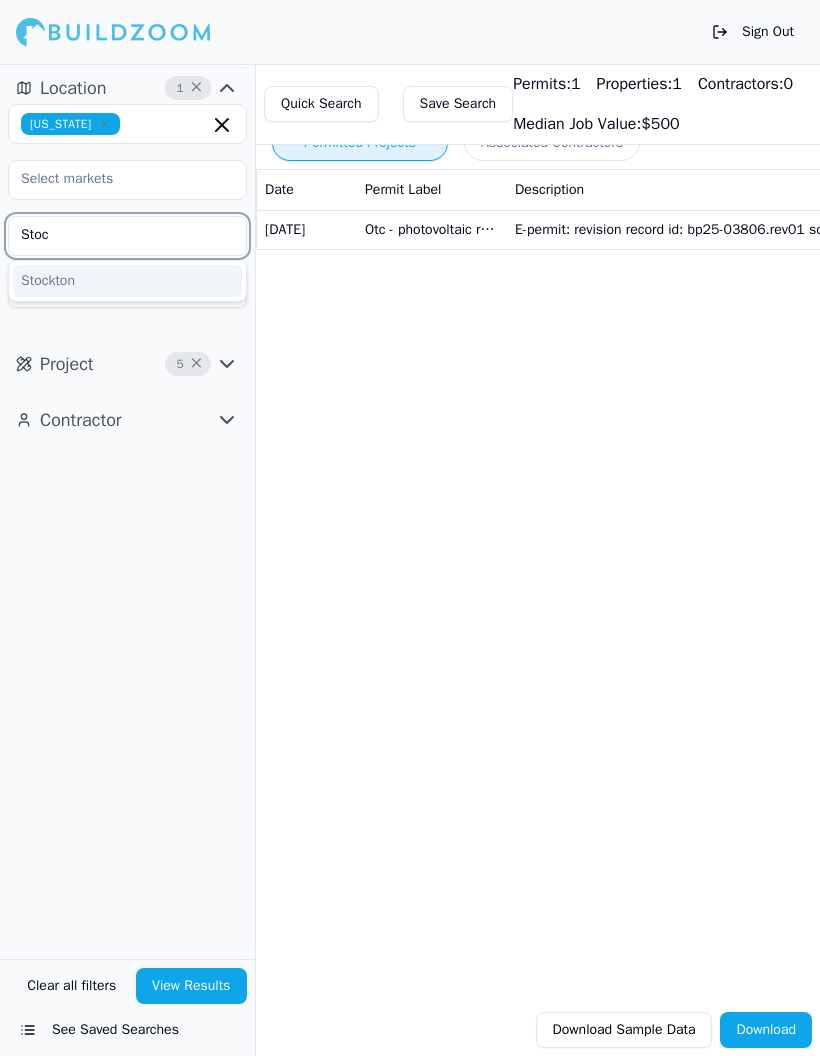 click on "Stockton" at bounding box center (127, 281) 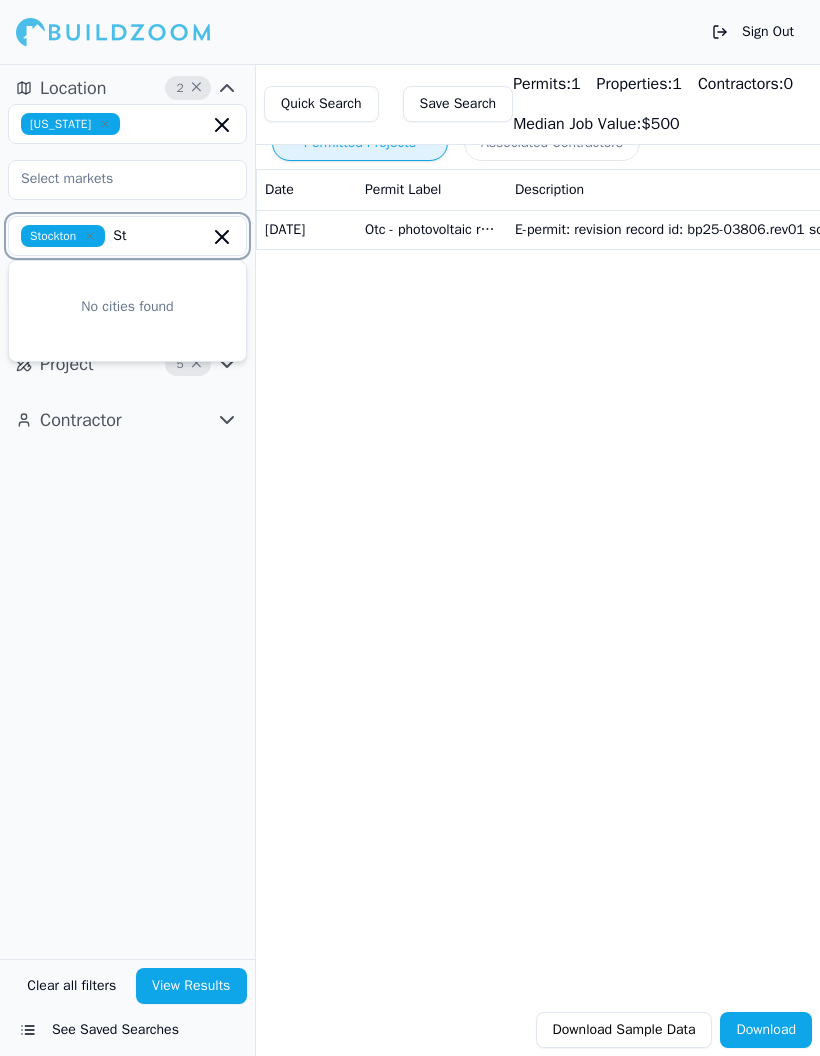 type on "S" 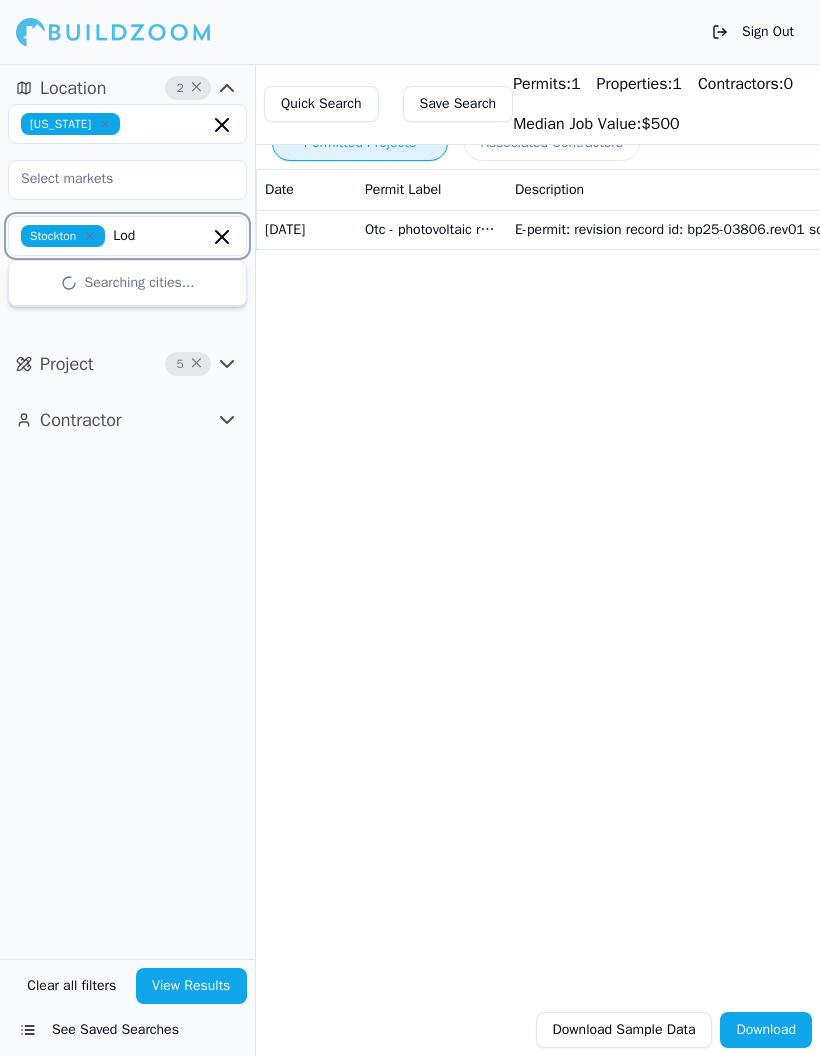 type on "[GEOGRAPHIC_DATA]" 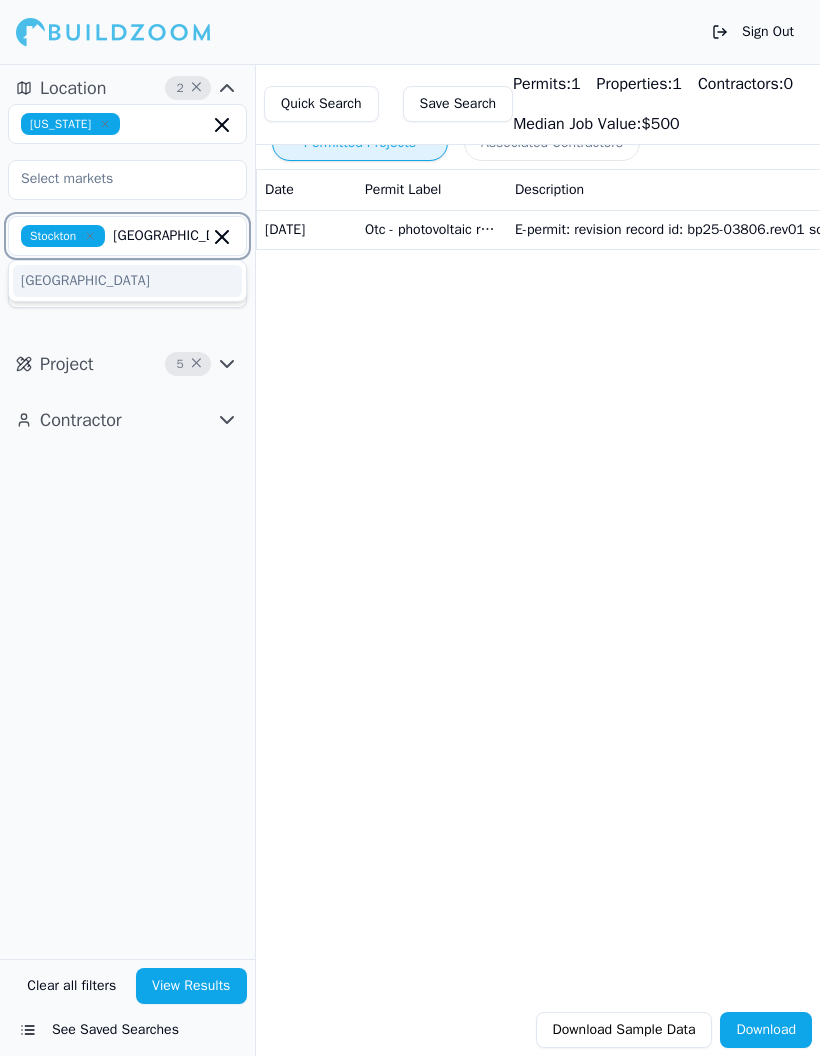 click on "[GEOGRAPHIC_DATA]" at bounding box center [127, 281] 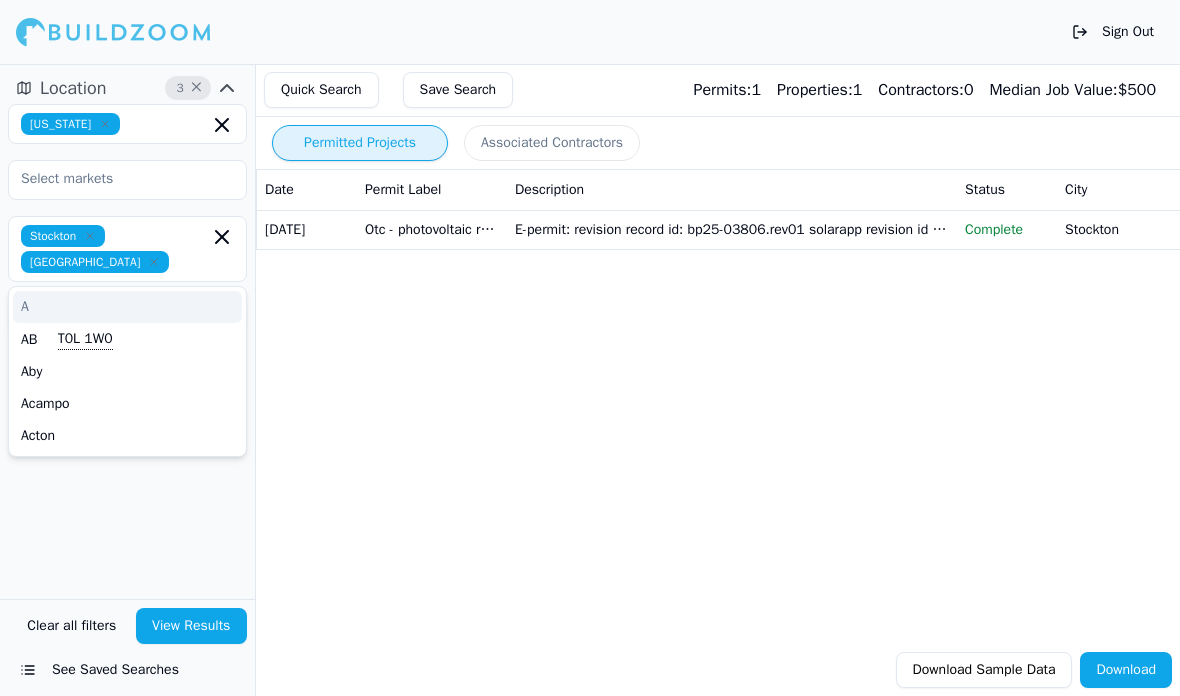 click on "Location 3 × [US_STATE] [GEOGRAPHIC_DATA] A AB   T0L 1W0 Aby Acampo Acton Project 5 × Contractor" at bounding box center (127, 331) 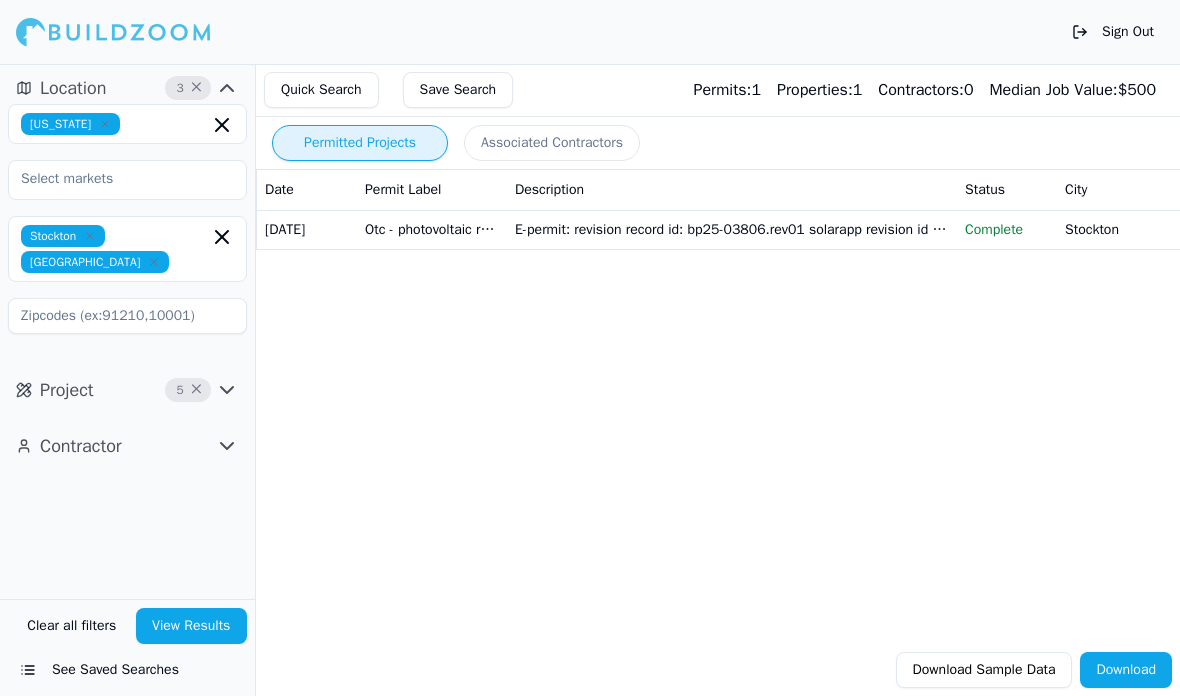 click 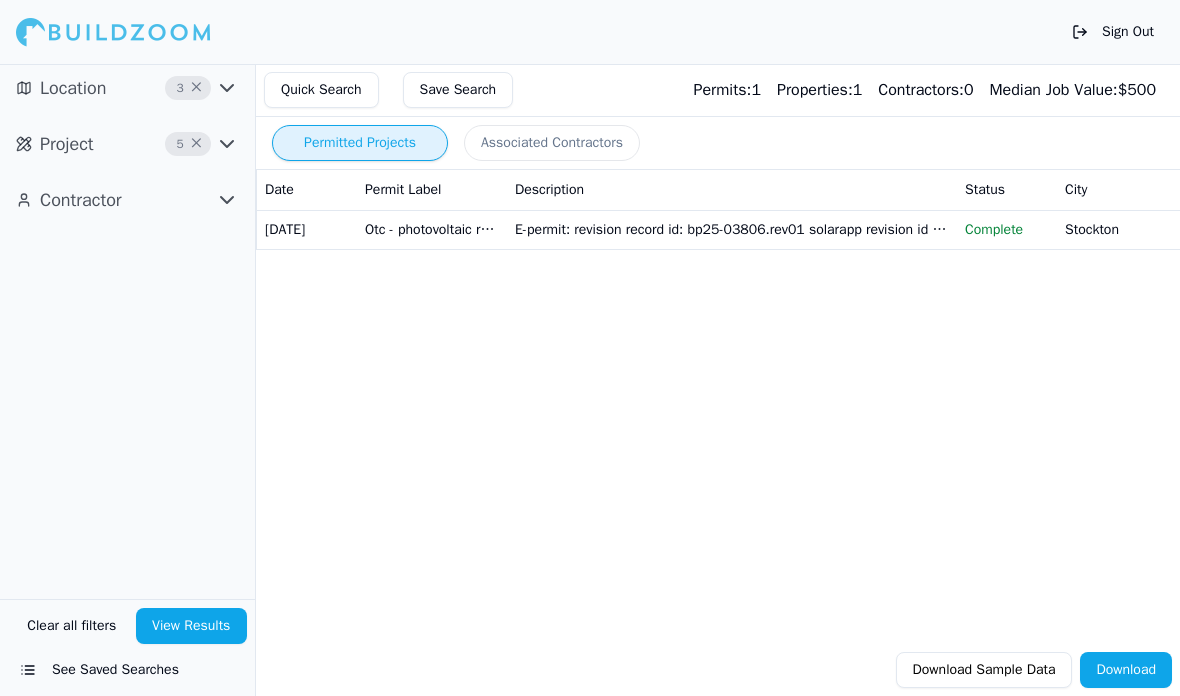click 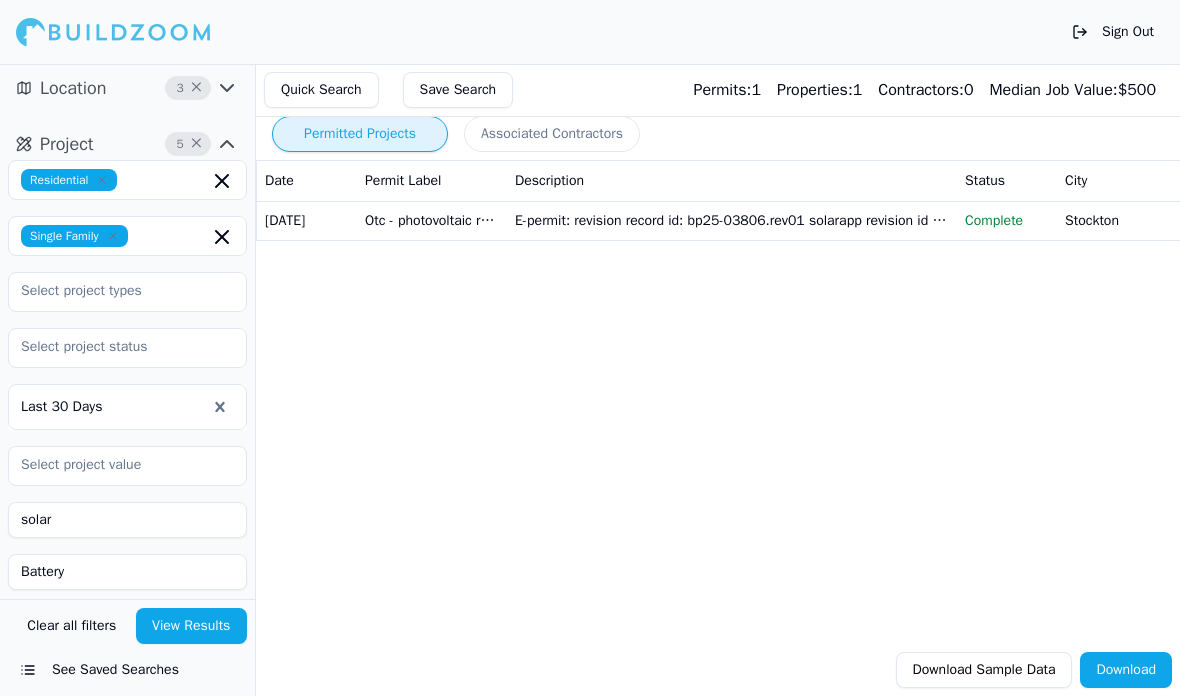 scroll, scrollTop: 0, scrollLeft: 0, axis: both 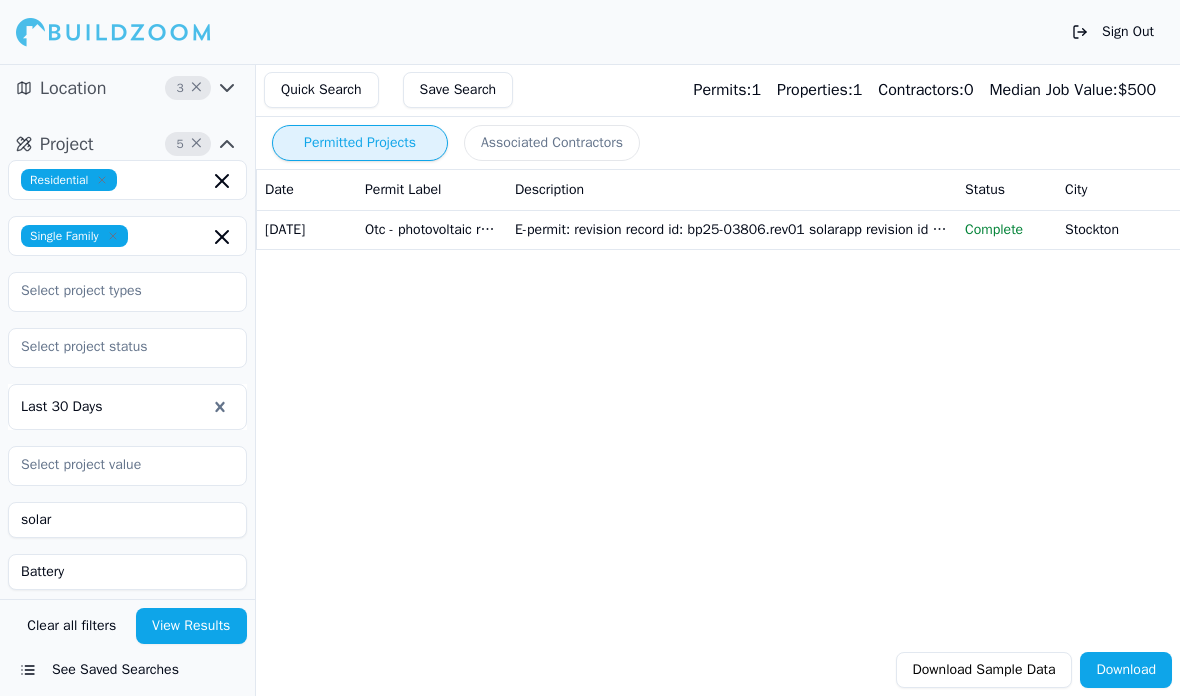 click 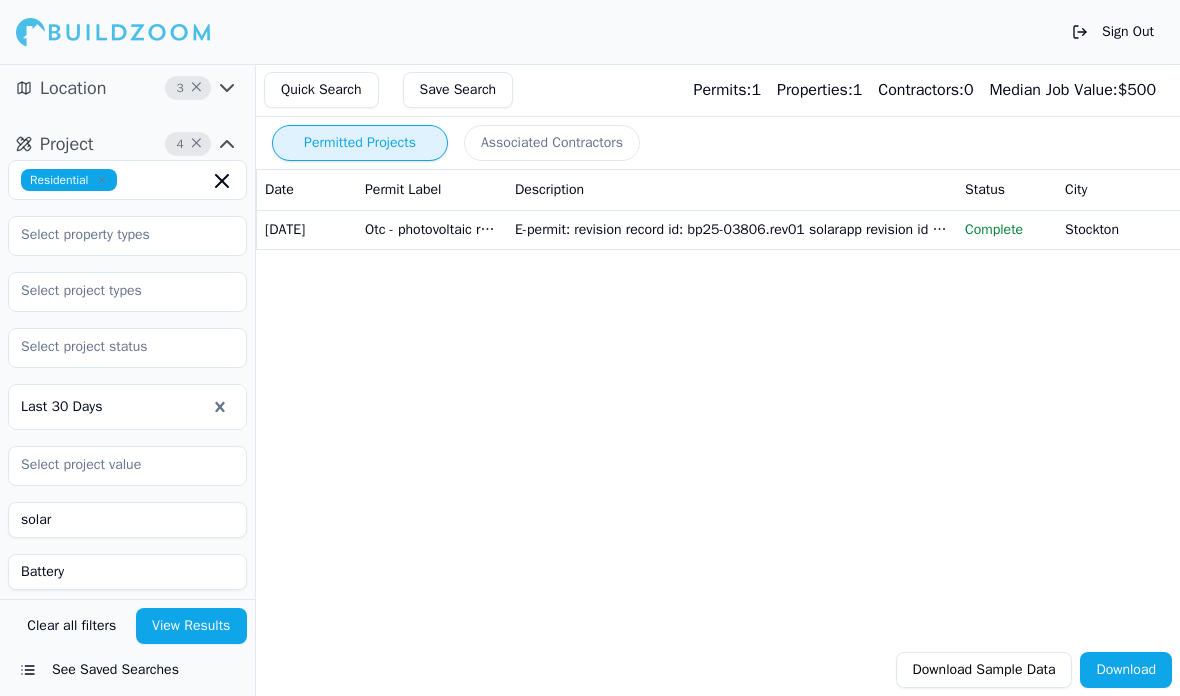 click on "Permitted Projects Associated Contractors Date Permit Label Description Status City State Zip code Project Tags [DATE] Otc - photovoltaic revision E-permit: revision record id: bp25-03806.rev01 solarapp revision id #: sa20250529-150-475-7-b revision description: need to addition the 125a load center which is also landing the 60a pw3 breaker and the 20a existing solar breaker need to swap the 60a sub feeder breaker inside the msp to a 80a main breaker replacement: no Complete Stockton CA 95219 Home Addition + 1 Download Sample Data Download" at bounding box center [768, 380] 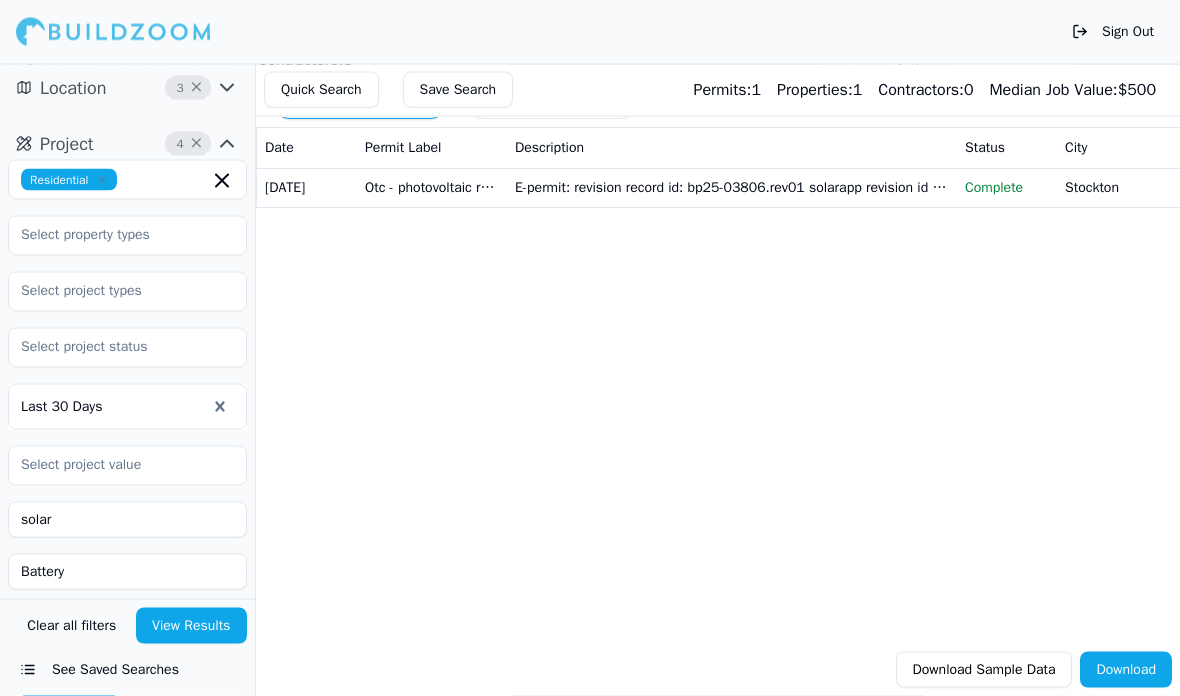 scroll, scrollTop: 80, scrollLeft: 0, axis: vertical 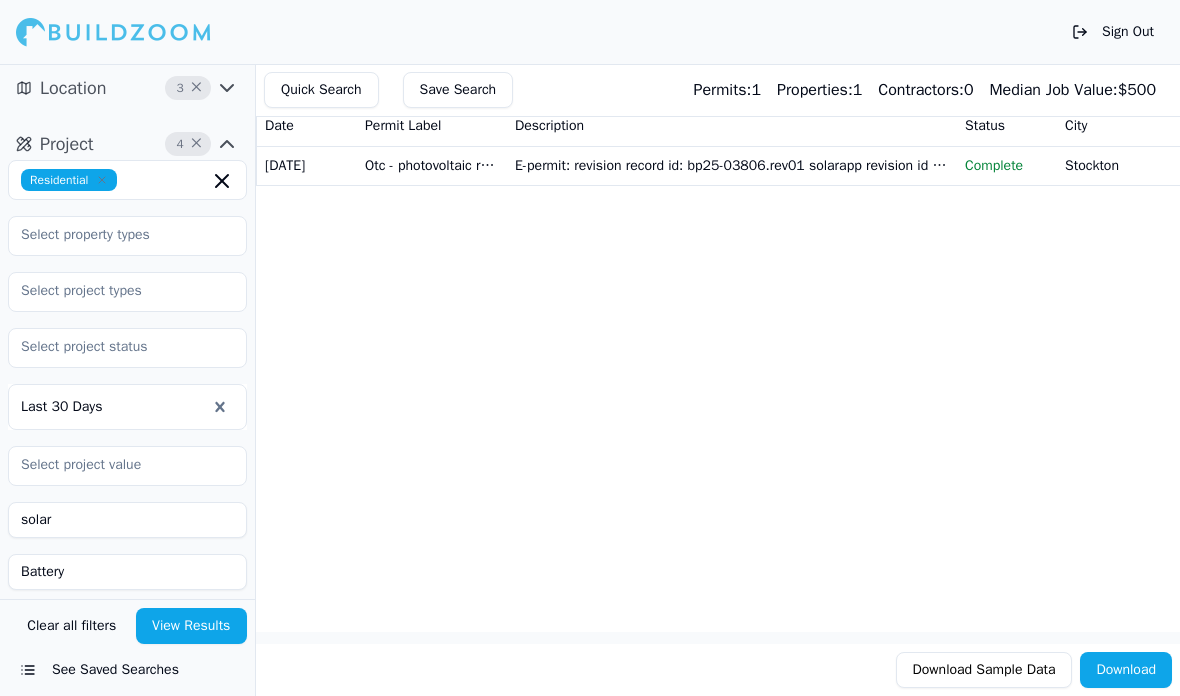 click on "Clear all filters View Results See Saved Searches" at bounding box center (127, 647) 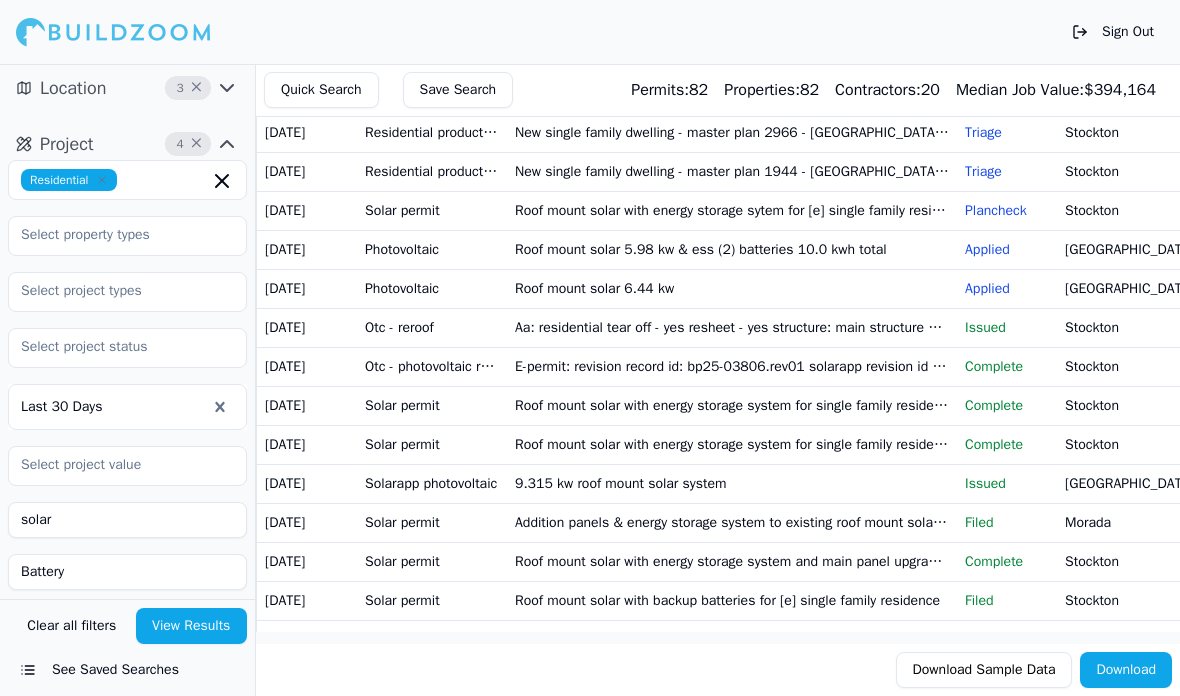 scroll, scrollTop: 539, scrollLeft: 0, axis: vertical 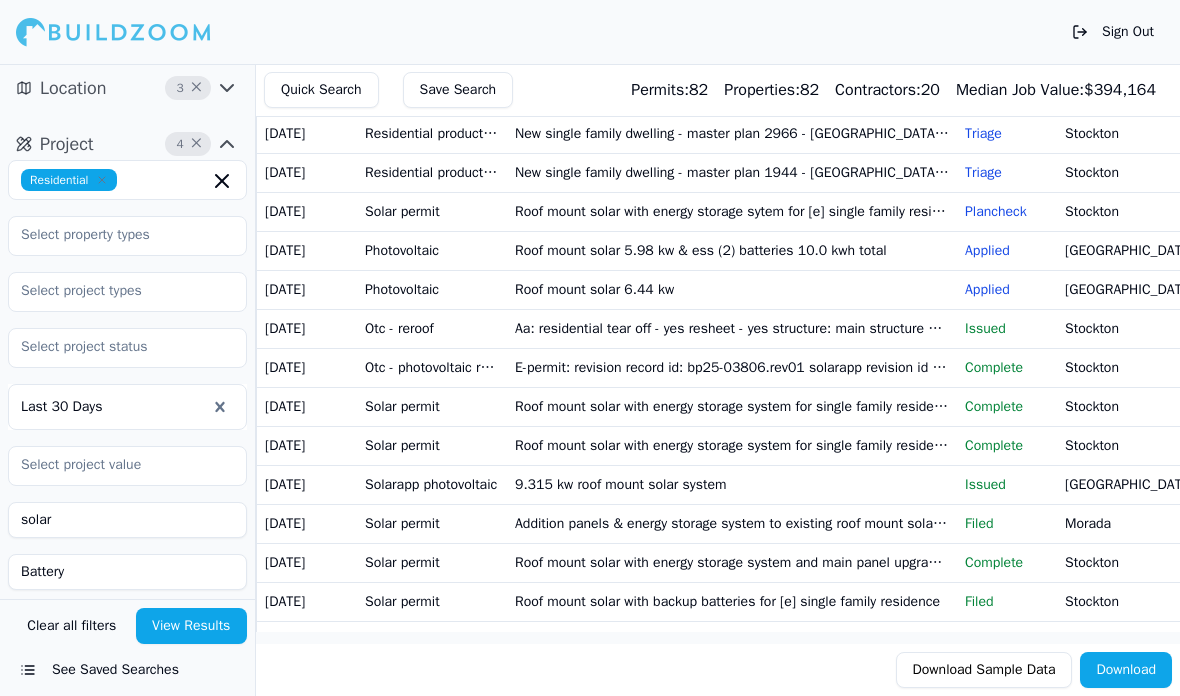 click on "9.315 kw roof mount solar system" at bounding box center [732, 484] 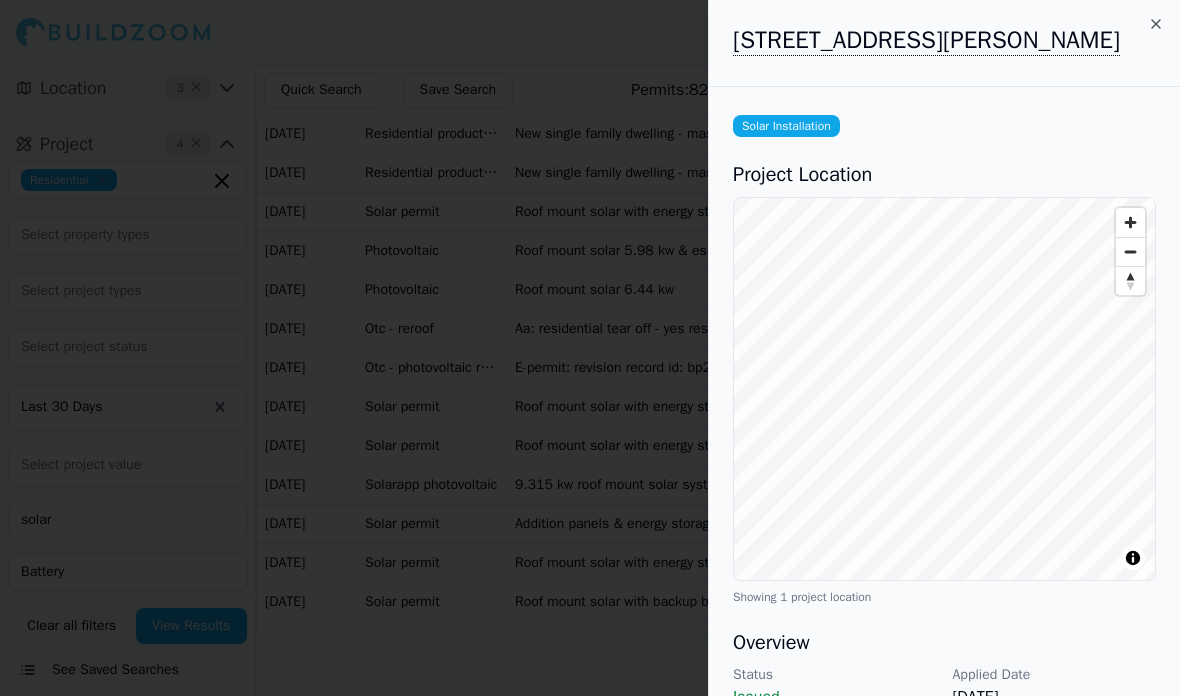 scroll, scrollTop: 0, scrollLeft: 0, axis: both 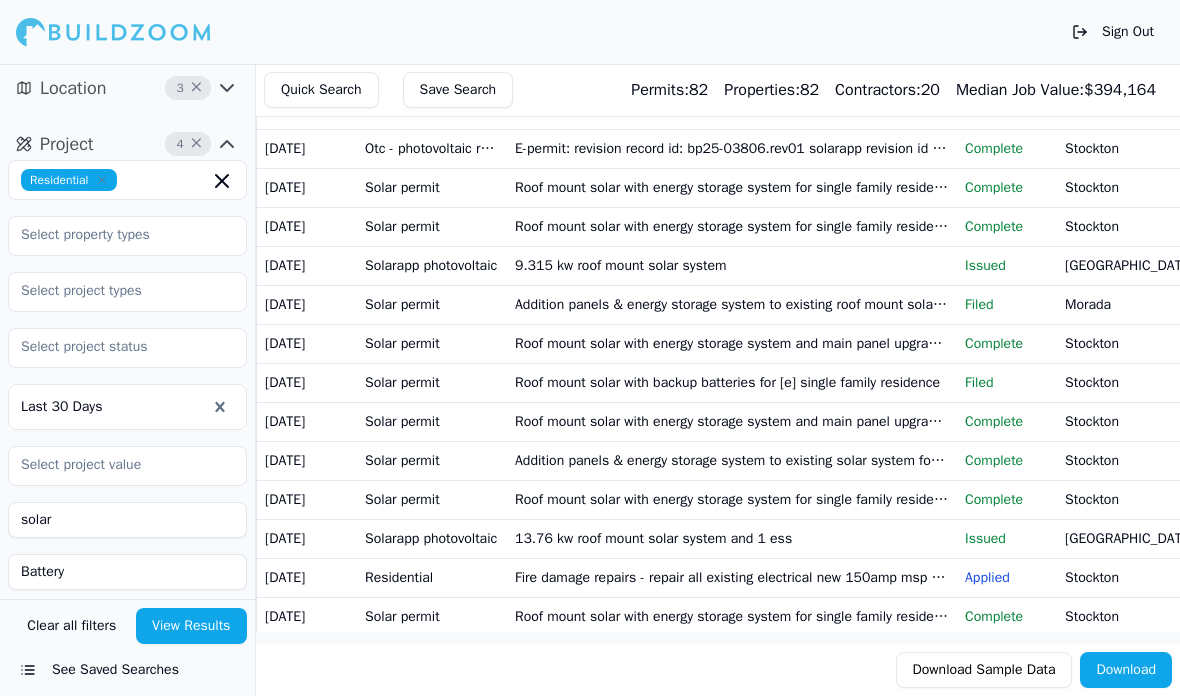click on "Addition panels & energy storage system to existing roof mount solar for [e] single family residence" at bounding box center [732, 304] 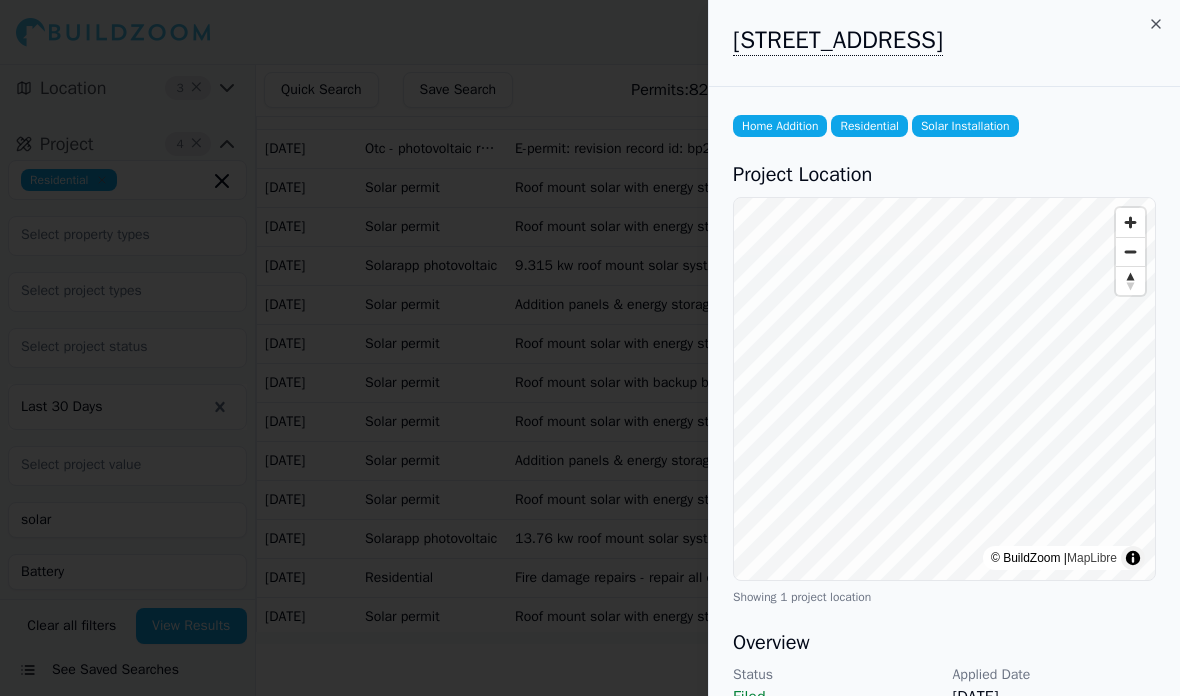 scroll, scrollTop: 0, scrollLeft: 0, axis: both 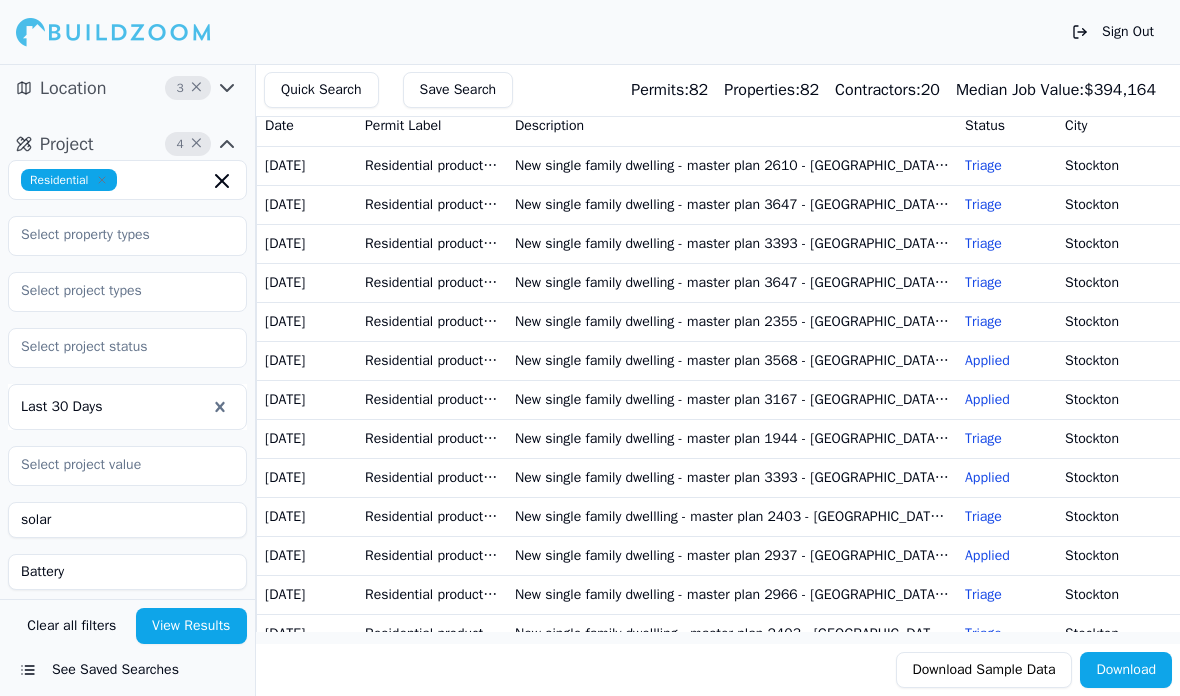 click on "New single family dwelling - master plan 3647 - [GEOGRAPHIC_DATA] I & village j - (master plan # 24-01835 ) 3-bed 2.5-bath guest suite w/bath next gen suite 1-car garage 2-car garage covered patio covered deck solar-4.92 kw template 1 (master # 24-01835 ) - plan 3647 - (3-bed 2.5-bath guest suite w/bath next gen suite 1-car garage 2-car garage covered patio covered deck solar-4.92 kw)" at bounding box center (732, 282) 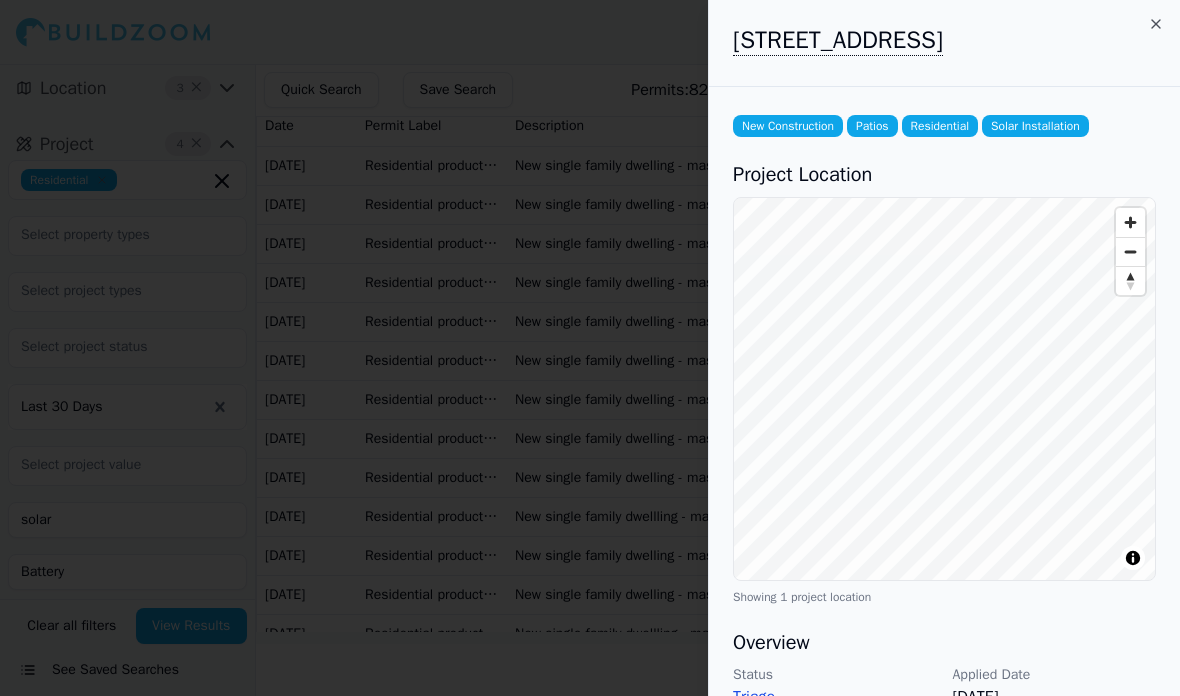 scroll, scrollTop: 0, scrollLeft: 0, axis: both 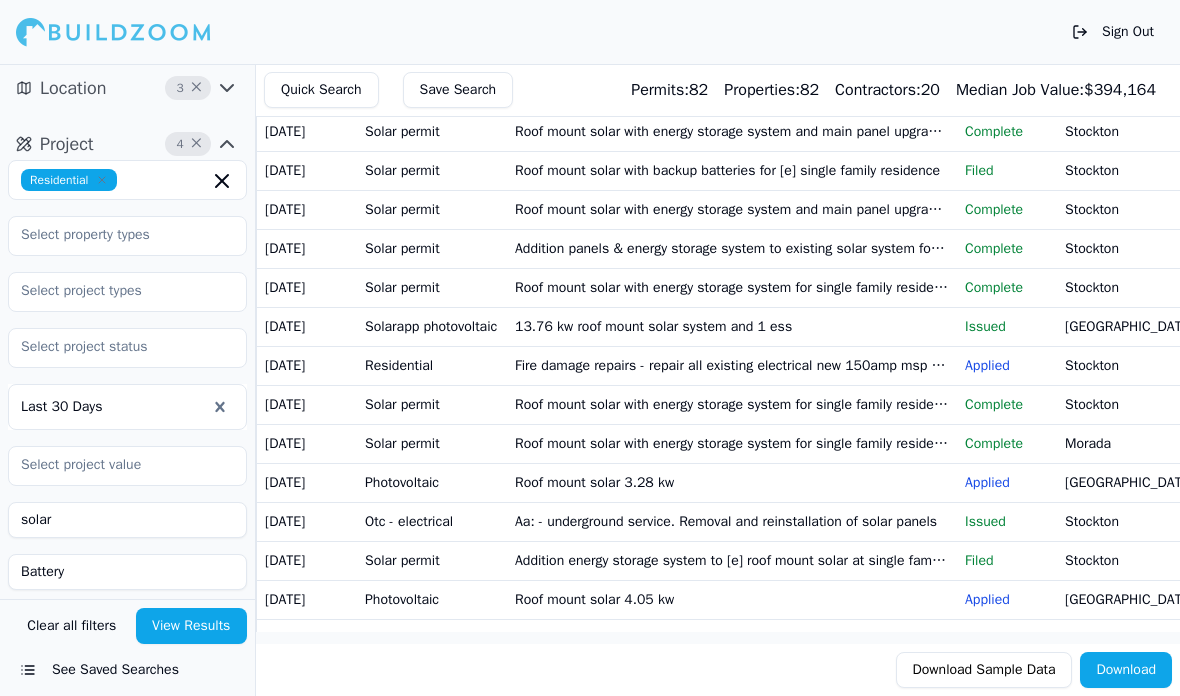 click on "Roof mount solar 3.28 kw" at bounding box center (732, 482) 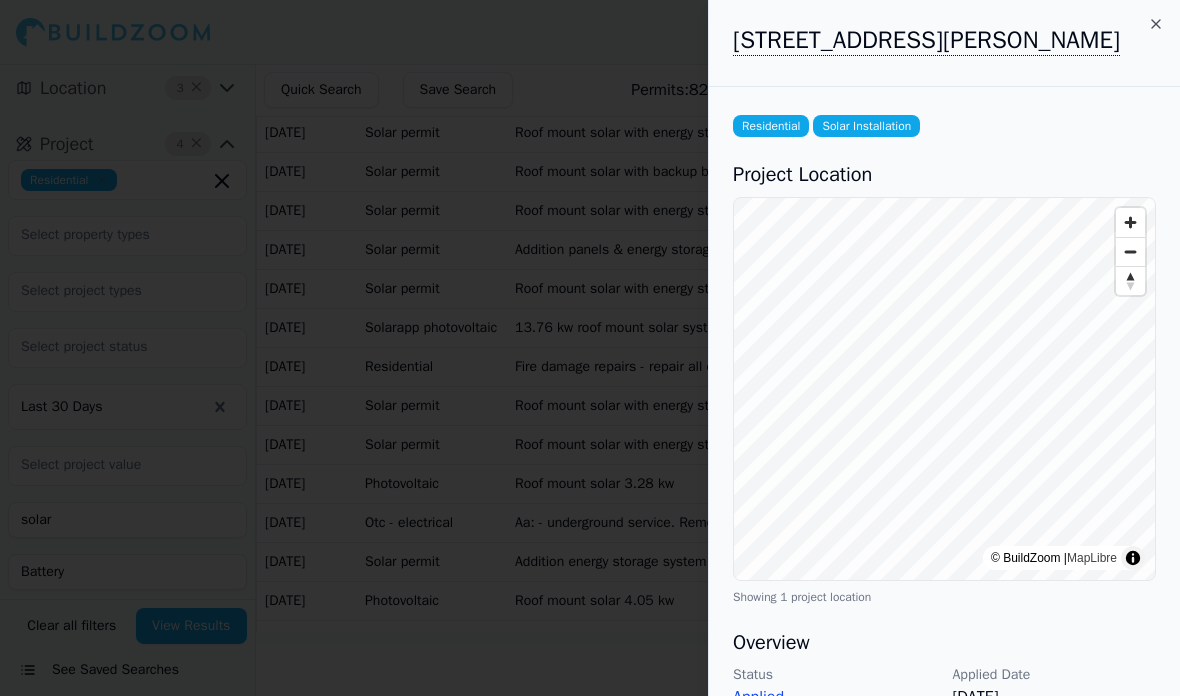 click 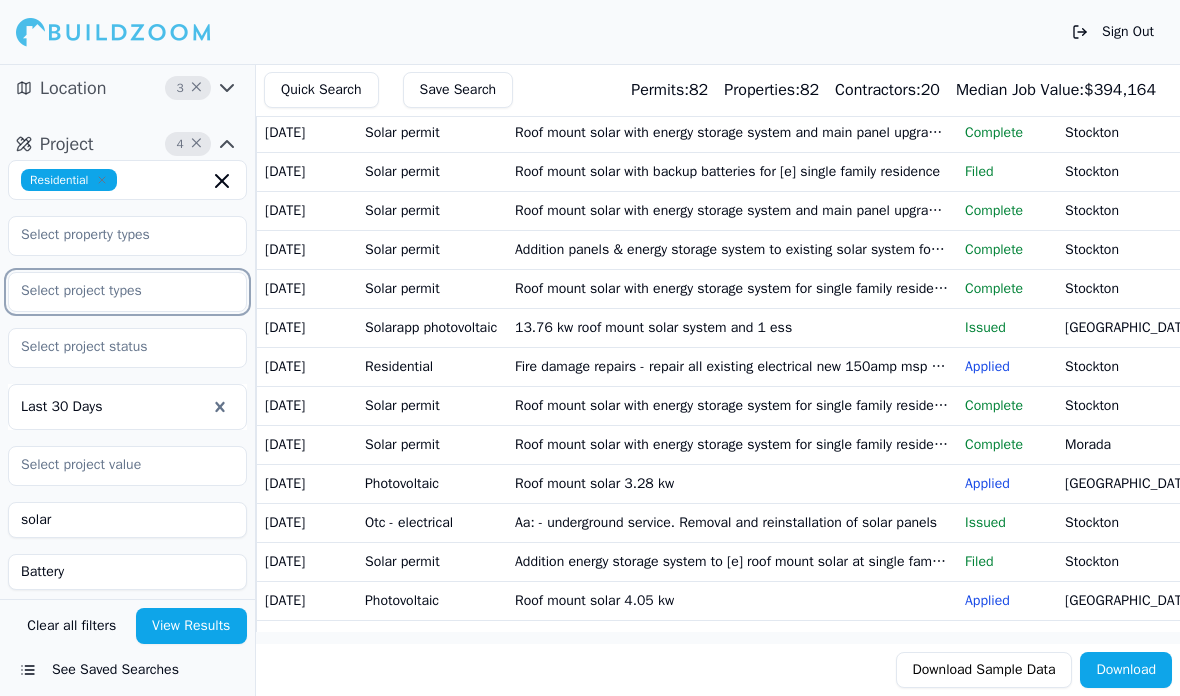 click at bounding box center [115, 291] 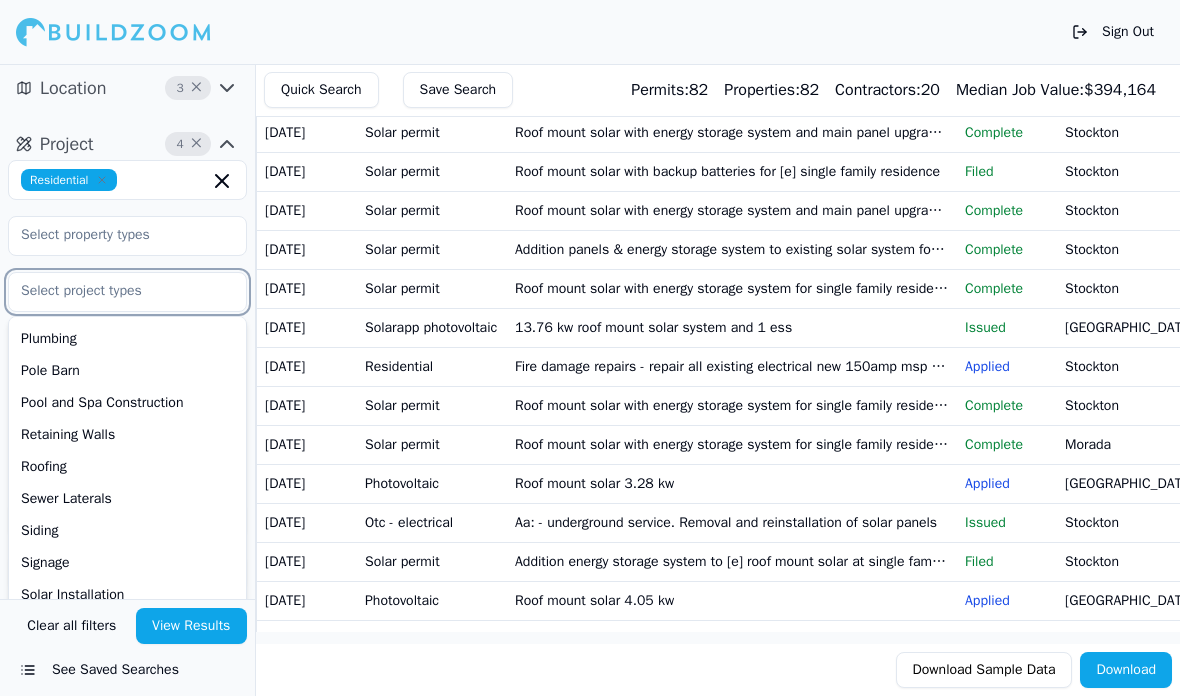scroll, scrollTop: 754, scrollLeft: 0, axis: vertical 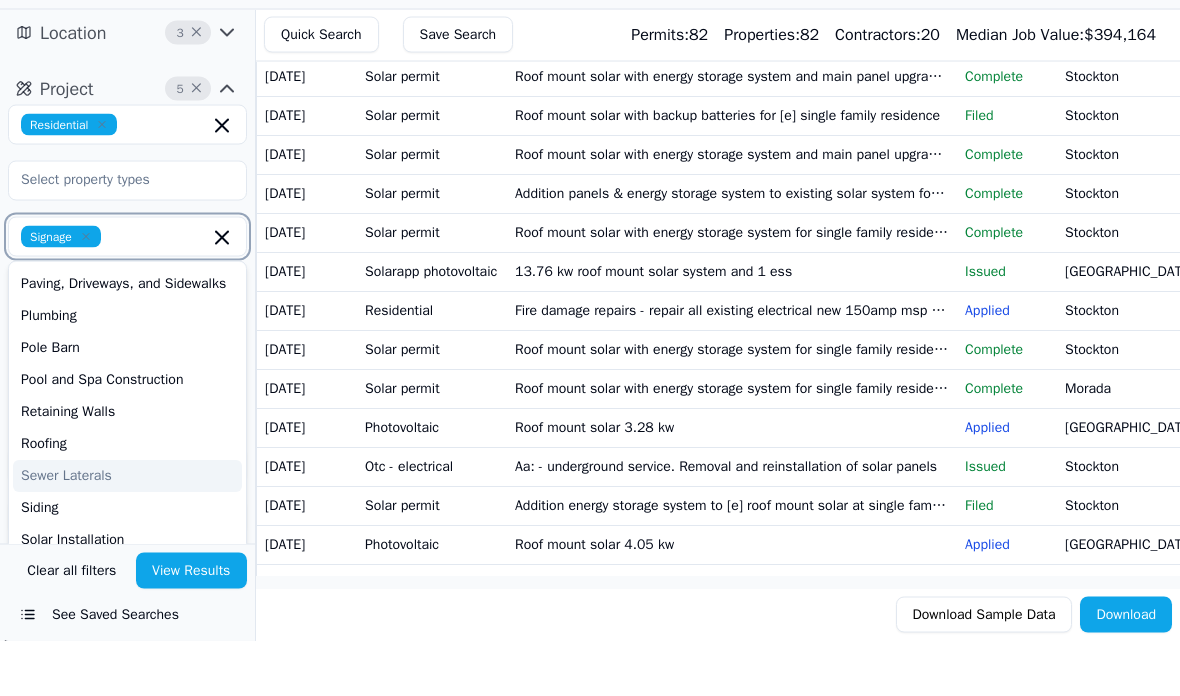 click on "Solar Installation" at bounding box center [127, 595] 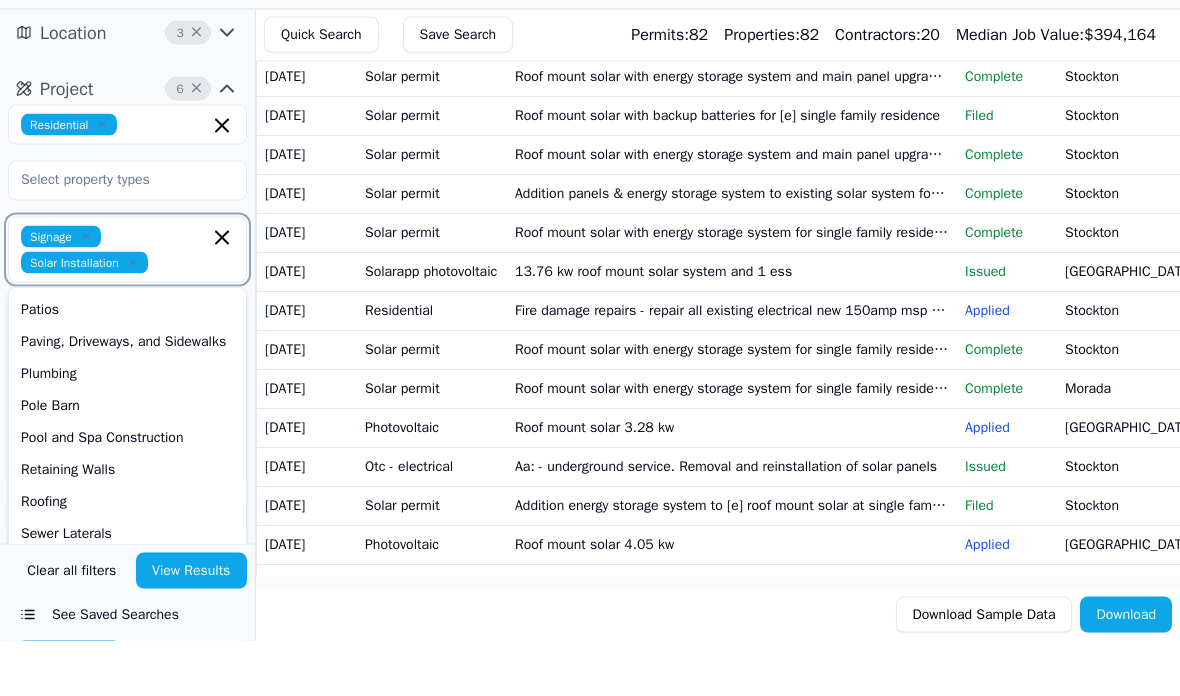scroll, scrollTop: 690, scrollLeft: 0, axis: vertical 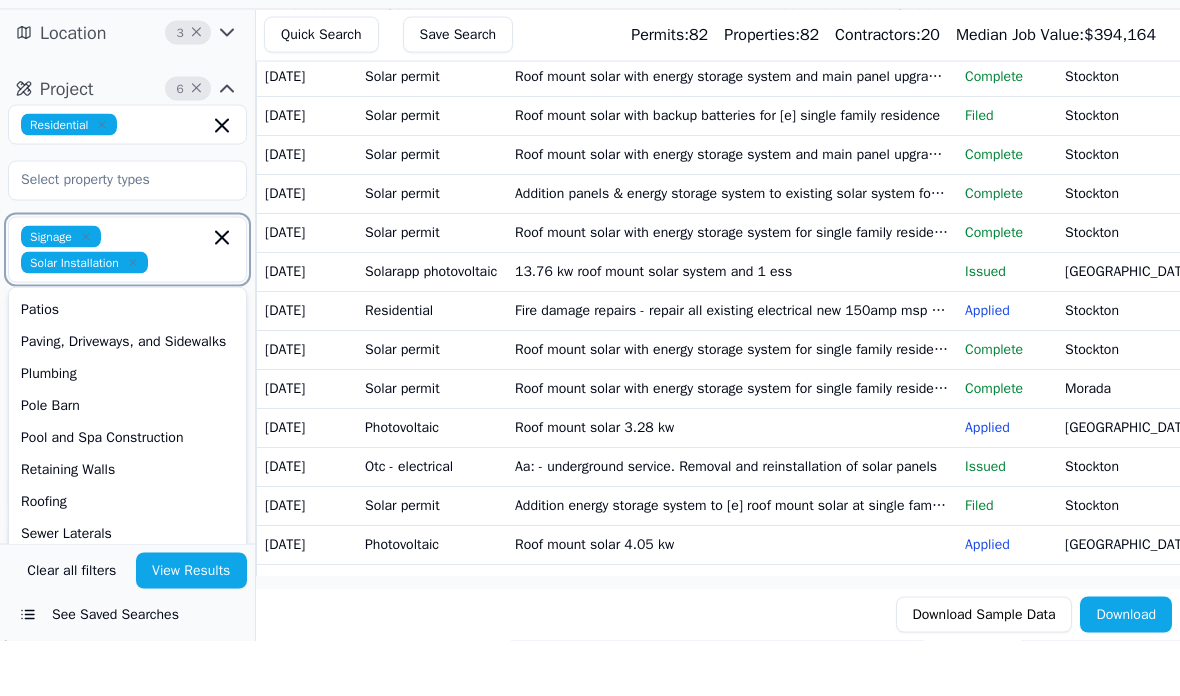 click 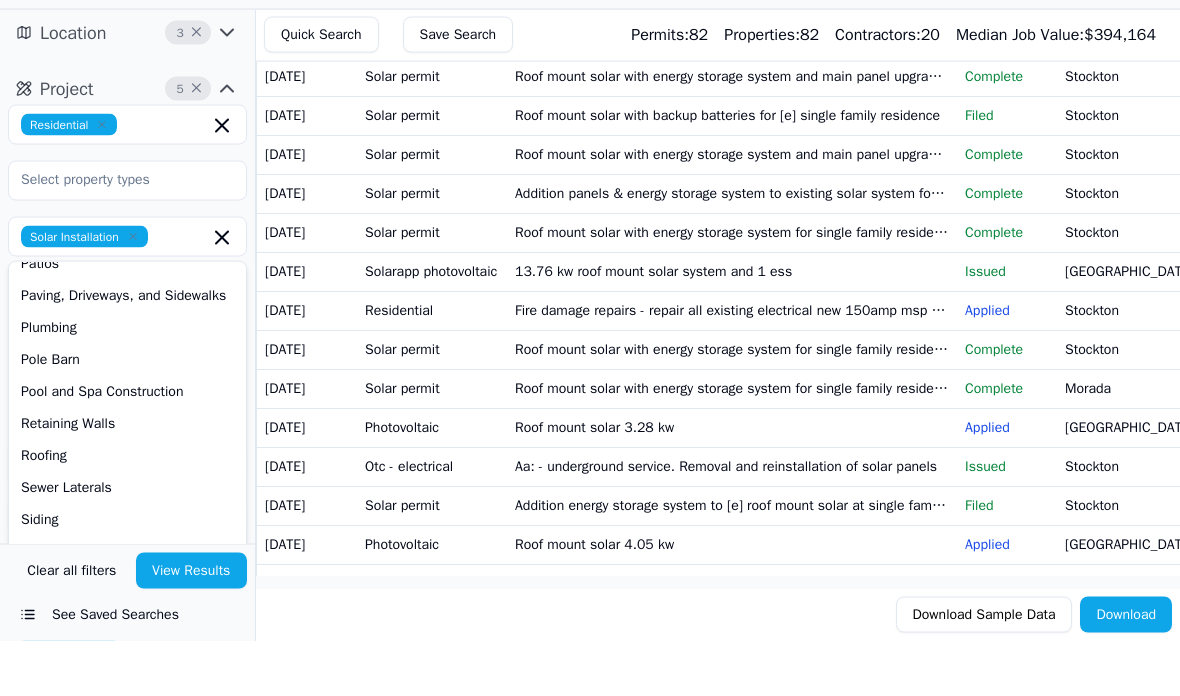 click on "Project 5 ×" at bounding box center (127, 144) 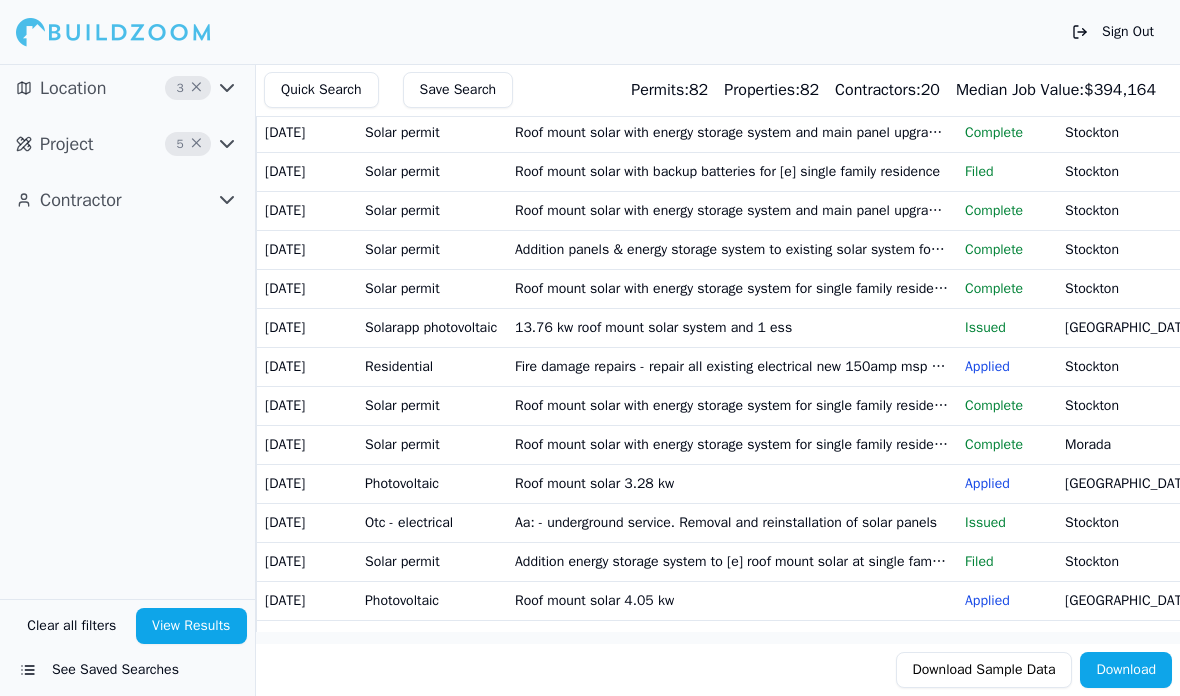 click 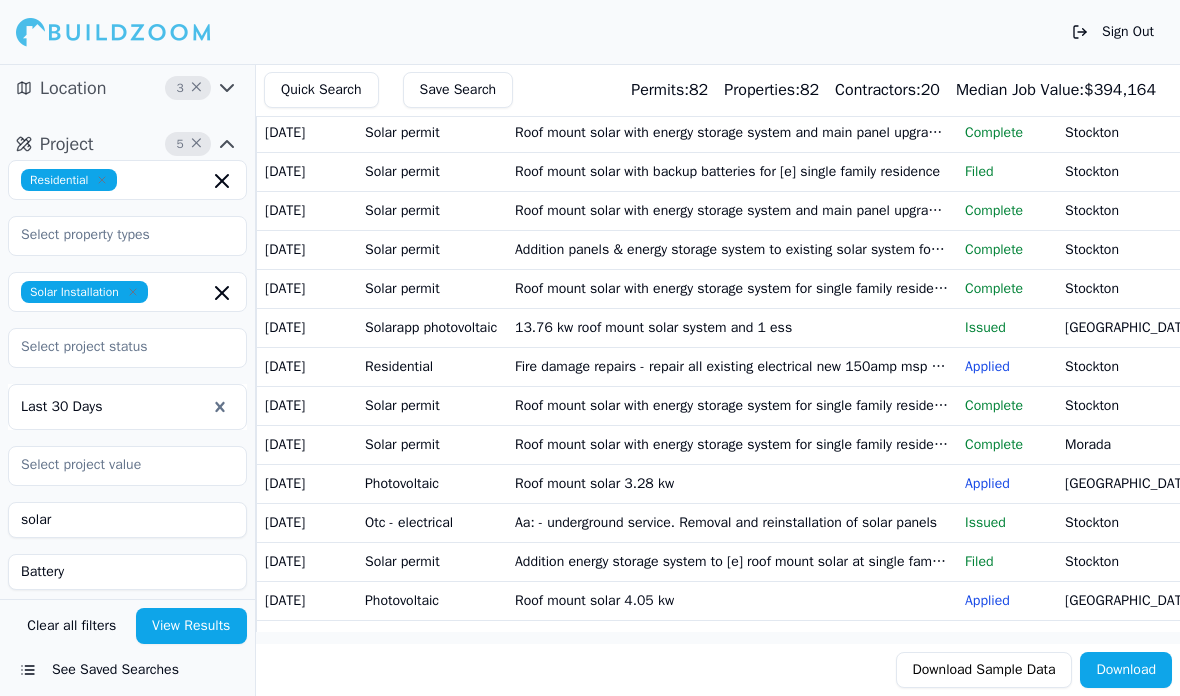click 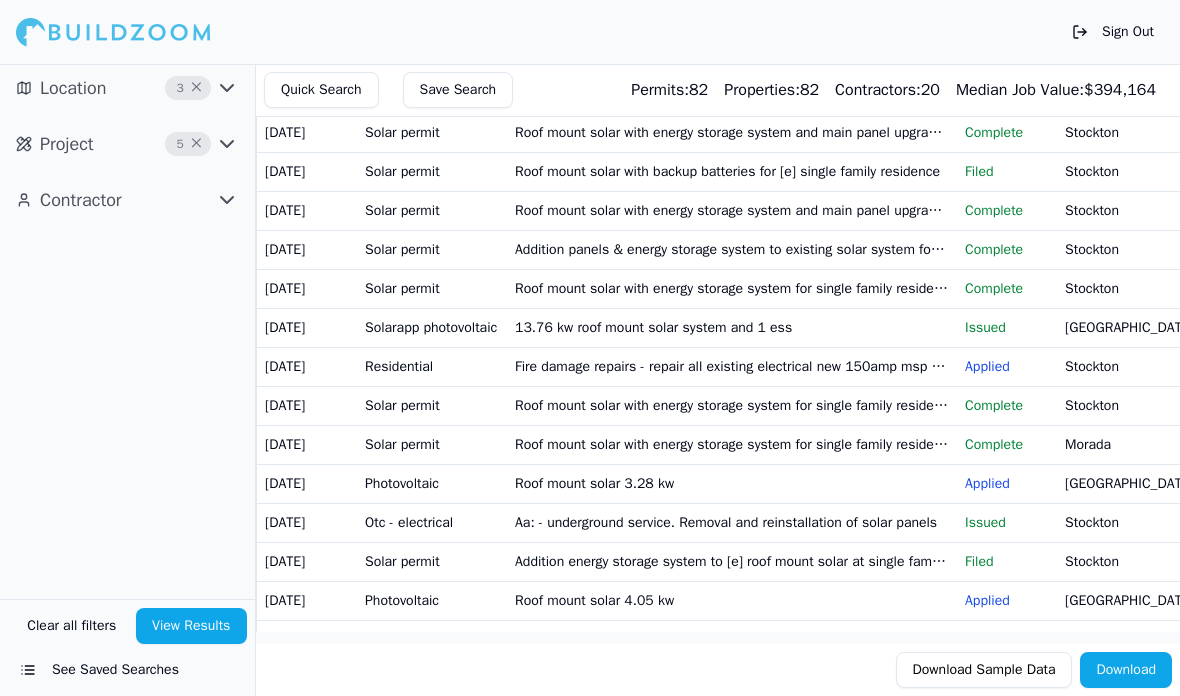 click on "Clear all filters View Results See Saved Searches" at bounding box center (127, 647) 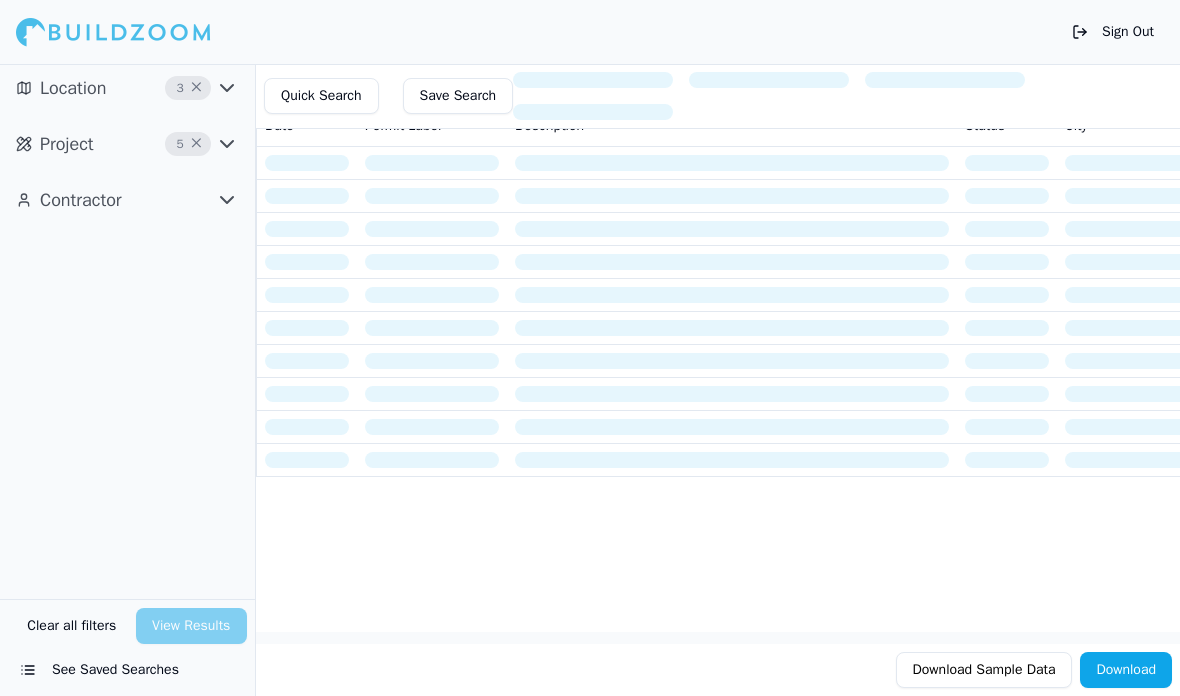 click on "Clear all filters View Results See Saved Searches" at bounding box center (127, 647) 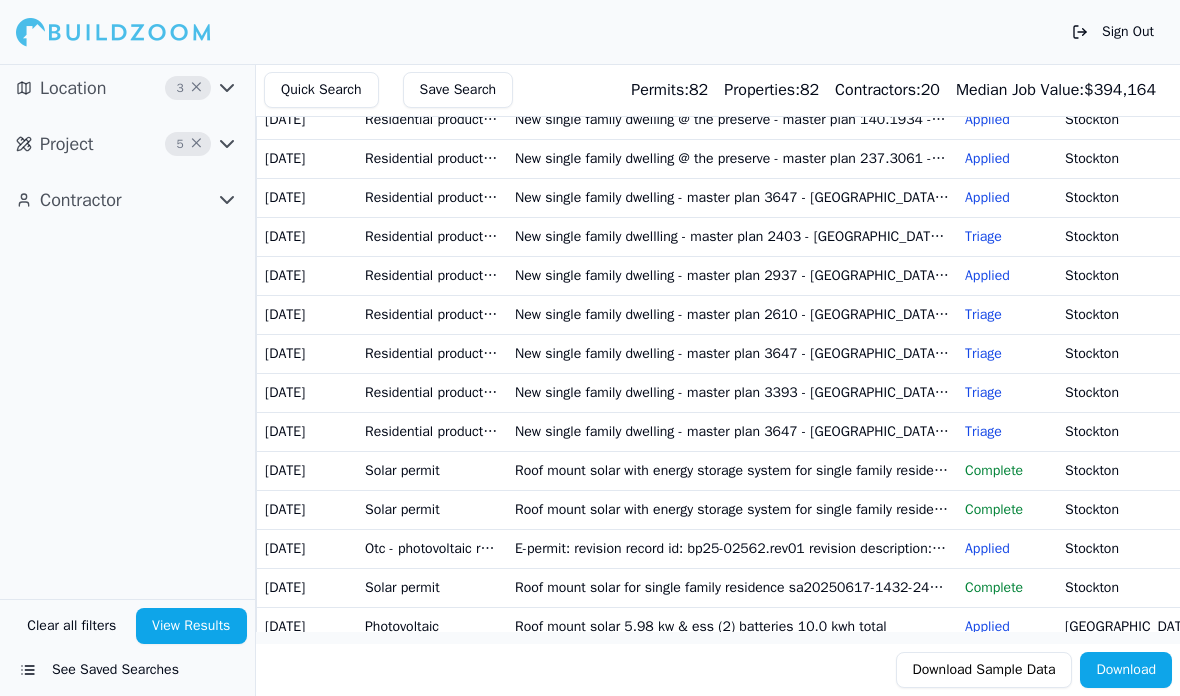 scroll, scrollTop: 2697, scrollLeft: 0, axis: vertical 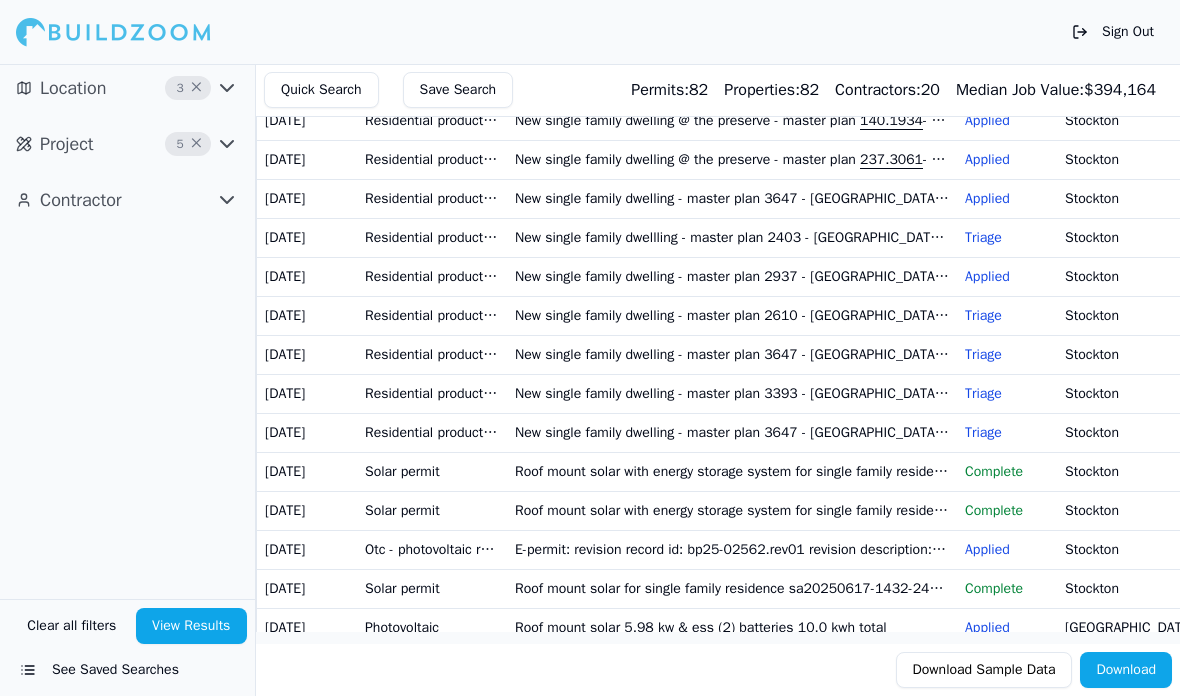 click on "Roof mount solar 5.98 kw & ess (2) batteries 10.0 kwh total" at bounding box center [732, 627] 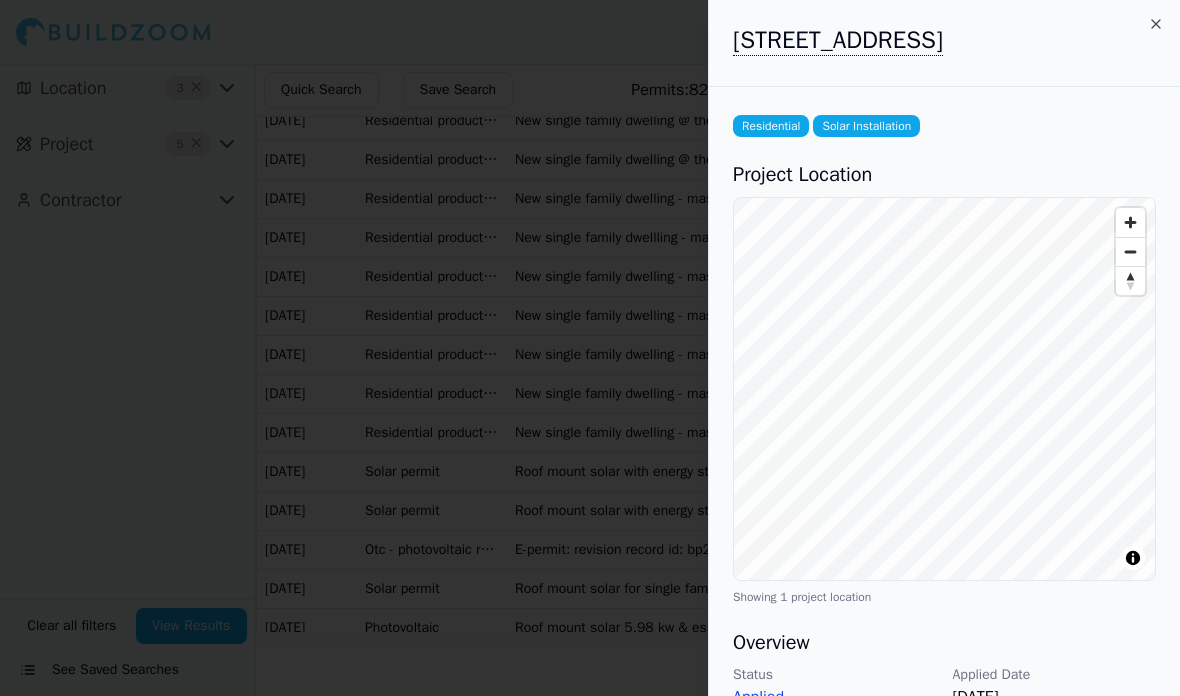 scroll, scrollTop: 0, scrollLeft: 0, axis: both 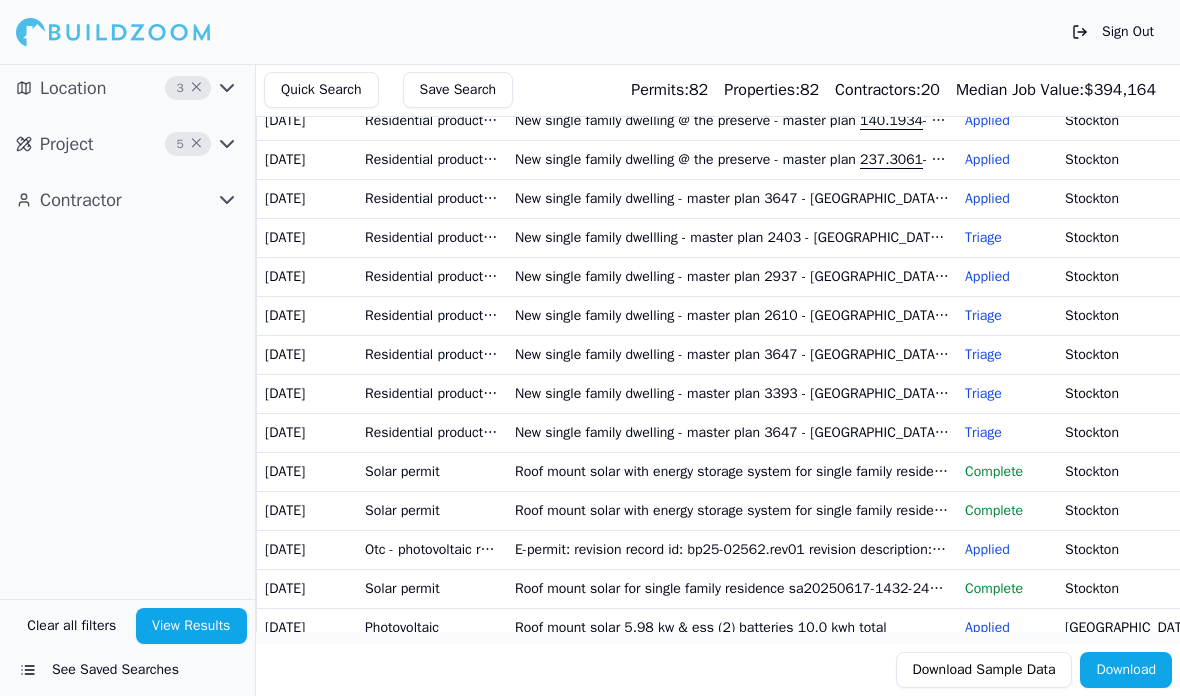 click on "Solar permit" at bounding box center (432, 588) 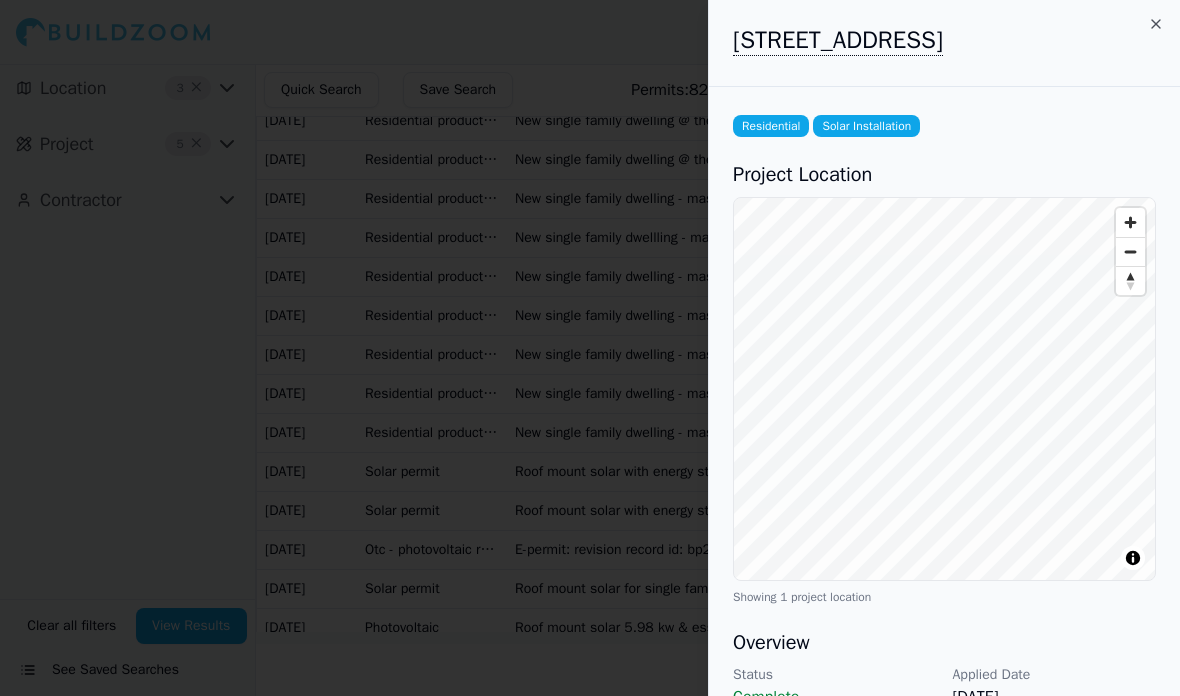scroll, scrollTop: 0, scrollLeft: 0, axis: both 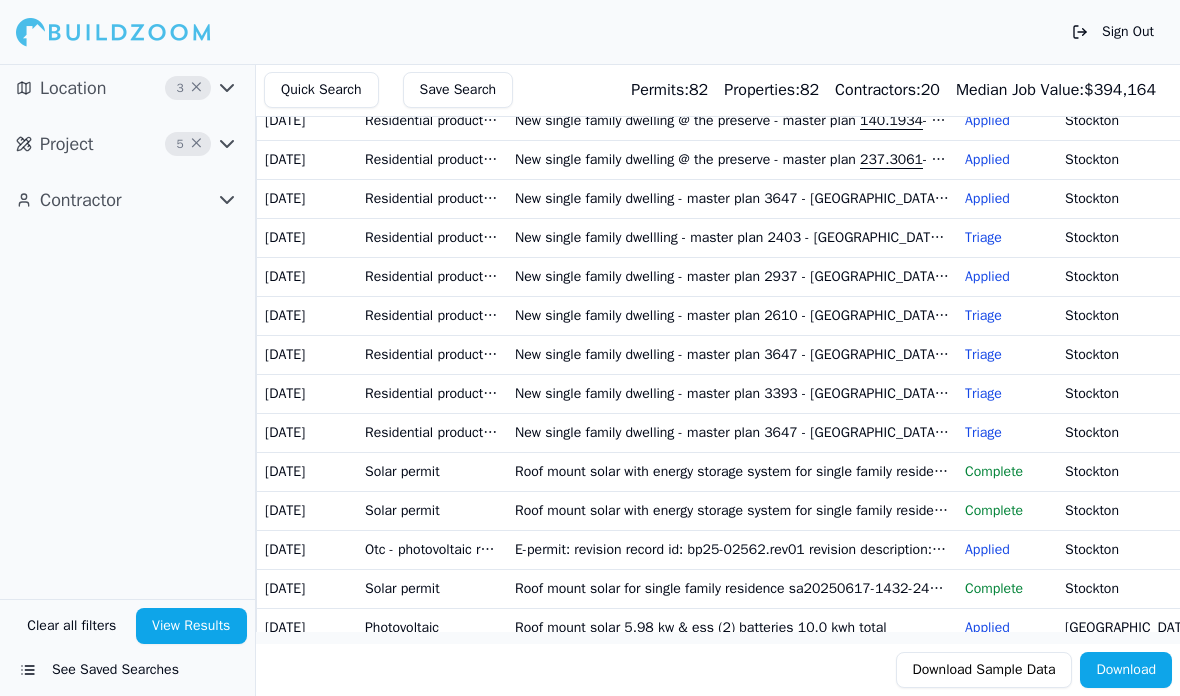 click on "E-permit: revision record id: bp25-02562.rev01 revision description: 1. Change the panels to ja solar jam54s31-405/mr. 2. We will only be installing 17 panels. 3. Change the inverter to iq8hc. 4. We will only be installing 2 enphase batteries na-dom. 5. Remove the load transfer we will only be derating it and applying pcs limit the pcs to 65a" at bounding box center [732, 549] 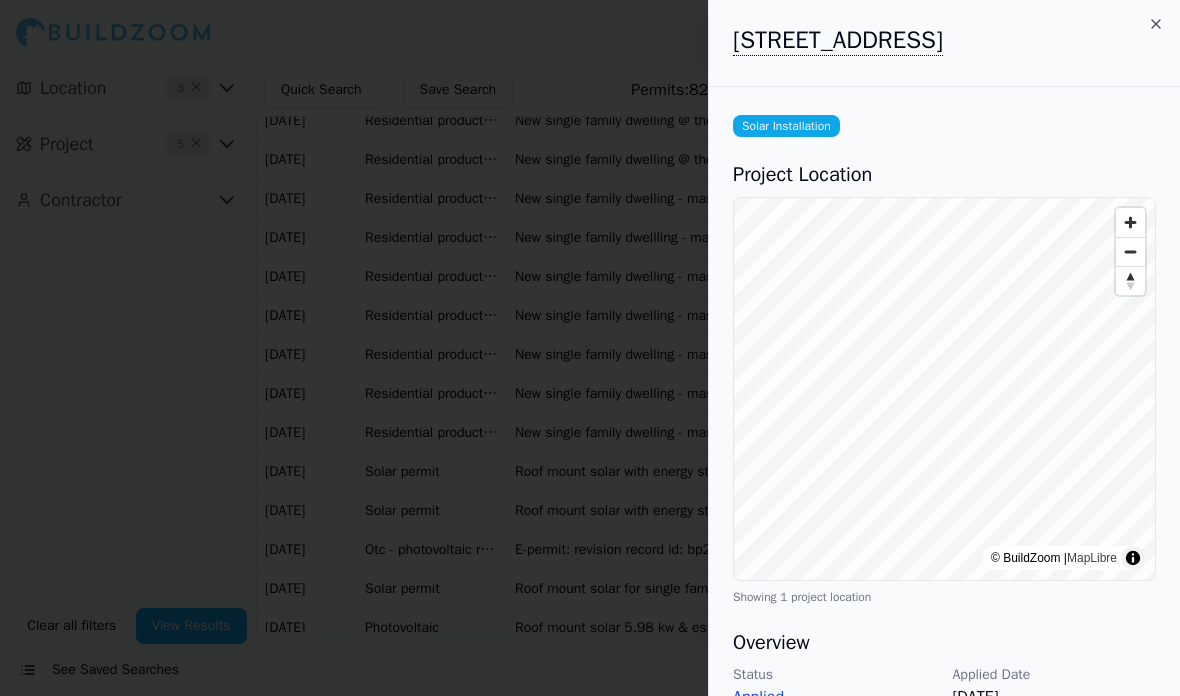 scroll, scrollTop: 0, scrollLeft: 0, axis: both 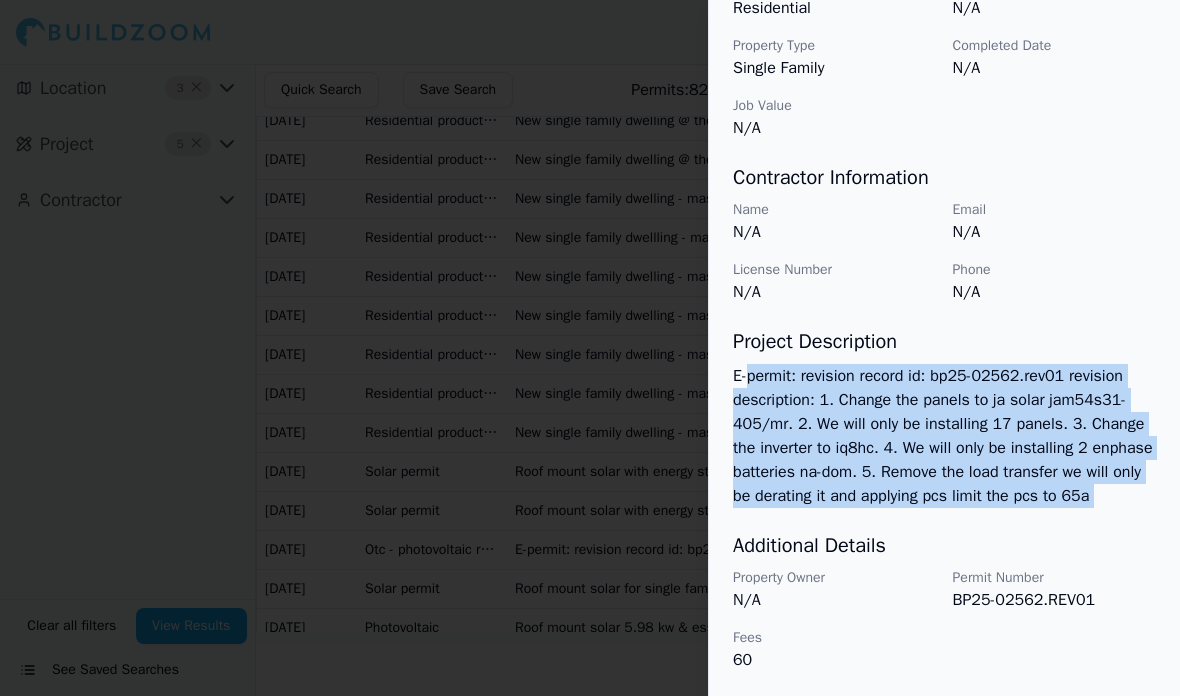click on "N/A" at bounding box center (835, 232) 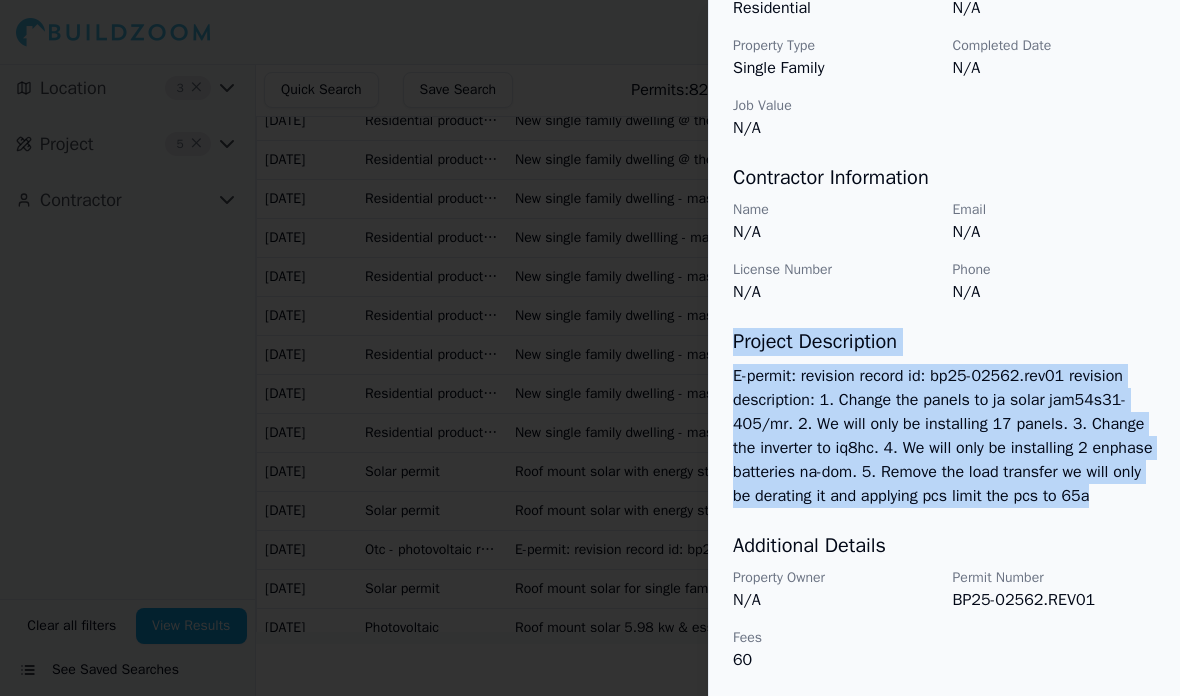 copy on "Project Description E-permit: revision record id: bp25-02562.rev01 revision description: 1. Change the panels to ja solar jam54s31-405/mr. 2. We will only be installing 17 panels. 3. Change the inverter to iq8hc. 4. We will only be installing 2 enphase batteries na-dom. 5. Remove the load transfer we will only be derating it and applying pcs limit the pcs to 65a" 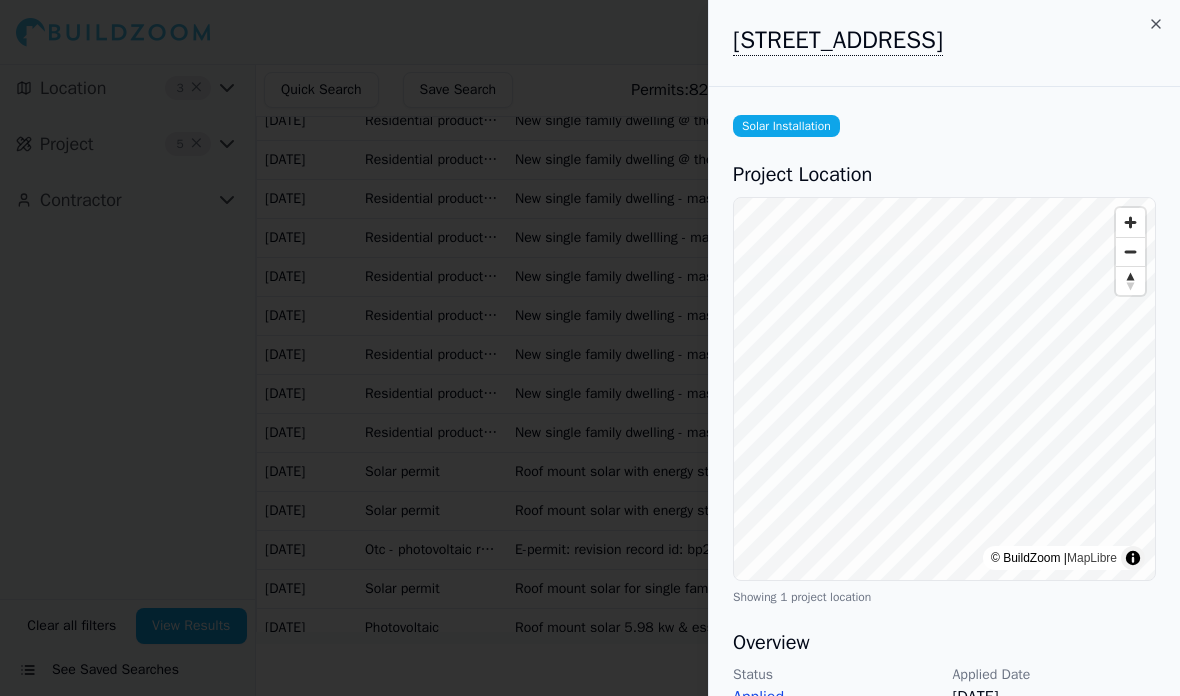 scroll, scrollTop: -5, scrollLeft: 0, axis: vertical 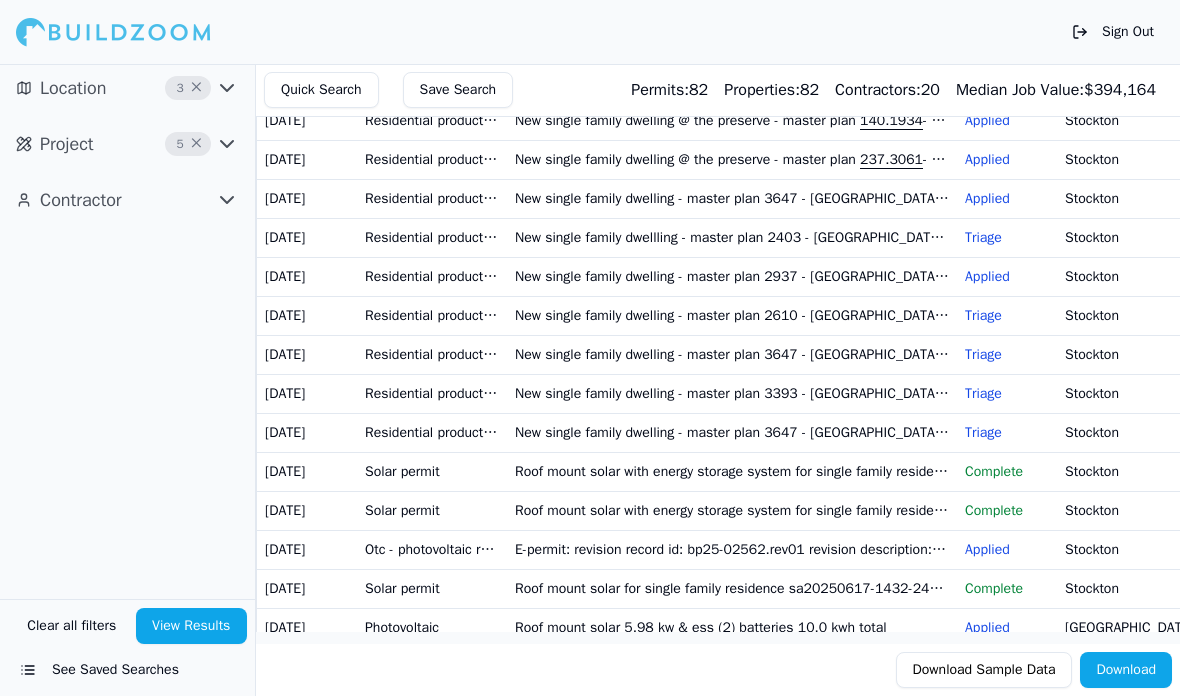 click on "New single family dwelling - master plan 3647 - [GEOGRAPHIC_DATA] I & village j - (master plan # 24-01835 ) 3-bed 2.5-bath guest suite w/bath next gen suite 1-car garage 2-car garage covered patio covered deck solar-4.92 kw template 1 (master # 24-01835 ) - plan 3647 - (3-bed 2.5-bath guest suite w/bath next gen suite 1-car garage 2-car garage covered patio covered deck solar-4.92 kw)" at bounding box center [732, 432] 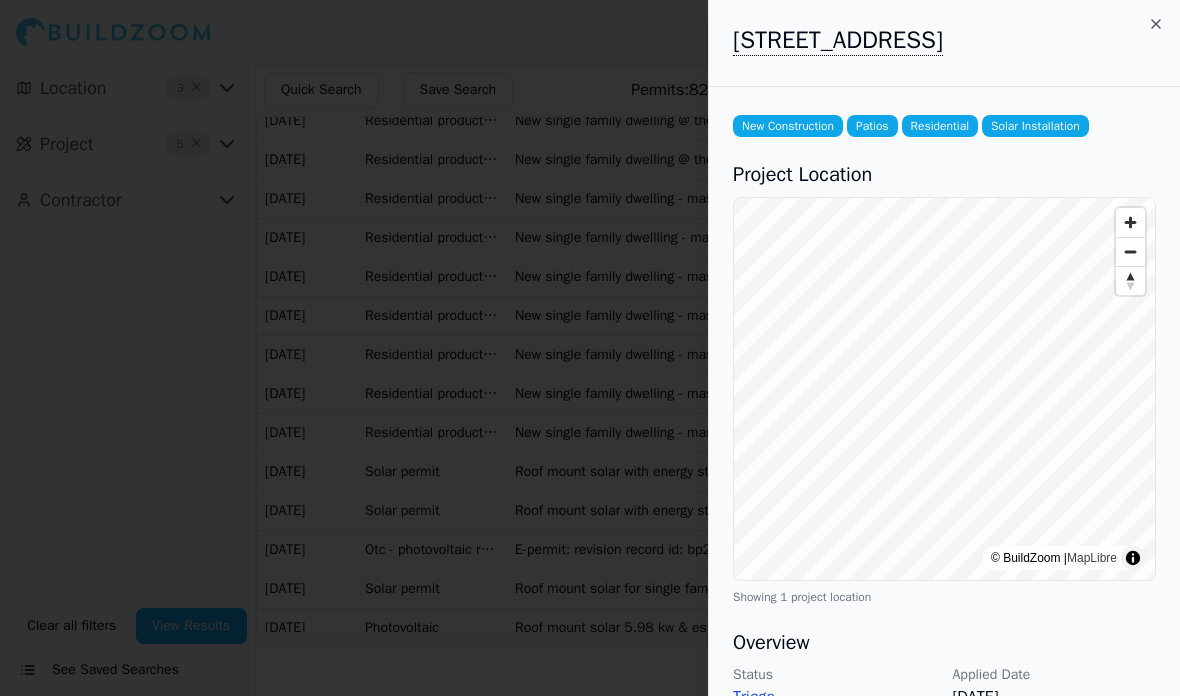 scroll, scrollTop: 0, scrollLeft: 0, axis: both 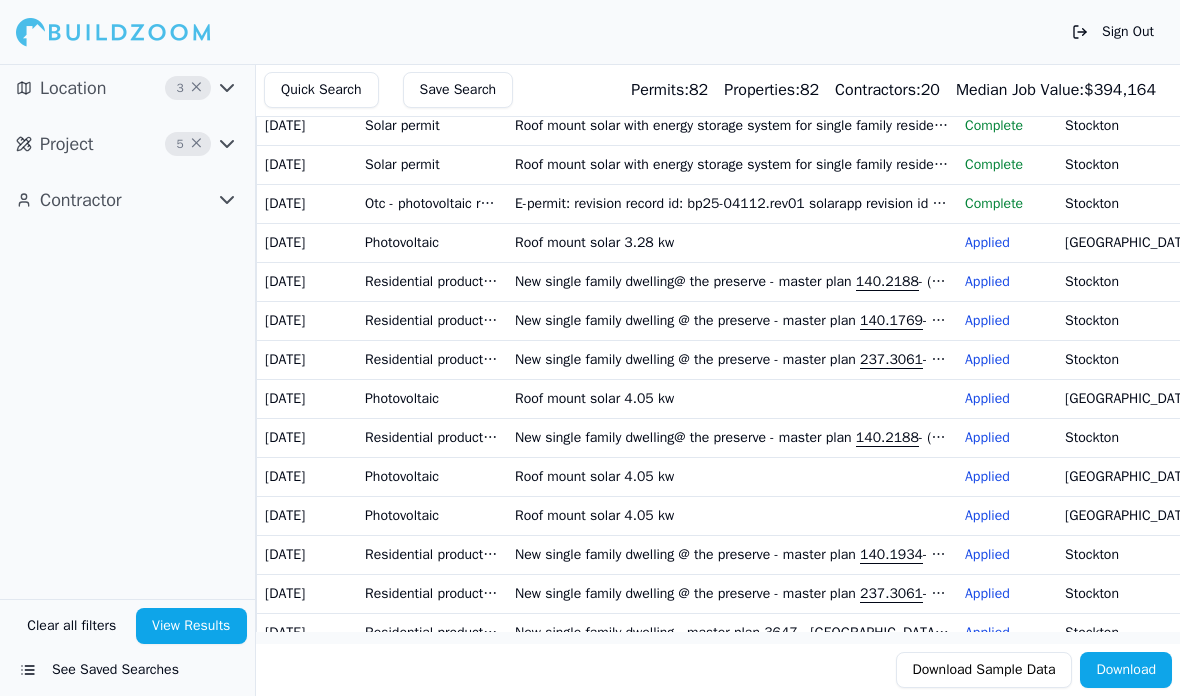 click on "Roof mount solar 4.05 kw" at bounding box center [732, 476] 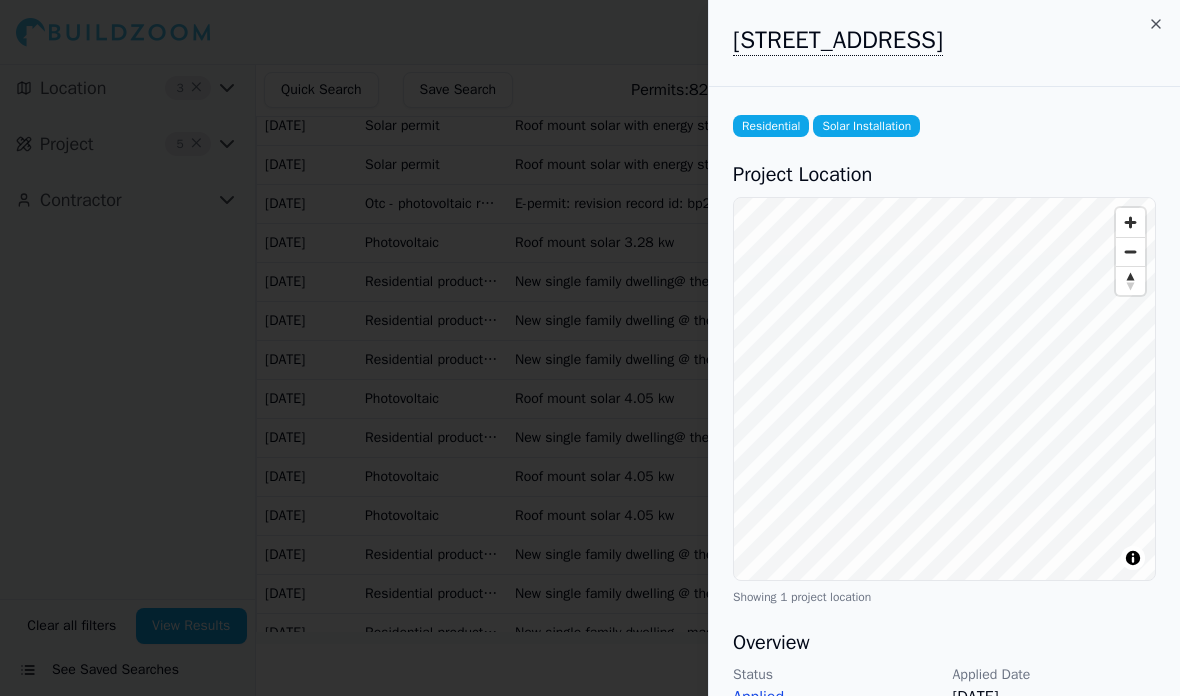 scroll, scrollTop: 0, scrollLeft: 0, axis: both 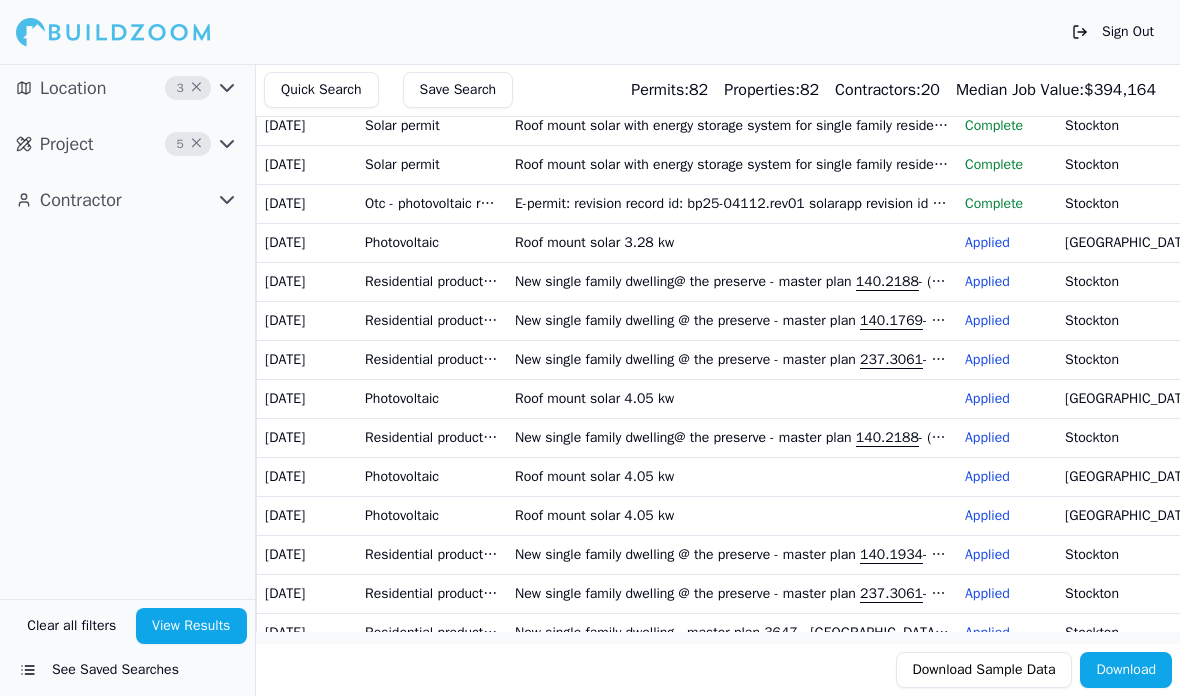 click on "Roof mount solar 3.28 kw" at bounding box center (732, 242) 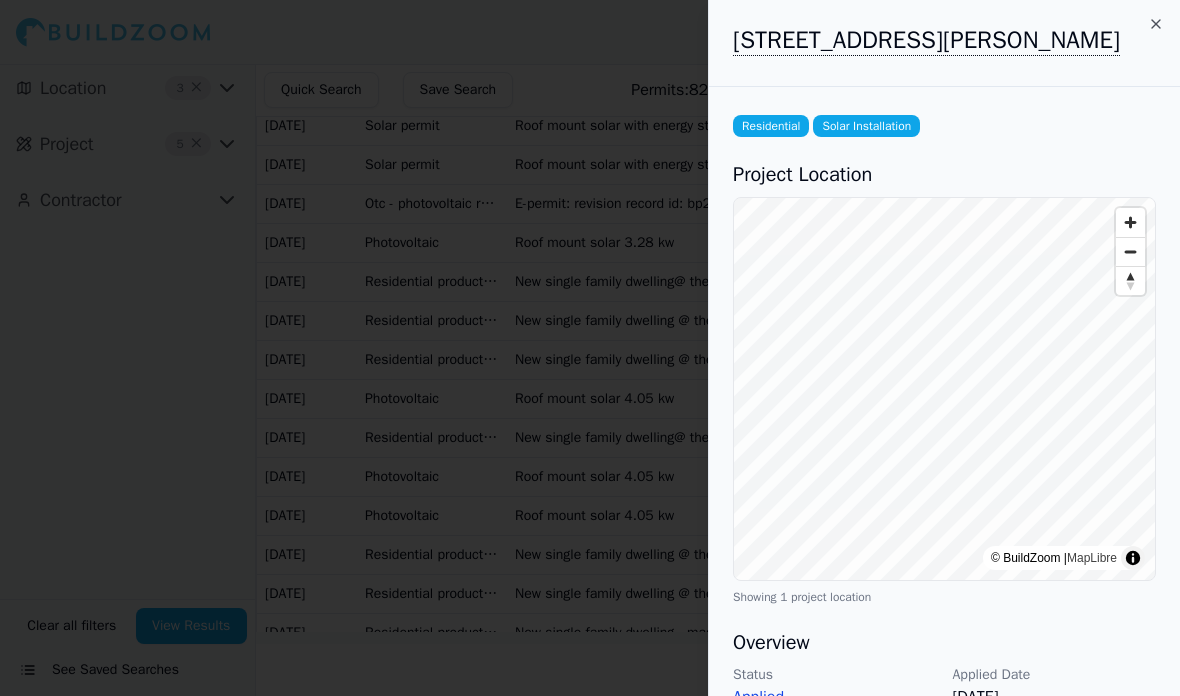scroll, scrollTop: -2, scrollLeft: 0, axis: vertical 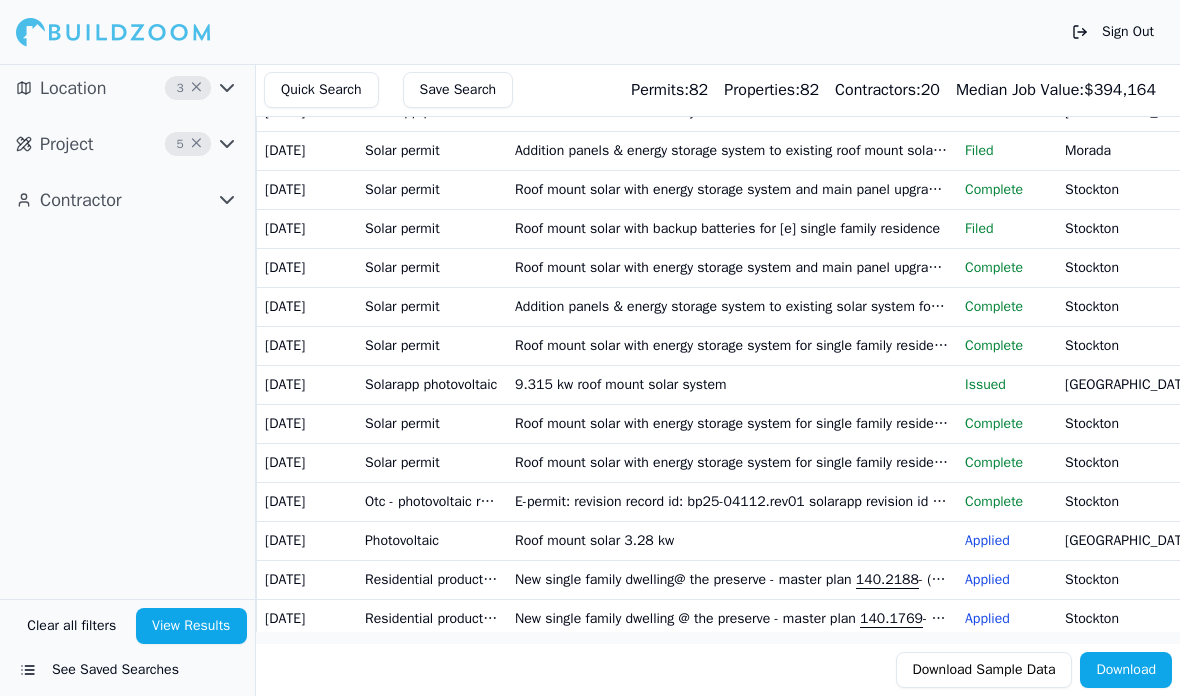 click on "9.315 kw roof mount solar system" at bounding box center (732, 384) 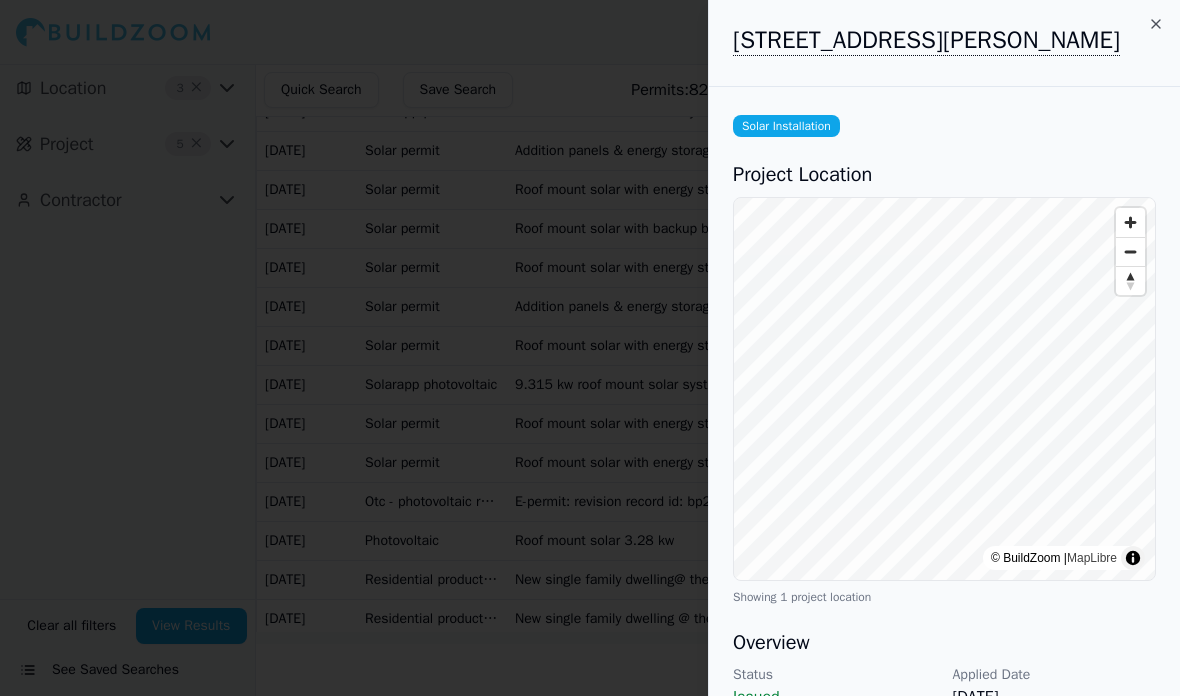 scroll, scrollTop: 0, scrollLeft: 0, axis: both 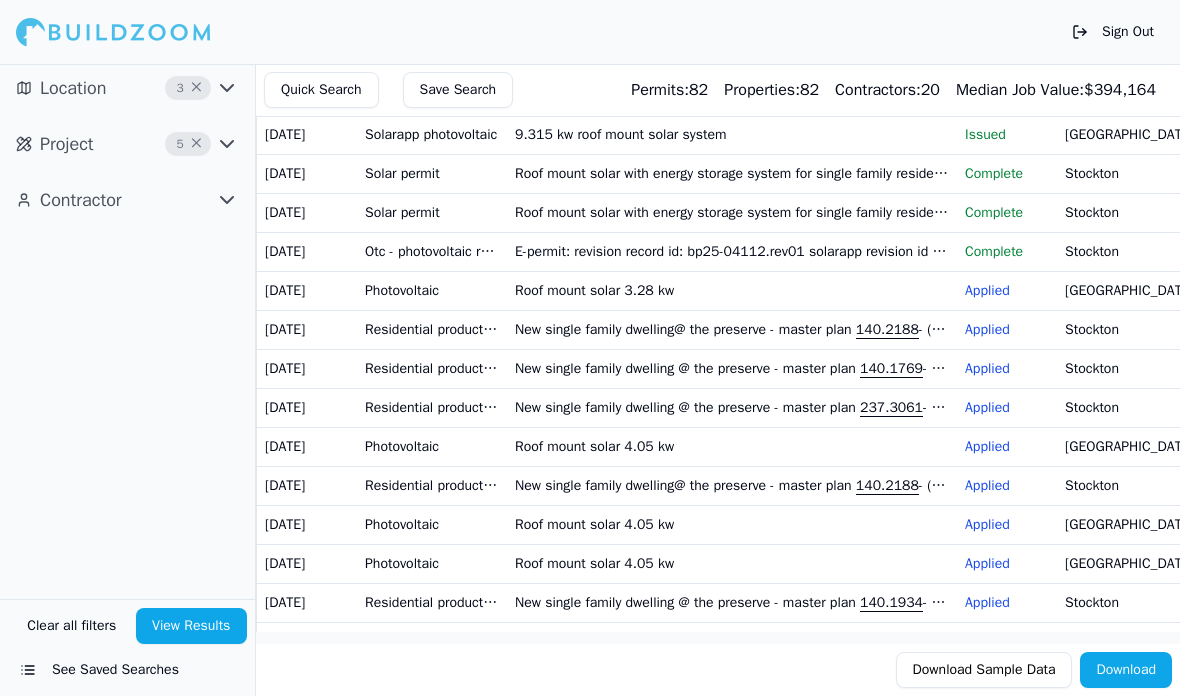 click on "Roof mount solar 4.05 kw" at bounding box center [732, 446] 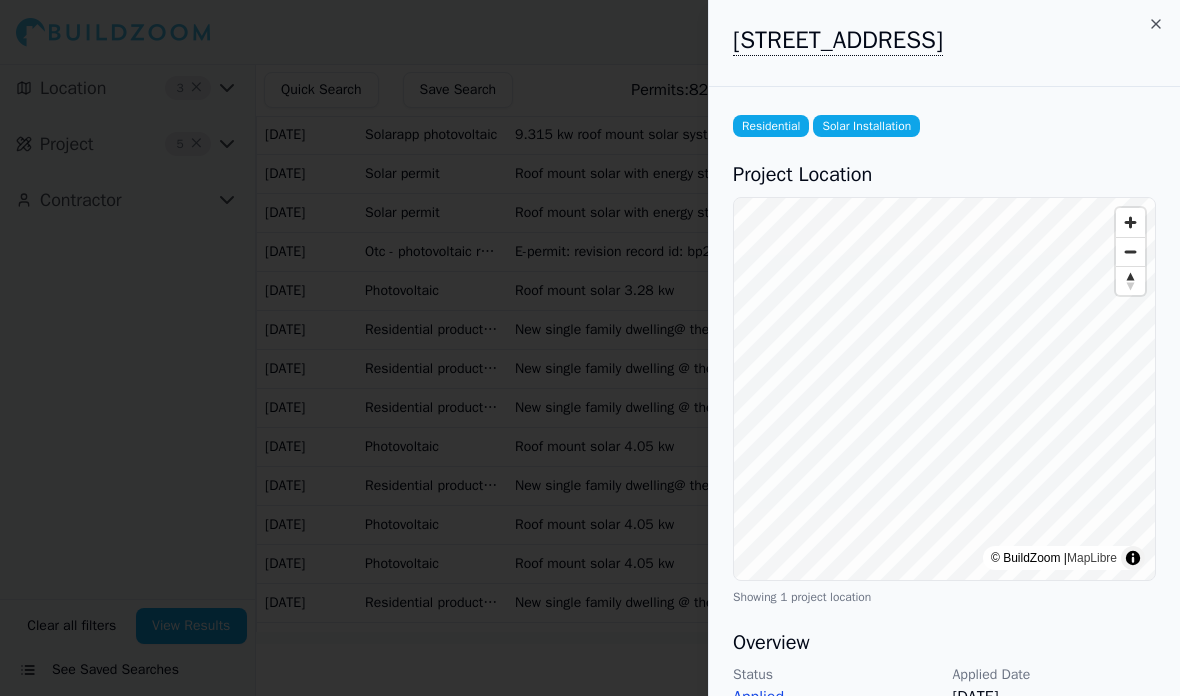 scroll, scrollTop: 0, scrollLeft: 0, axis: both 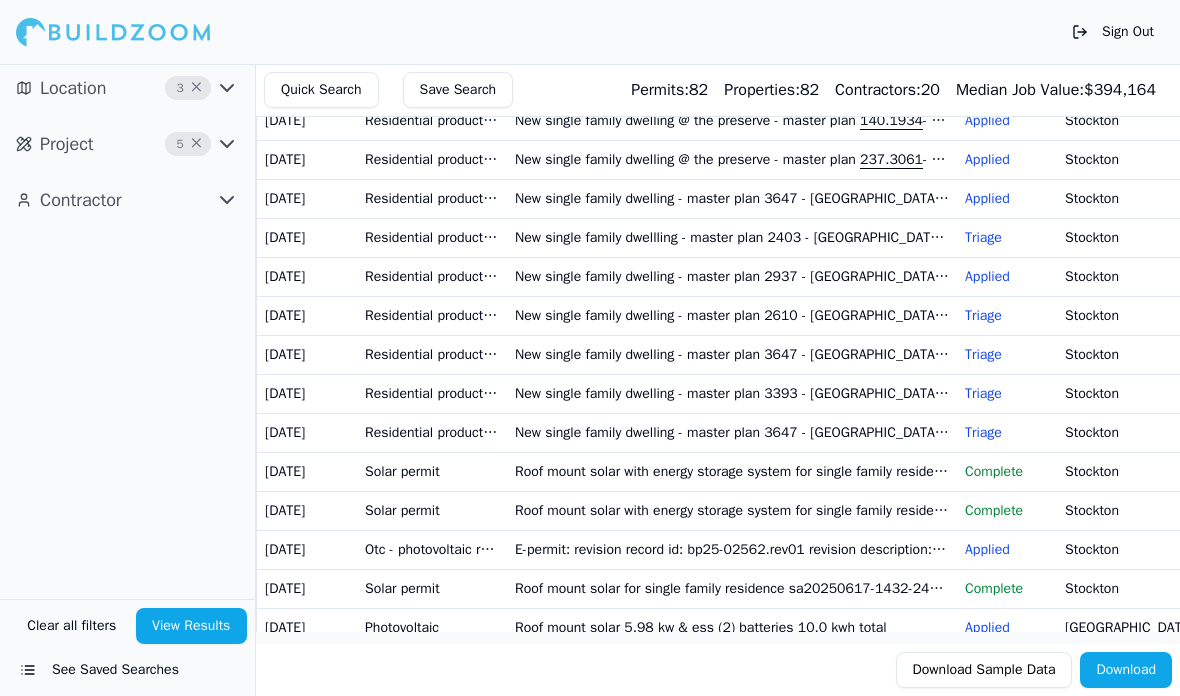 click on "E-permit: revision record id: bp25-02562.rev01 revision description: 1. Change the panels to ja solar jam54s31-405/mr. 2. We will only be installing 17 panels. 3. Change the inverter to iq8hc. 4. We will only be installing 2 enphase batteries na-dom. 5. Remove the load transfer we will only be derating it and applying pcs limit the pcs to 65a" at bounding box center (732, 549) 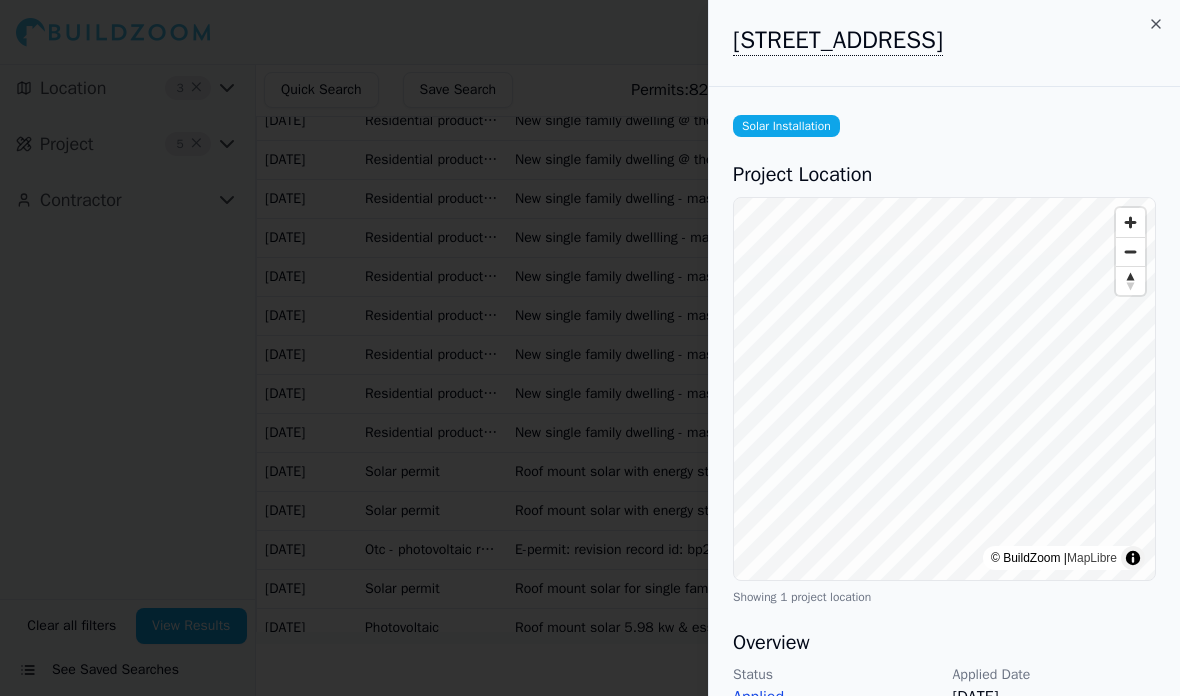 scroll, scrollTop: 0, scrollLeft: 0, axis: both 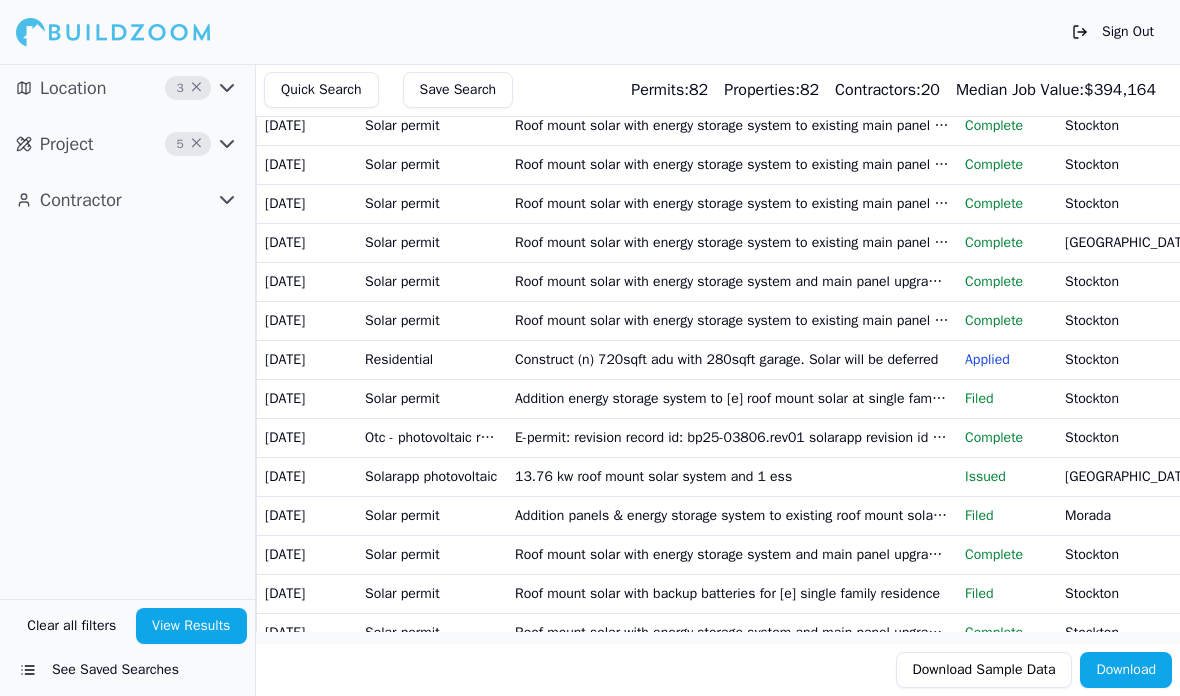click on "Addition energy storage system to [e] roof mount solar at single family residence" at bounding box center (732, 398) 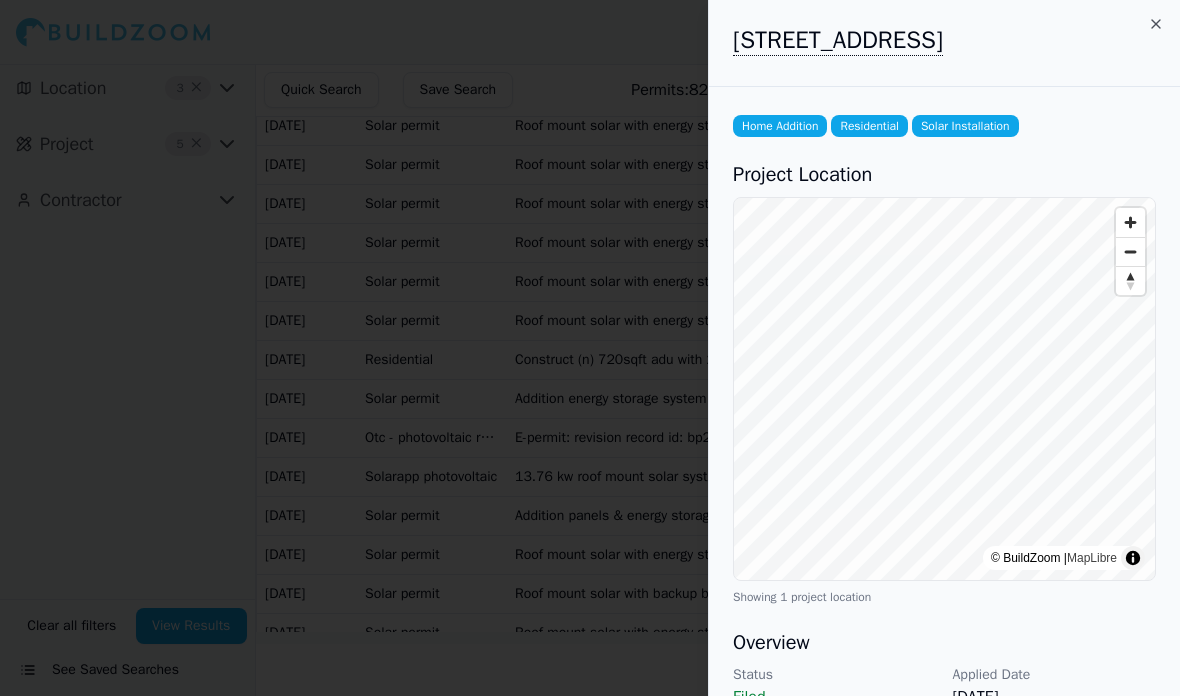 scroll, scrollTop: 0, scrollLeft: 0, axis: both 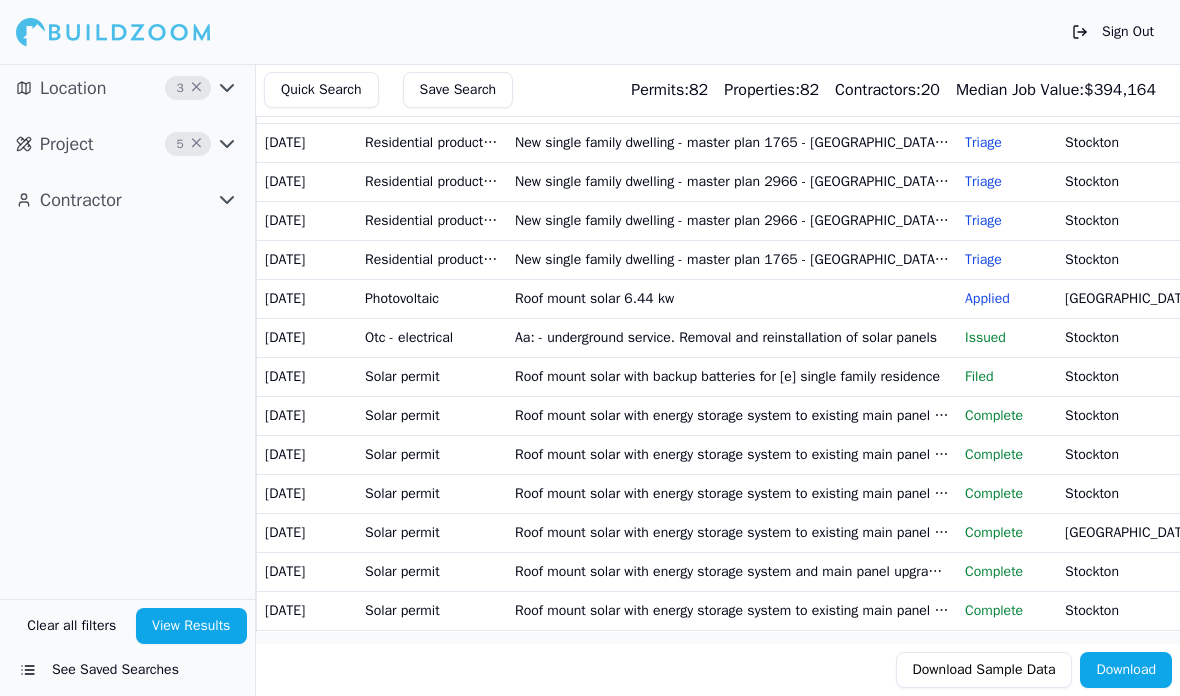 click on "Roof mount solar with energy storage system to existing main panel for single family residence sa20250701-1432-269-563-a" at bounding box center [732, 415] 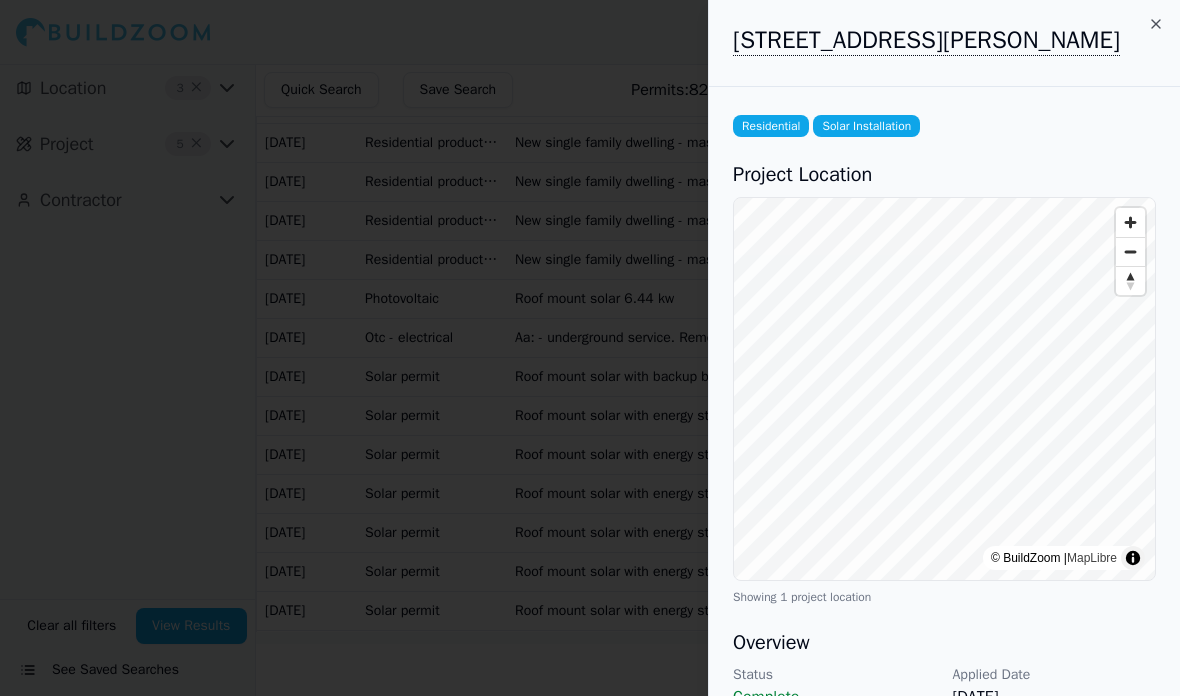 scroll, scrollTop: 0, scrollLeft: 0, axis: both 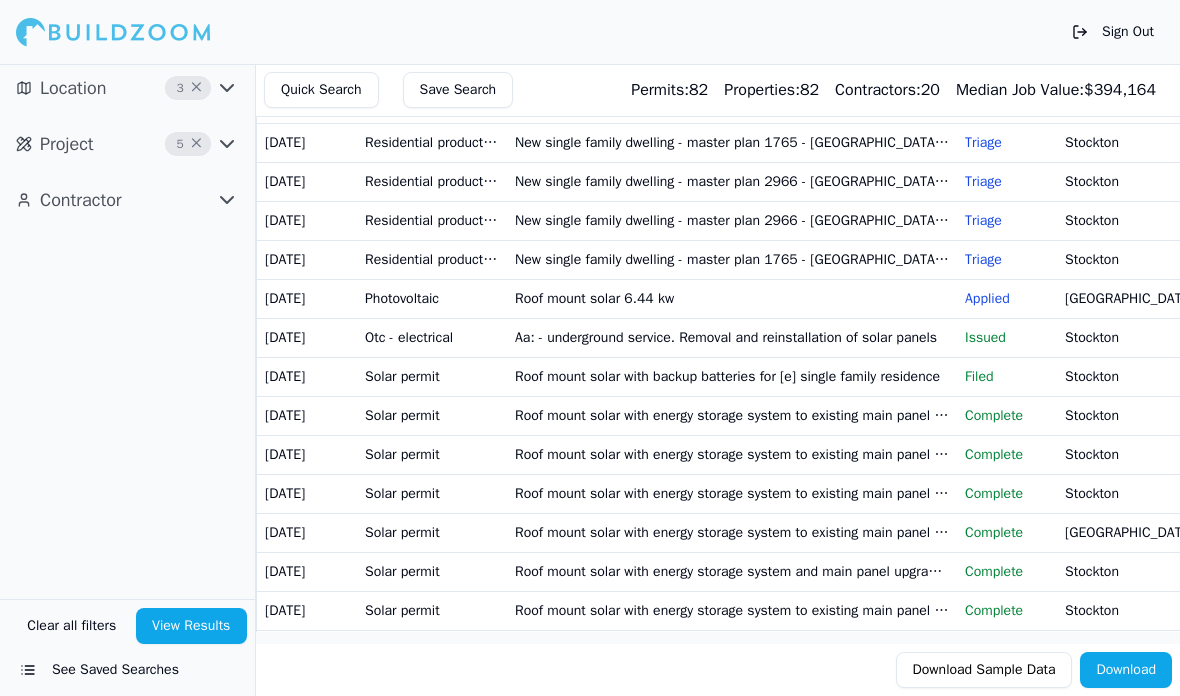 click on "Aa: - underground service. Removal and reinstallation of solar panels" at bounding box center [732, 337] 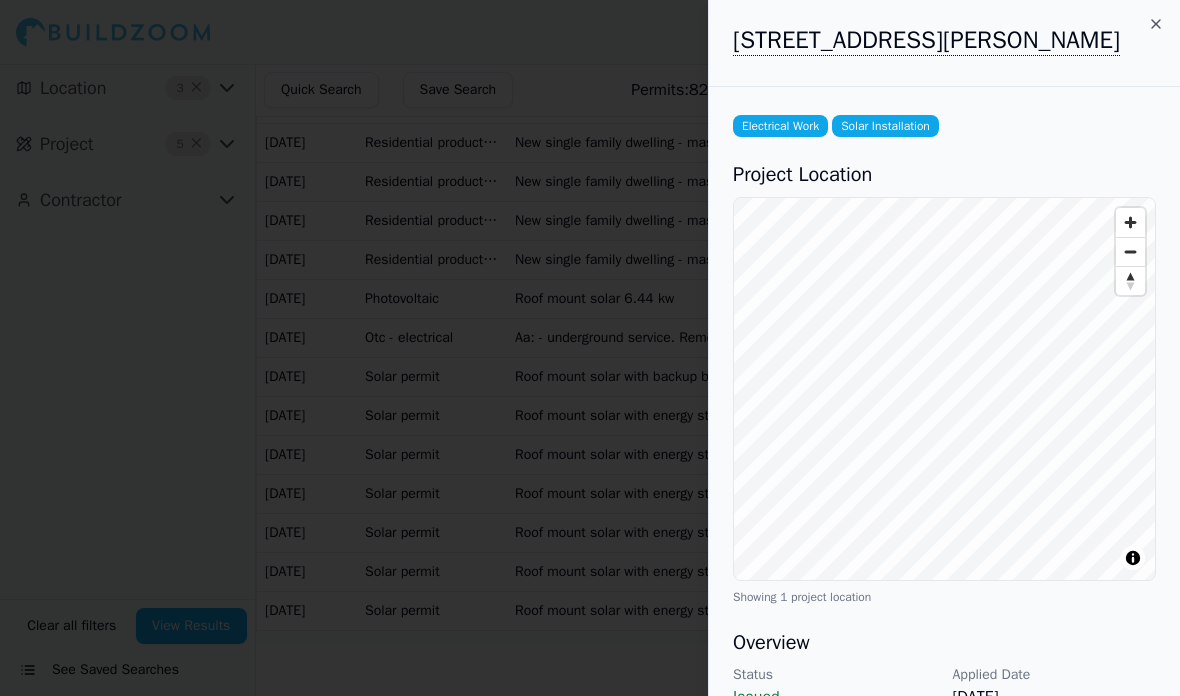 scroll, scrollTop: 0, scrollLeft: 0, axis: both 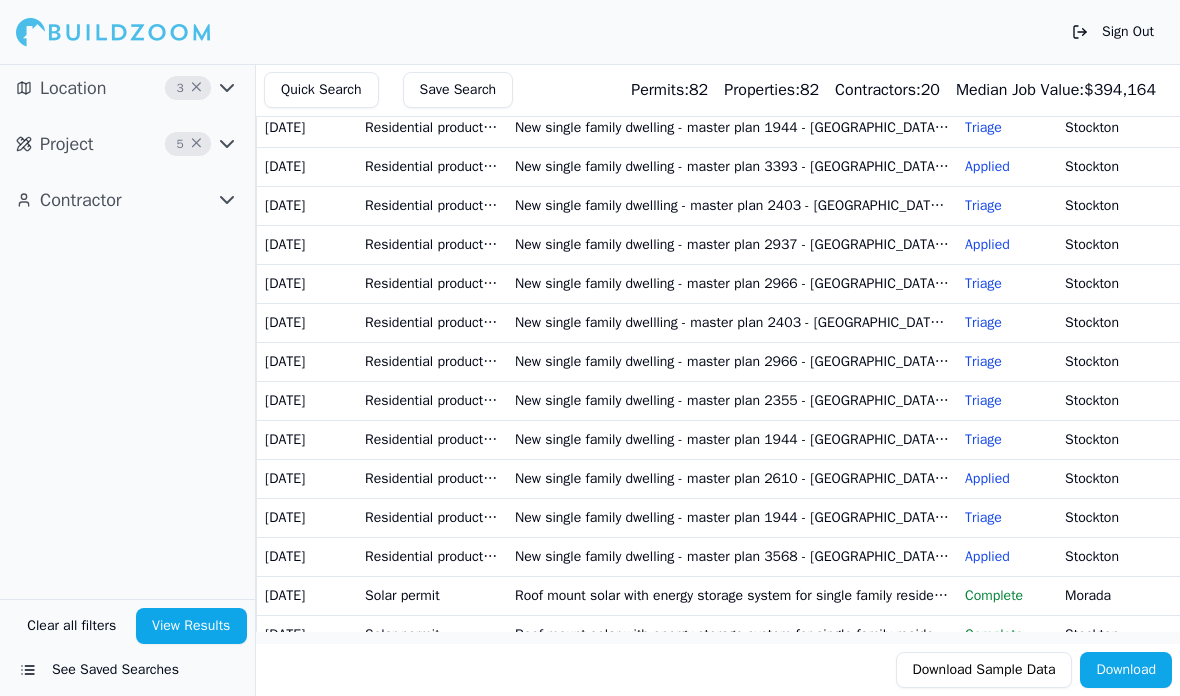 click on "Stockton" at bounding box center (1132, 166) 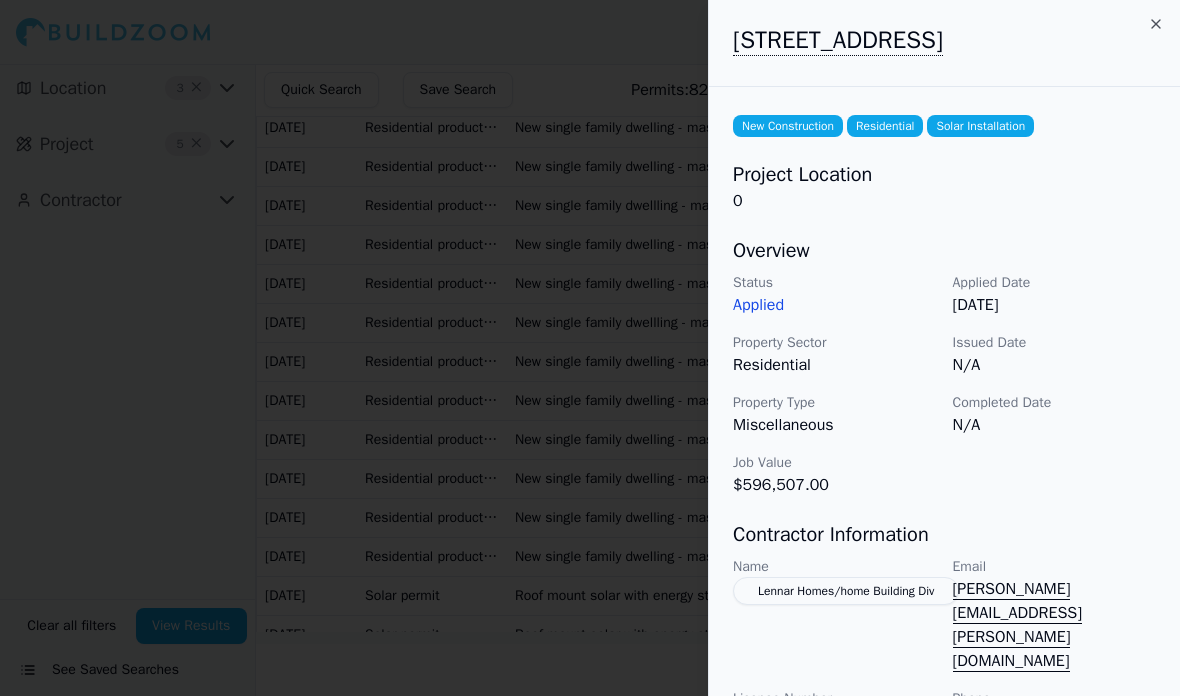 click 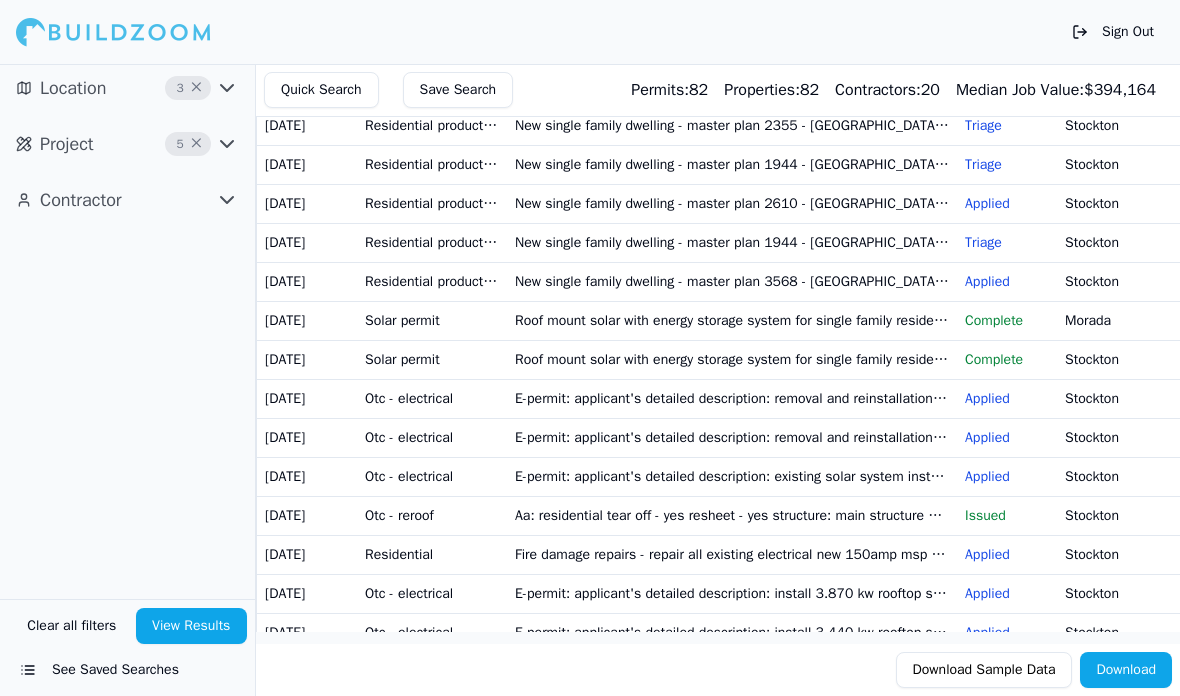 scroll, scrollTop: 426, scrollLeft: 0, axis: vertical 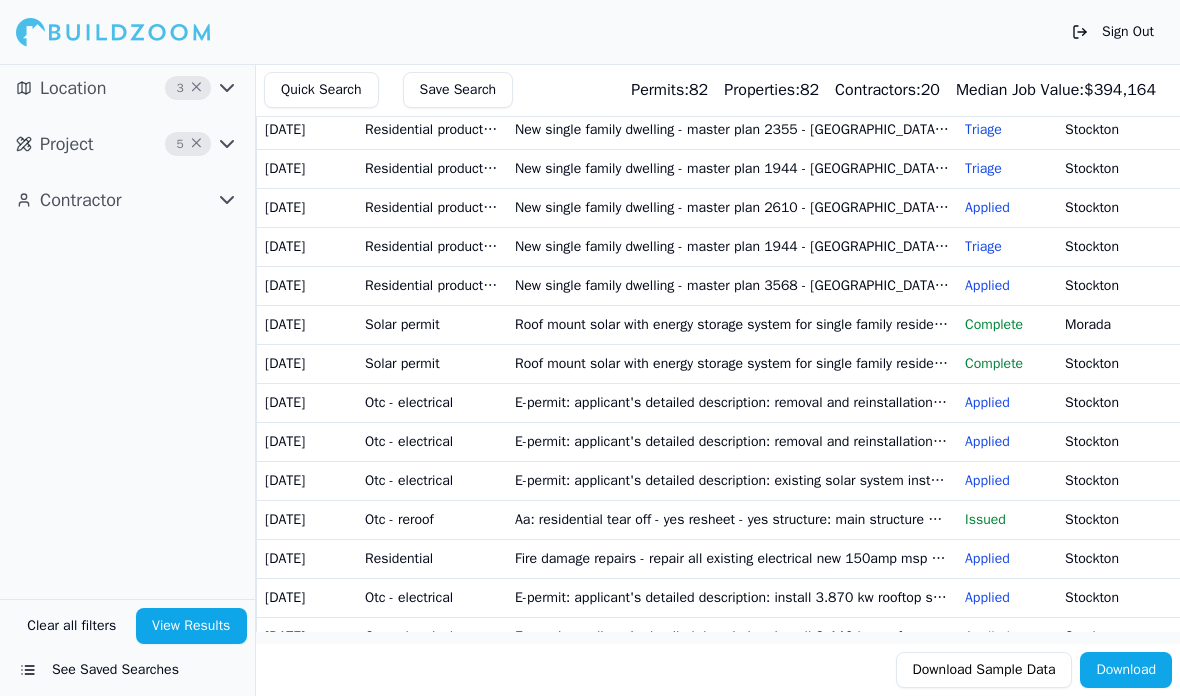click on "Roof mount solar with energy storage system for single family residence sa20250707-1432-272-6124-a" at bounding box center [732, 324] 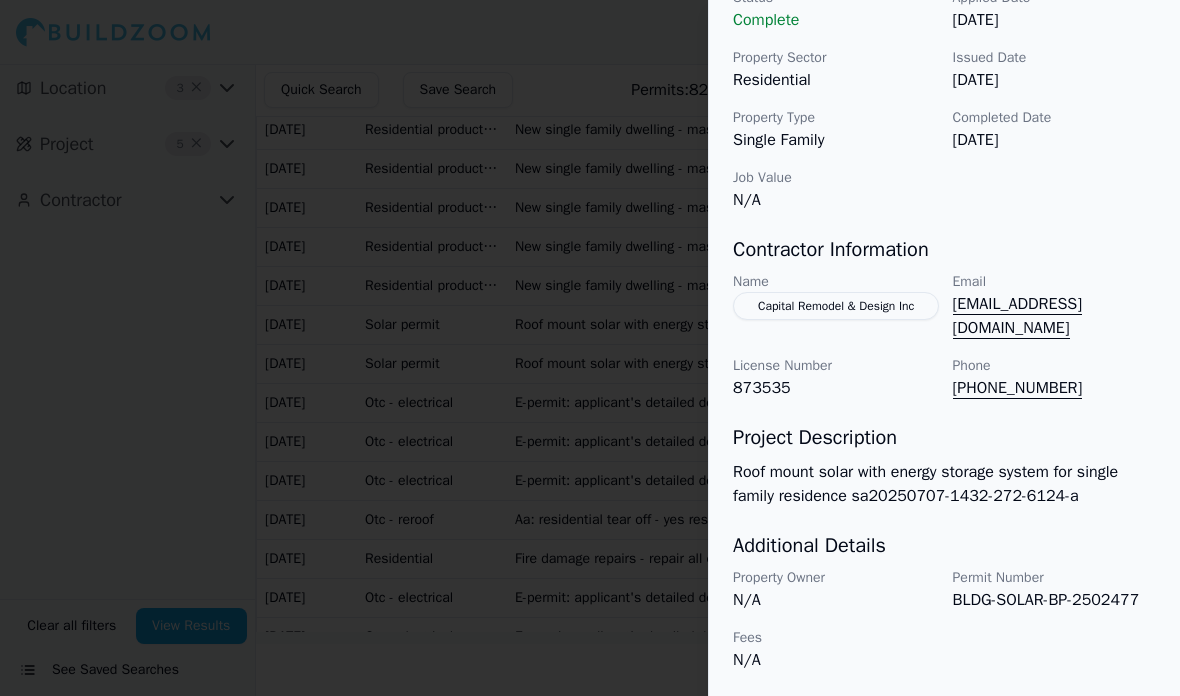 scroll, scrollTop: 713, scrollLeft: 0, axis: vertical 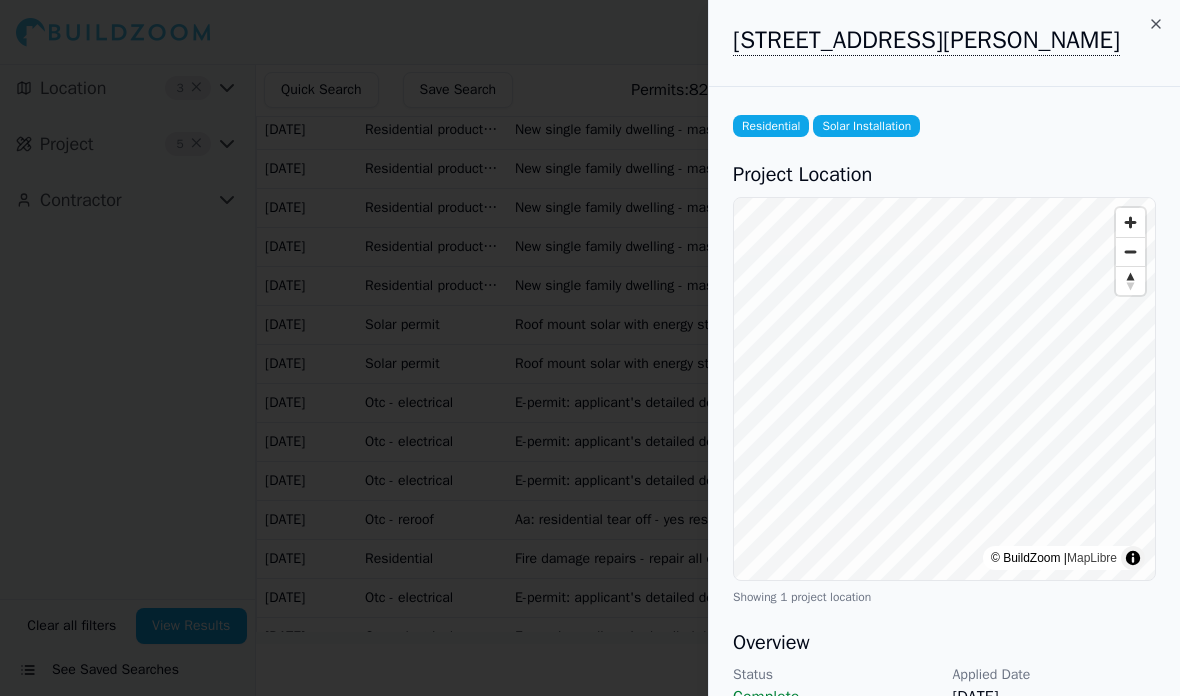 click 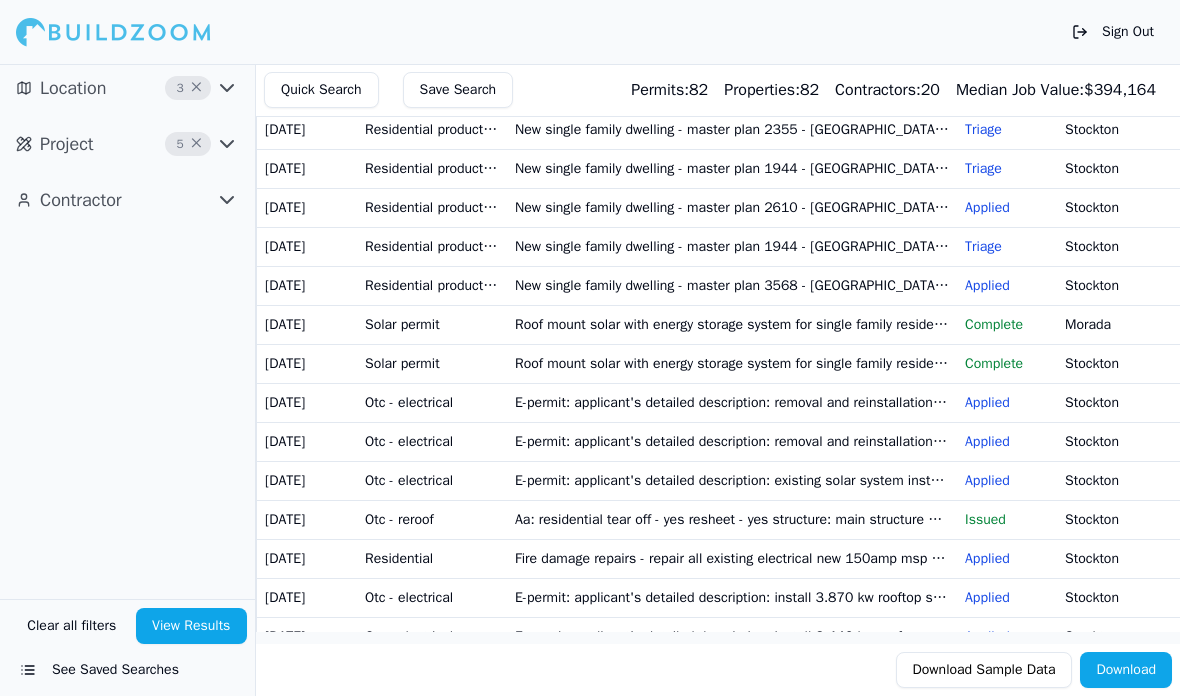click 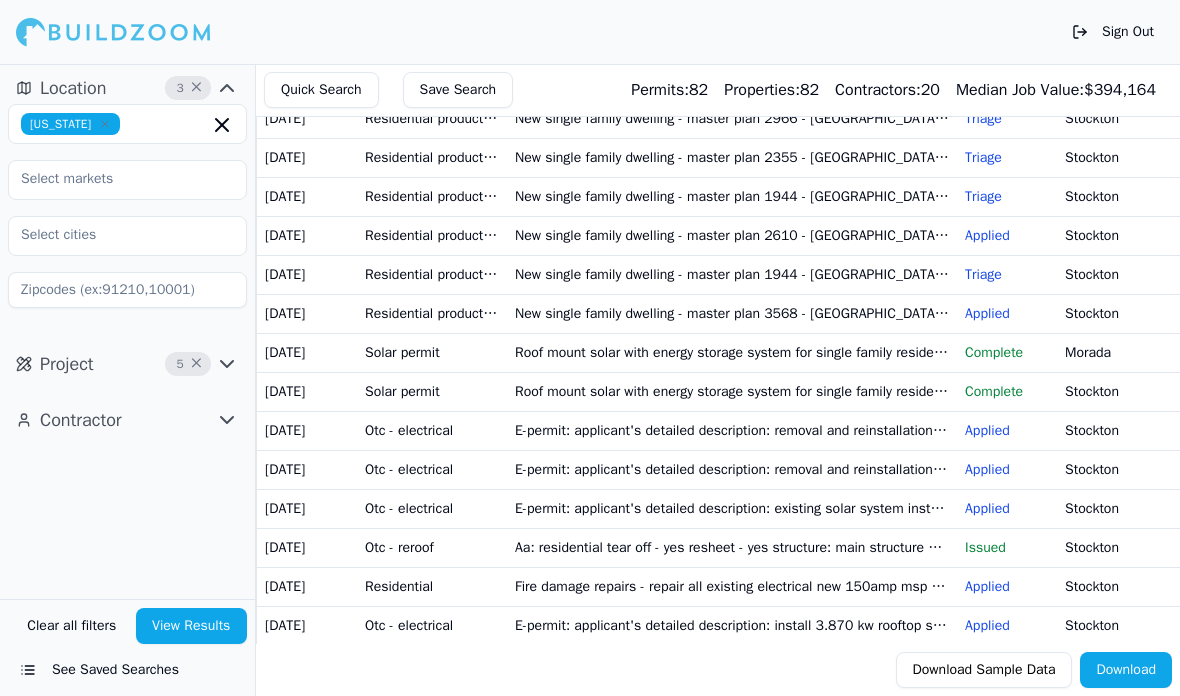 scroll, scrollTop: 0, scrollLeft: 0, axis: both 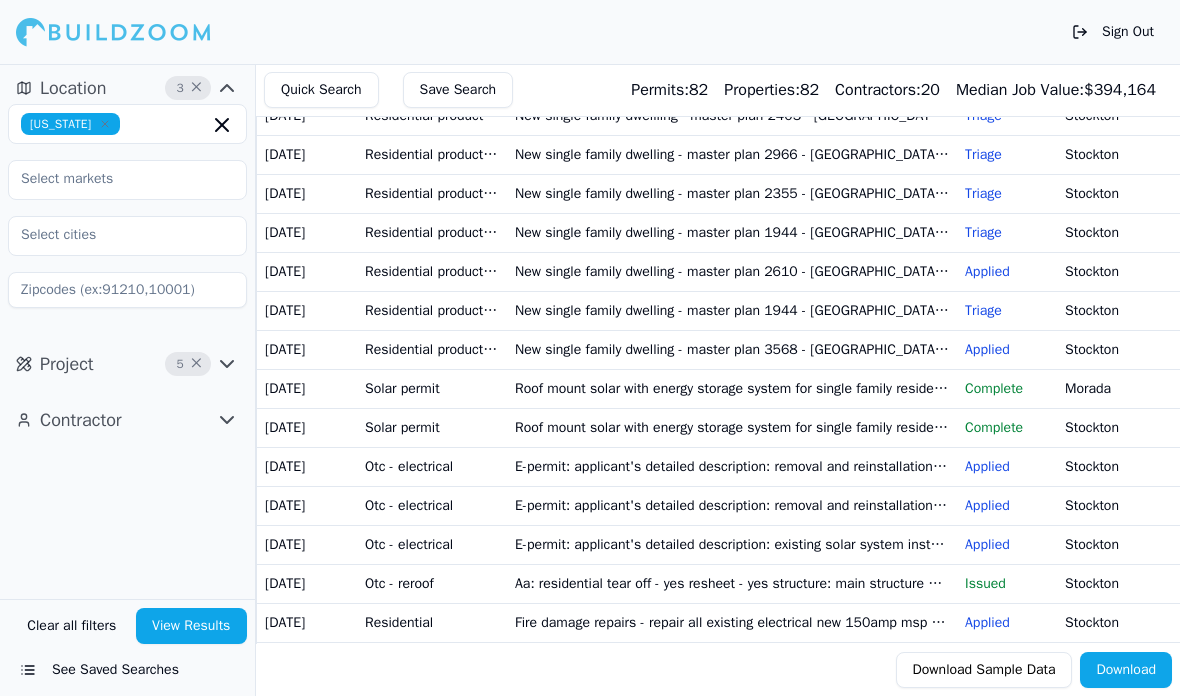 click 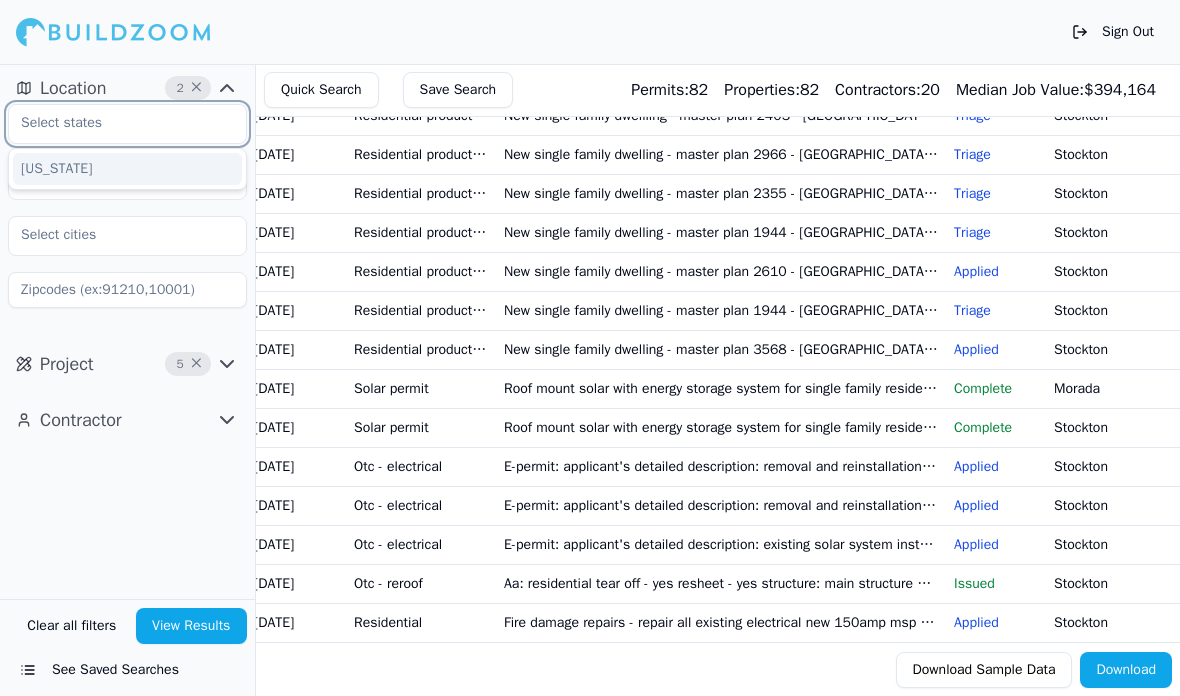 scroll, scrollTop: 0, scrollLeft: 14, axis: horizontal 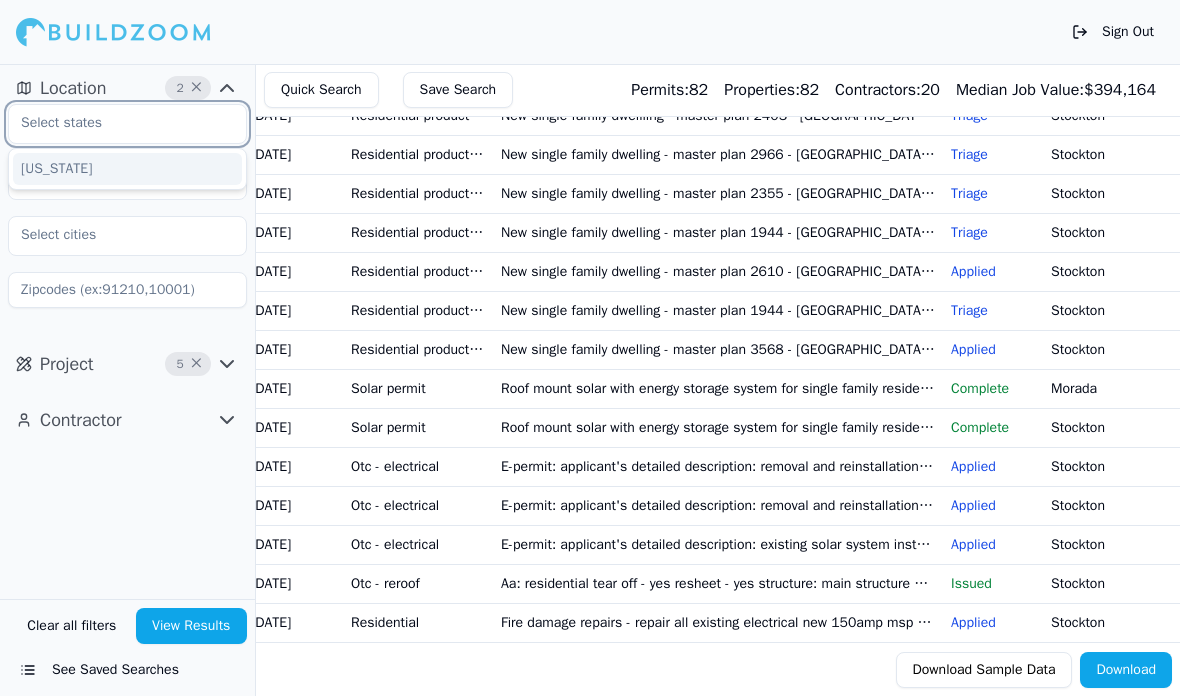 click on "[US_STATE]" at bounding box center [127, 169] 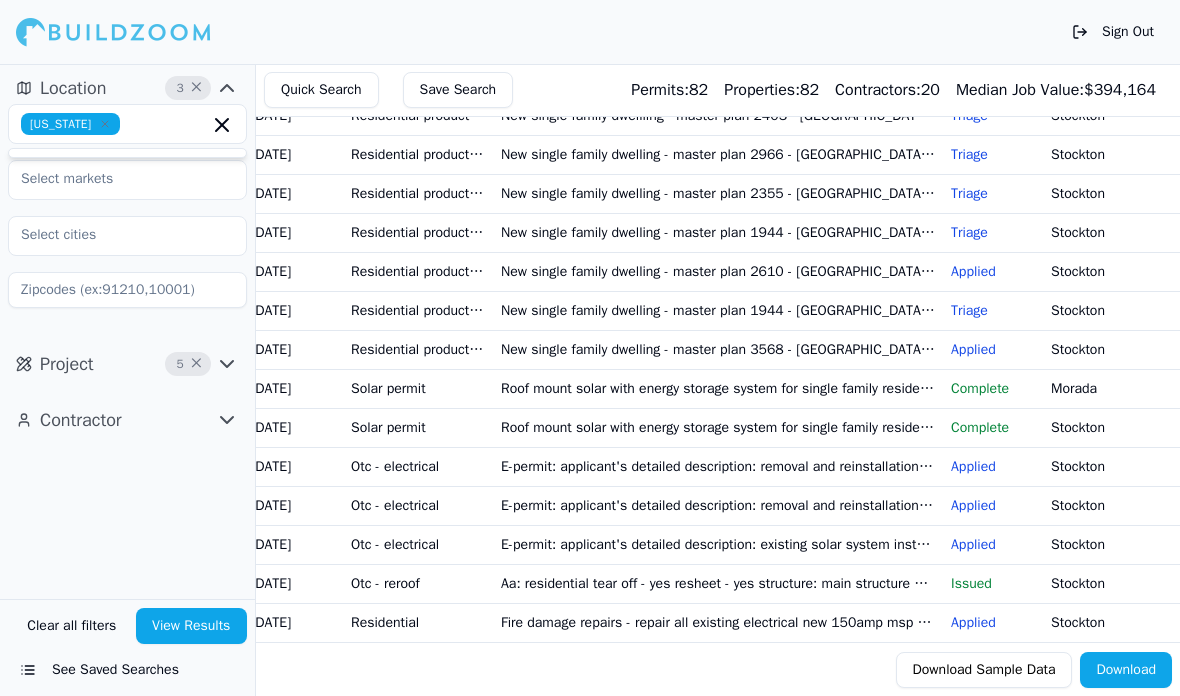 click 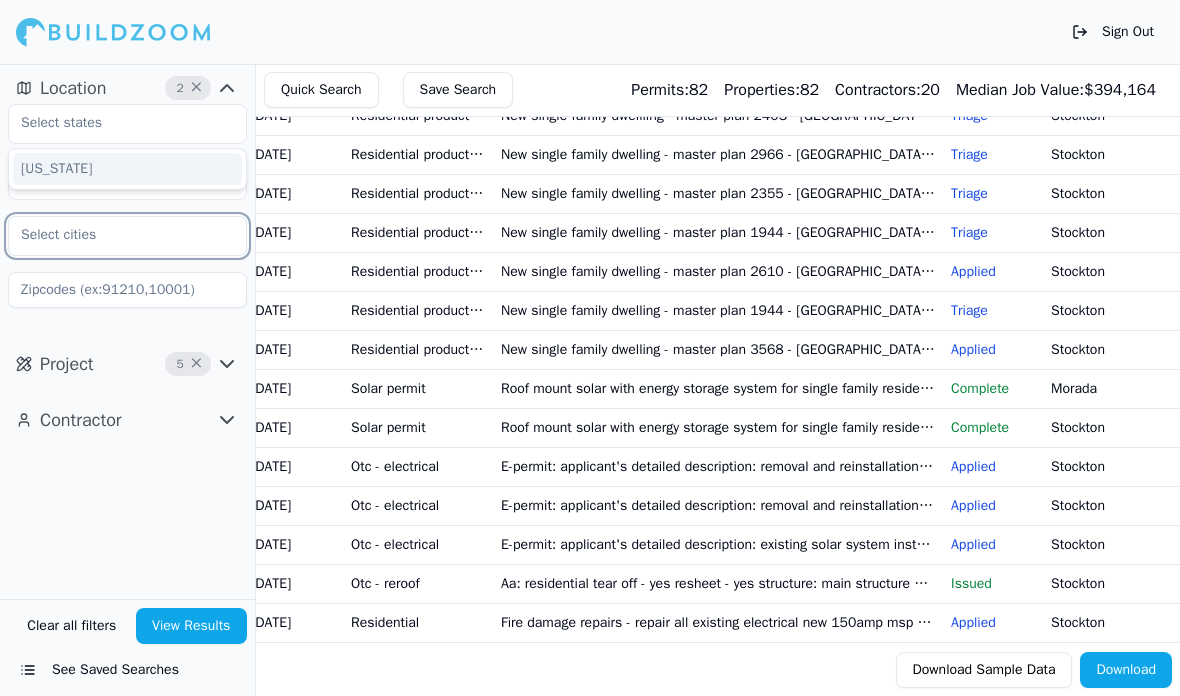 click at bounding box center (115, 235) 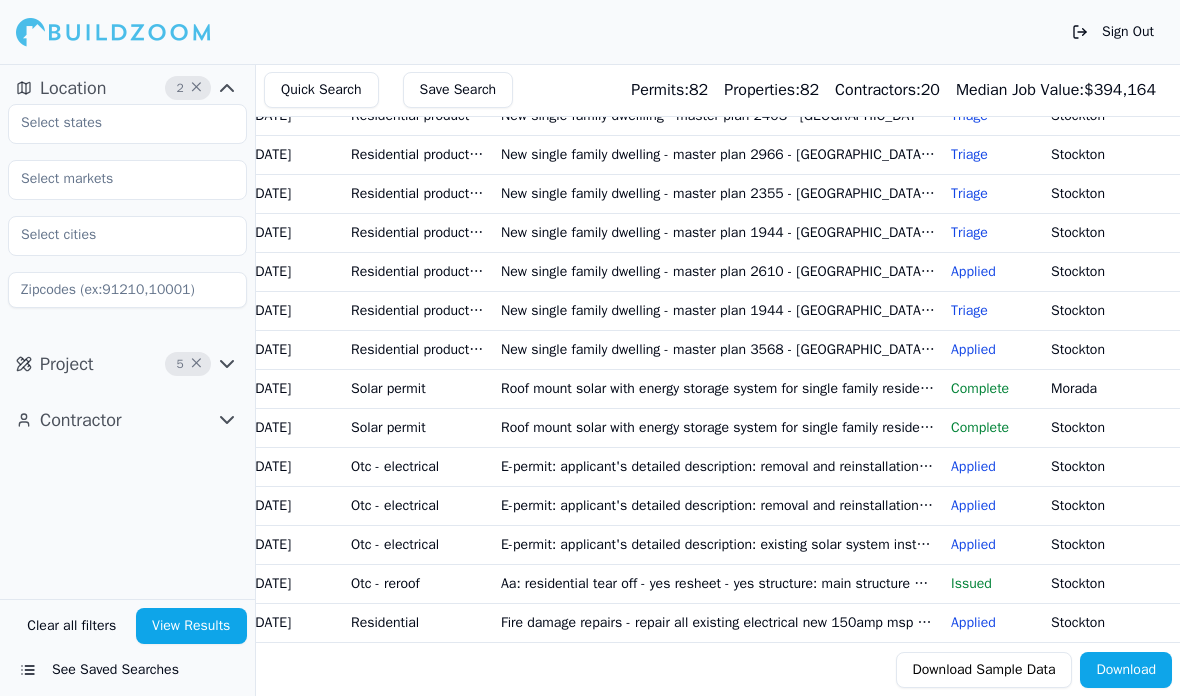 click on "Location 2 × Project 5 × Contractor" at bounding box center (127, 331) 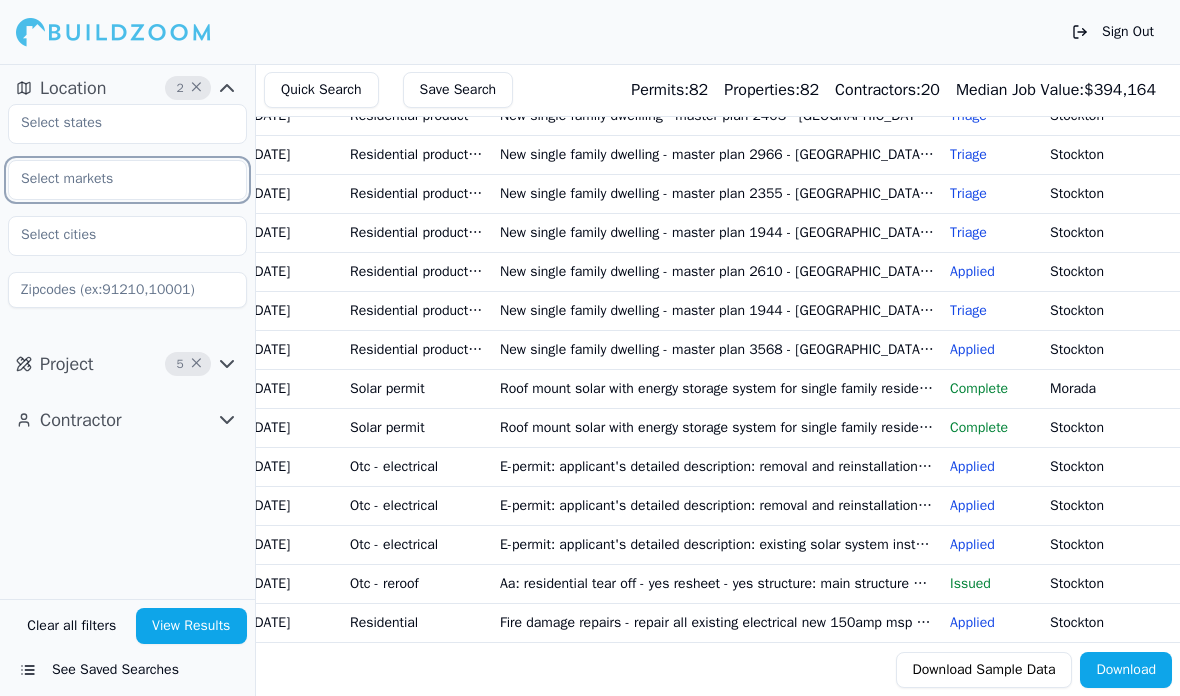 click at bounding box center [115, 179] 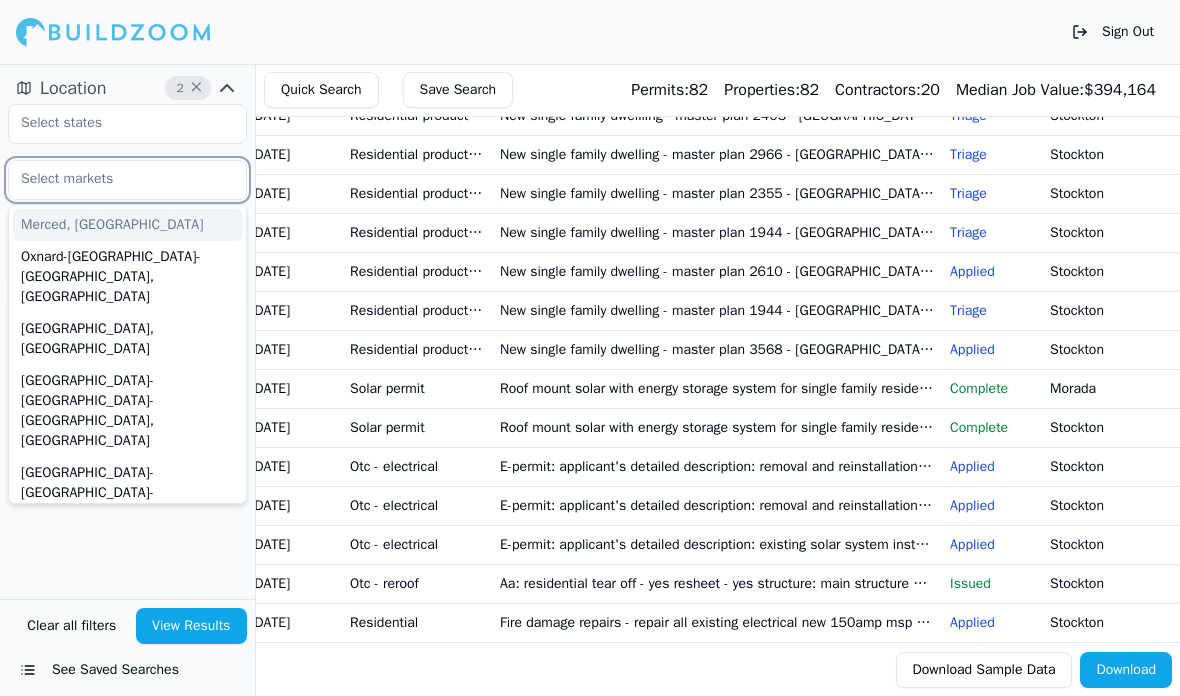 scroll, scrollTop: 0, scrollLeft: 14, axis: horizontal 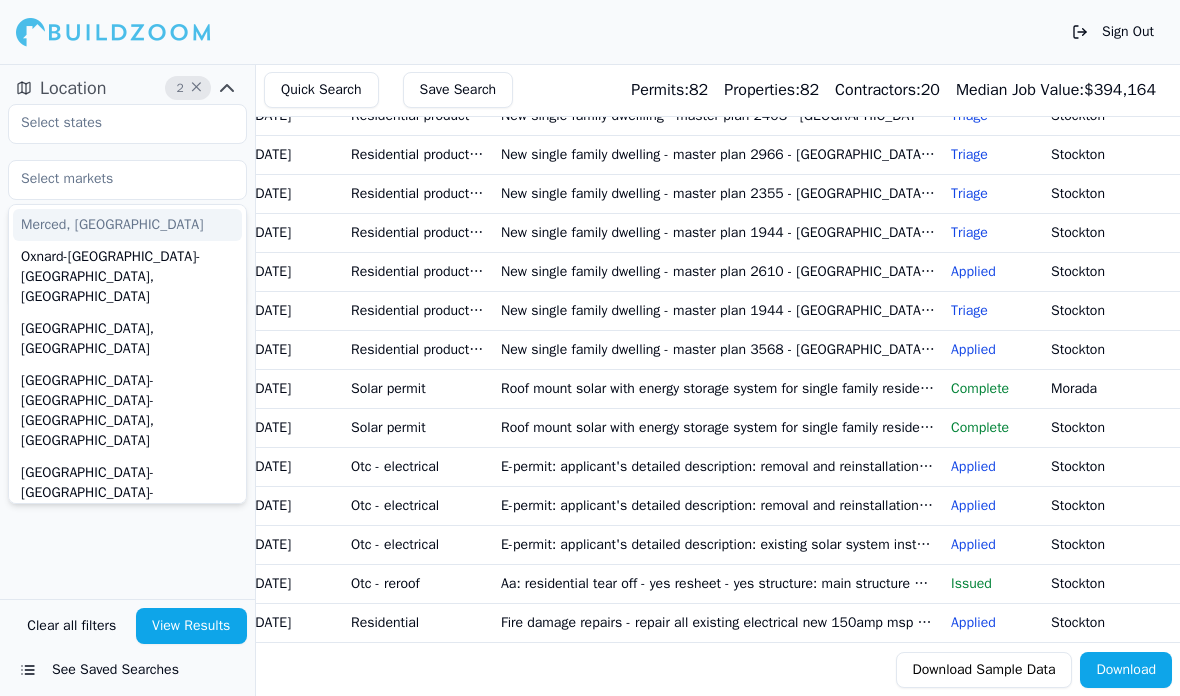 click on "×" at bounding box center (198, 88) 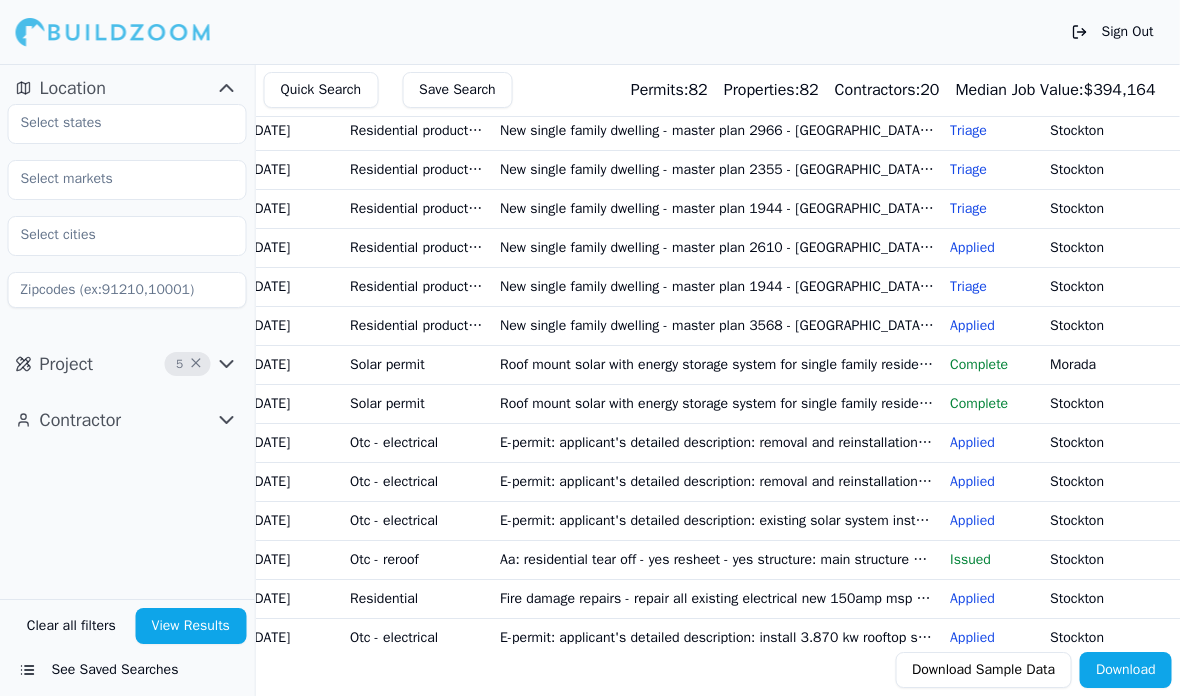 scroll, scrollTop: 38, scrollLeft: 15, axis: both 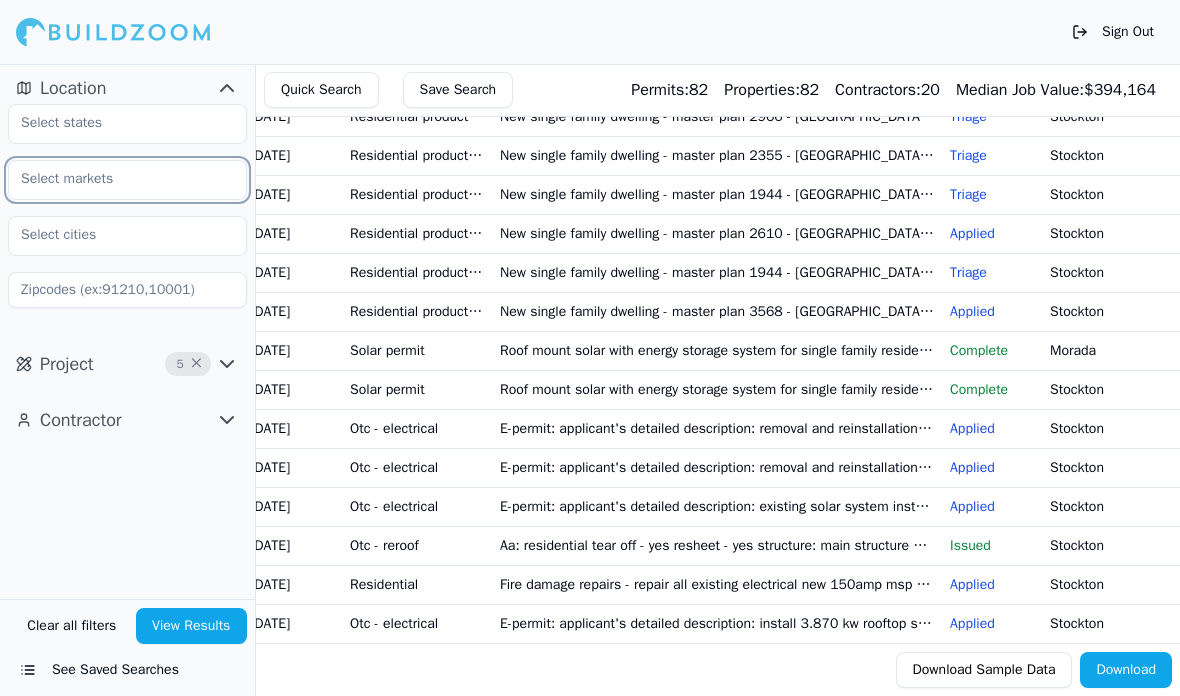 click at bounding box center [115, 179] 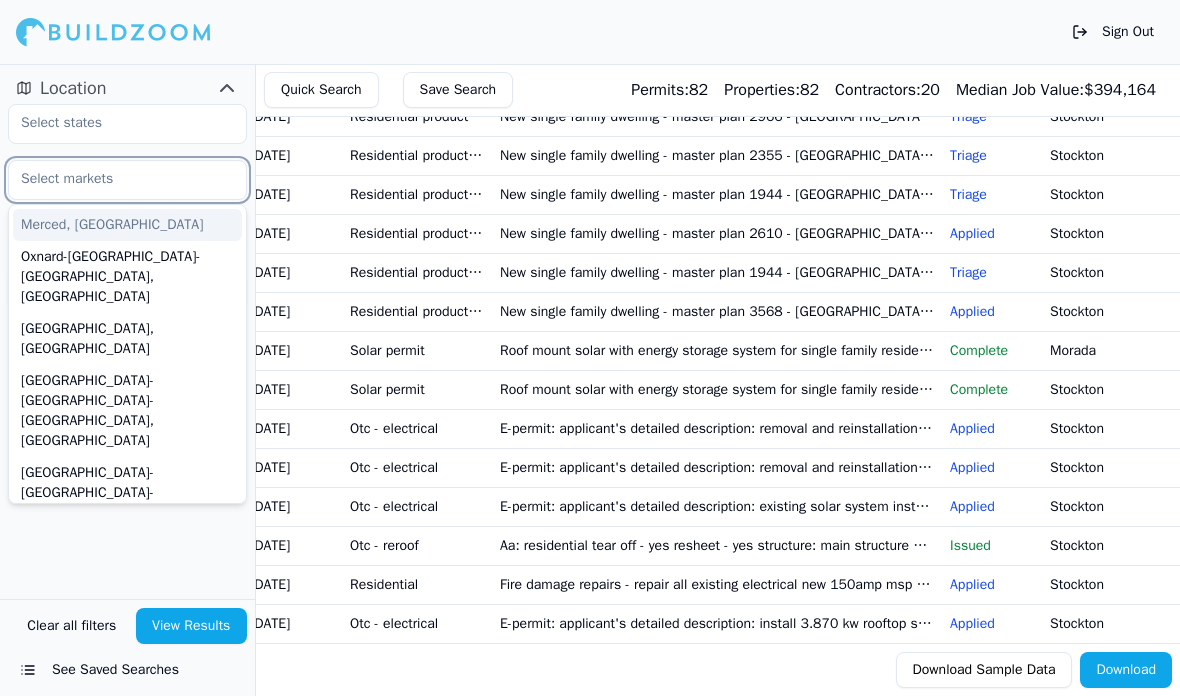 scroll, scrollTop: 37, scrollLeft: 14, axis: both 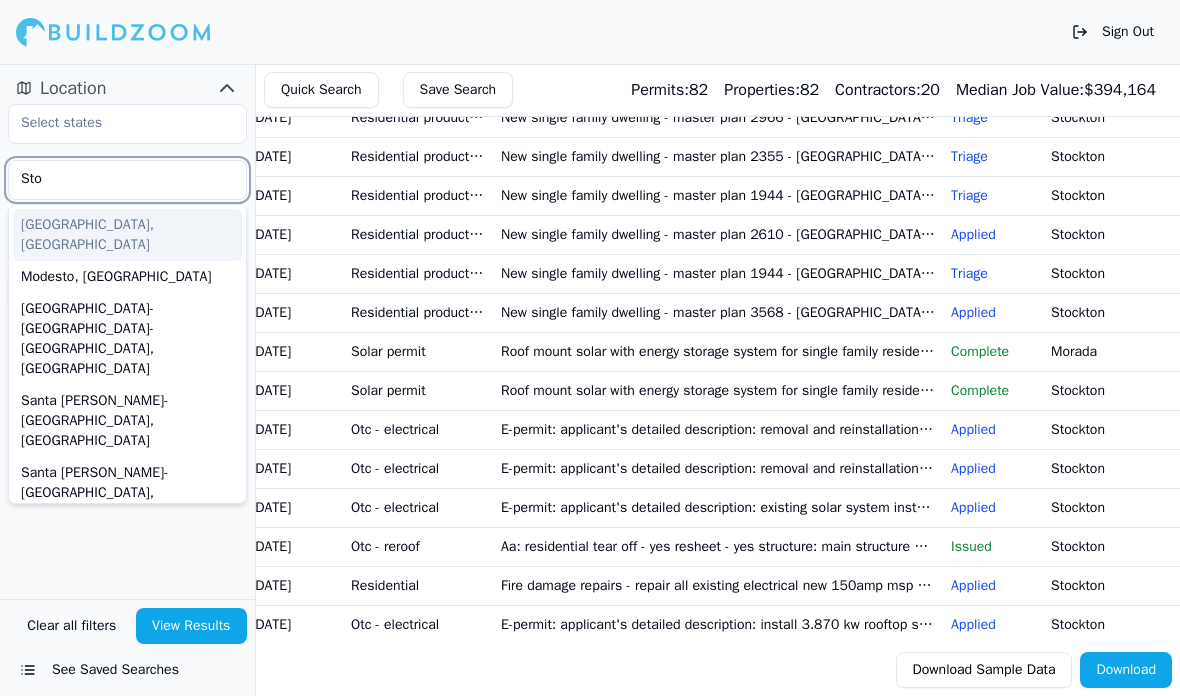 type on "Stoc" 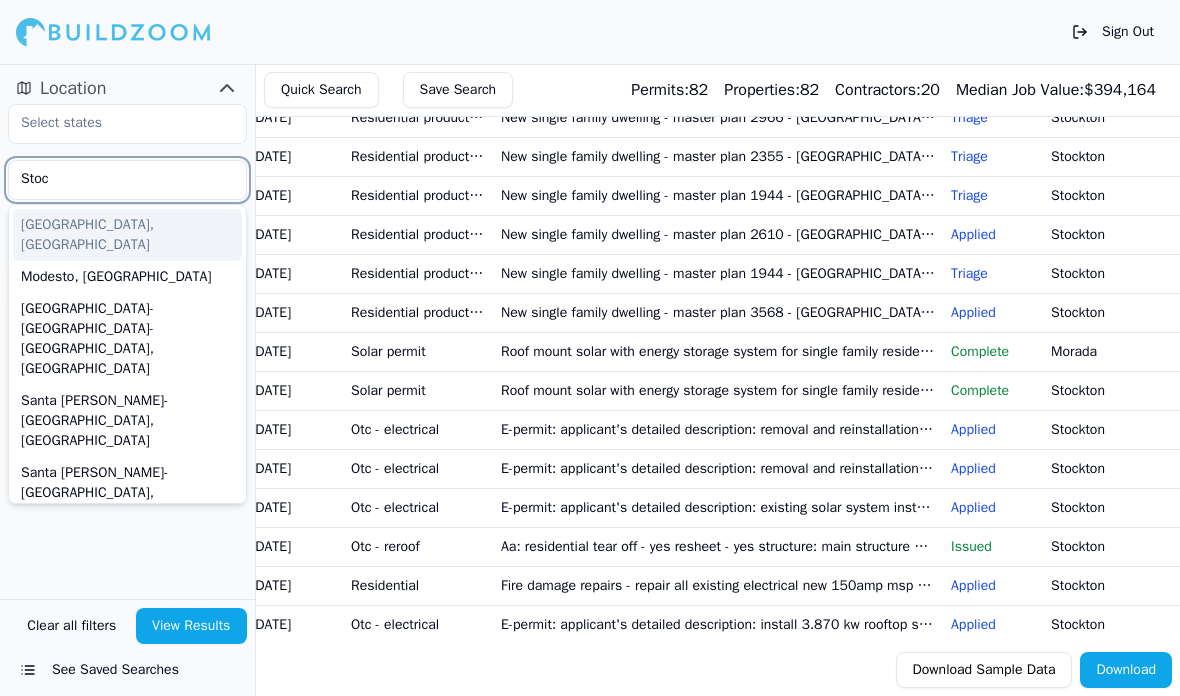 click on "[GEOGRAPHIC_DATA], [GEOGRAPHIC_DATA]" at bounding box center (127, 235) 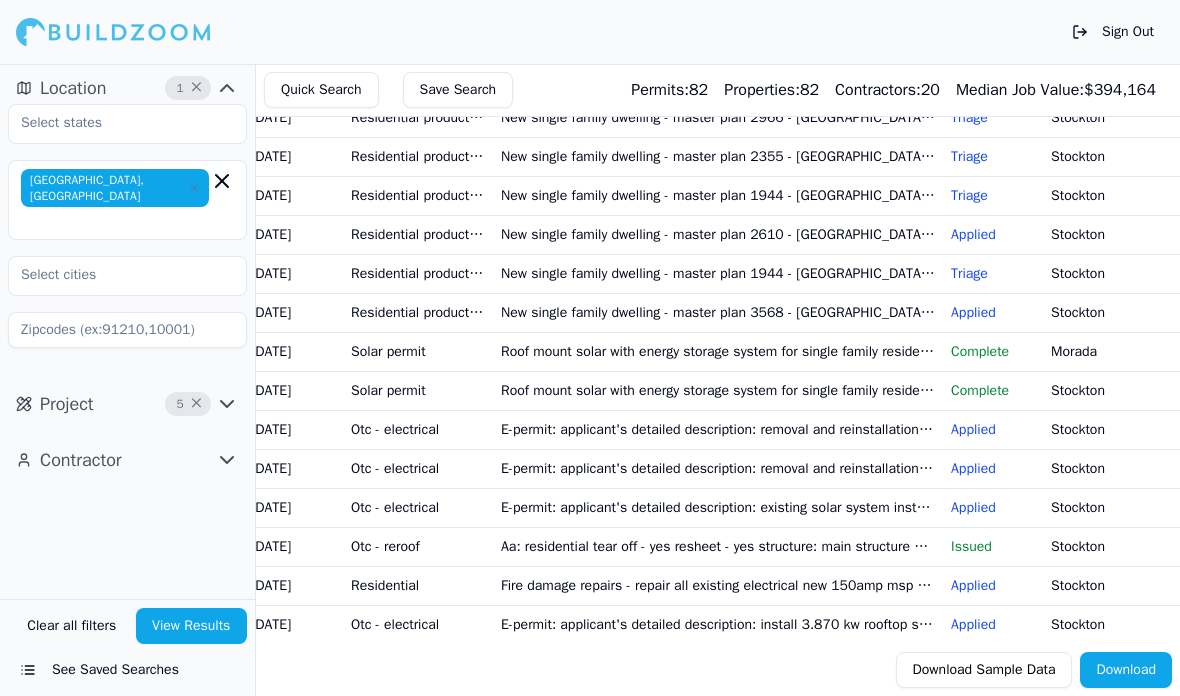 click on "Sign Out" at bounding box center (590, 32) 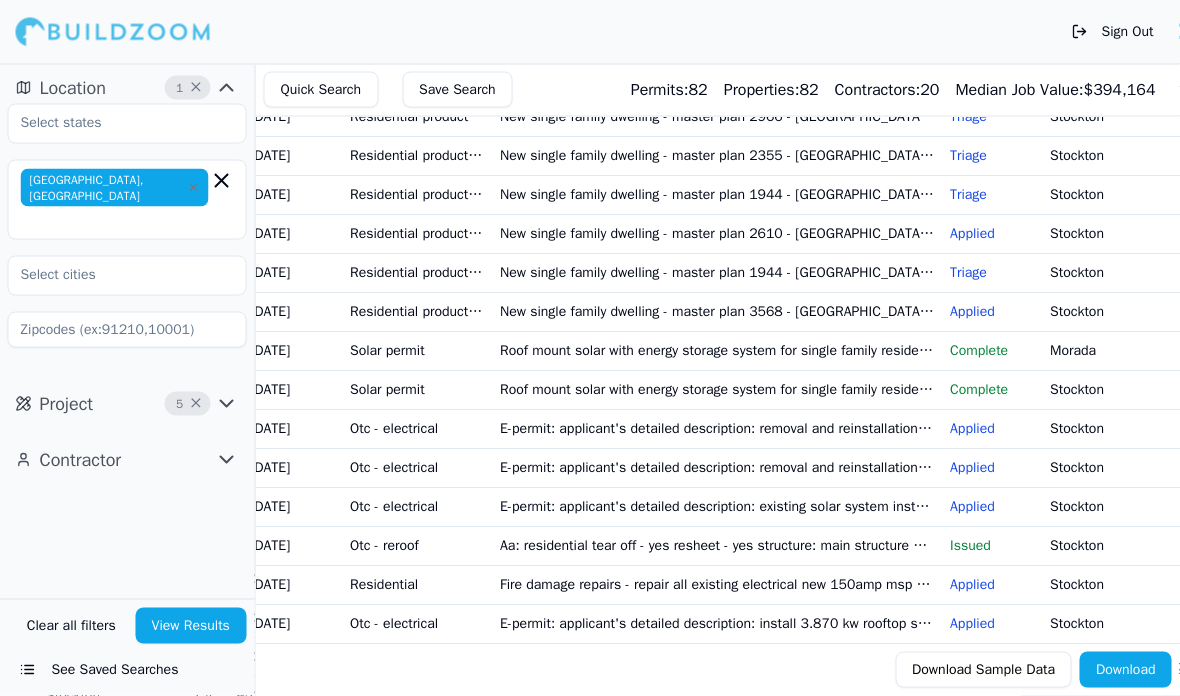 click on "View Results" at bounding box center [192, 626] 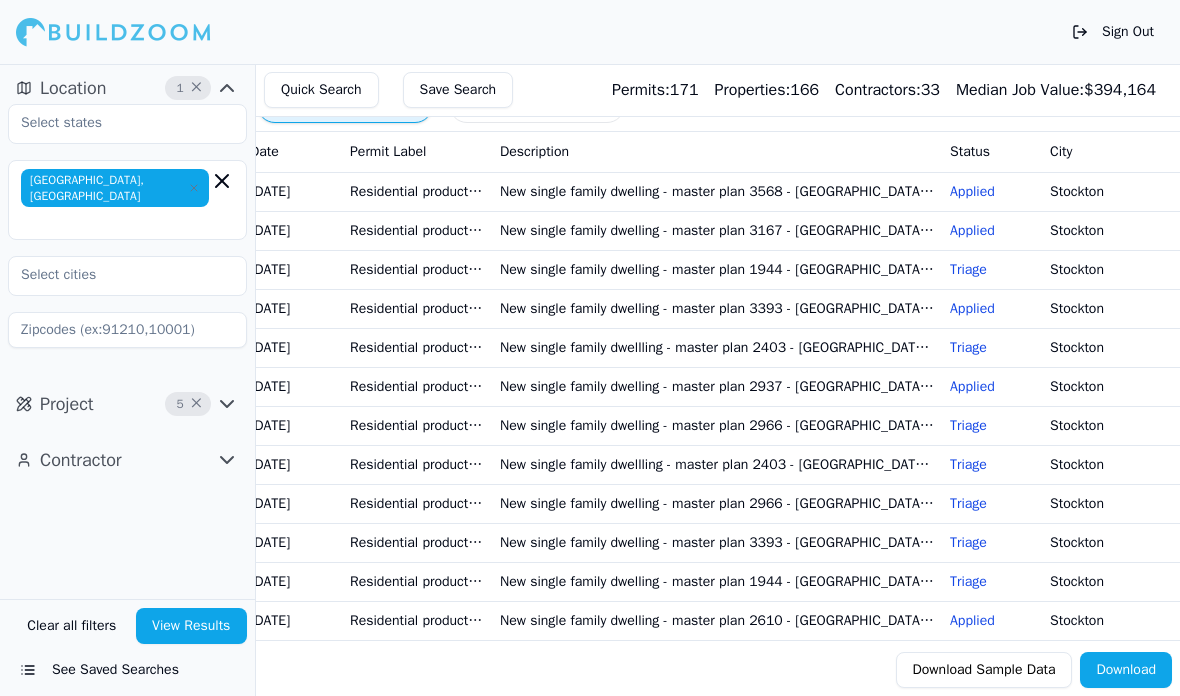 scroll, scrollTop: 0, scrollLeft: 0, axis: both 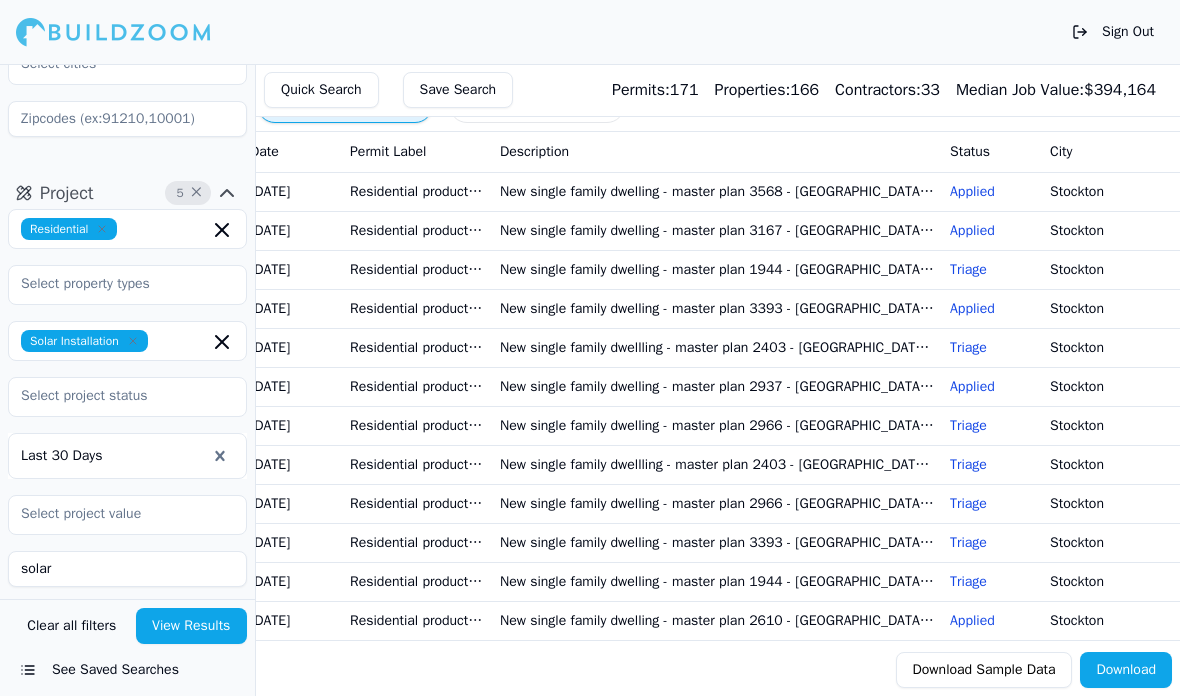 click on "solar" at bounding box center (127, 569) 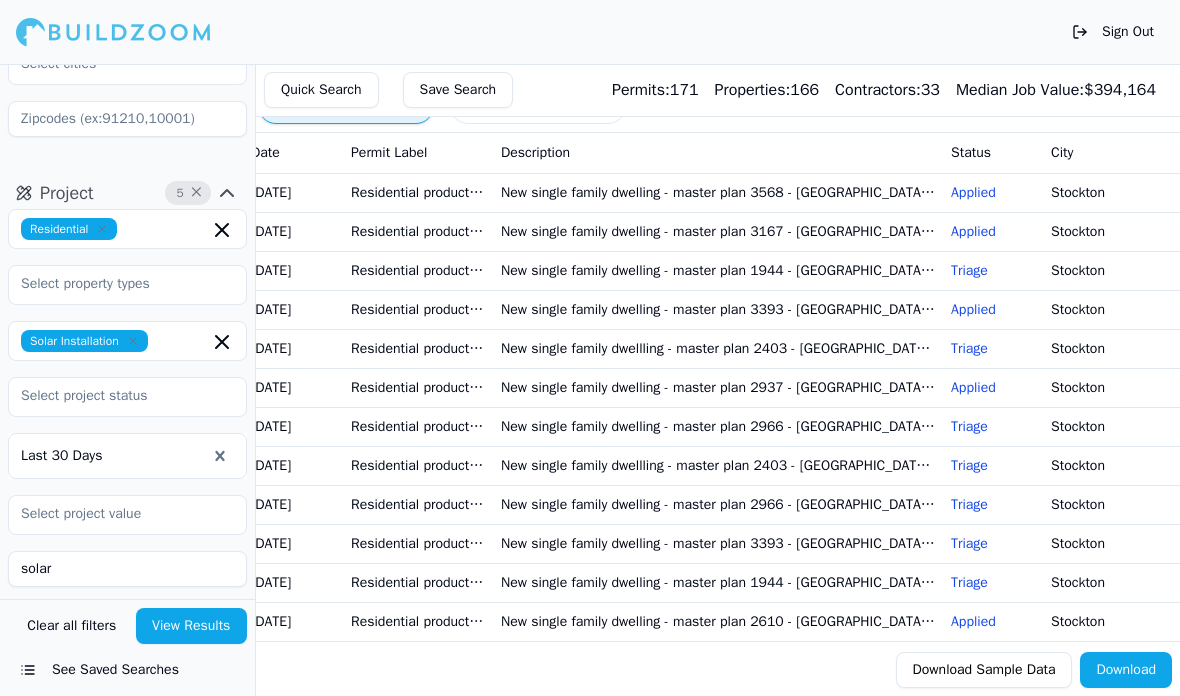 click on "solar" at bounding box center (127, 569) 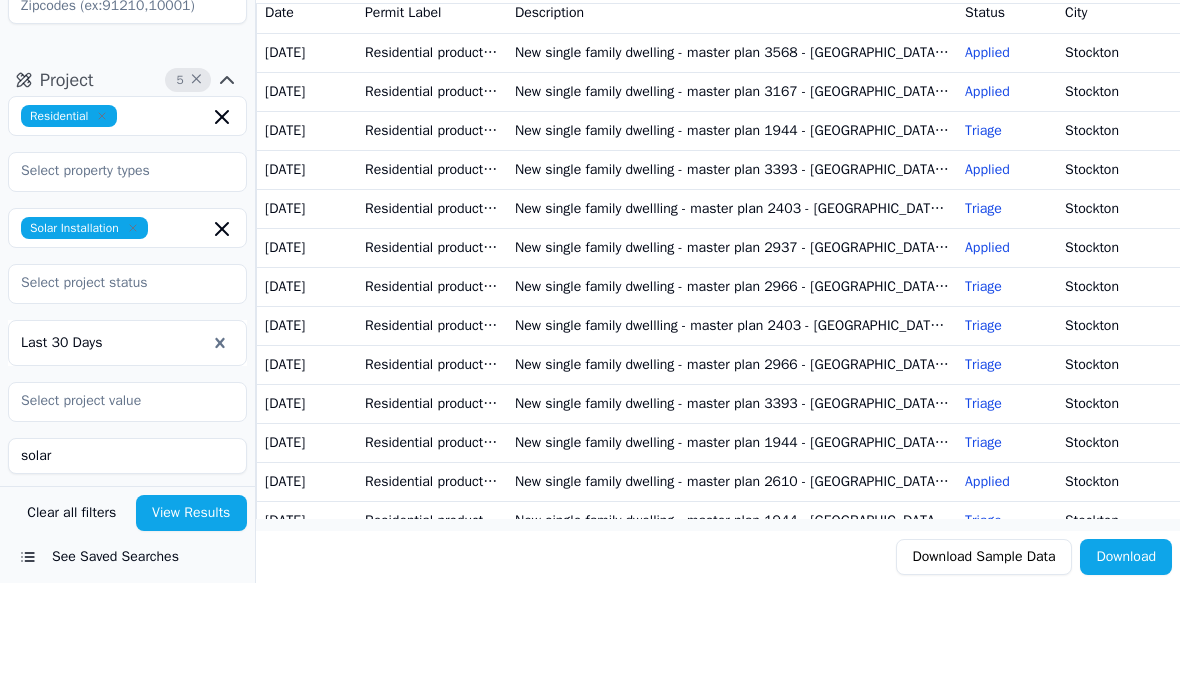type on "Battery, new construction" 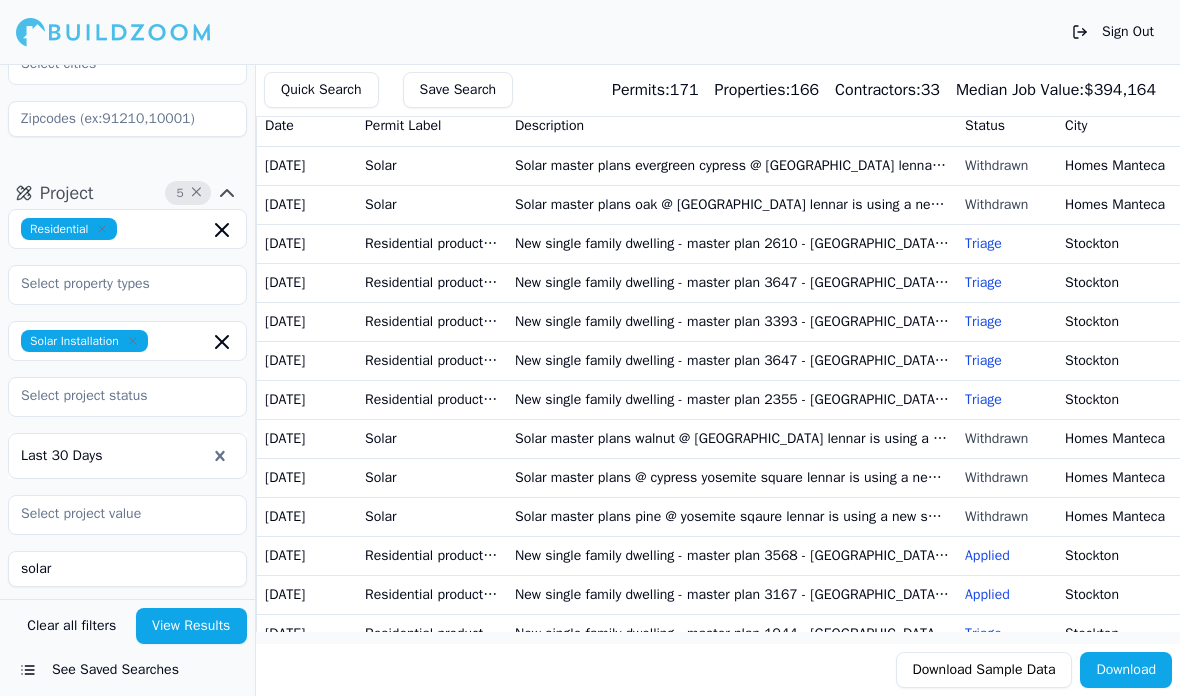 click on "Solar master plans evergreen cypress @ [GEOGRAPHIC_DATA] lennar is using a new solar contractor gaf" at bounding box center (732, 165) 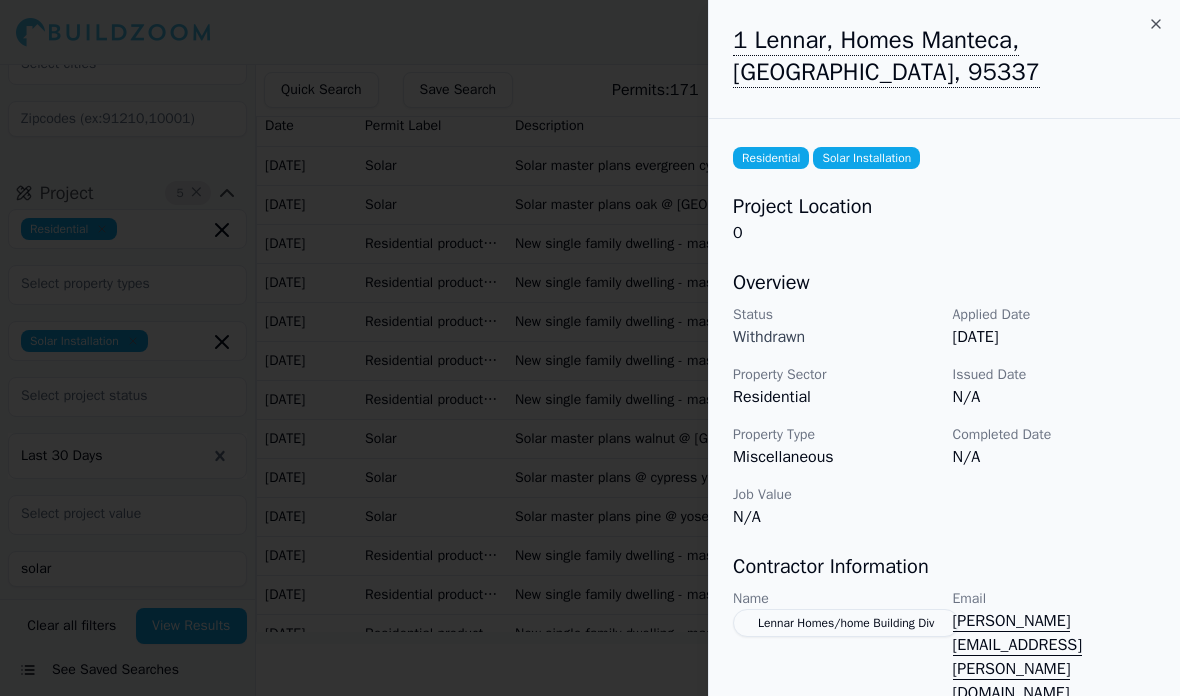 scroll, scrollTop: 0, scrollLeft: 0, axis: both 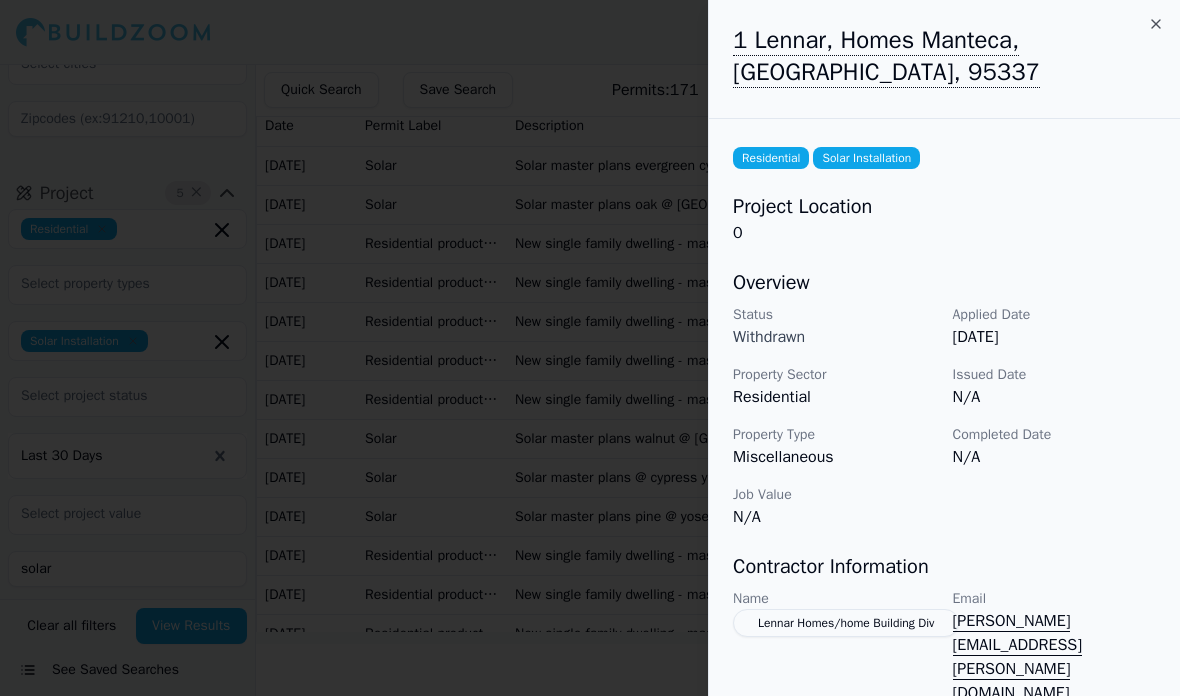 click at bounding box center [590, 348] 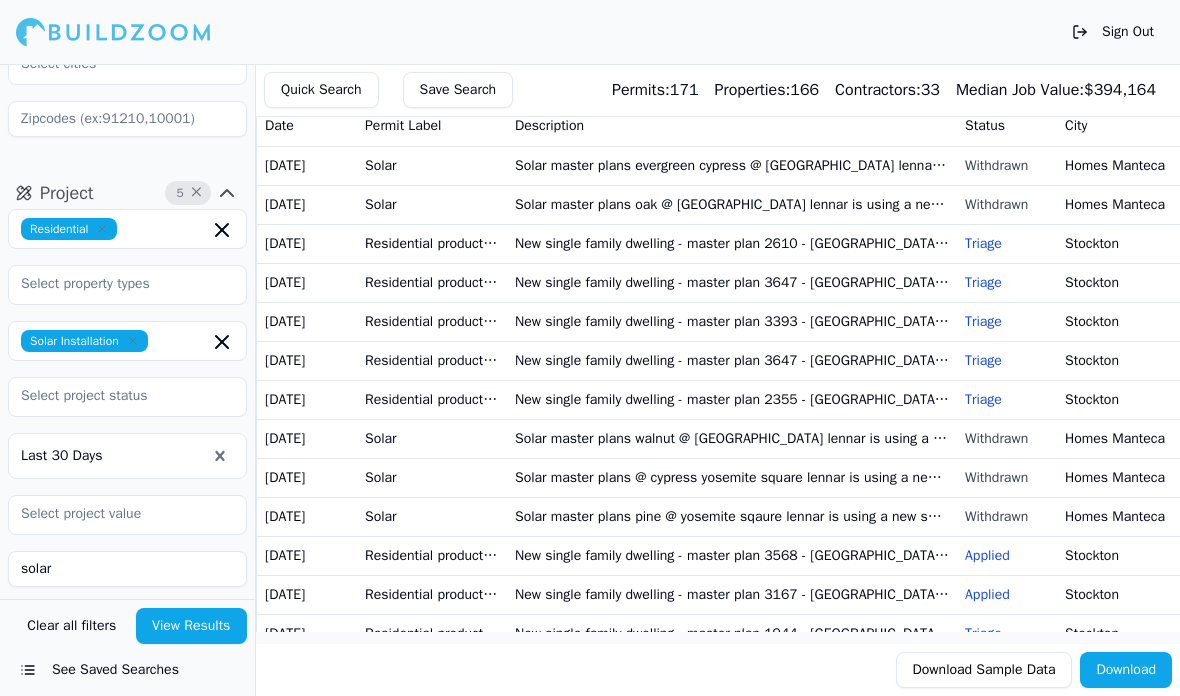 click on "Solar master plans oak @ [GEOGRAPHIC_DATA] lennar is using a new solar contractor gaf" at bounding box center (732, 204) 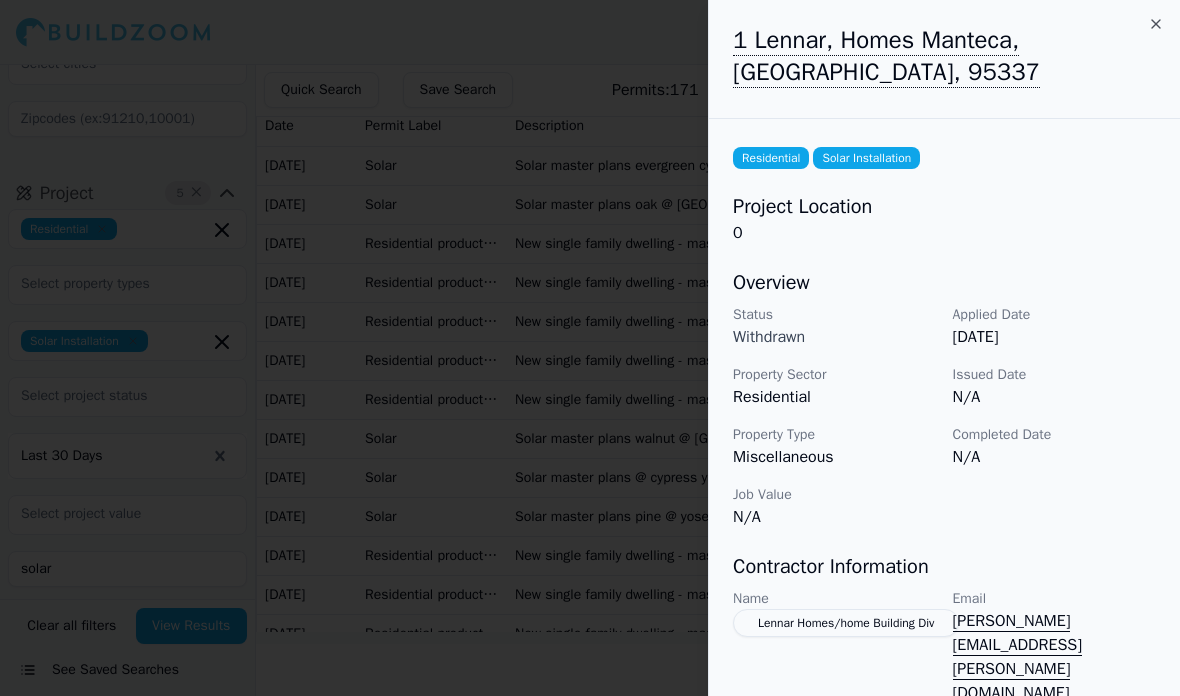 scroll, scrollTop: 0, scrollLeft: 0, axis: both 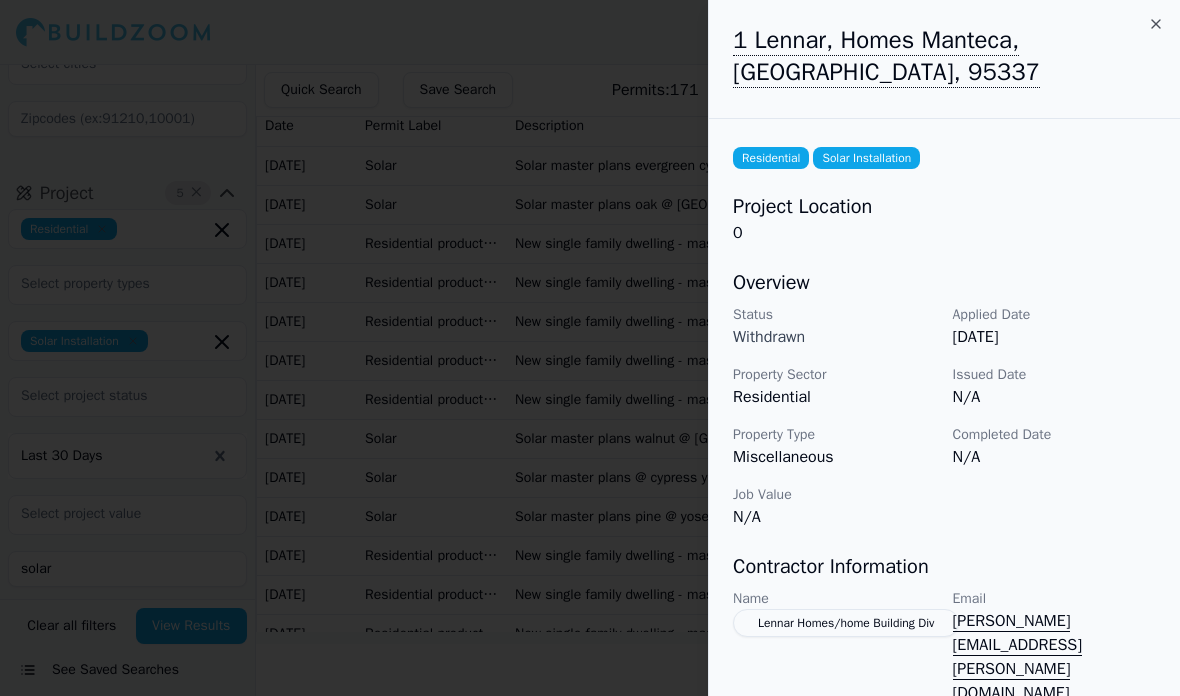 click at bounding box center (590, 348) 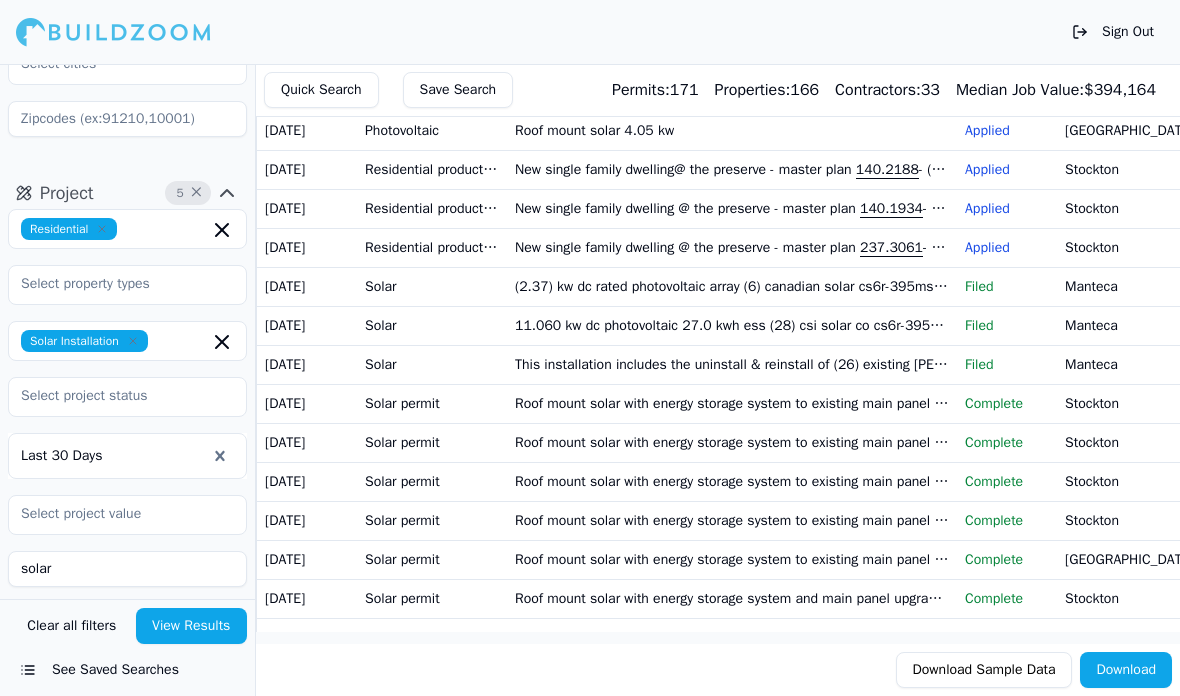 scroll, scrollTop: 2364, scrollLeft: 0, axis: vertical 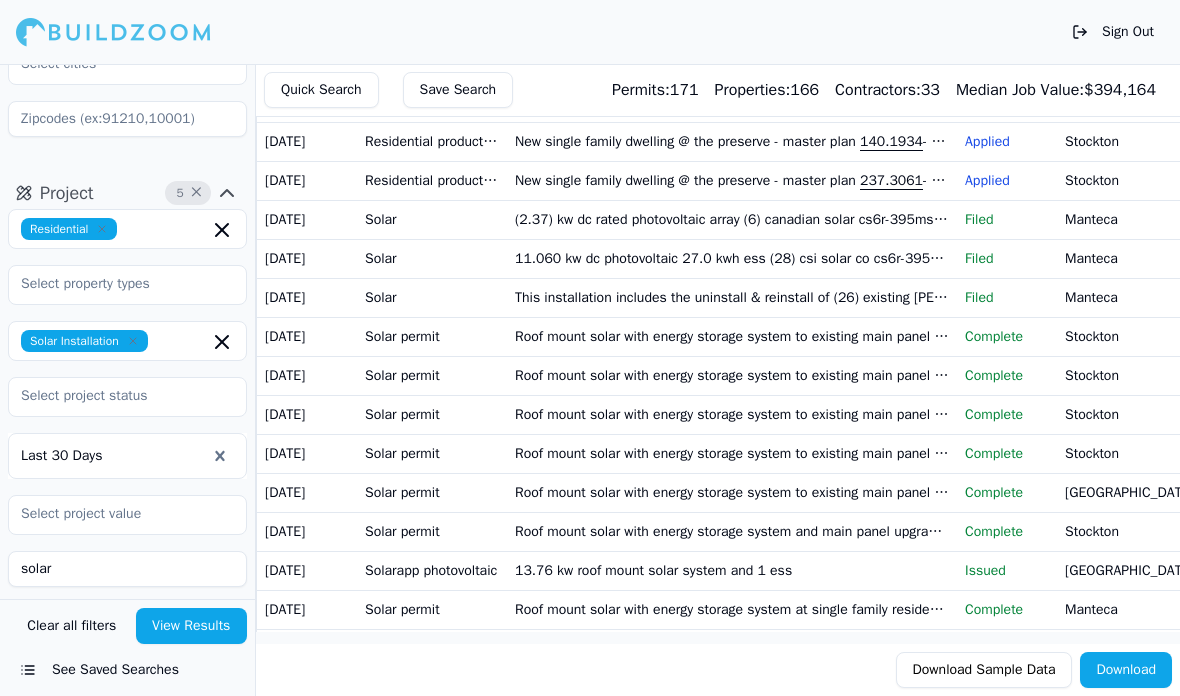 click on "(2.37) kw dc rated photovoltaic array (6) canadian solar cs6r-395ms-hl (blk) solar modules (6) enphase iq8plus-72-2-us micro-inverter (1) 125a enphase iq combiner 5c (1) 125a solar only load center (1) 30a air conditioning disconnect" at bounding box center (732, 219) 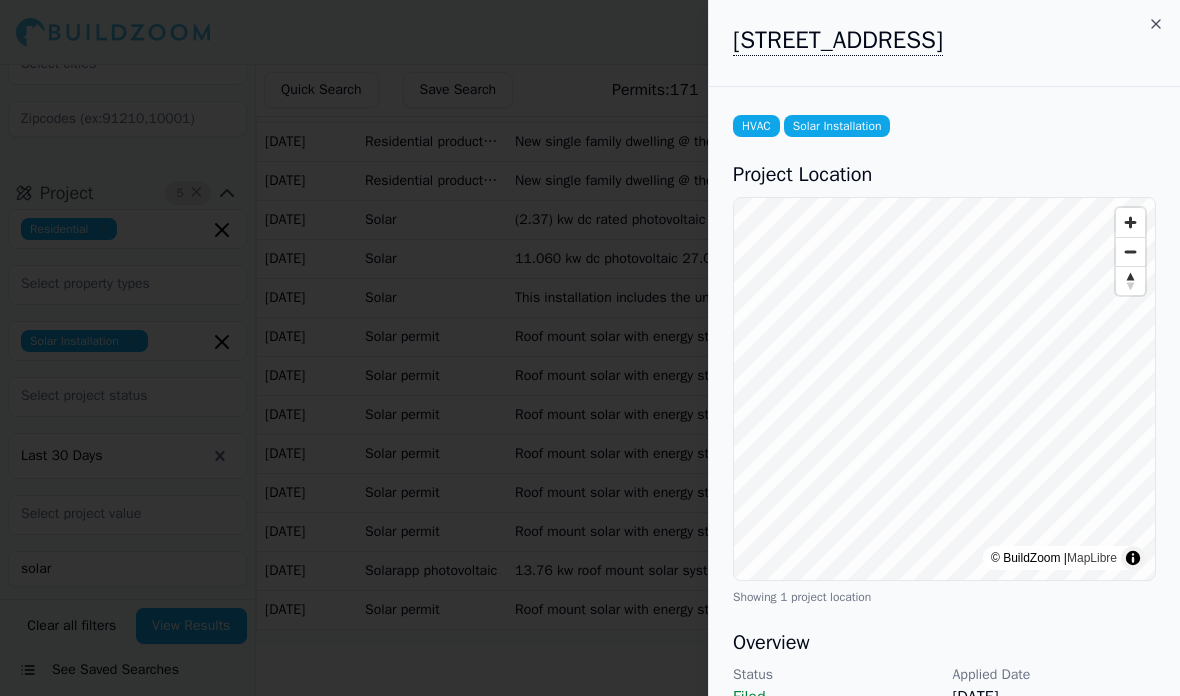 click at bounding box center (590, 348) 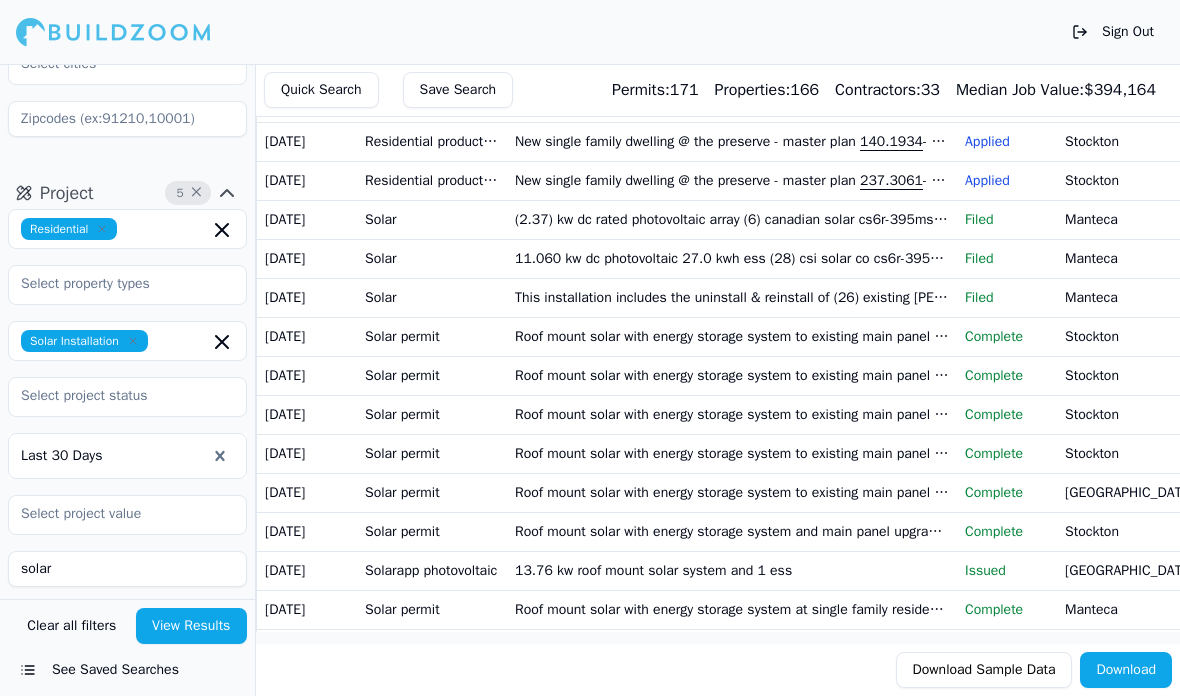 click on "(2.37) kw dc rated photovoltaic array (6) canadian solar cs6r-395ms-hl (blk) solar modules (6) enphase iq8plus-72-2-us micro-inverter (1) 125a enphase iq combiner 5c (1) 125a solar only load center (1) 30a air conditioning disconnect" at bounding box center (732, 219) 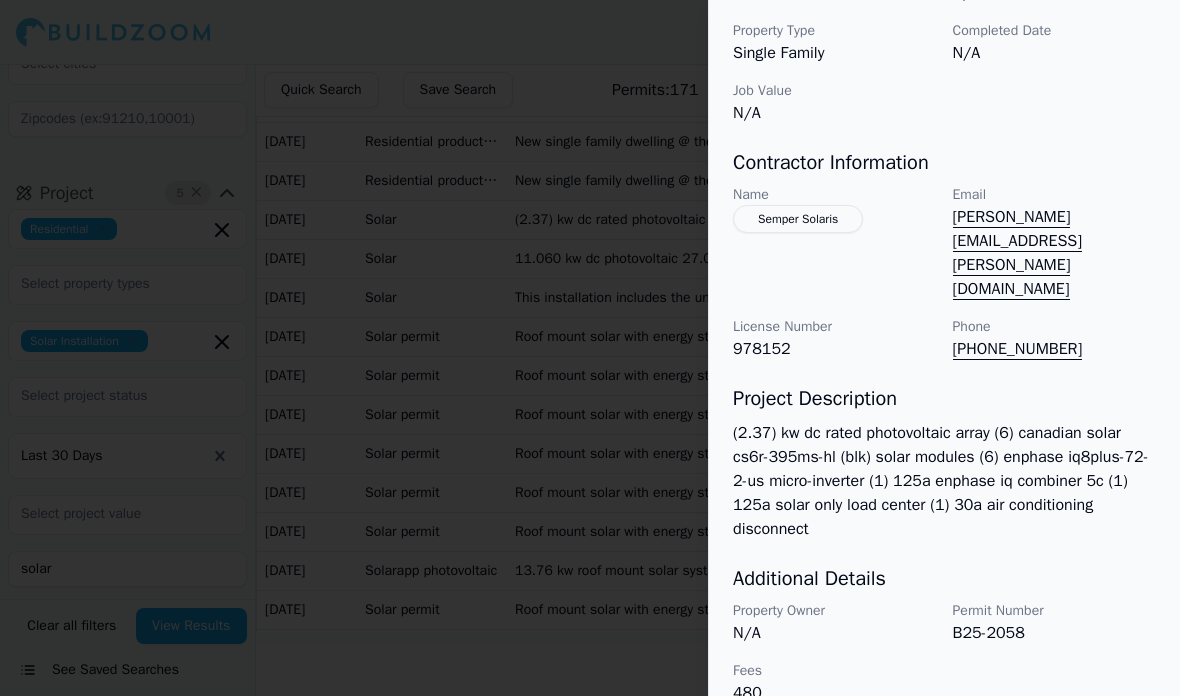 scroll, scrollTop: 761, scrollLeft: 19, axis: both 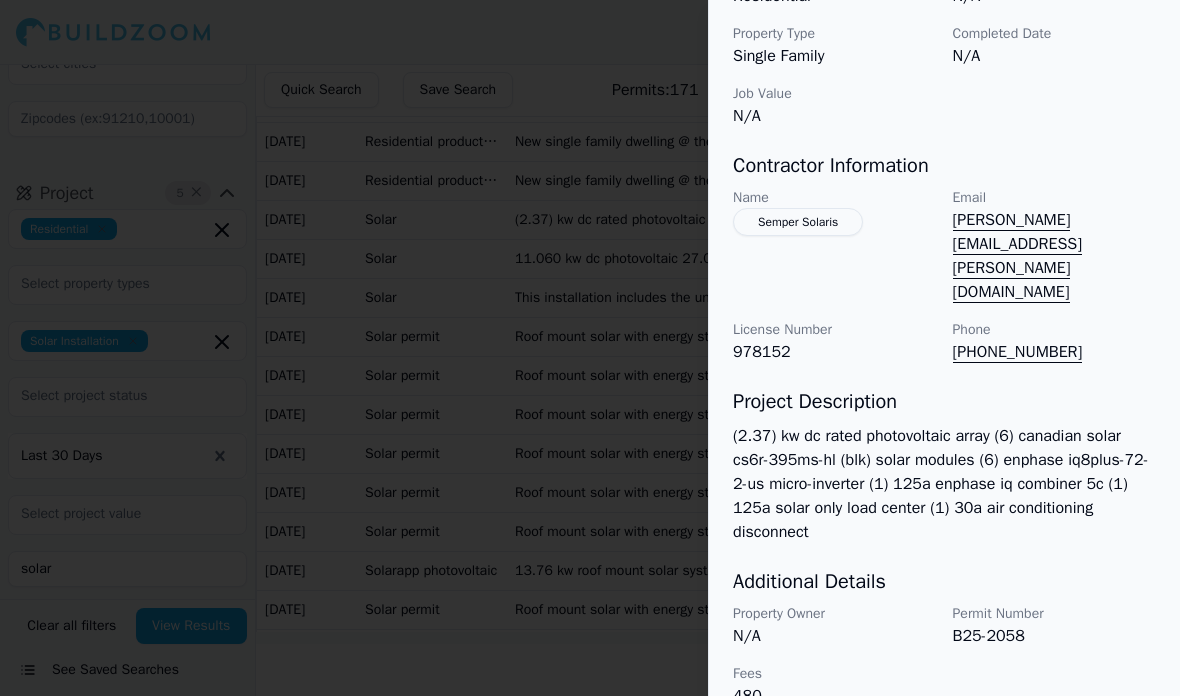 click at bounding box center (590, 348) 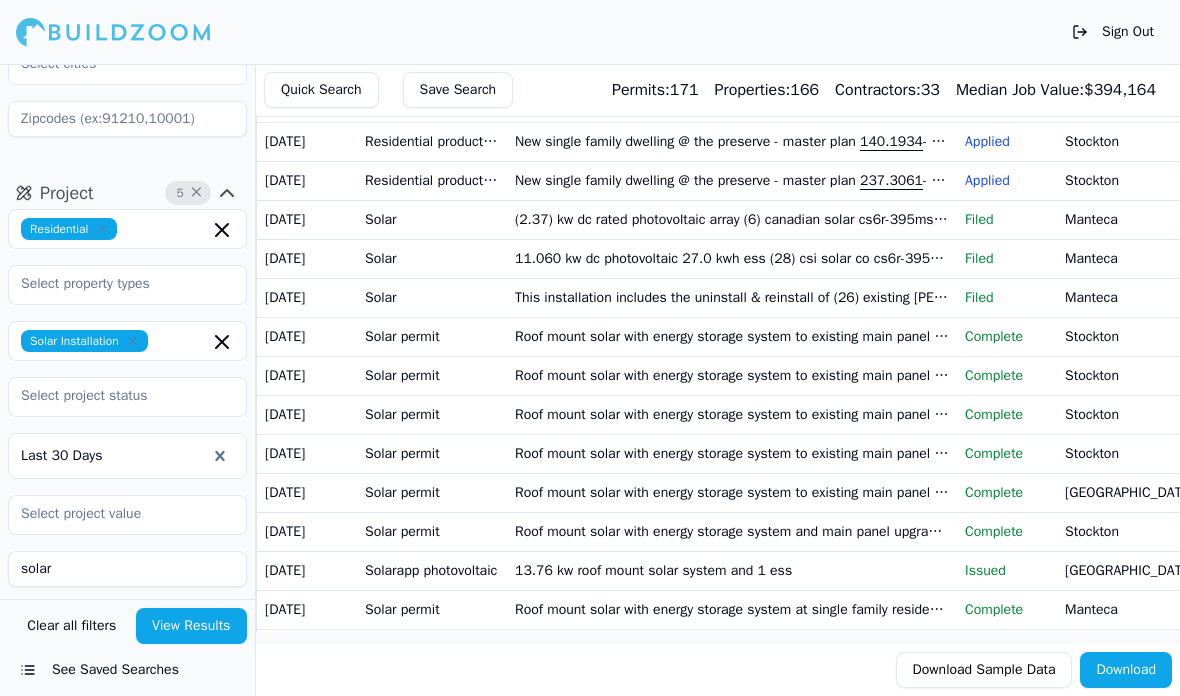 click on "Solar" at bounding box center (432, 258) 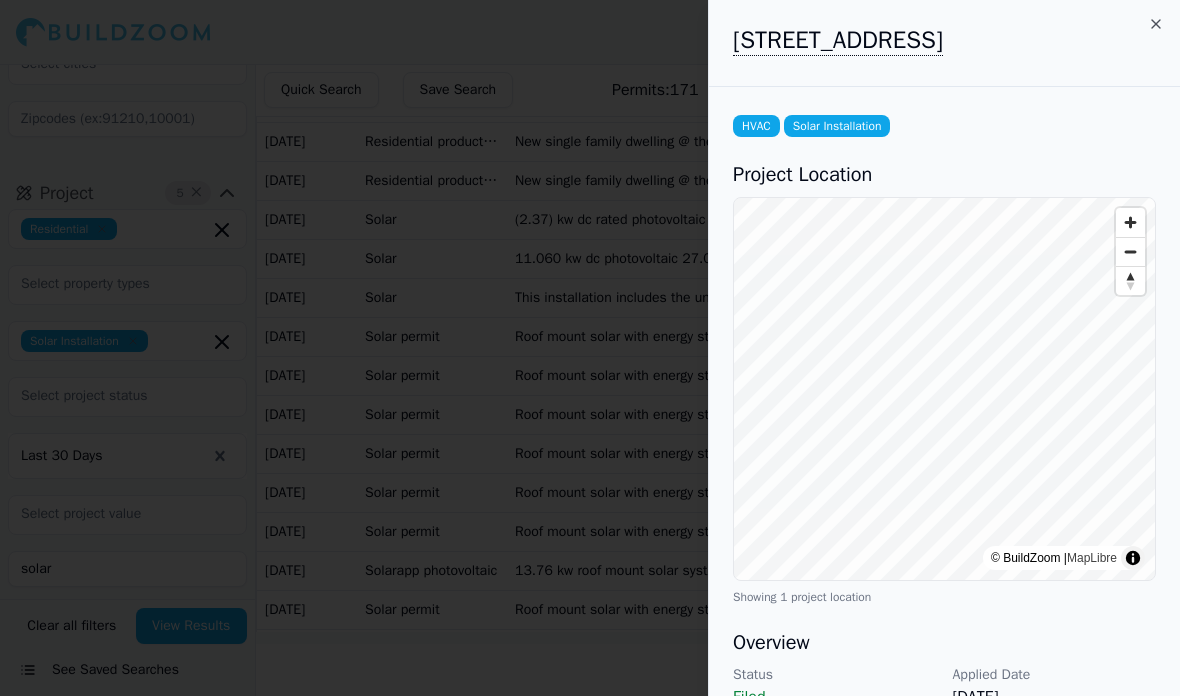 scroll, scrollTop: 0, scrollLeft: 0, axis: both 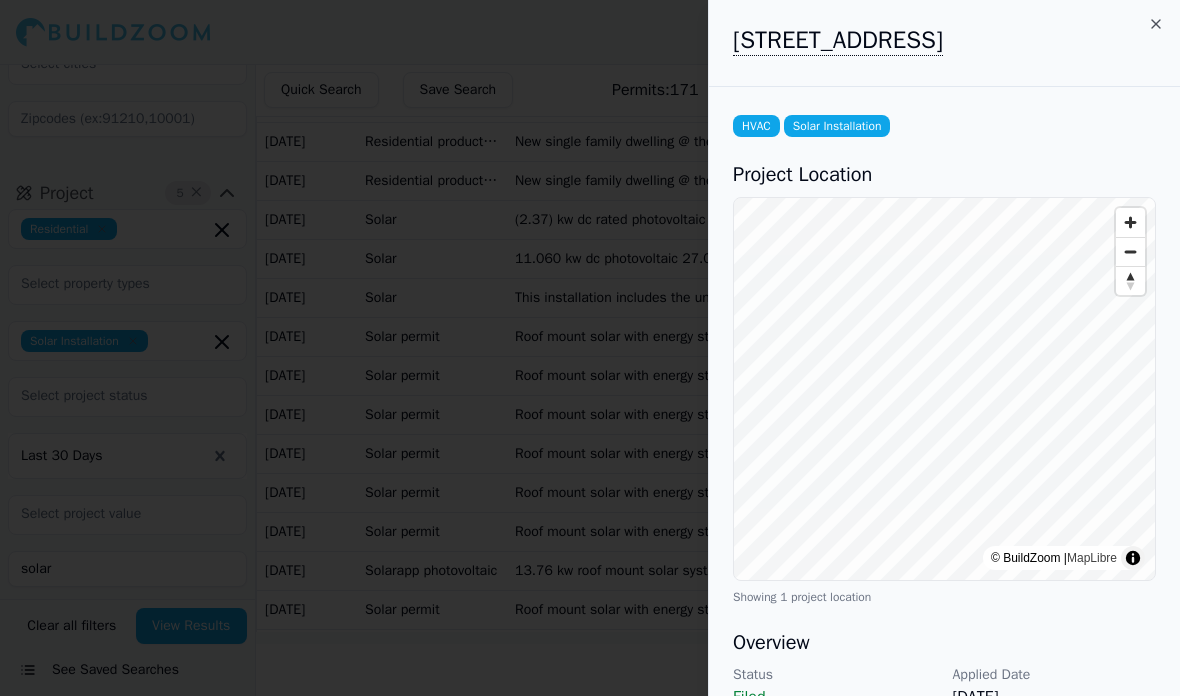 click 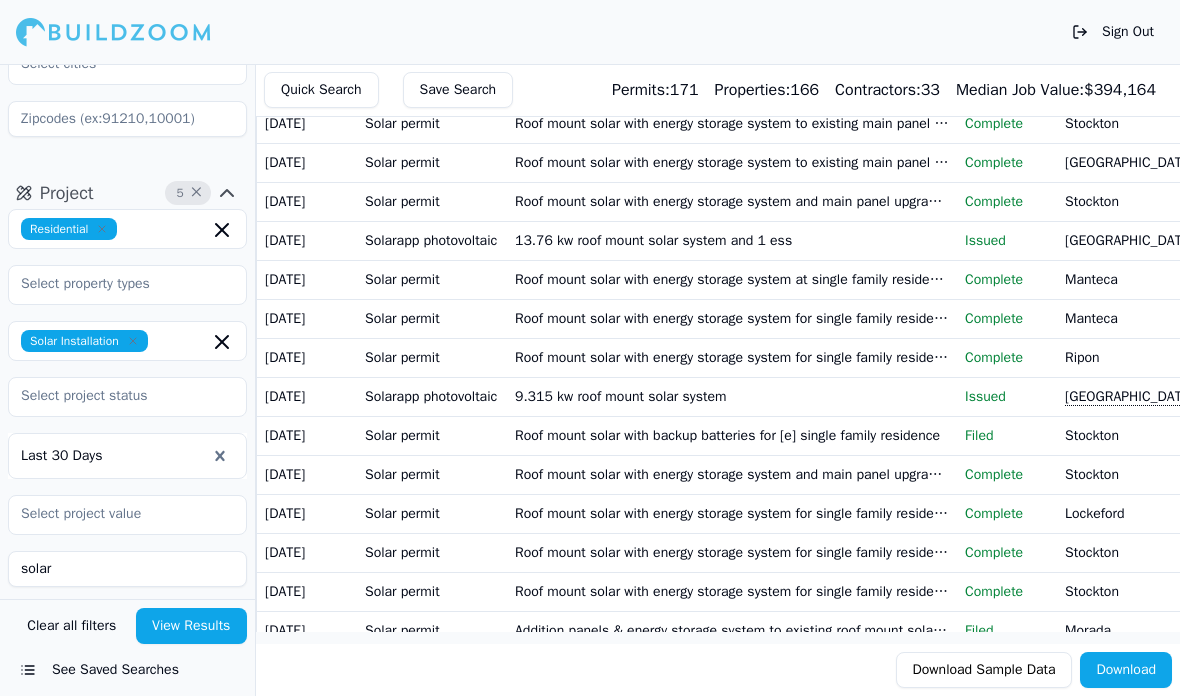 scroll, scrollTop: 2696, scrollLeft: 0, axis: vertical 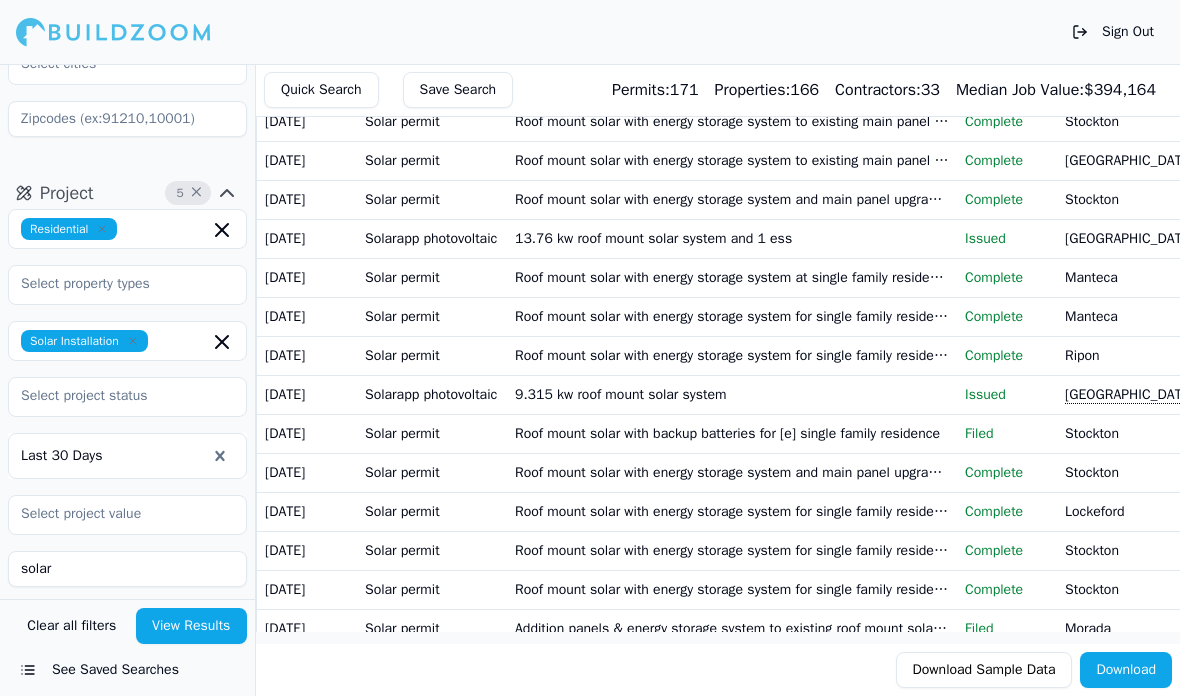 click on "13.76 kw roof mount solar system and 1 ess" at bounding box center [732, 238] 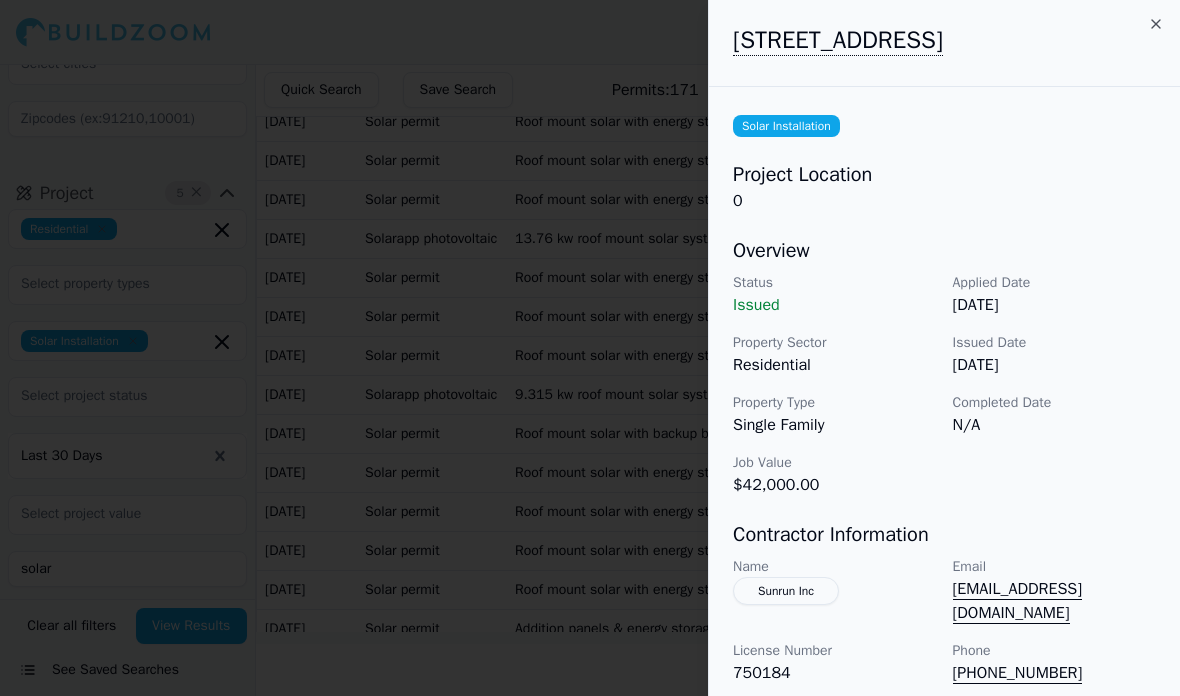 scroll, scrollTop: 0, scrollLeft: 0, axis: both 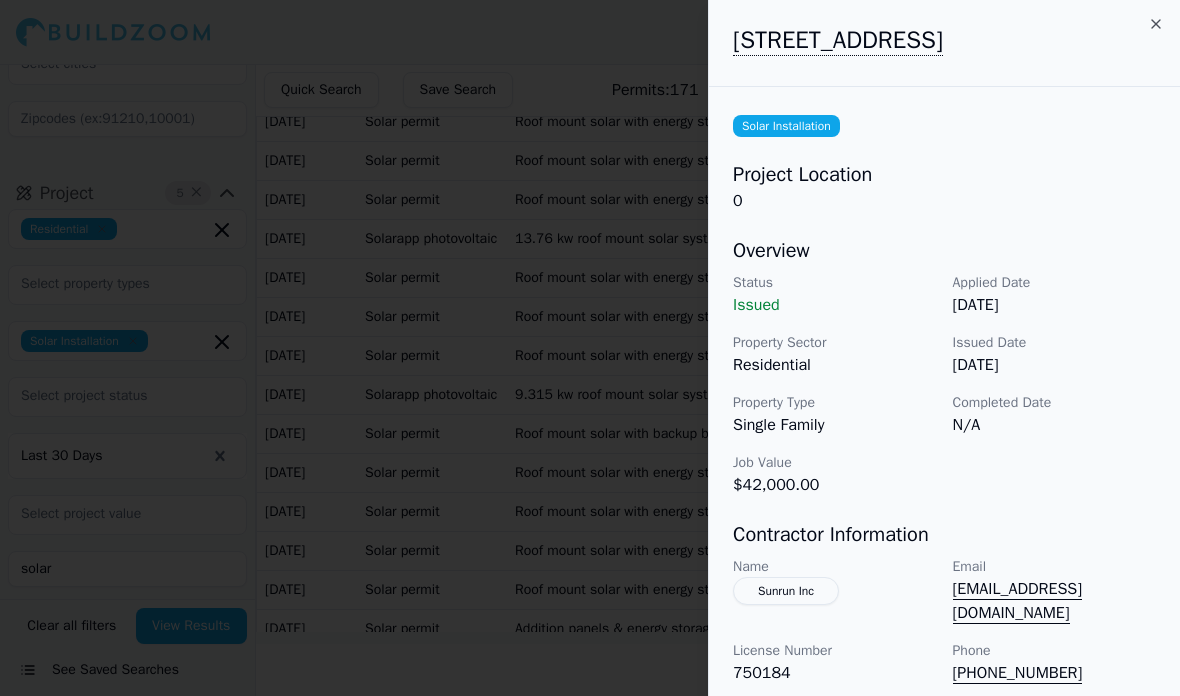 click 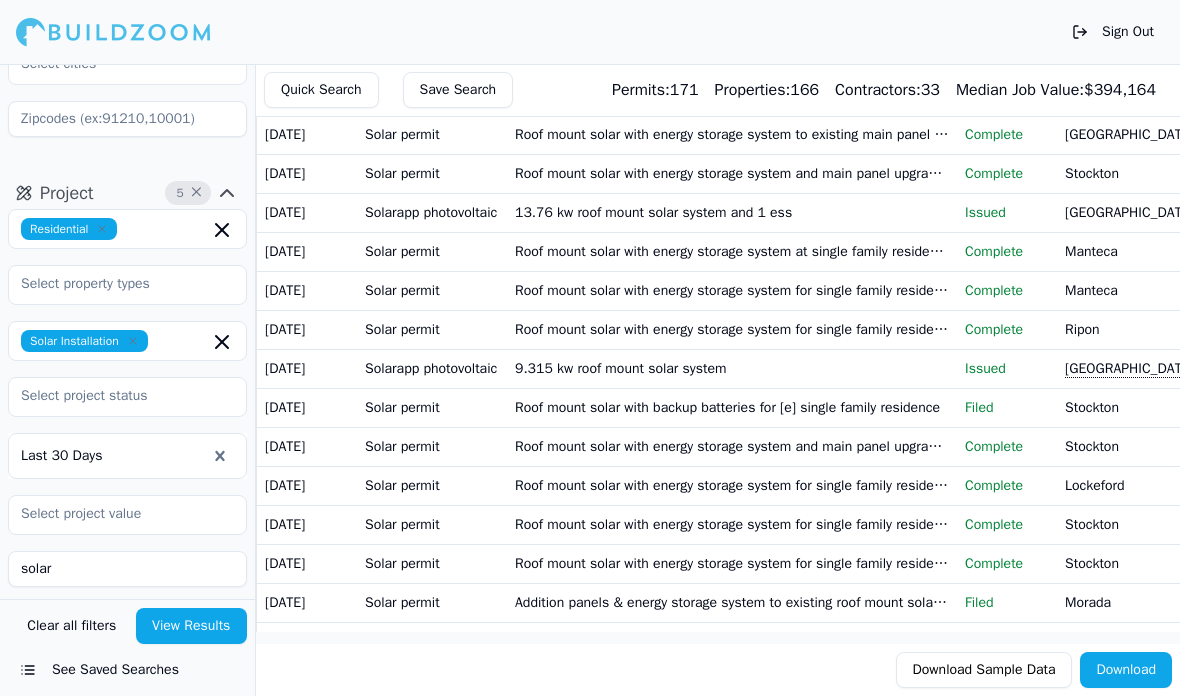 scroll, scrollTop: 2726, scrollLeft: 0, axis: vertical 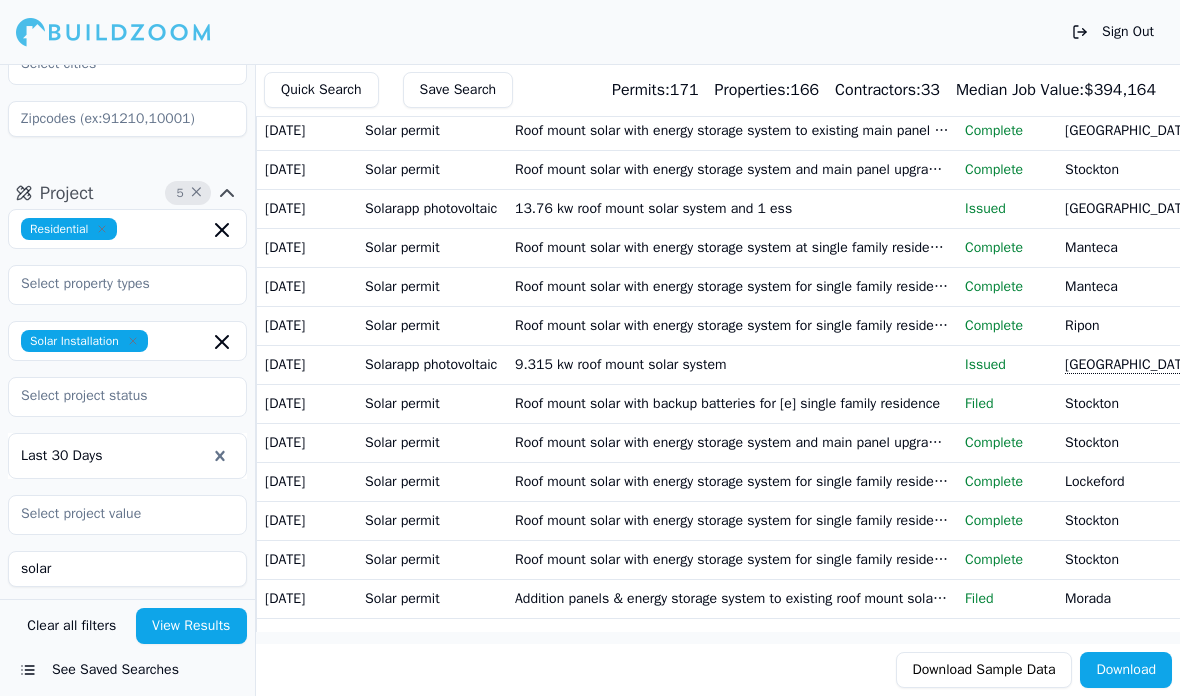 click on "Stockton" at bounding box center (1132, 442) 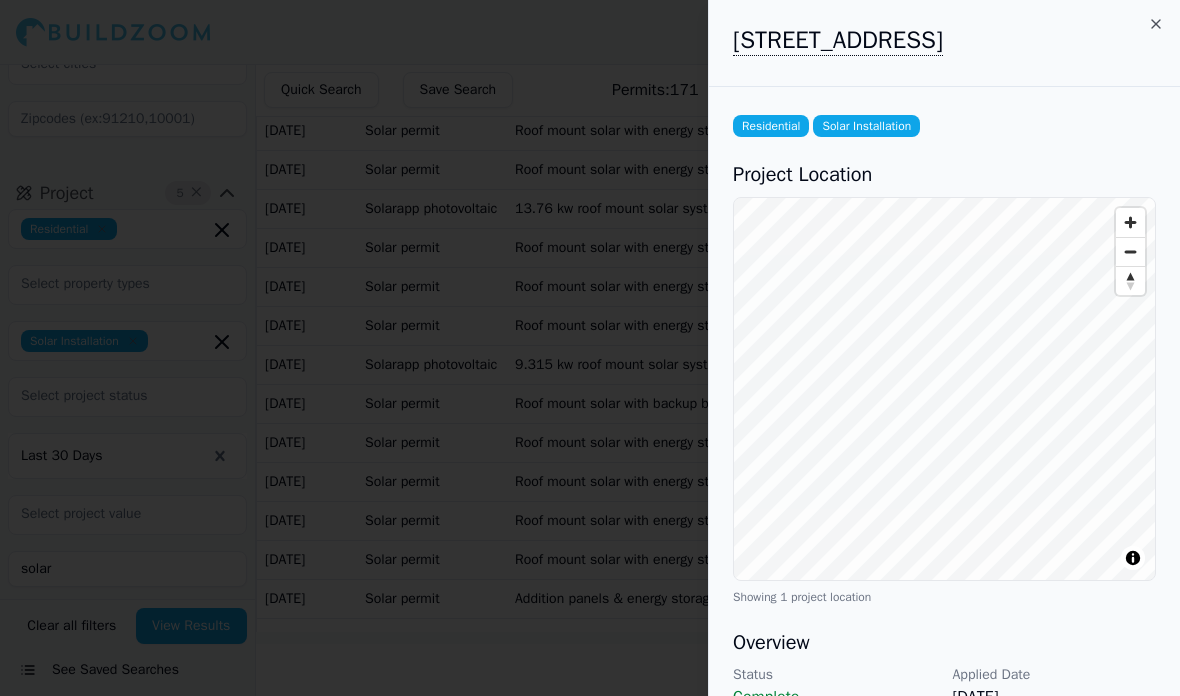 scroll, scrollTop: 0, scrollLeft: 0, axis: both 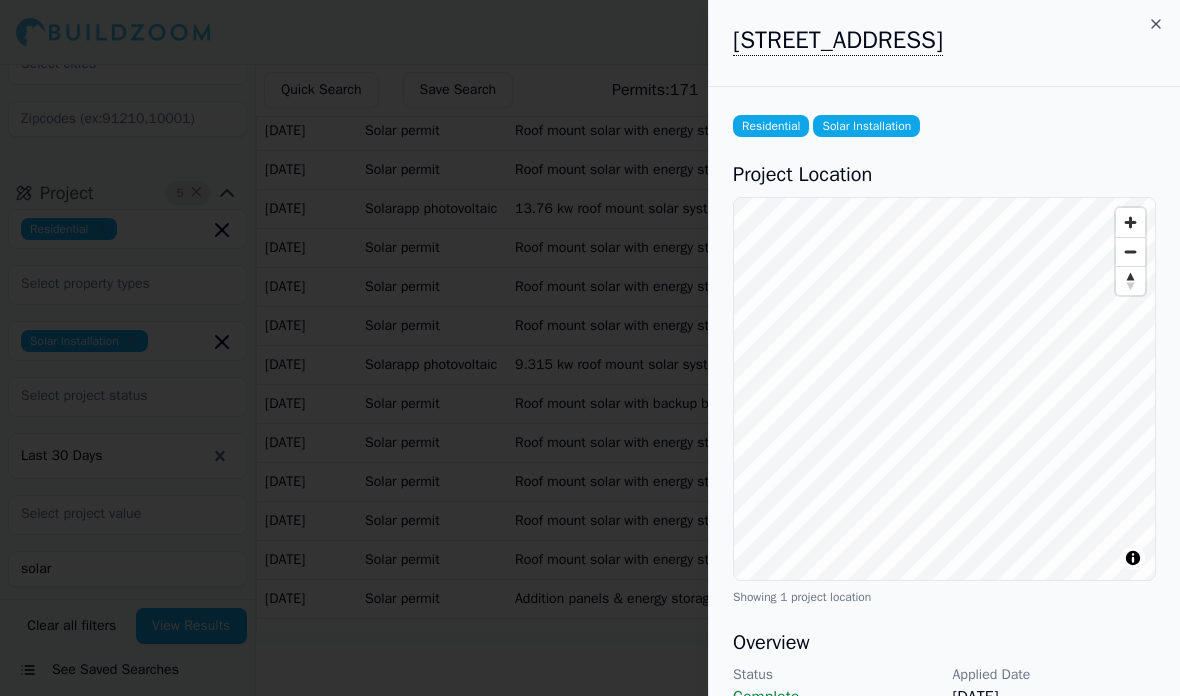 click 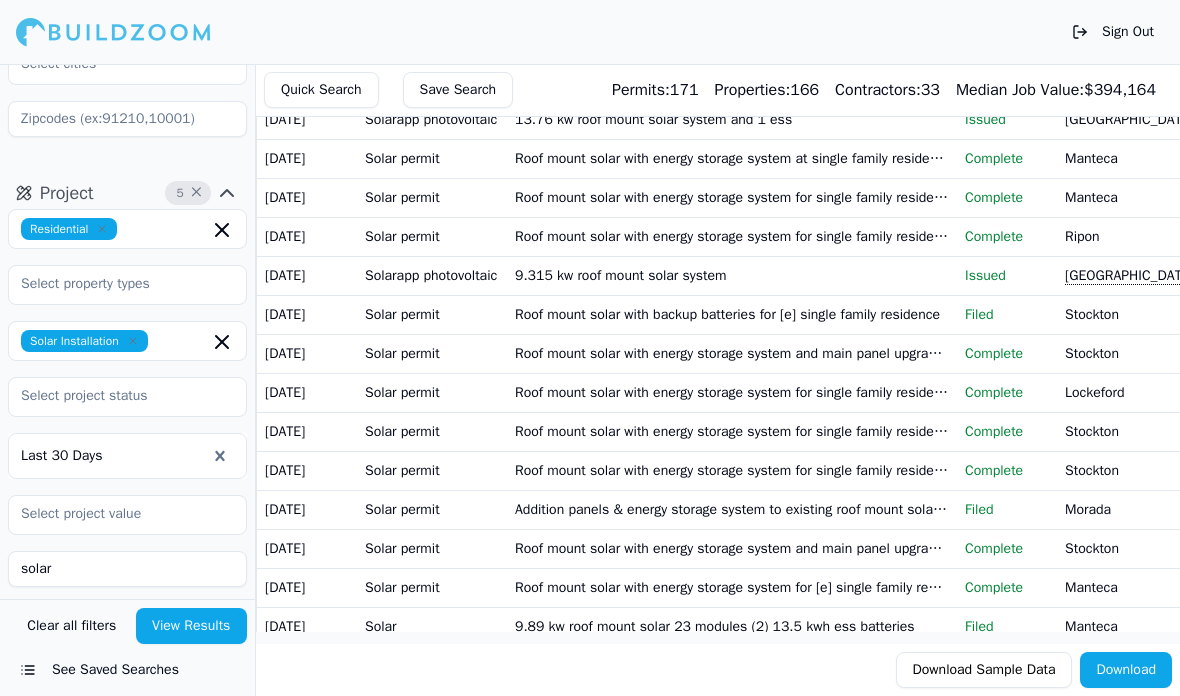 scroll, scrollTop: 2816, scrollLeft: 0, axis: vertical 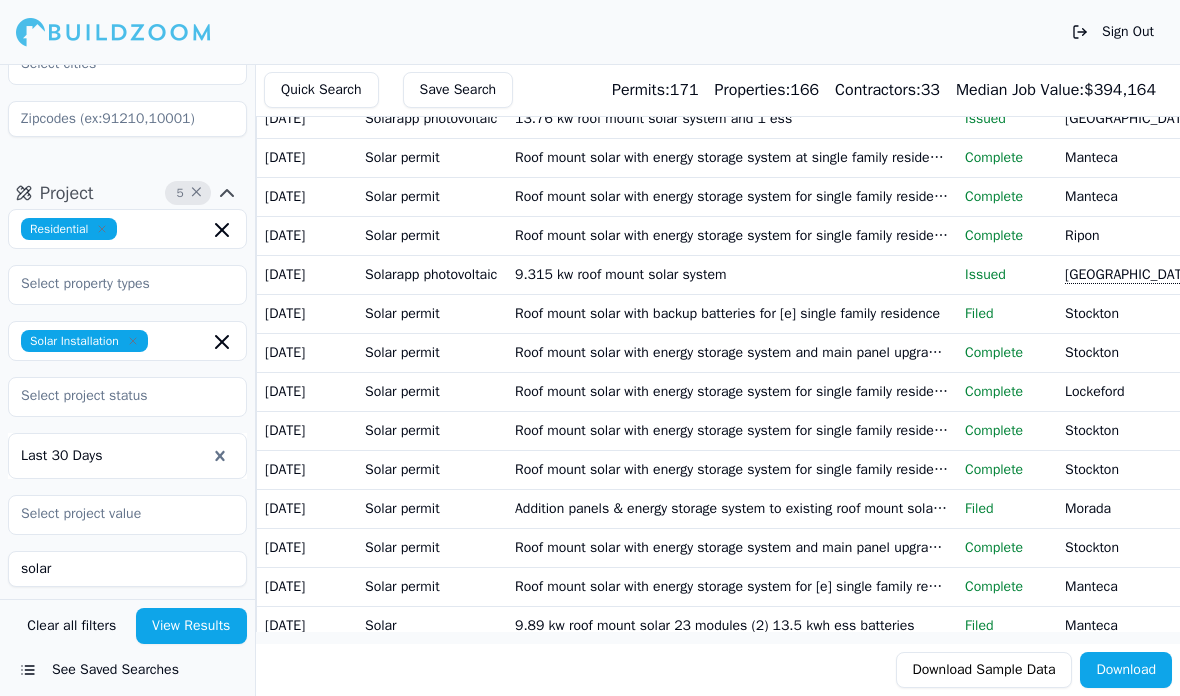 click on "Addition panels & energy storage system to existing roof mount solar for [e] single family residence" at bounding box center (732, 508) 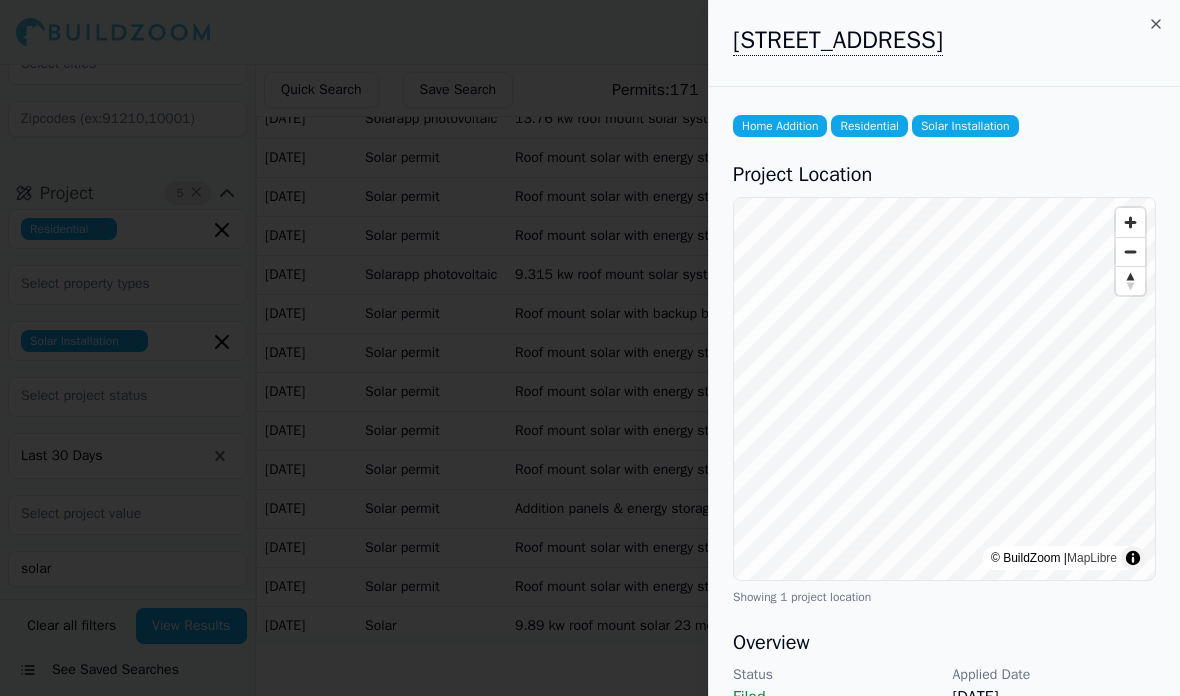 scroll, scrollTop: 0, scrollLeft: 0, axis: both 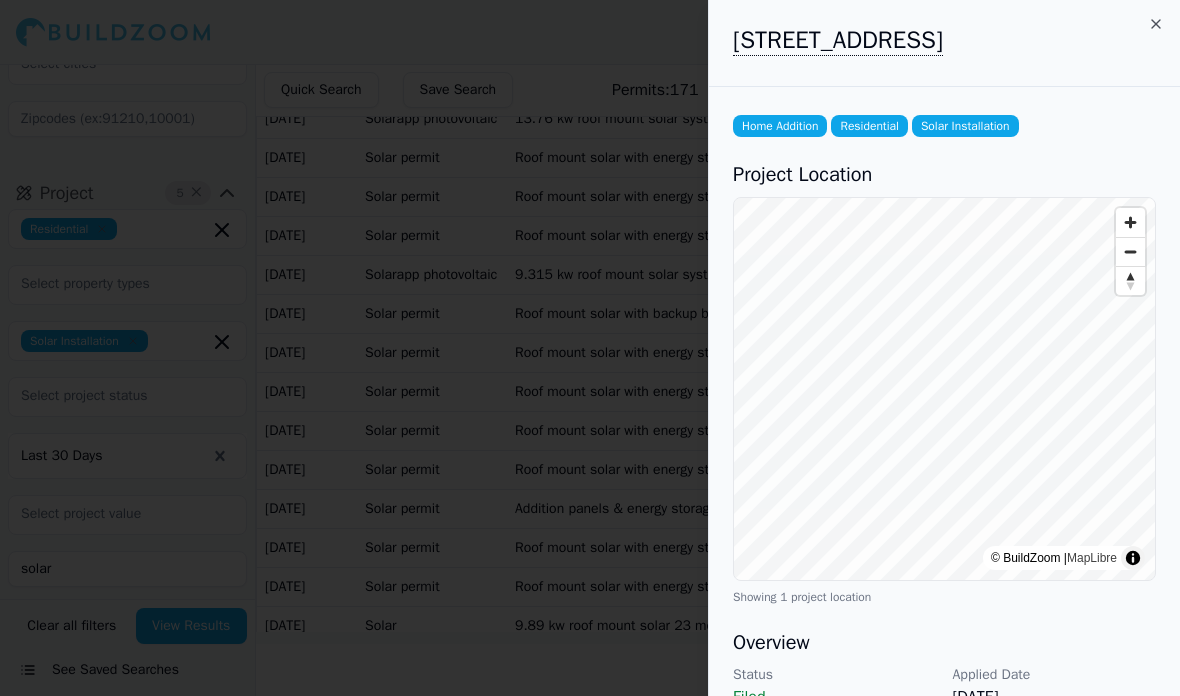 click 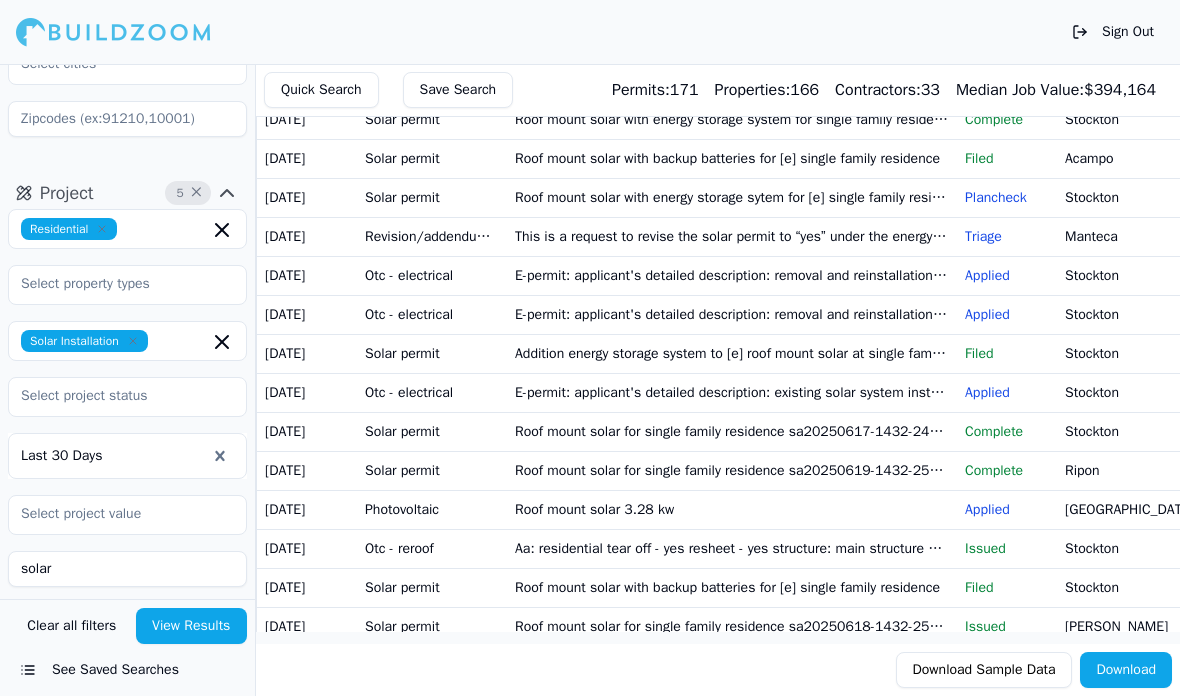 scroll, scrollTop: 3399, scrollLeft: 0, axis: vertical 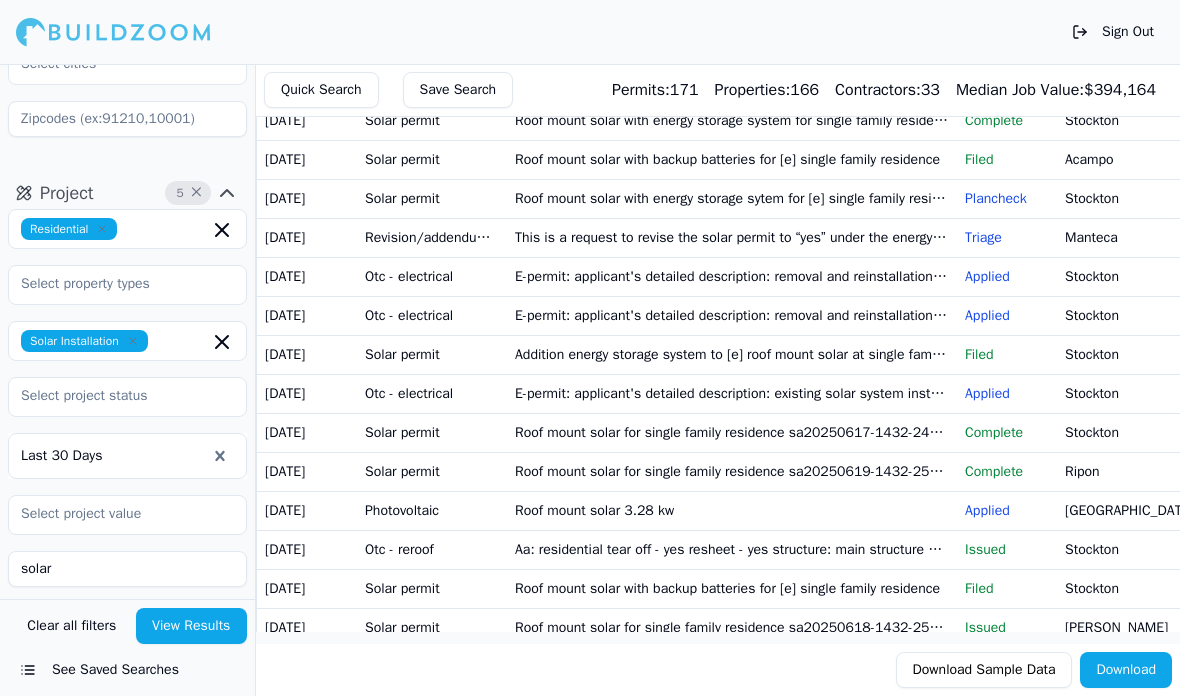 click on "Addition energy storage system to [e] roof mount solar at single family residence" at bounding box center [732, 354] 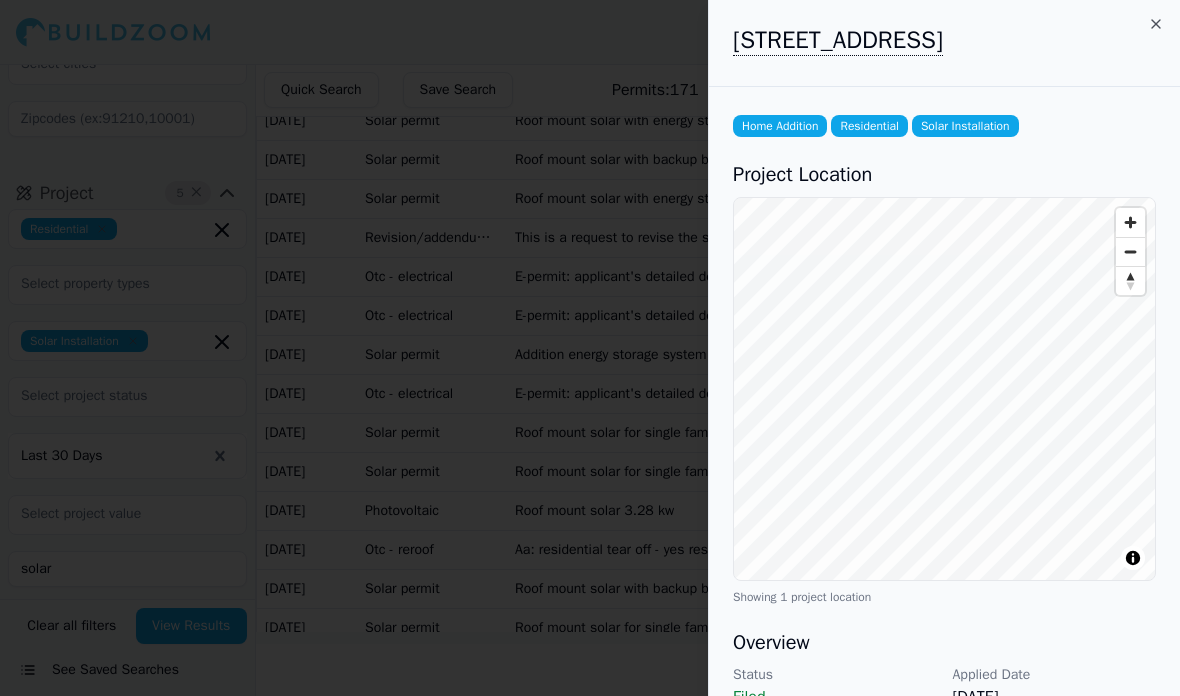 scroll, scrollTop: 0, scrollLeft: 0, axis: both 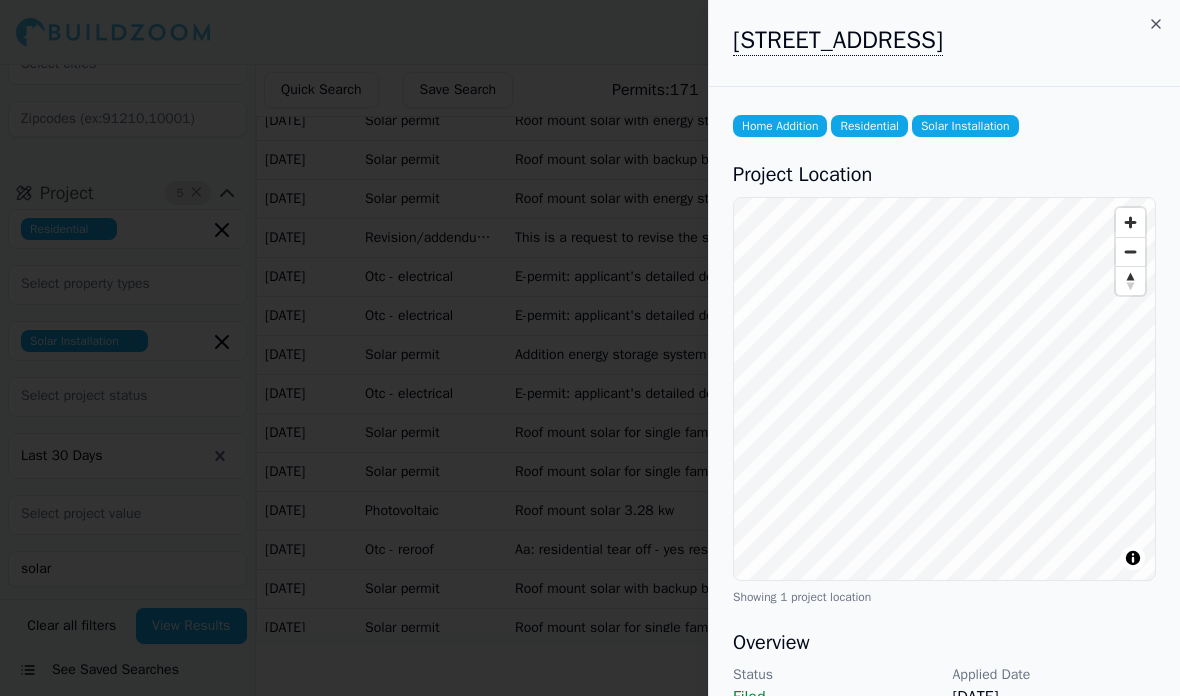 click on "[STREET_ADDRESS]" at bounding box center (944, 40) 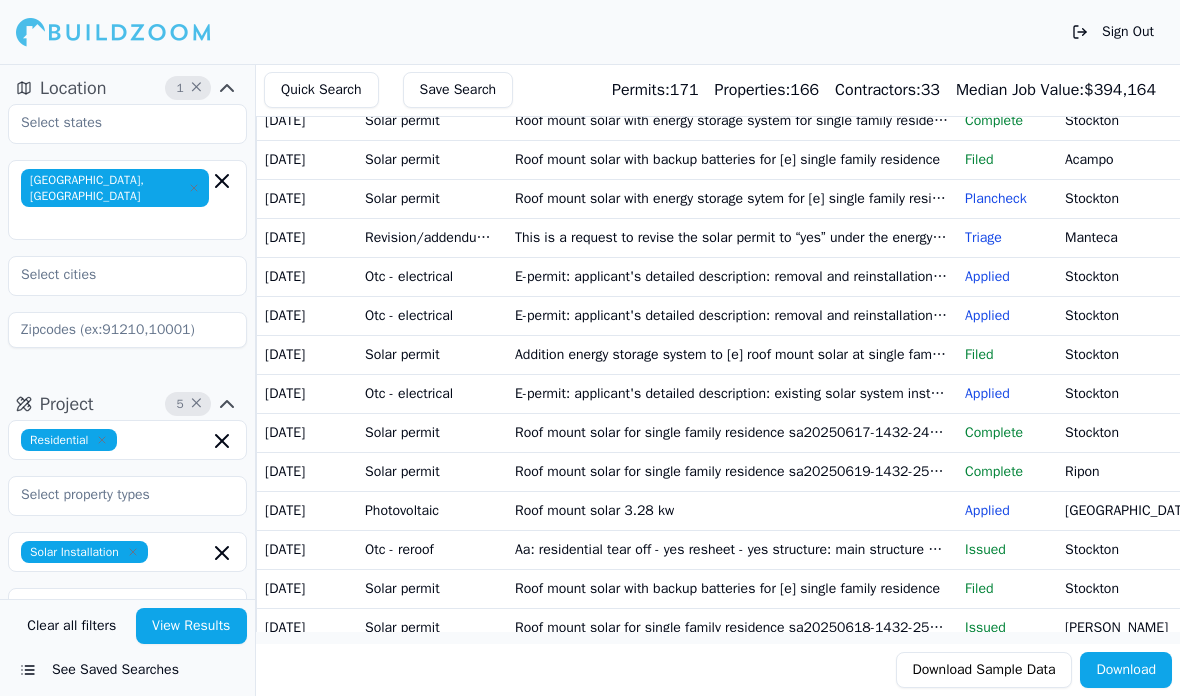 scroll, scrollTop: 0, scrollLeft: 0, axis: both 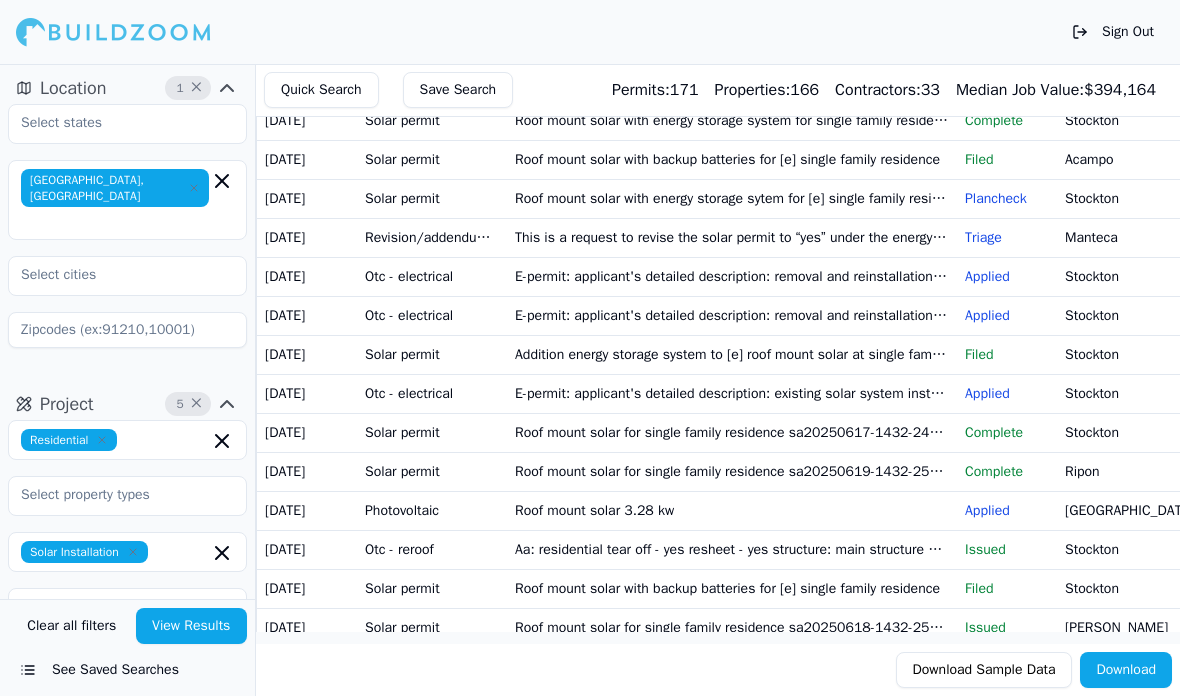 click 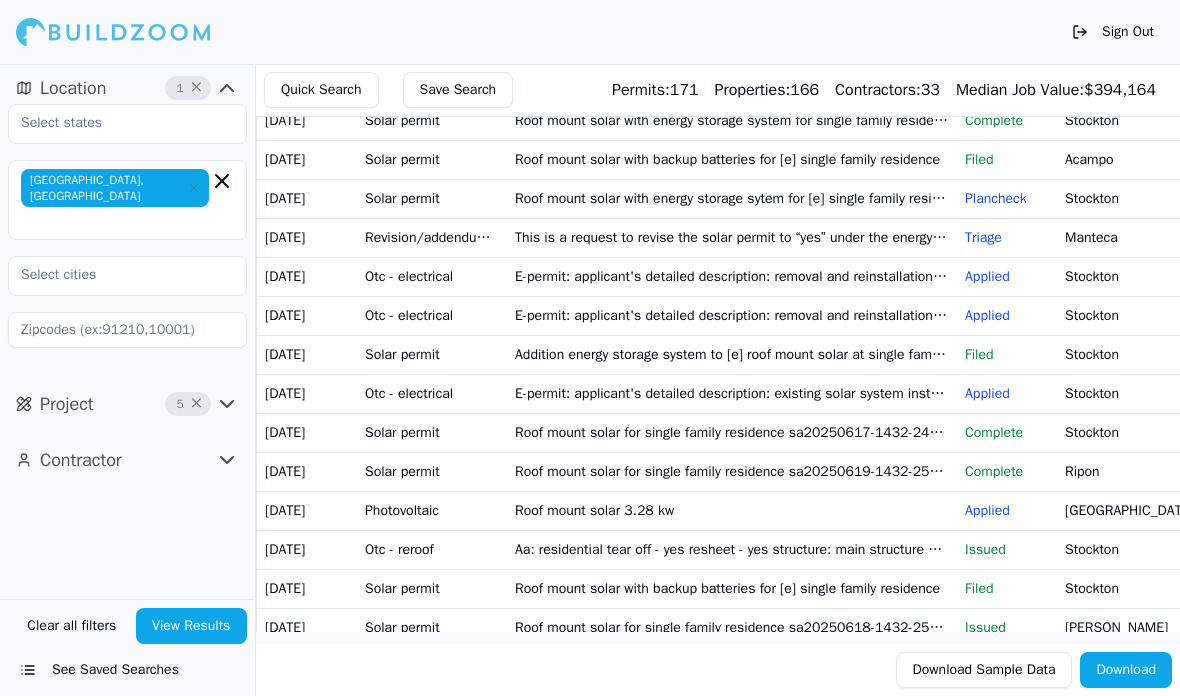 click 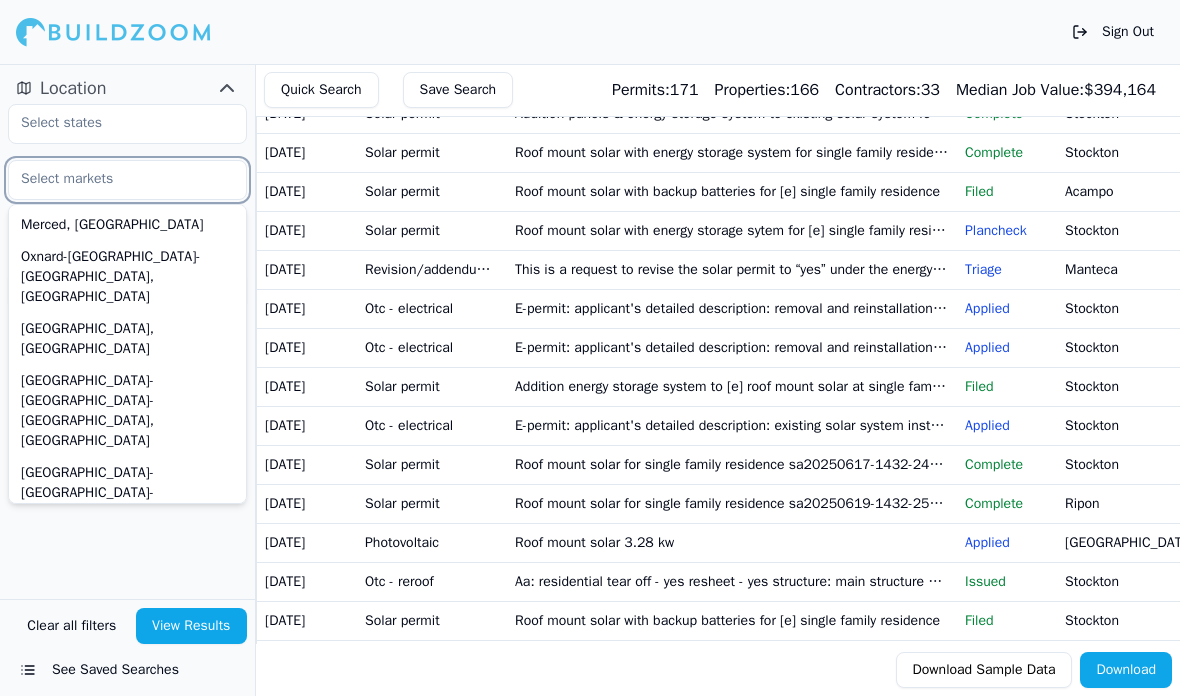 scroll, scrollTop: 31, scrollLeft: 0, axis: vertical 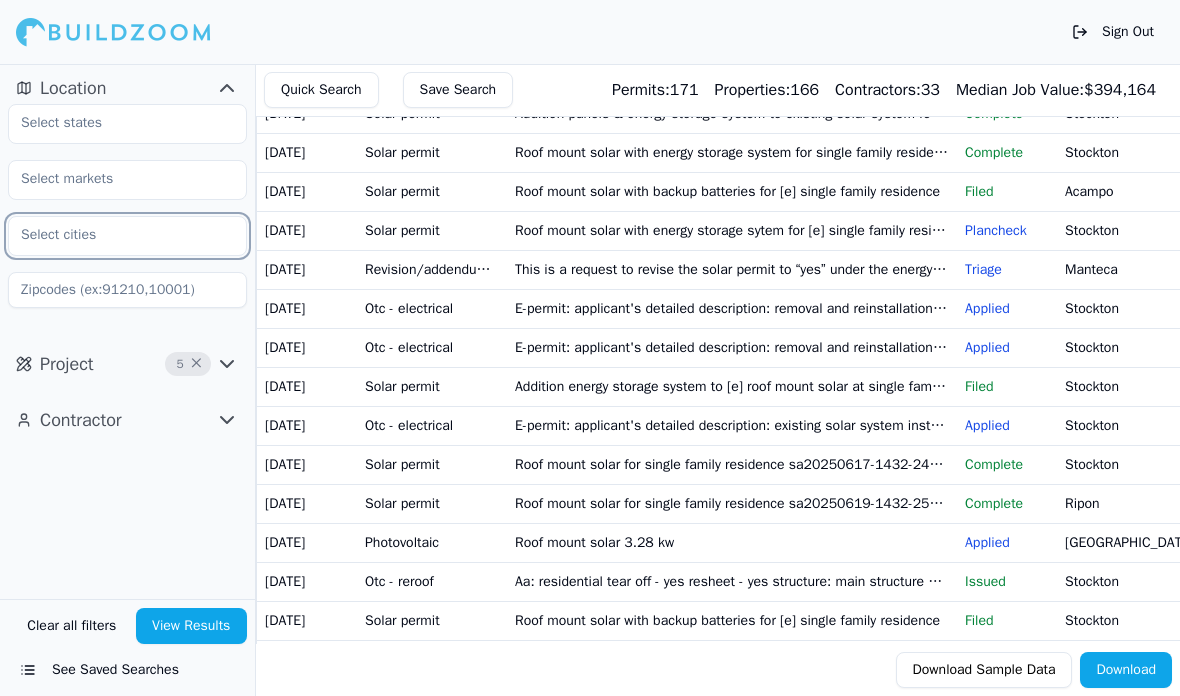 click at bounding box center [115, 235] 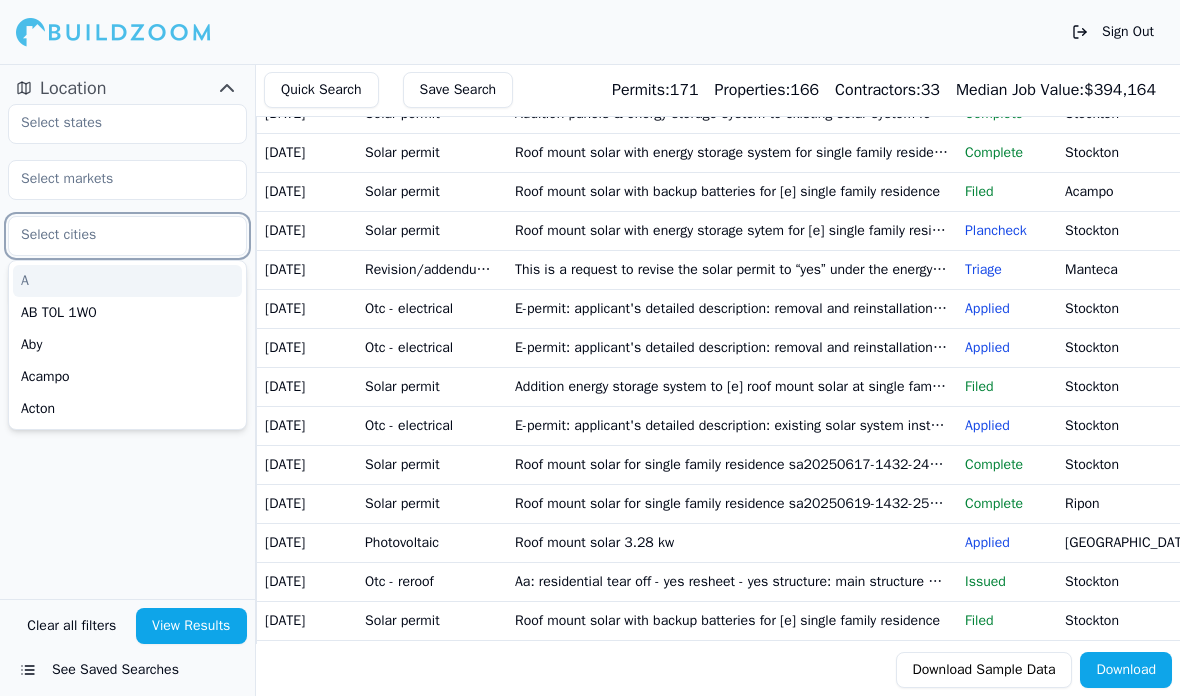 scroll, scrollTop: 31, scrollLeft: 0, axis: vertical 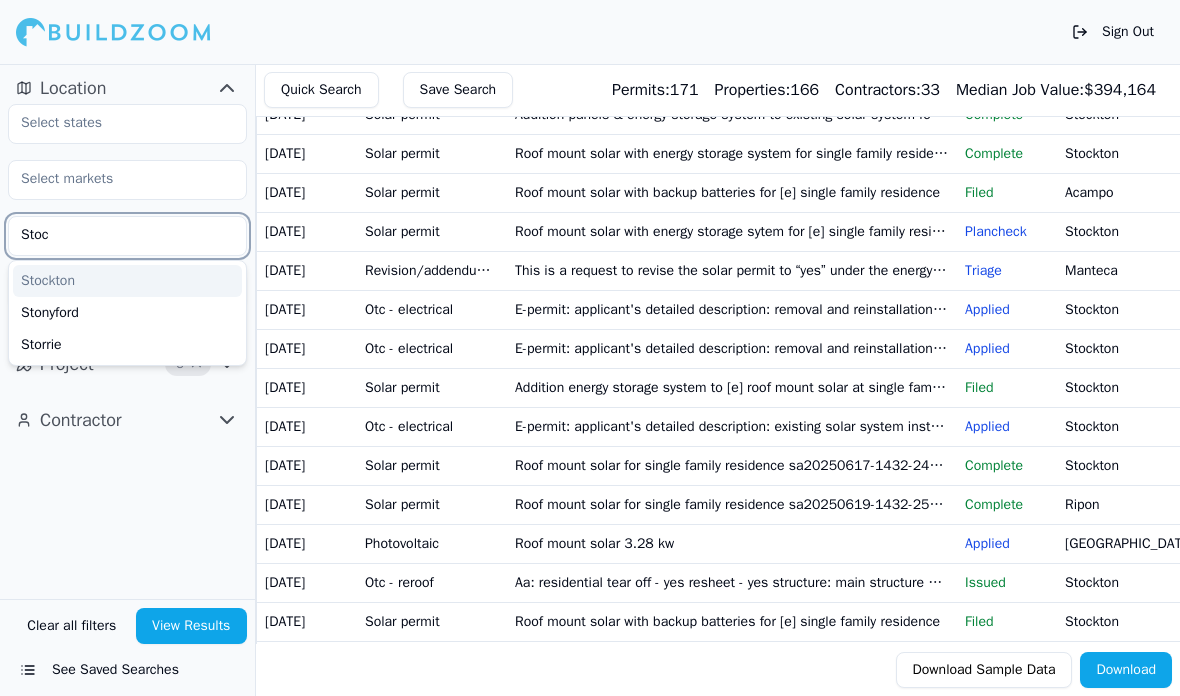 type on "Stock" 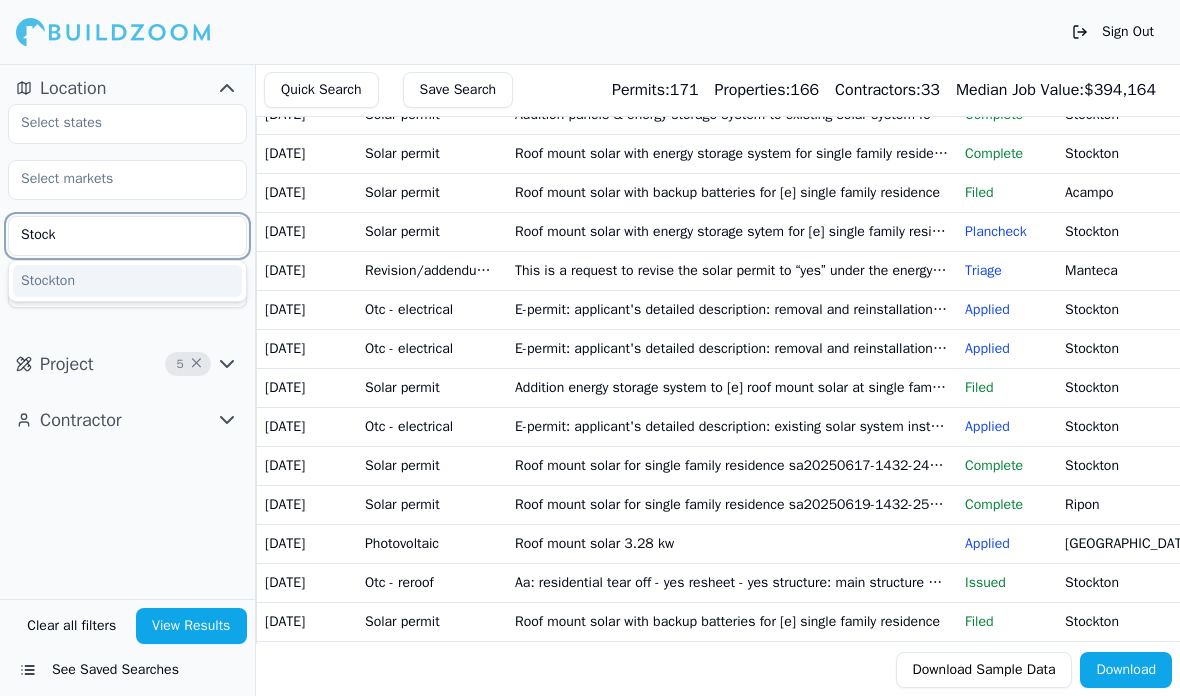 click on "Stockton" at bounding box center (127, 281) 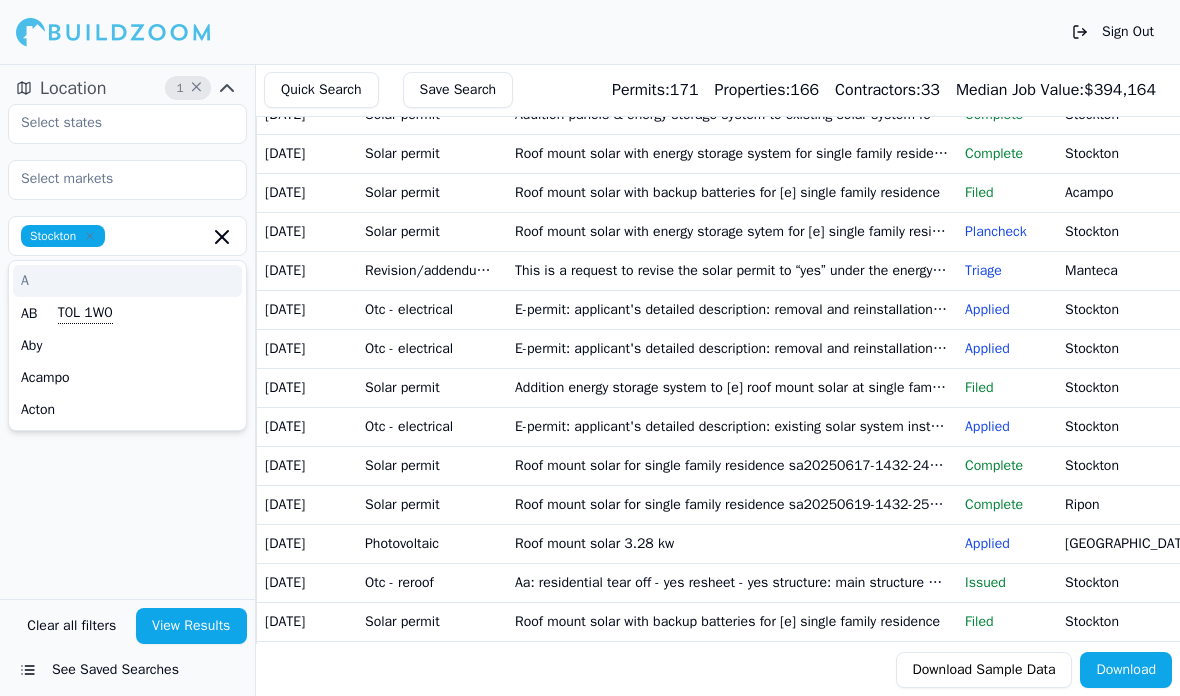 click on "Location 1 × Stockton A AB   T0L 1W0 Aby Acampo Acton Project 5 × Contractor" at bounding box center [127, 331] 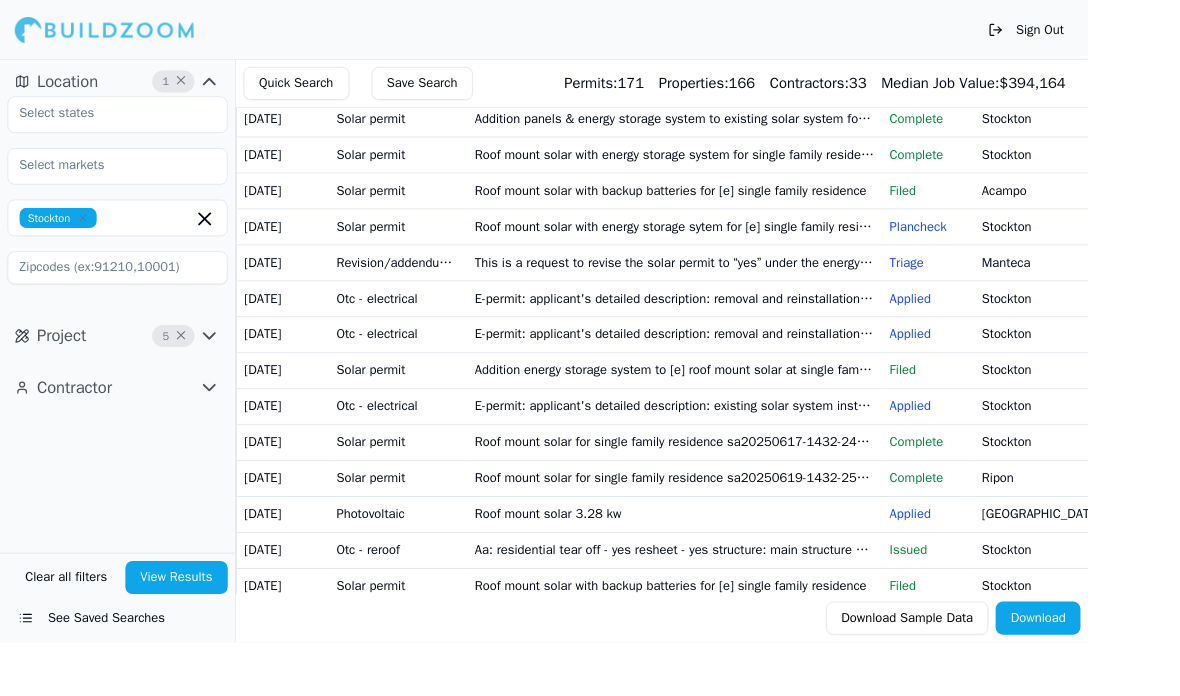 scroll, scrollTop: 0, scrollLeft: 0, axis: both 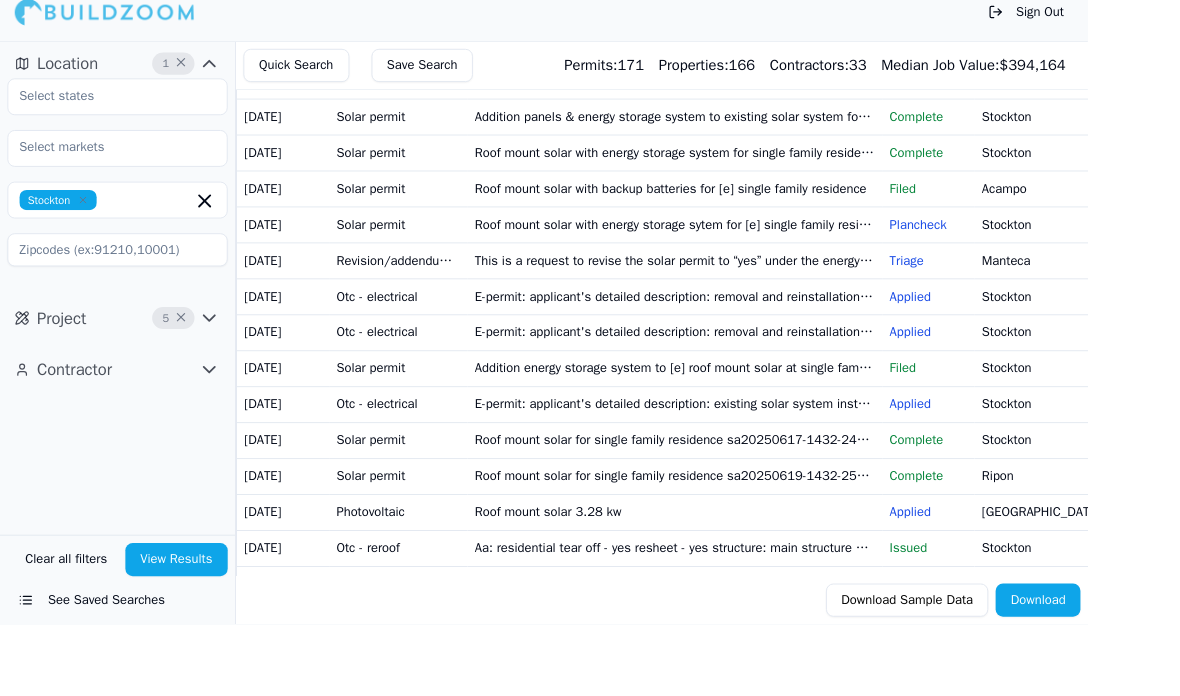 click on "View Results" at bounding box center (192, 626) 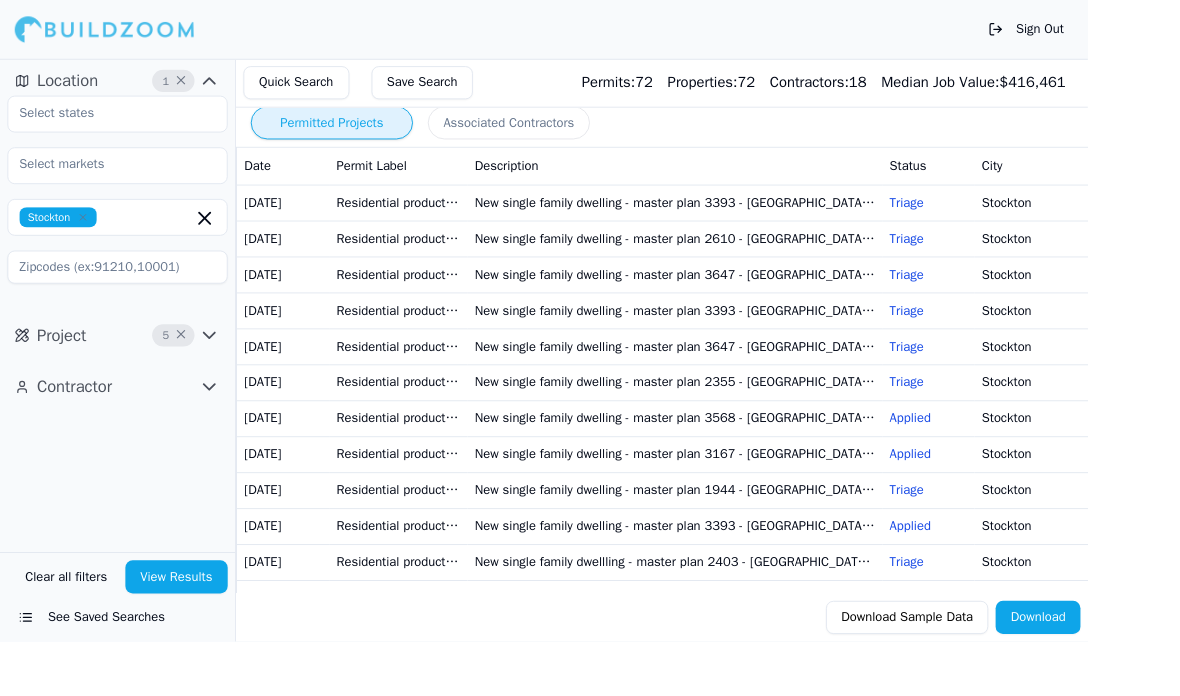 scroll, scrollTop: 0, scrollLeft: 0, axis: both 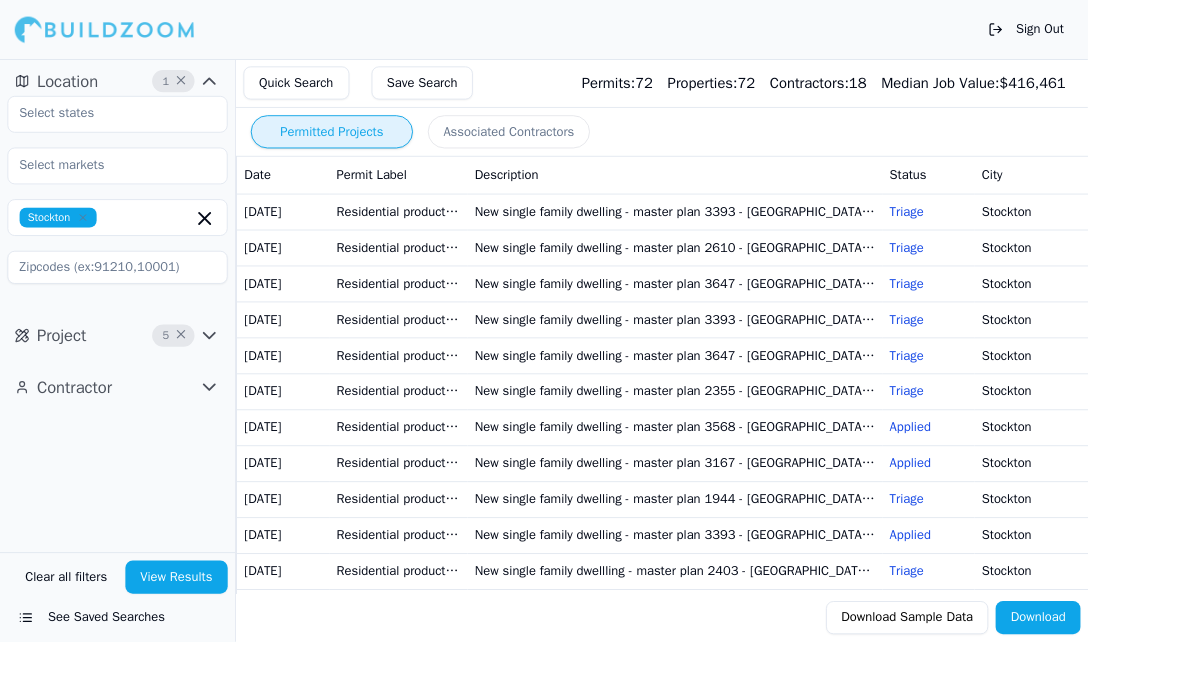 click 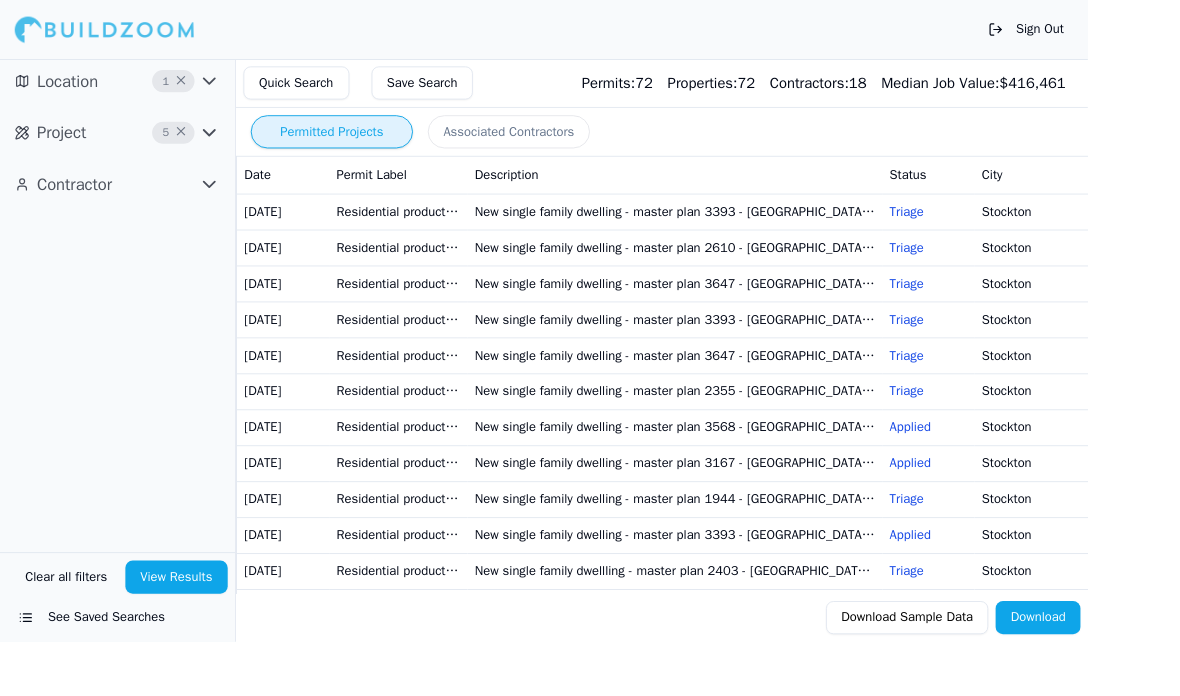 click on "Contractor" at bounding box center [81, 200] 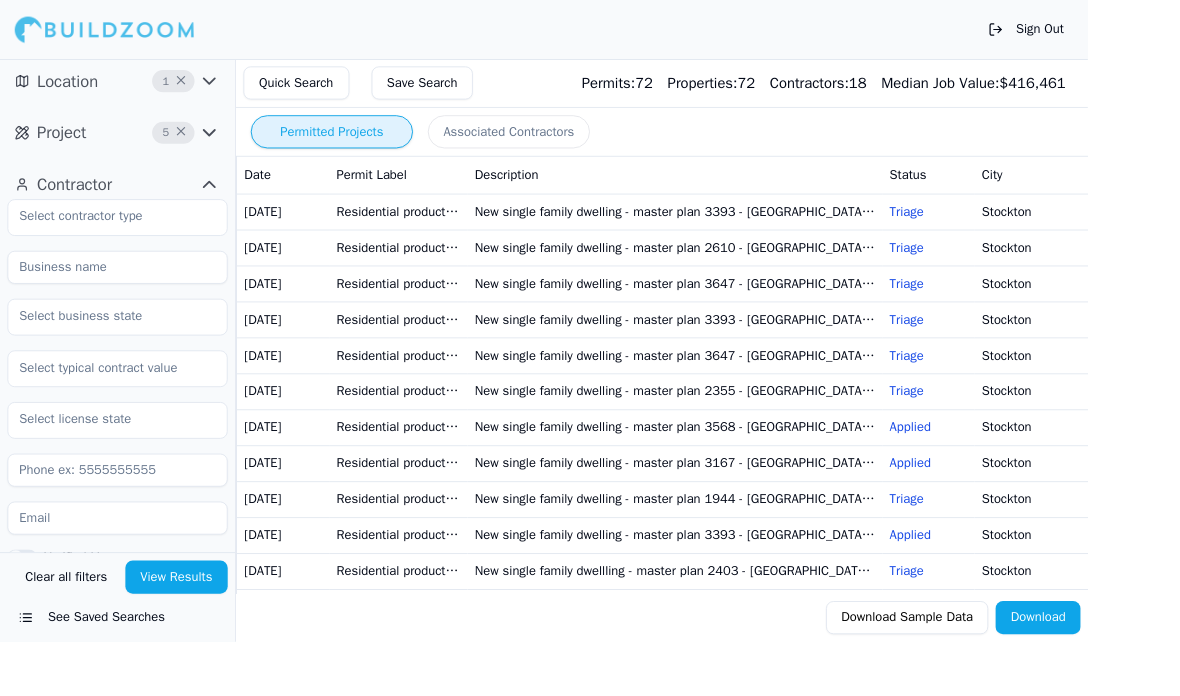 scroll, scrollTop: 0, scrollLeft: 0, axis: both 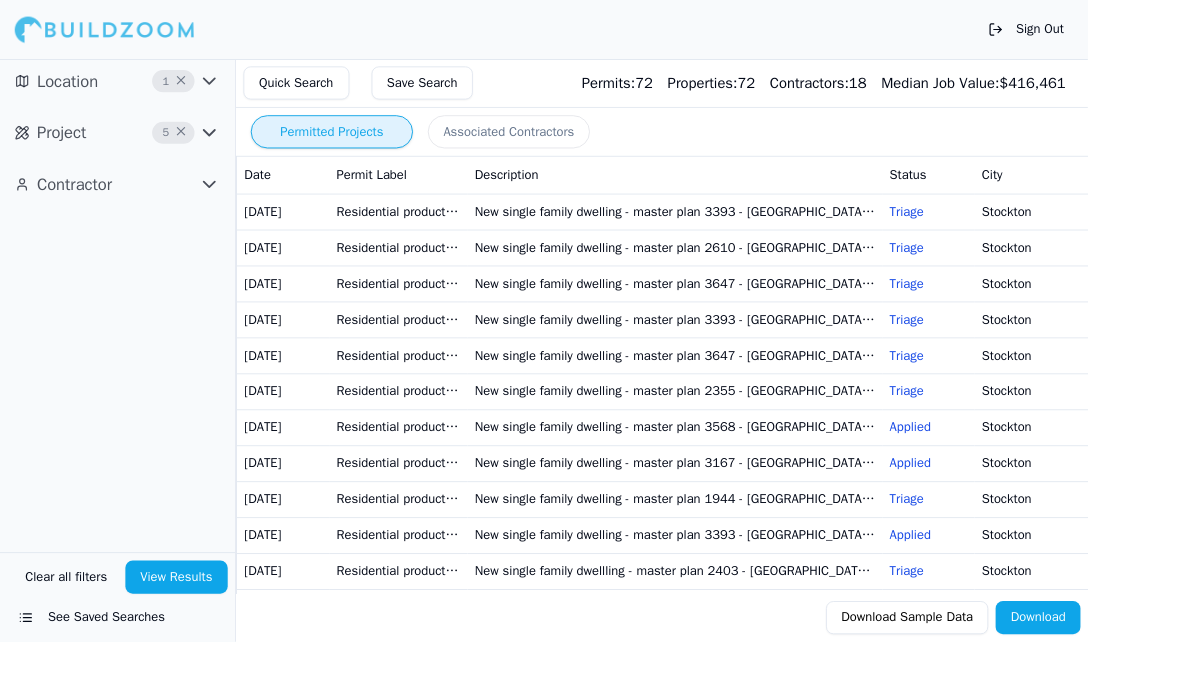 click on "Project" at bounding box center (67, 144) 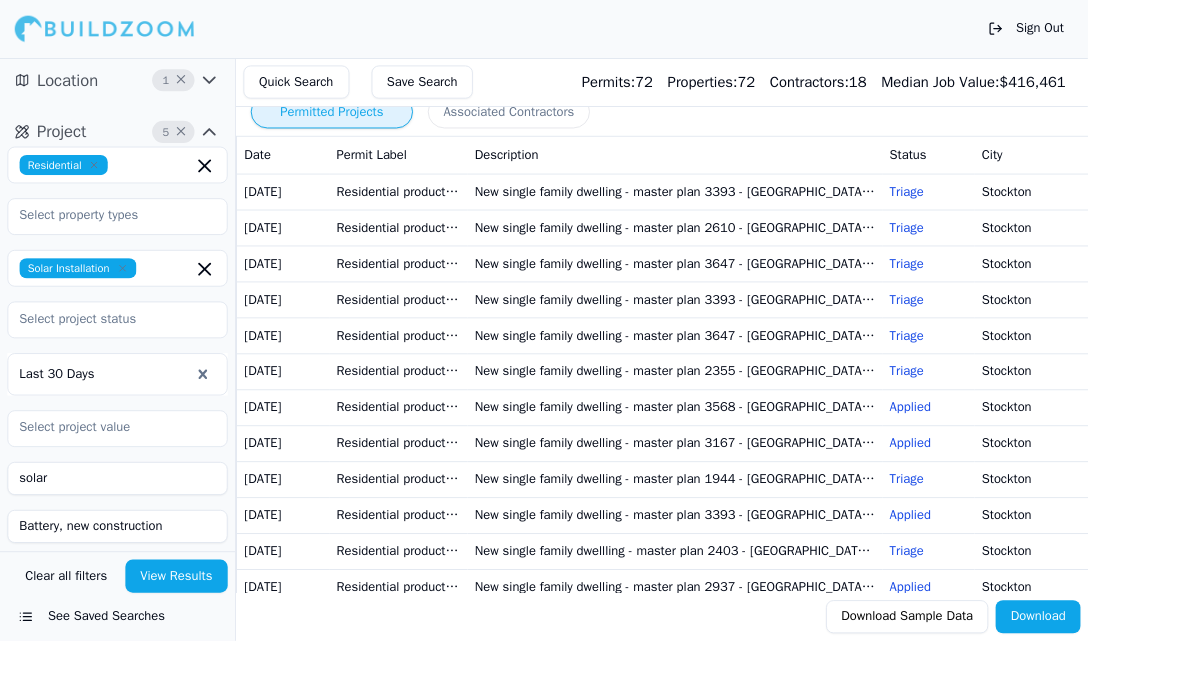 scroll, scrollTop: 21, scrollLeft: 0, axis: vertical 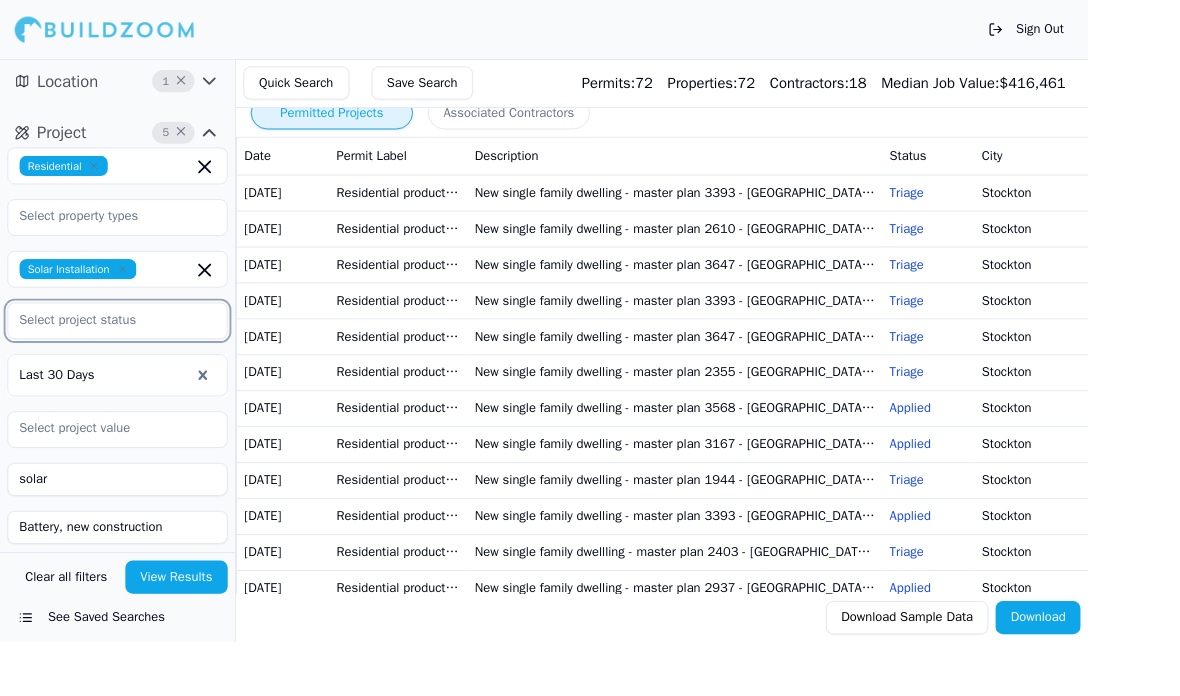 click at bounding box center (115, 347) 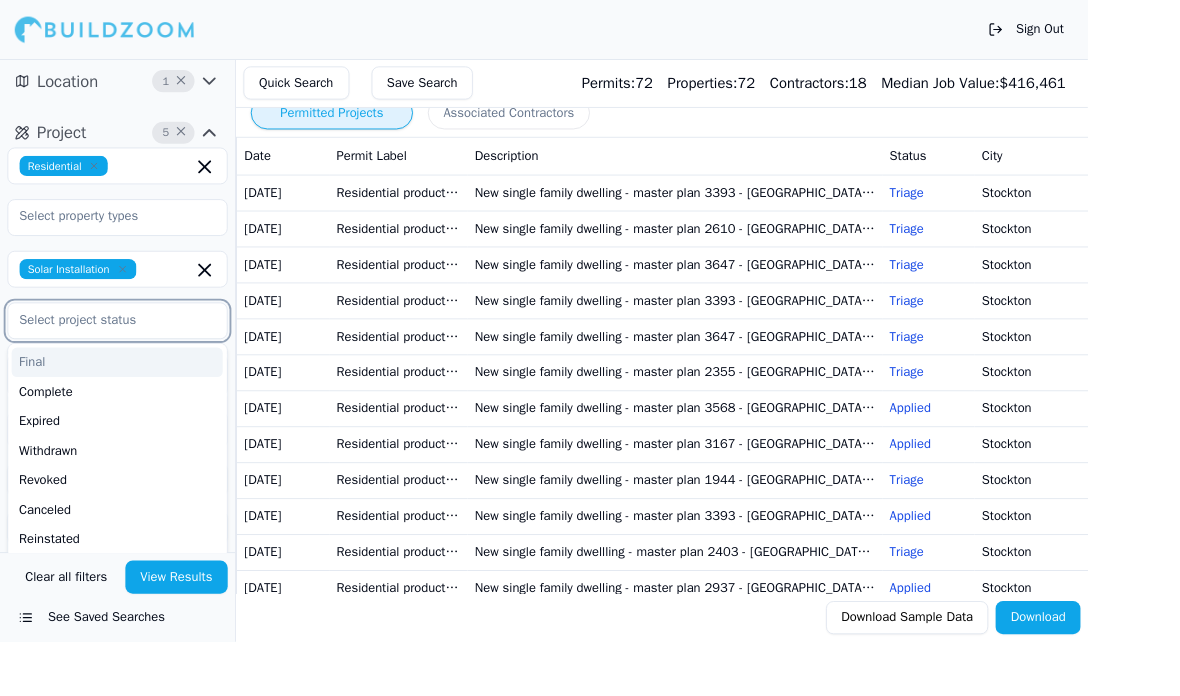 scroll, scrollTop: 20, scrollLeft: 0, axis: vertical 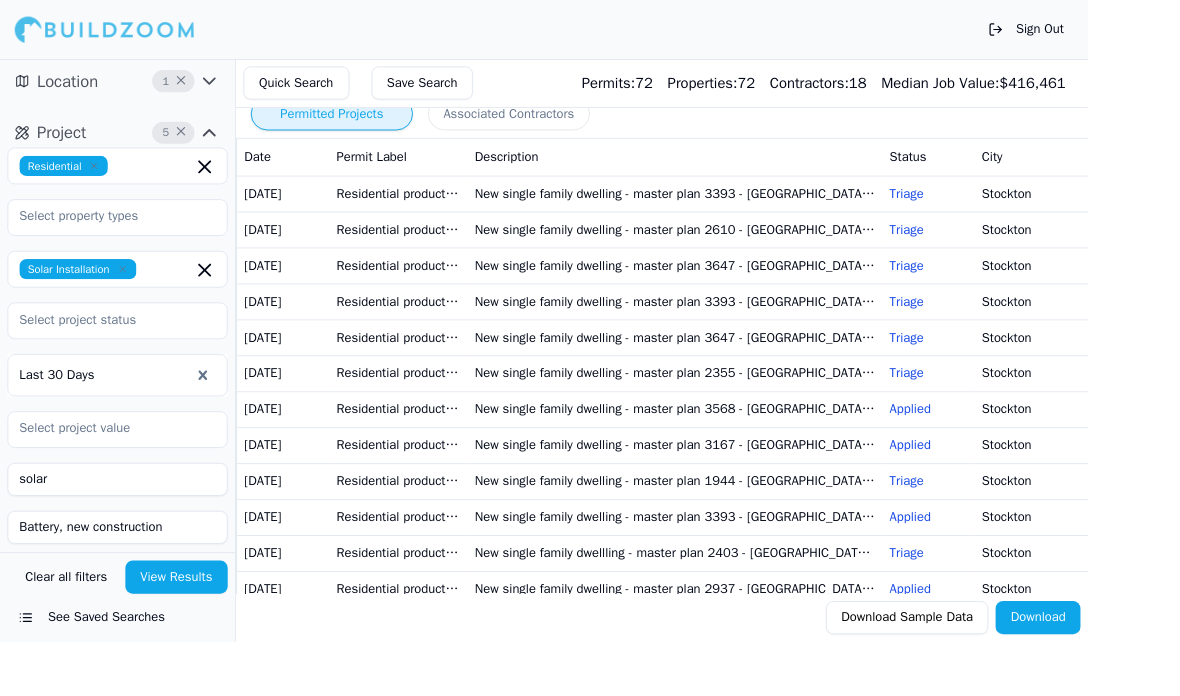 click on "Solar Installation" at bounding box center [127, 292] 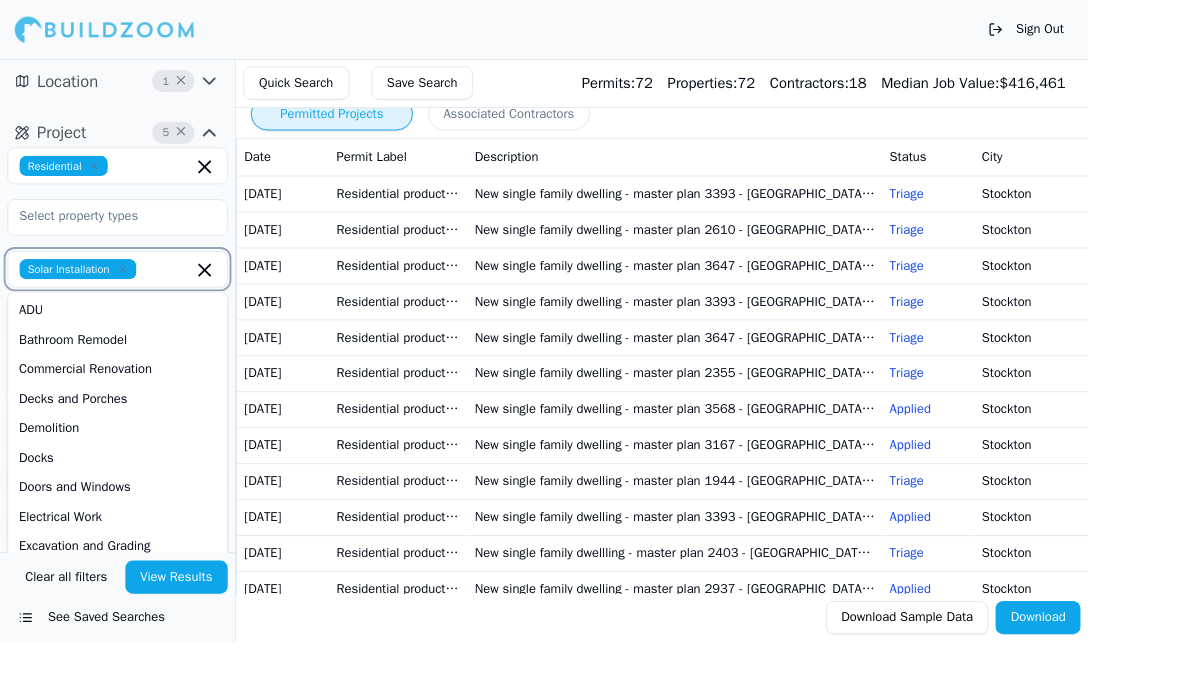 scroll, scrollTop: 0, scrollLeft: 0, axis: both 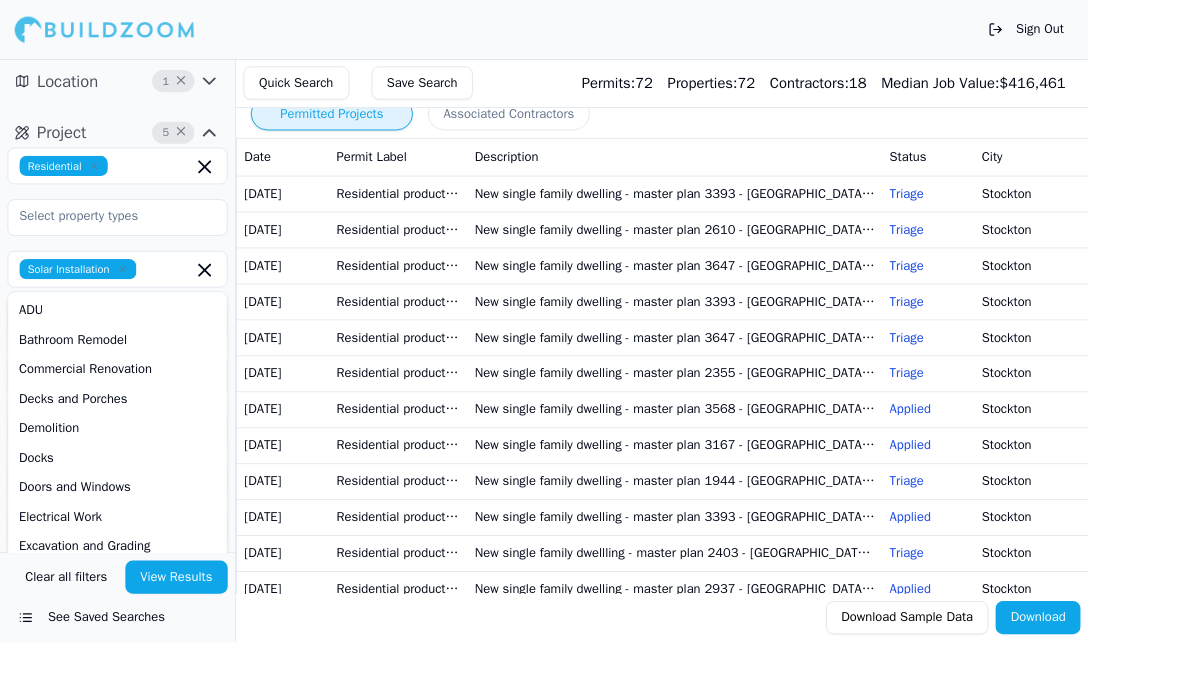 click 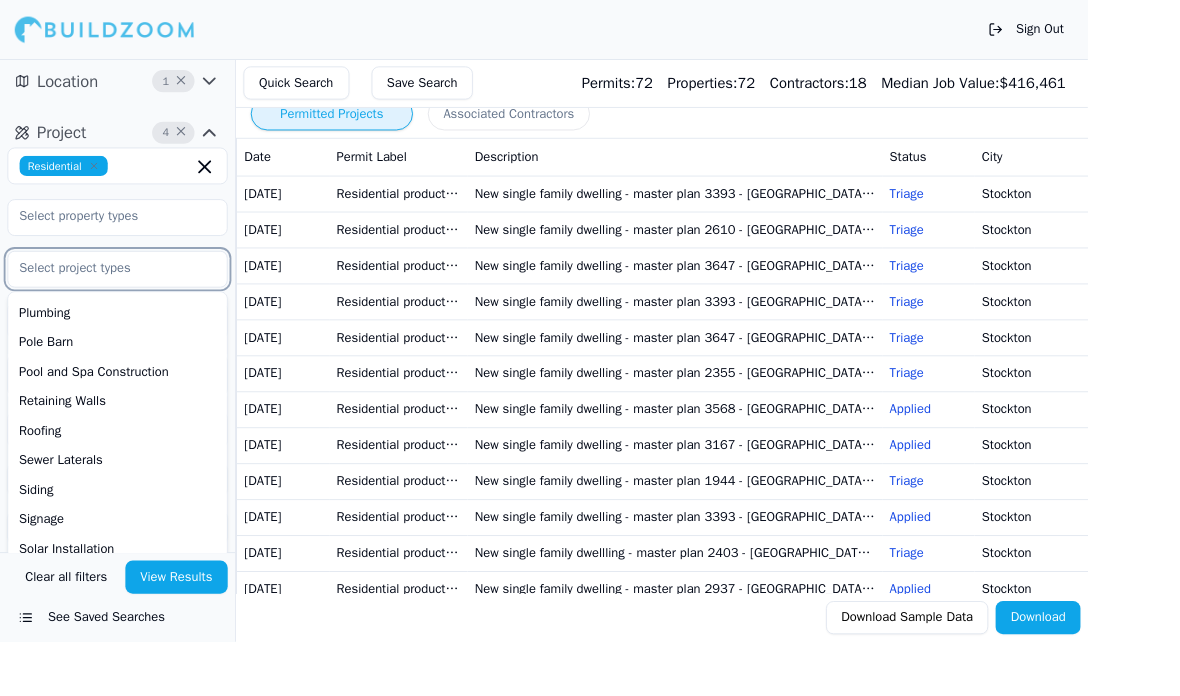 scroll, scrollTop: 754, scrollLeft: 0, axis: vertical 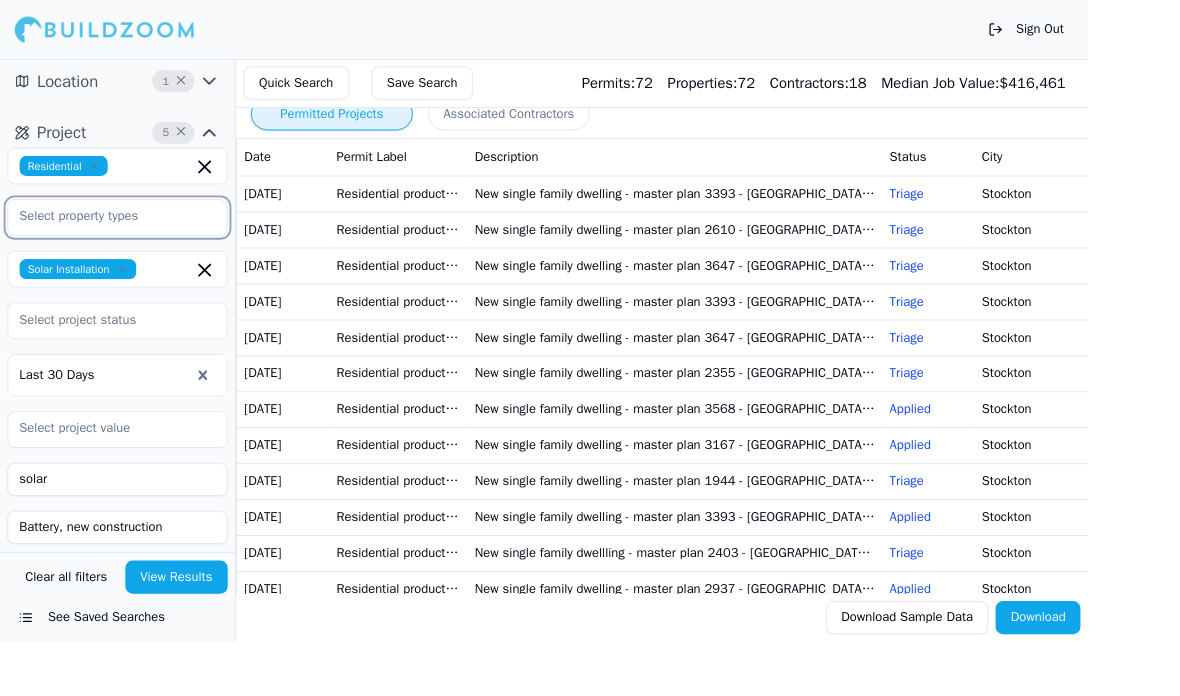 click at bounding box center [115, 235] 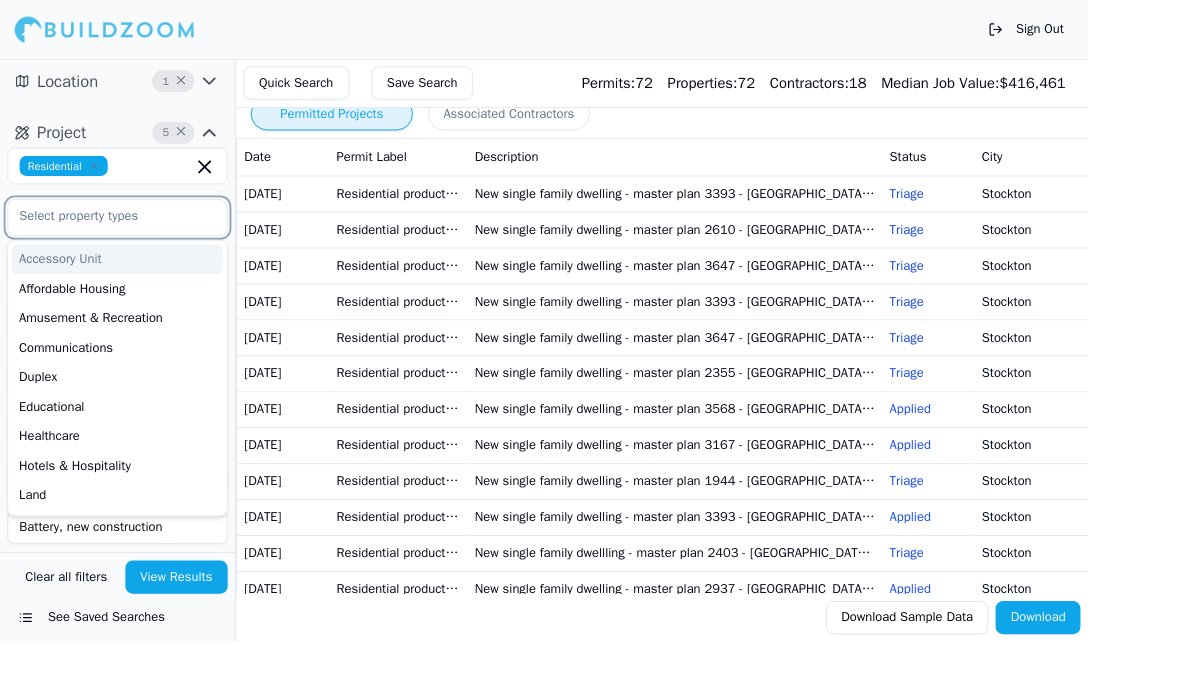 click at bounding box center (115, 235) 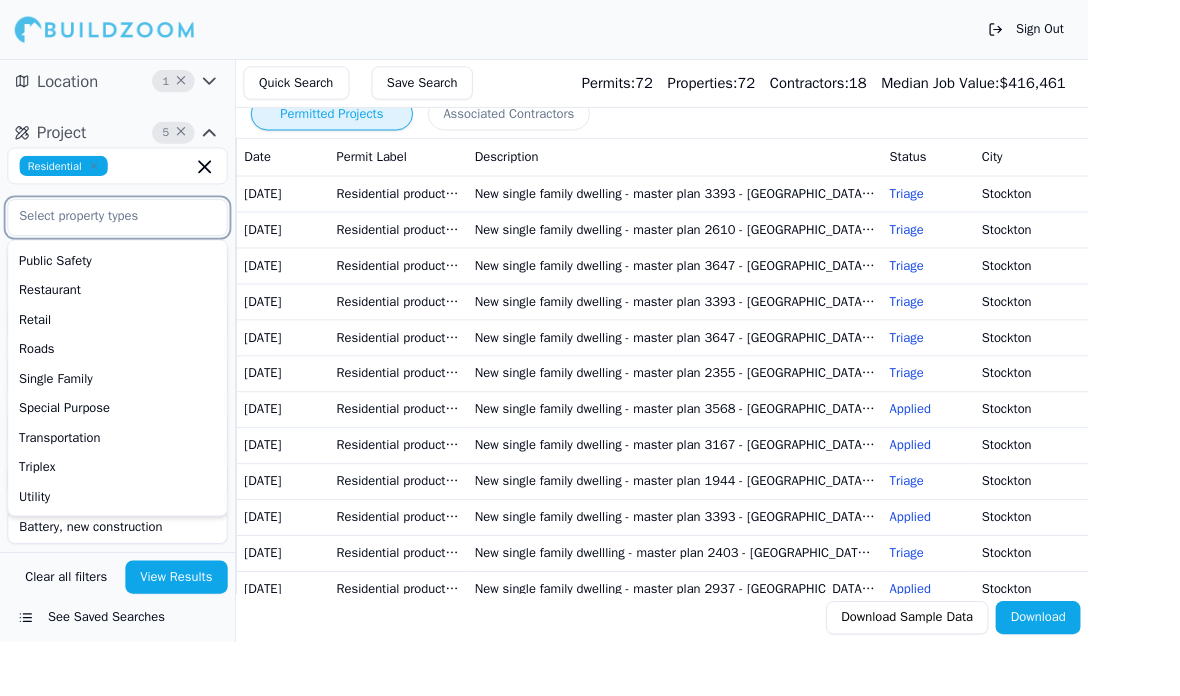 scroll, scrollTop: 542, scrollLeft: 0, axis: vertical 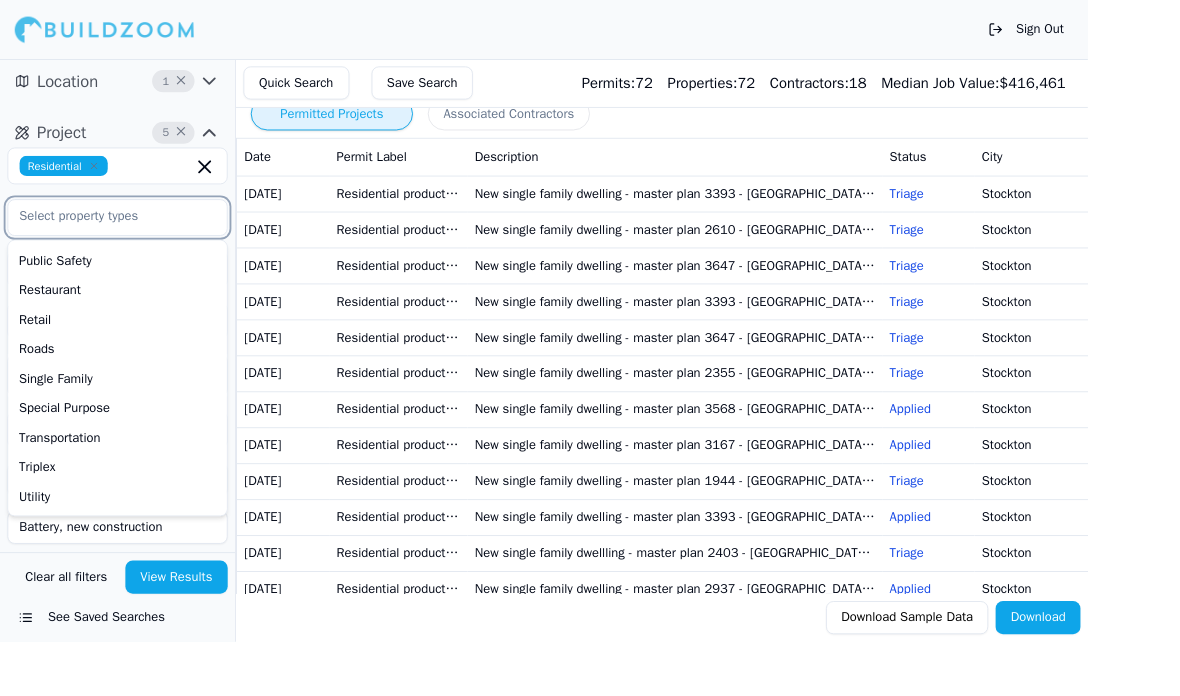 click on "Single Family" at bounding box center (127, 411) 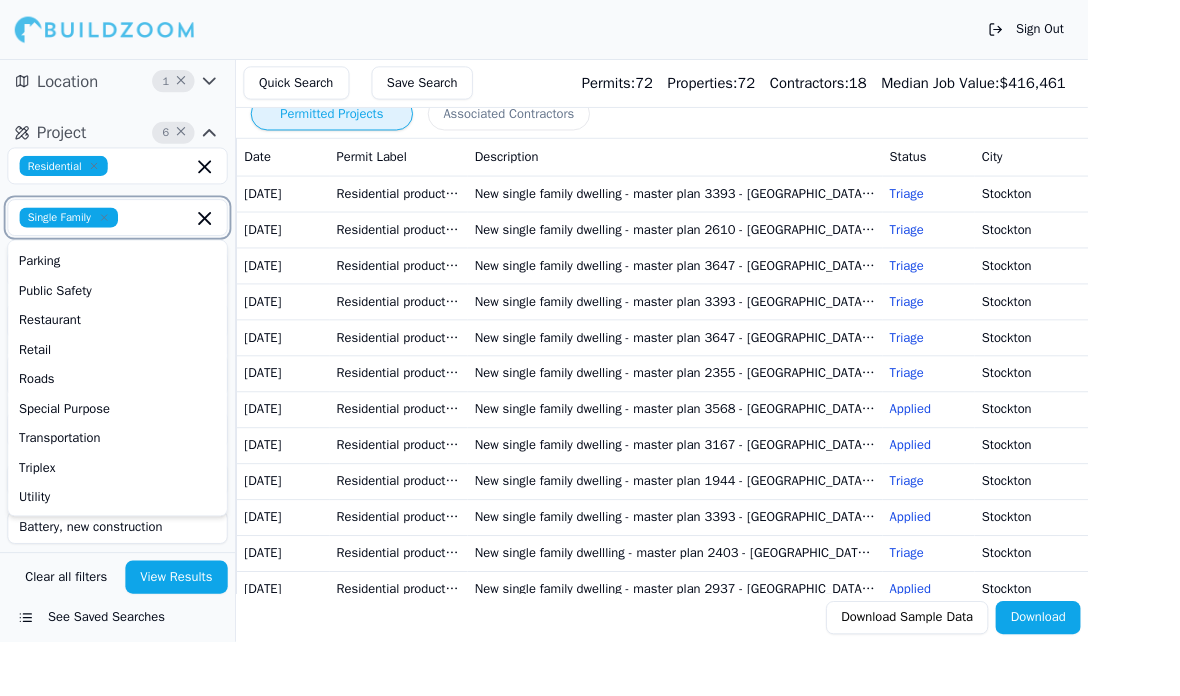 scroll, scrollTop: 510, scrollLeft: 0, axis: vertical 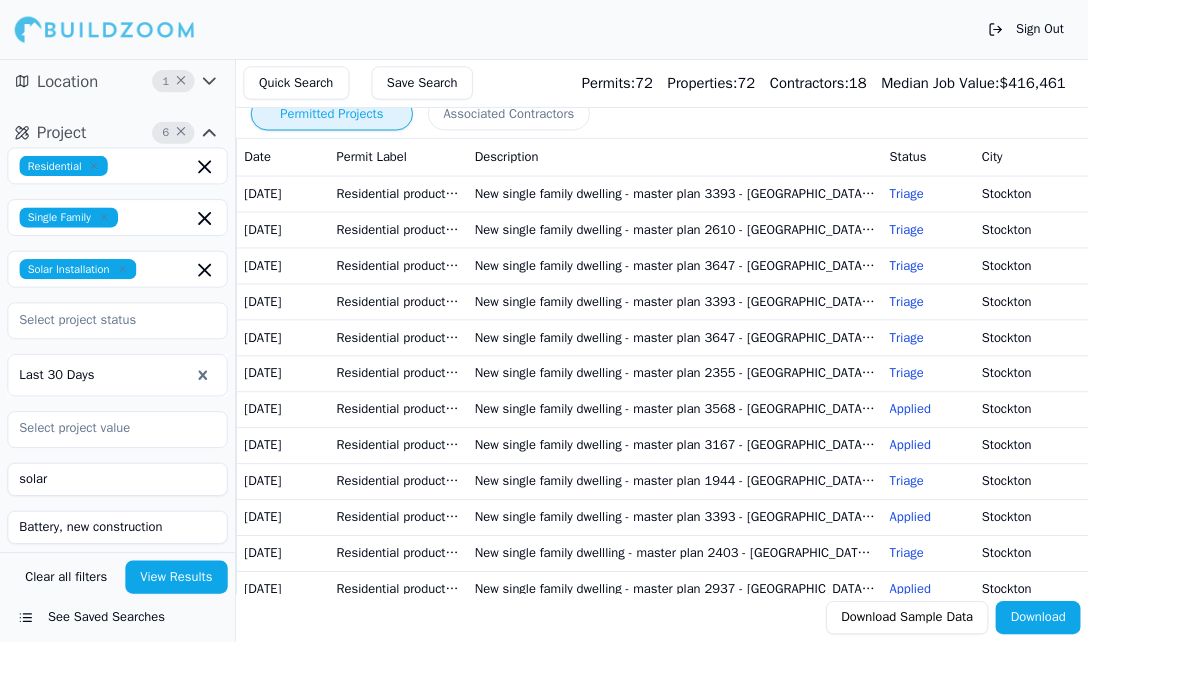 click on "Sign Out" at bounding box center [590, 32] 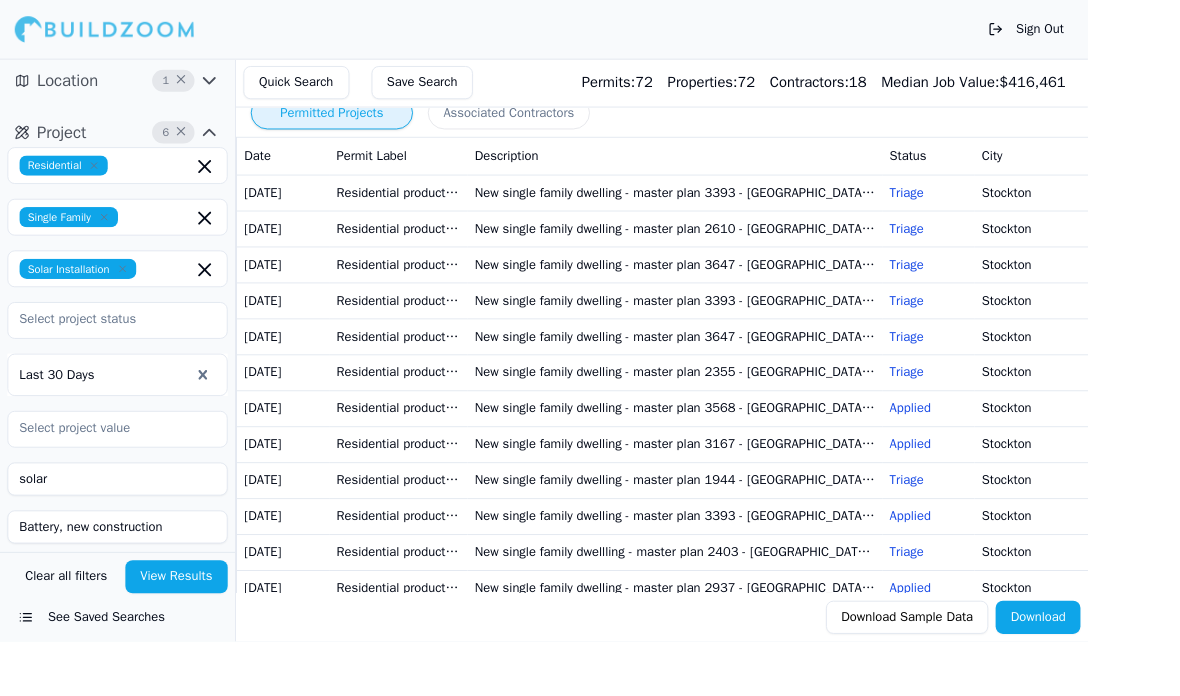 scroll, scrollTop: 0, scrollLeft: 0, axis: both 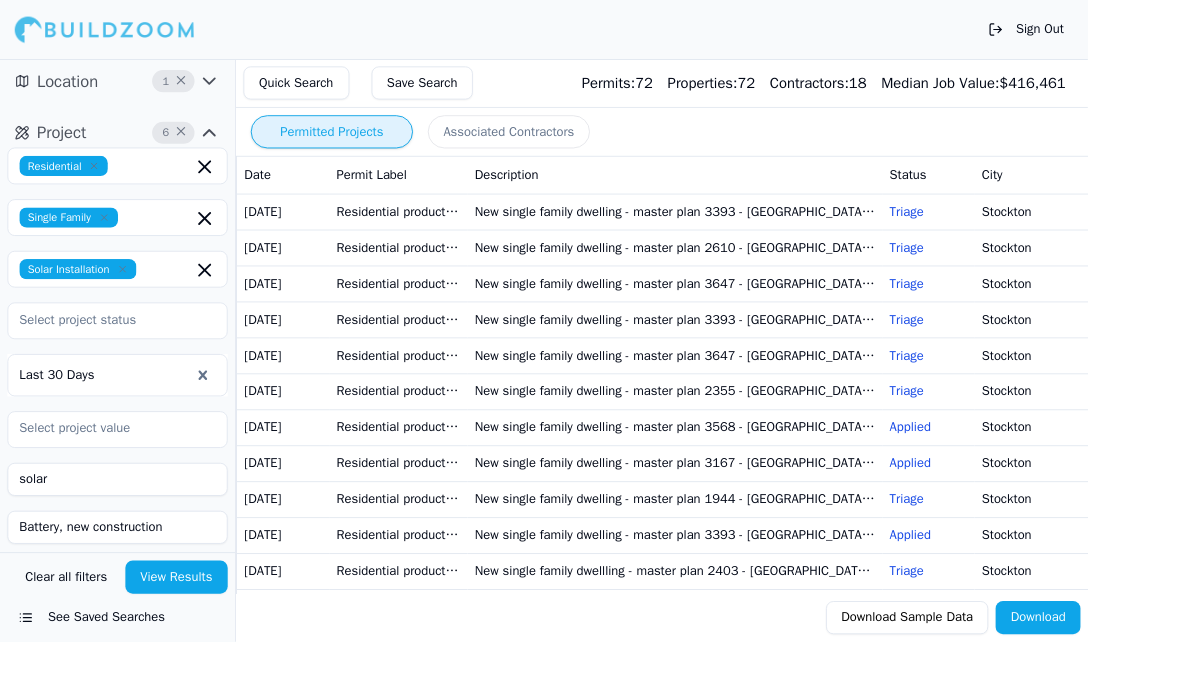 click 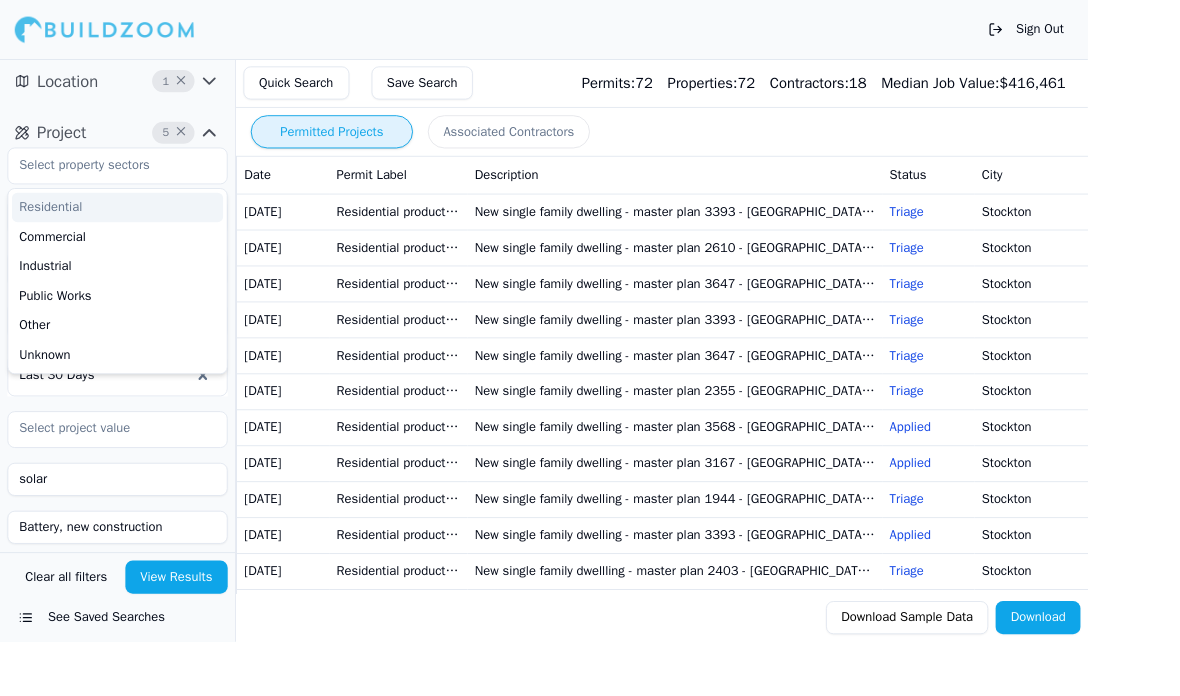 click on "Sign Out" at bounding box center (590, 32) 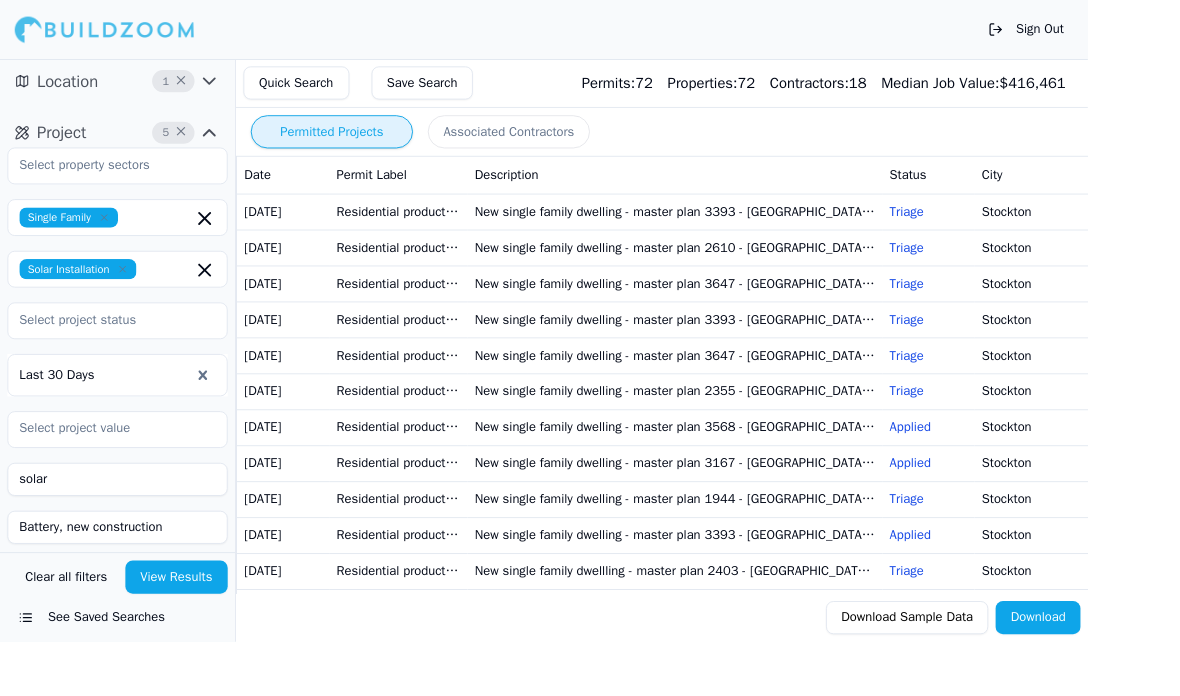 click on "Battery, new construction" at bounding box center (127, 572) 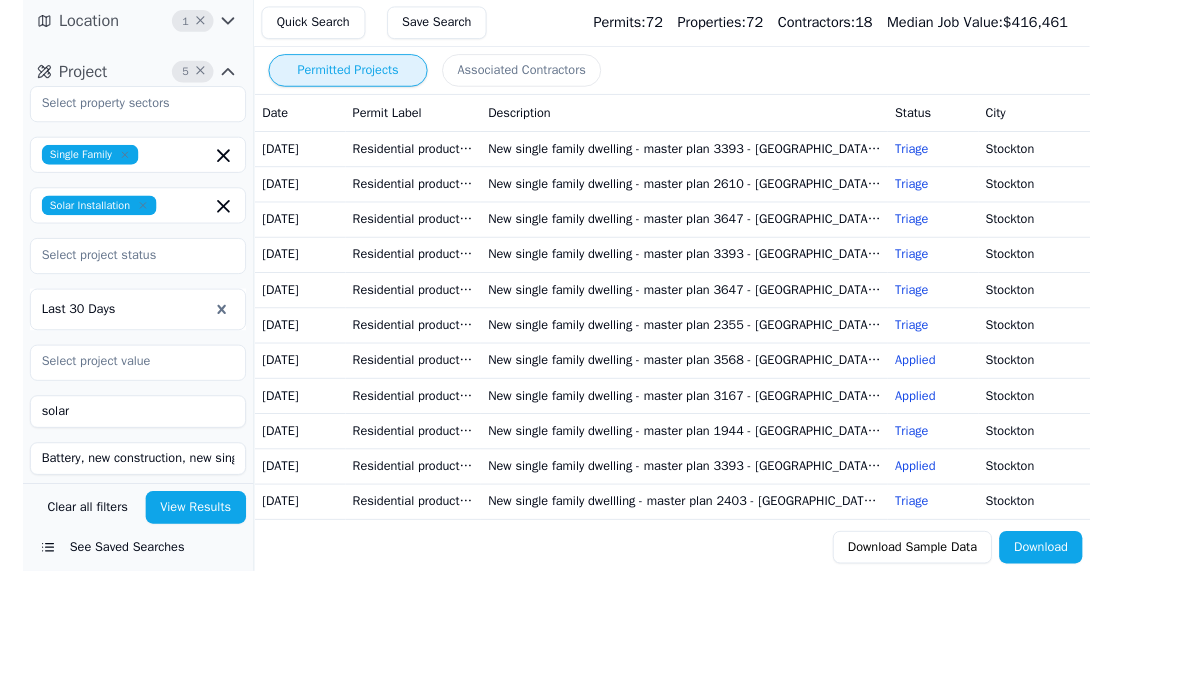 scroll, scrollTop: 79, scrollLeft: 0, axis: vertical 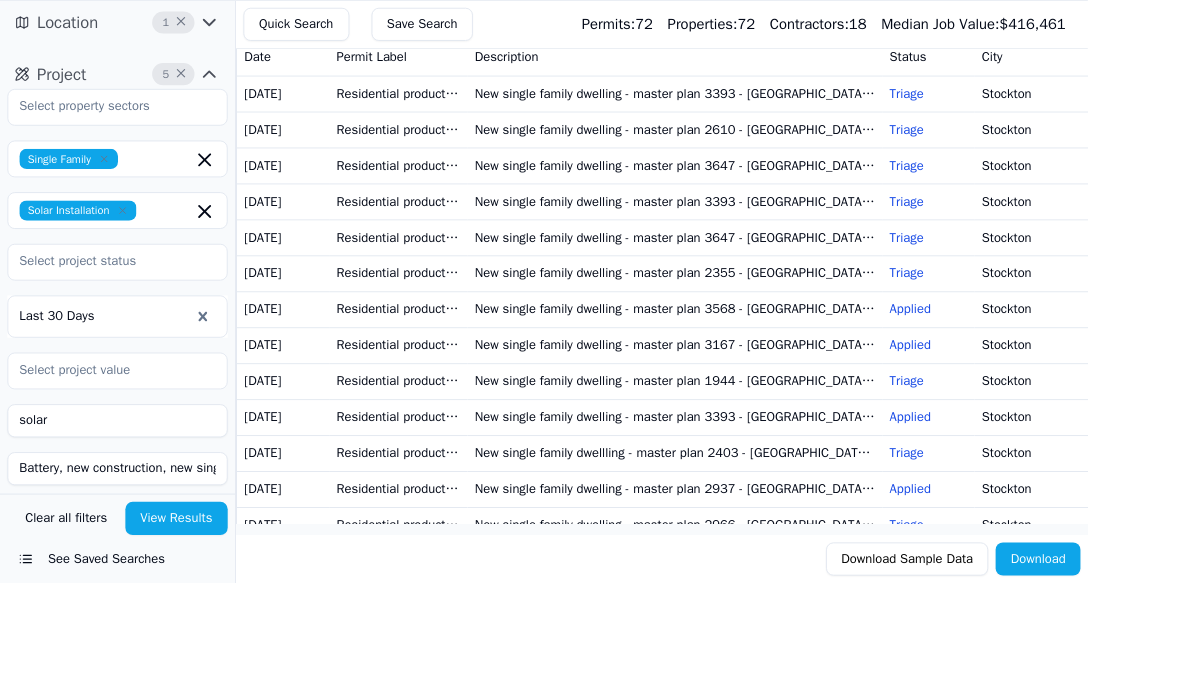type on "Battery, new construction, new single family" 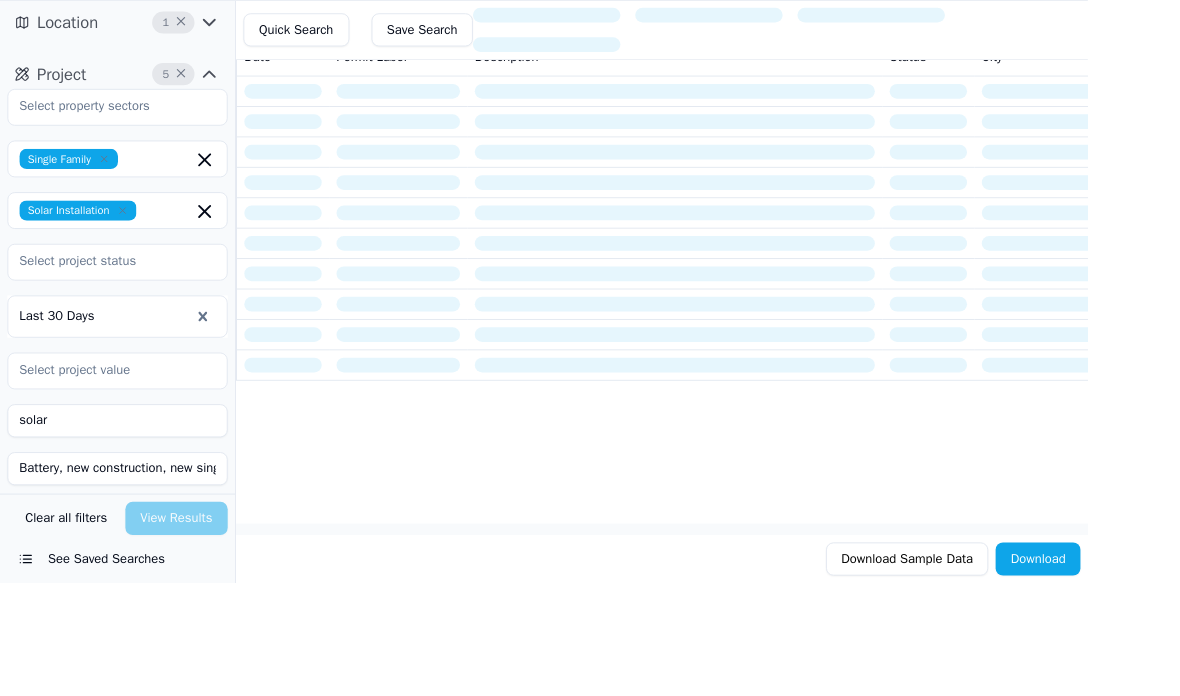 click on "Clear all filters View Results See Saved Searches" at bounding box center [127, 647] 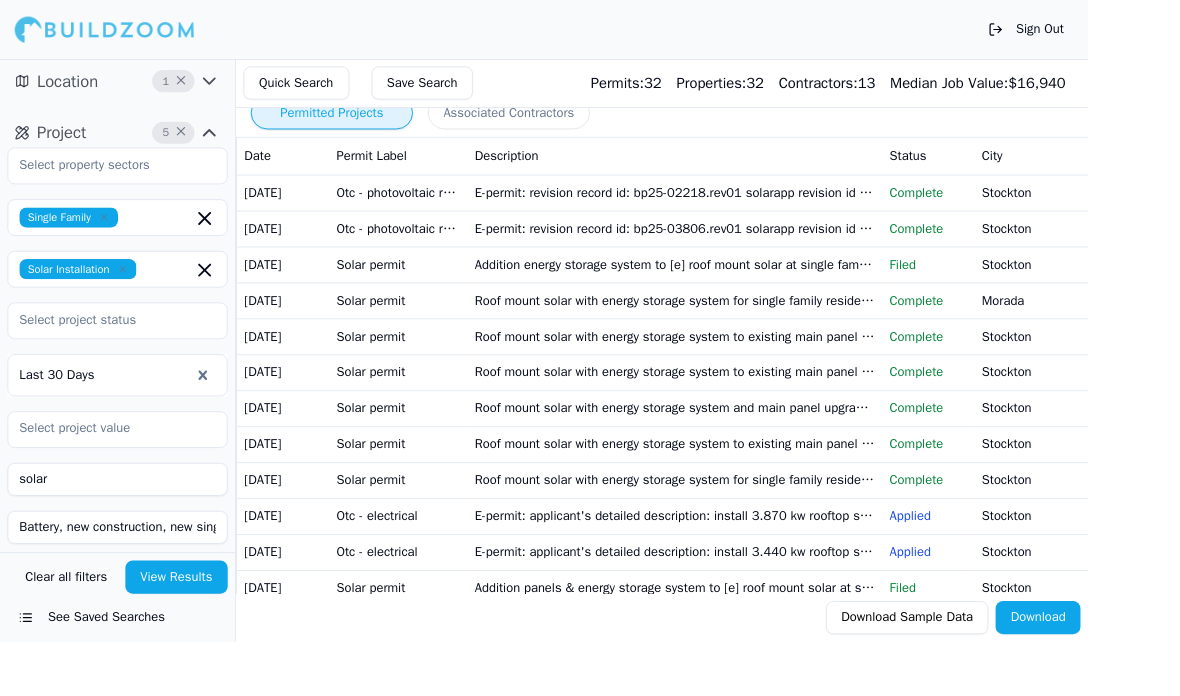 click on "E-permit: revision record id: bp25-02218.rev01 solarapp revision id #: sa20250331-150-240-7991-b revision description: module change from longi solar to ja solar main breaker replacement: no" at bounding box center [732, 208] 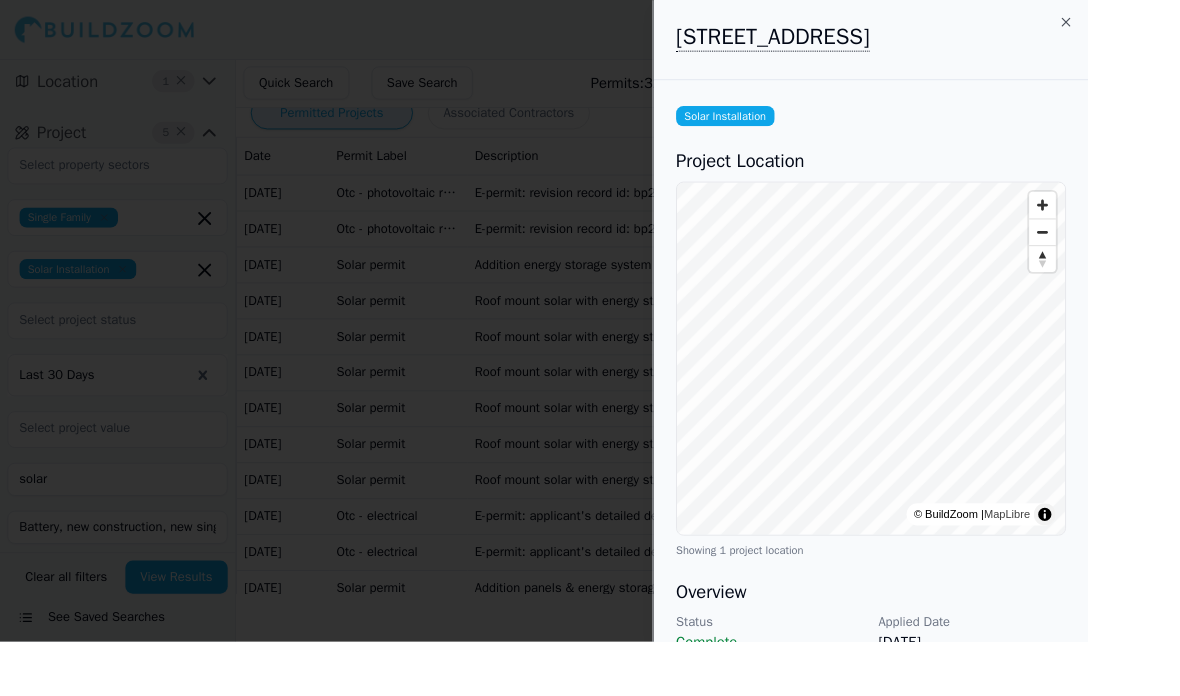 scroll, scrollTop: 0, scrollLeft: 0, axis: both 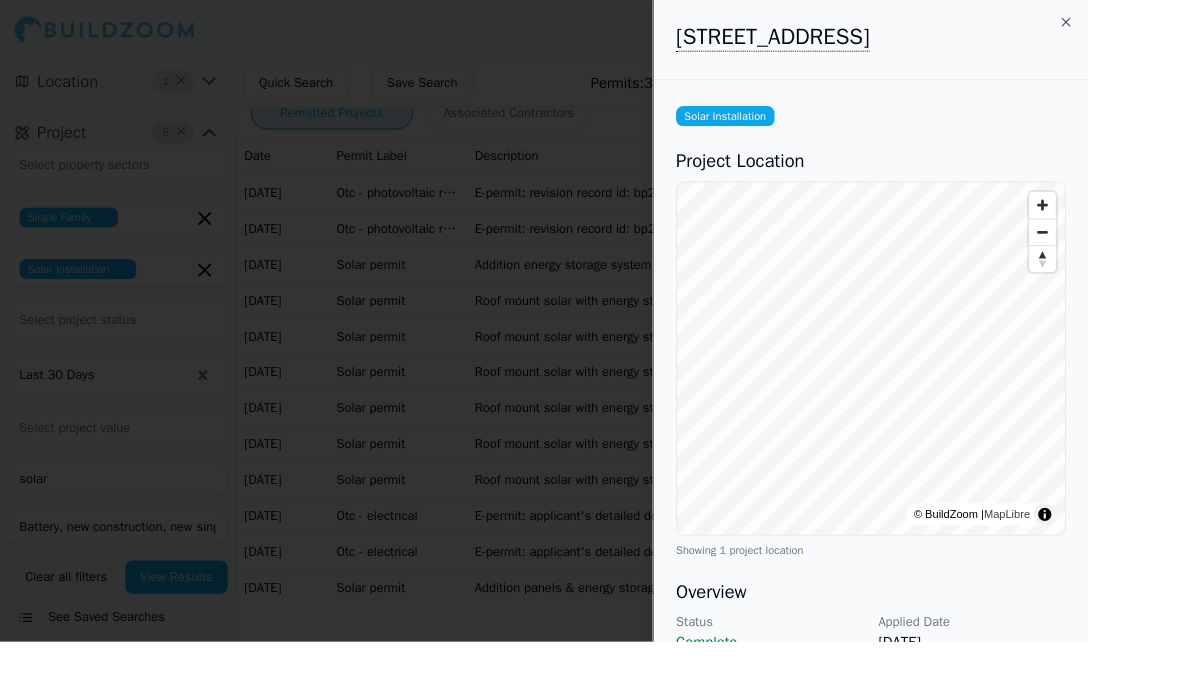click 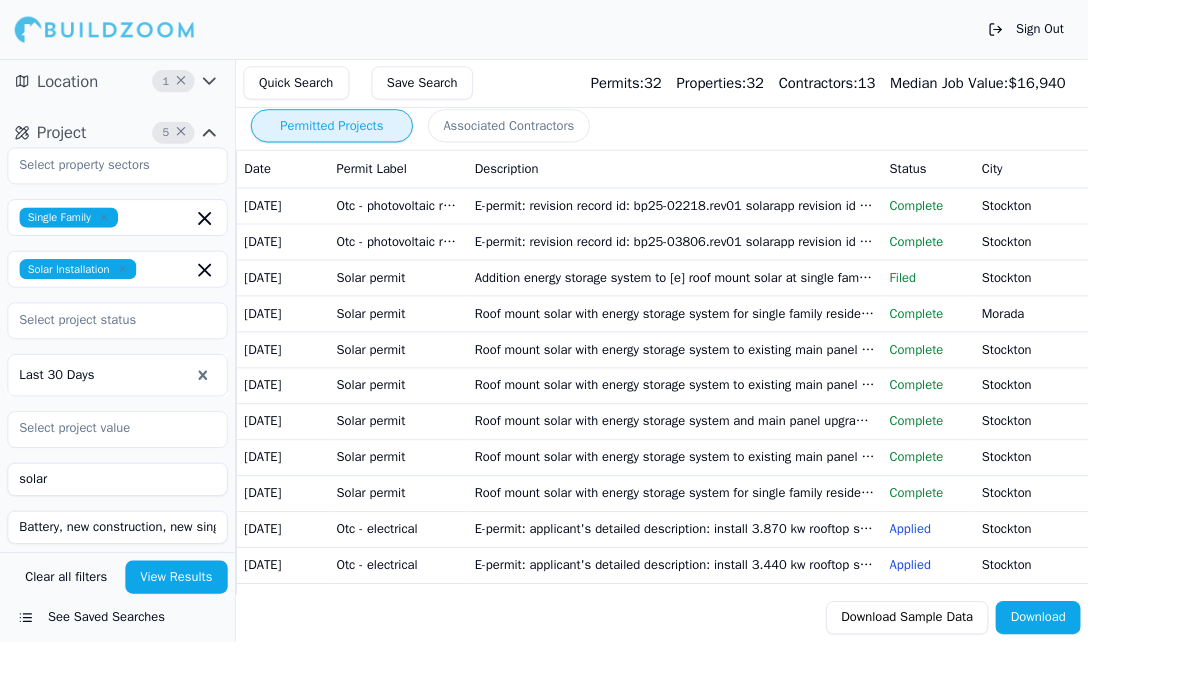 scroll, scrollTop: 0, scrollLeft: 0, axis: both 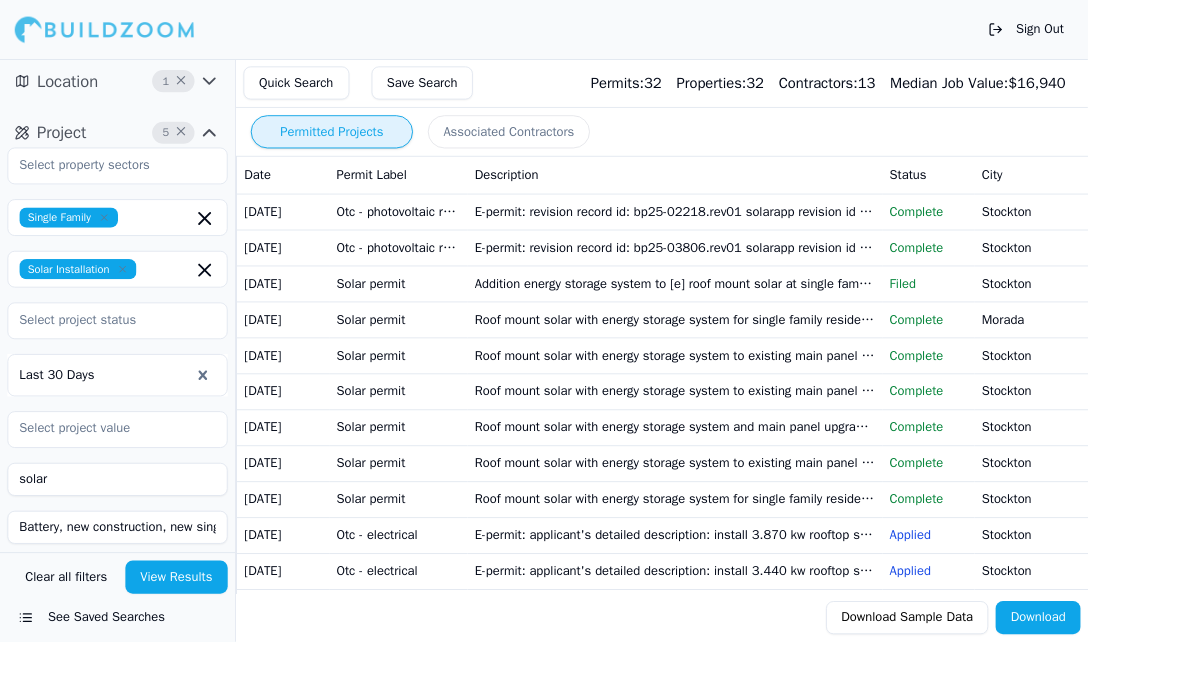 click on "E-permit: revision record id: bp25-02218.rev01 solarapp revision id #: sa20250331-150-240-7991-b revision description: module change from longi solar to ja solar main breaker replacement: no" at bounding box center [732, 229] 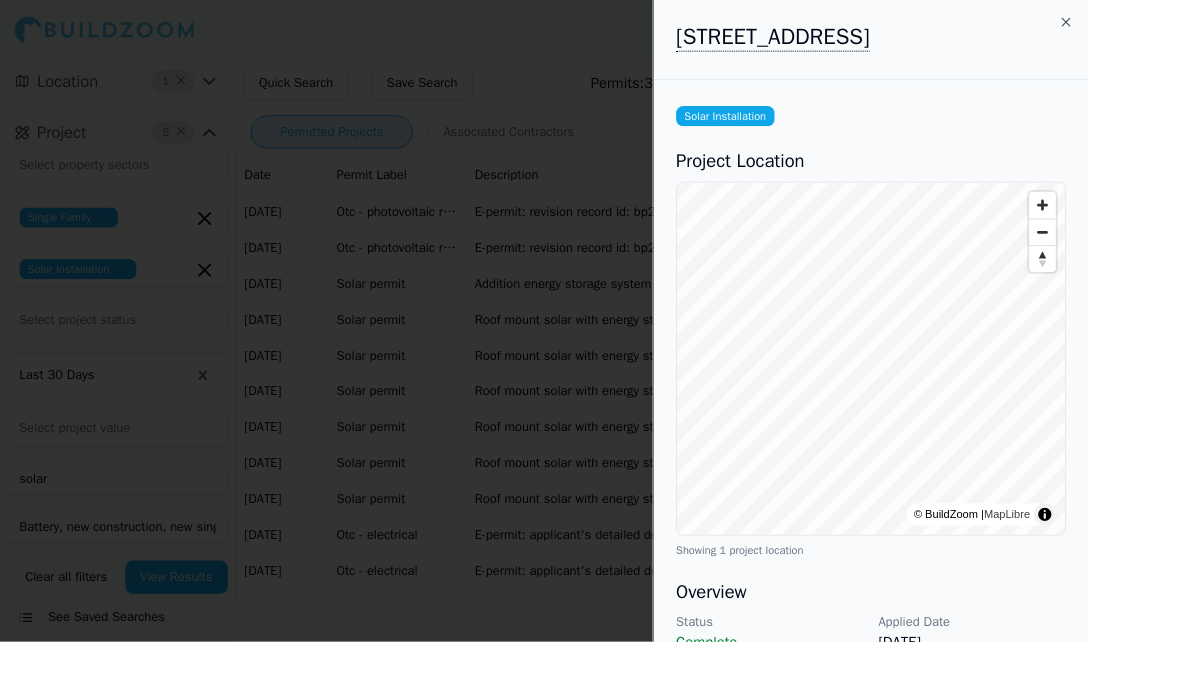 scroll, scrollTop: 0, scrollLeft: 0, axis: both 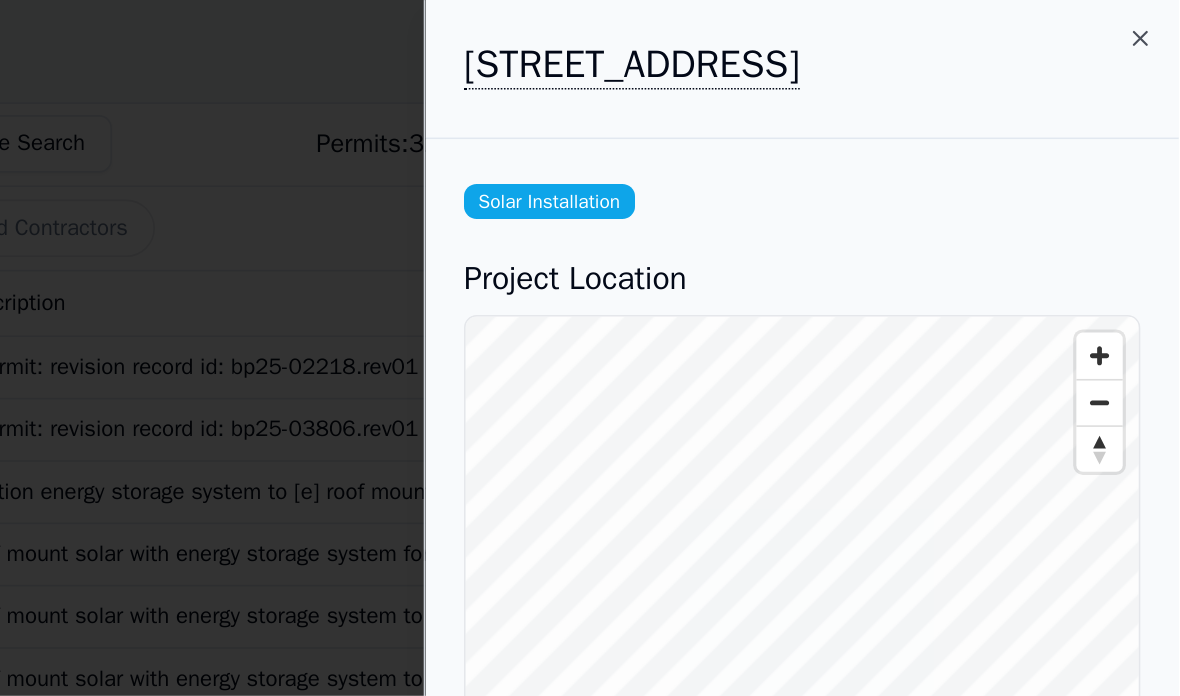 click 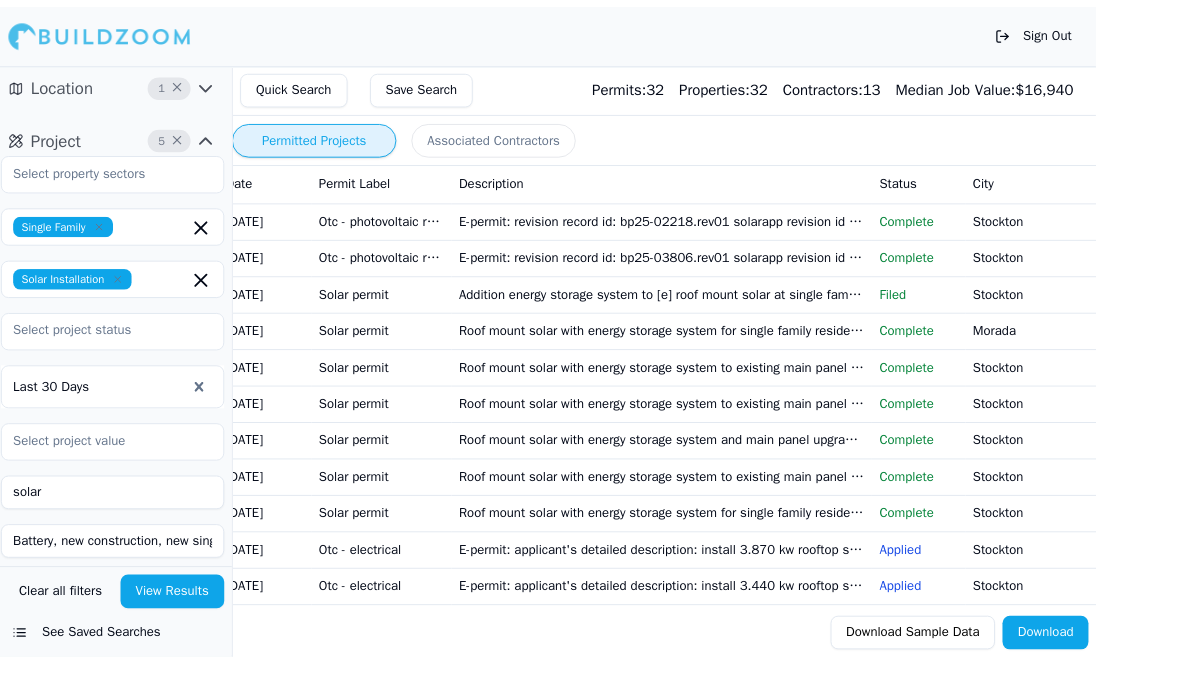 scroll, scrollTop: 0, scrollLeft: 0, axis: both 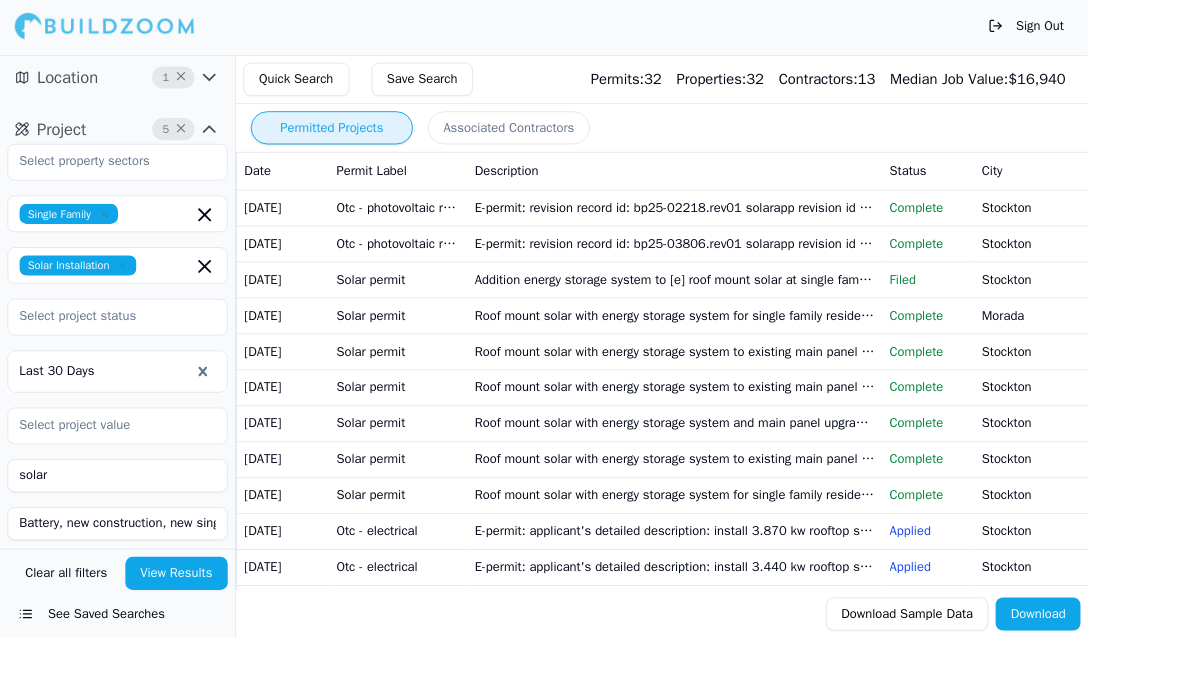 click 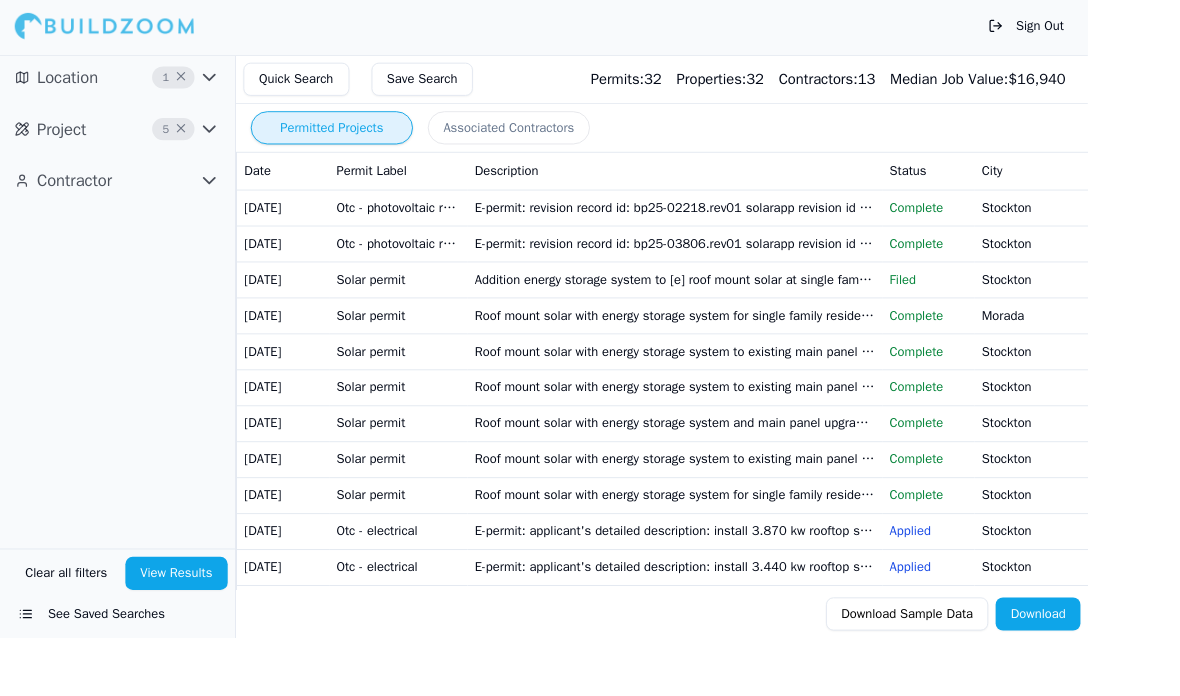 scroll, scrollTop: 4, scrollLeft: 0, axis: vertical 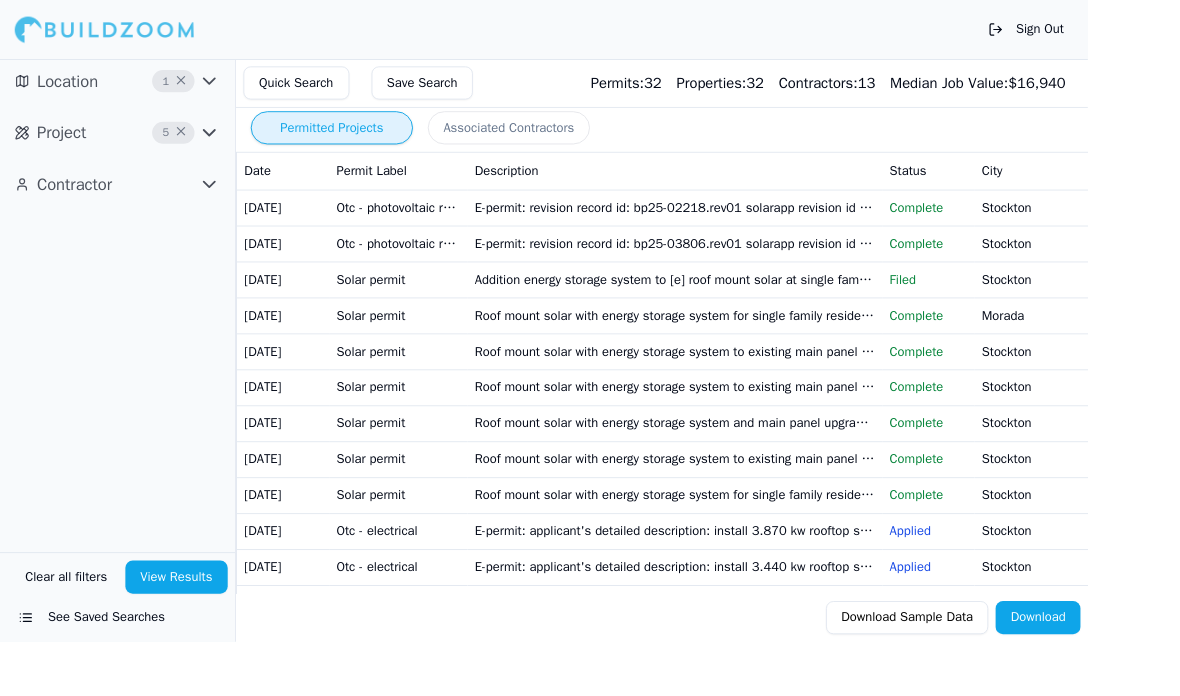 click on "Location 1 ×" at bounding box center [127, 88] 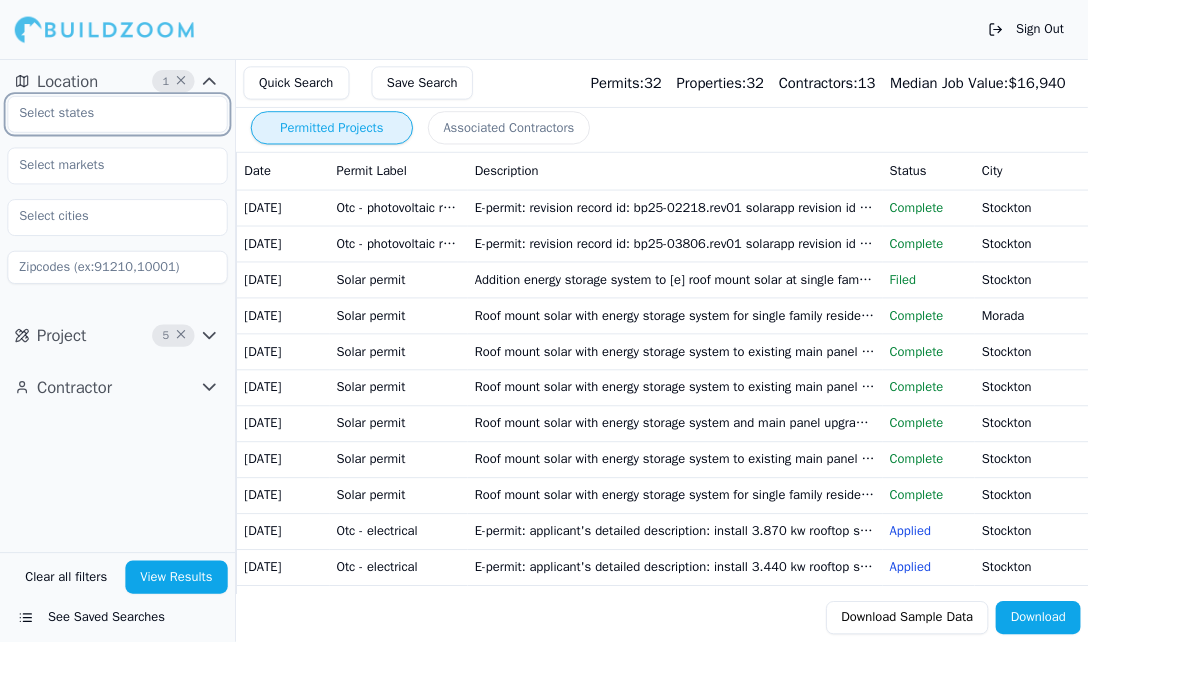 click at bounding box center (115, 123) 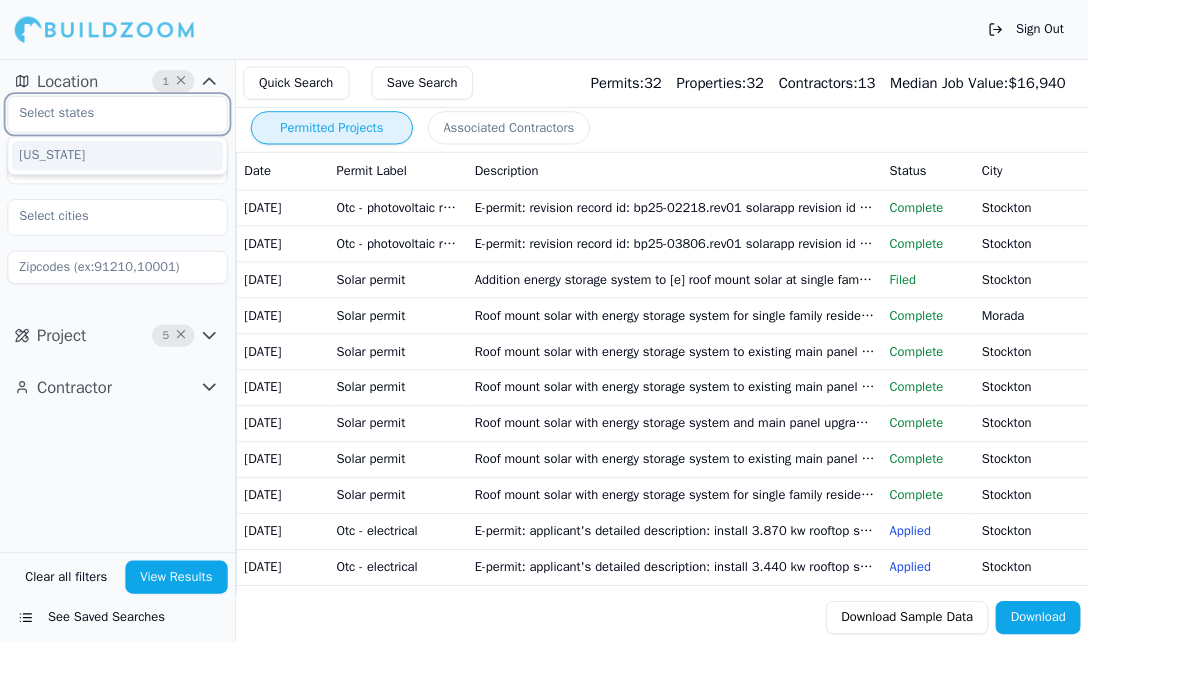 scroll, scrollTop: 4, scrollLeft: 0, axis: vertical 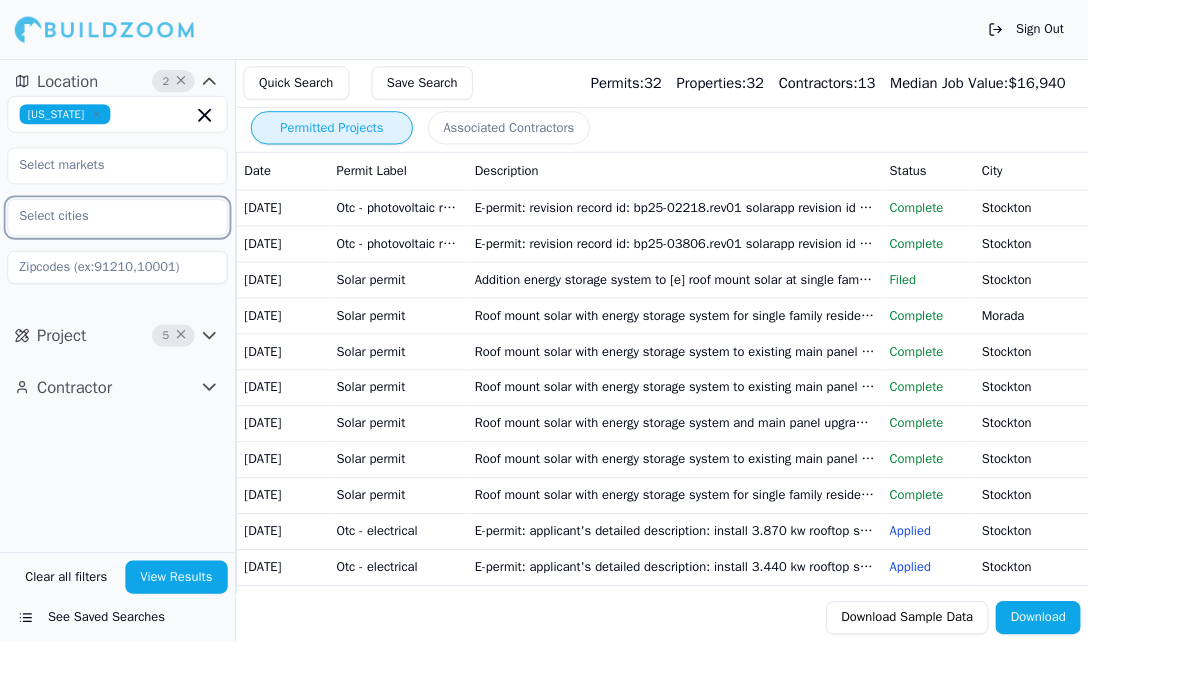 click at bounding box center (115, 235) 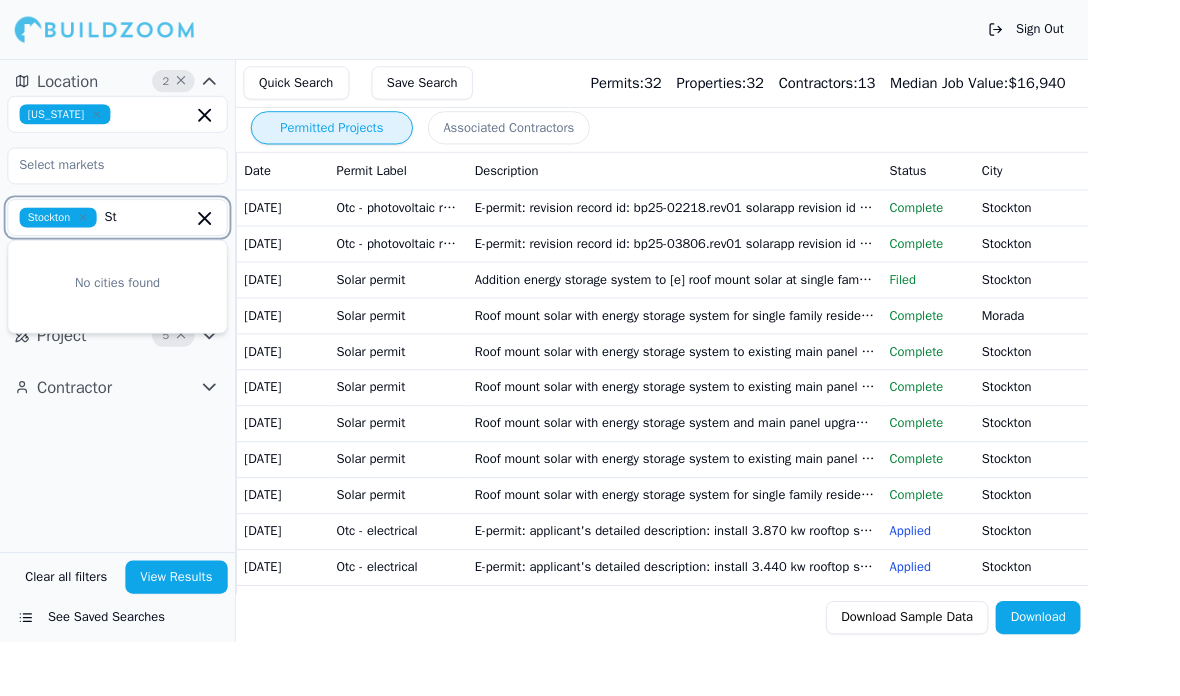 type on "S" 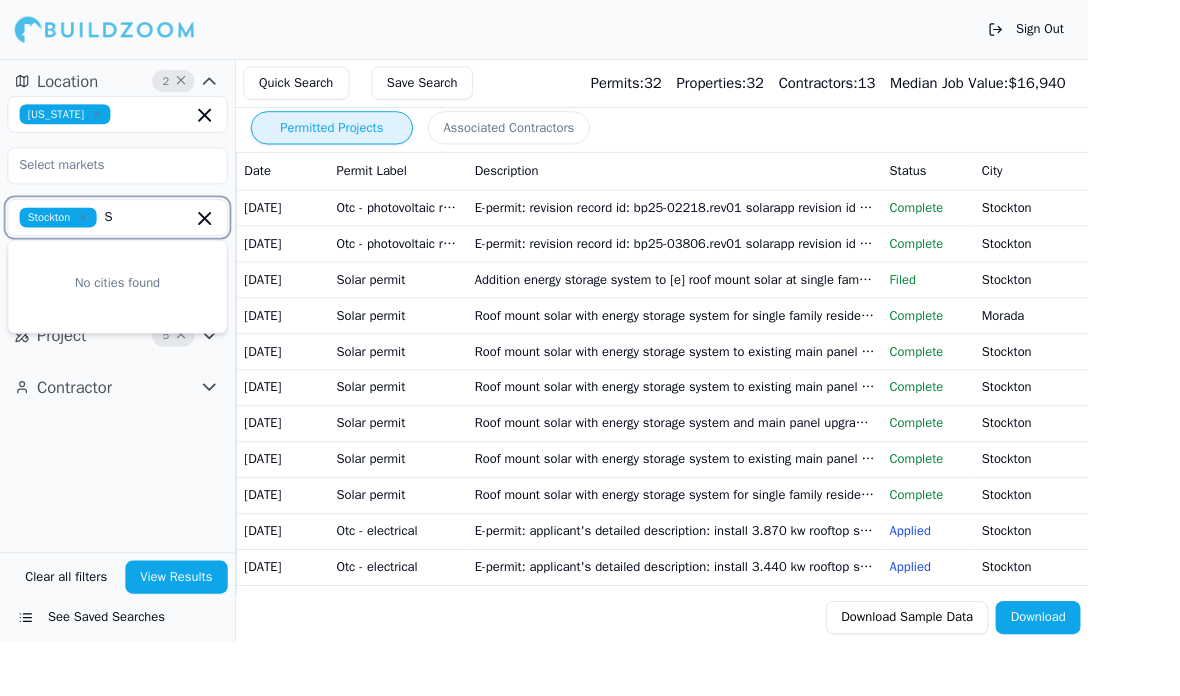 type 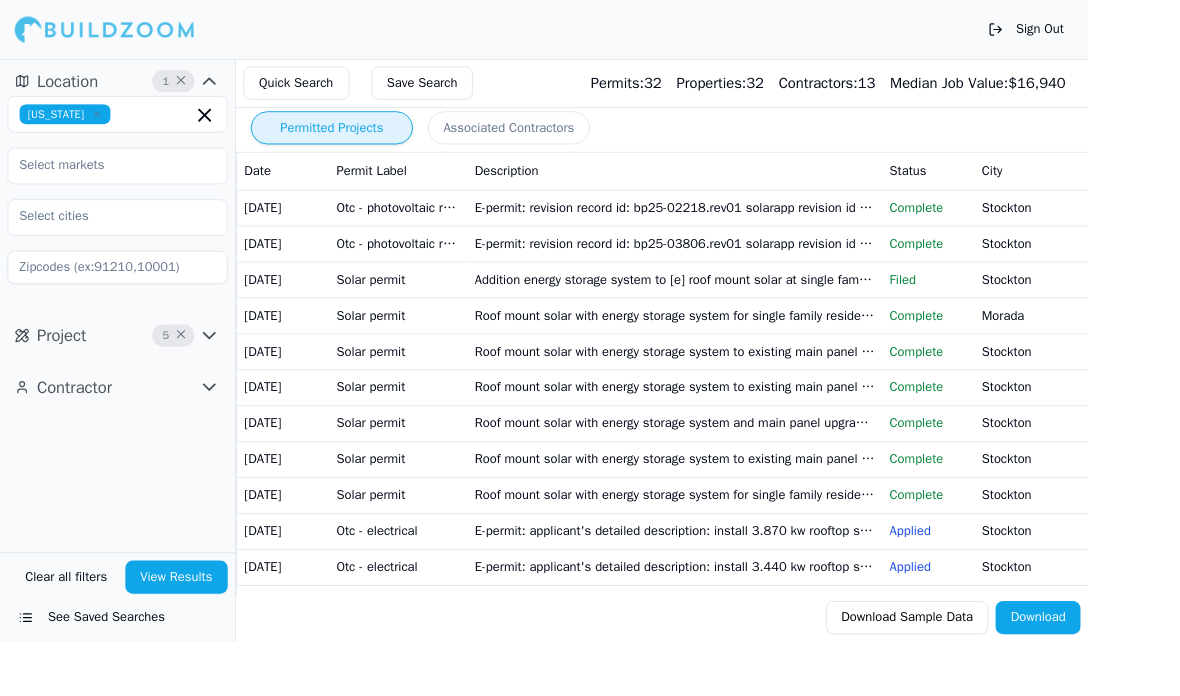 click on "Sign Out" at bounding box center (590, 32) 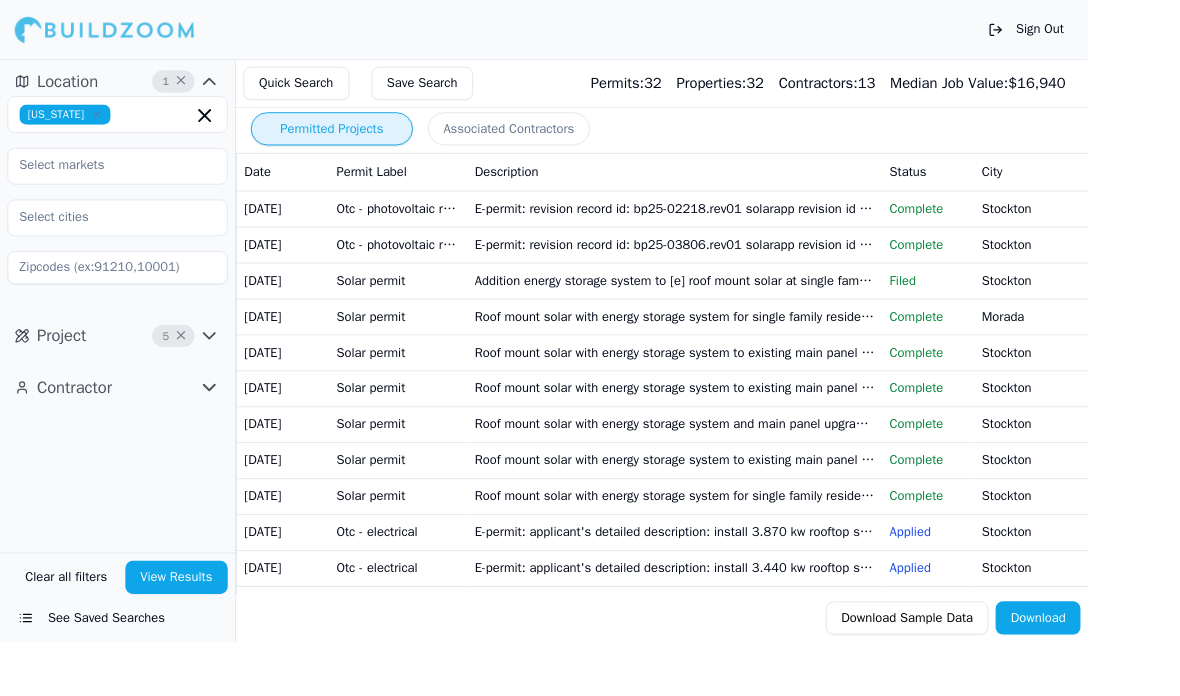 click on "View Results" at bounding box center [192, 626] 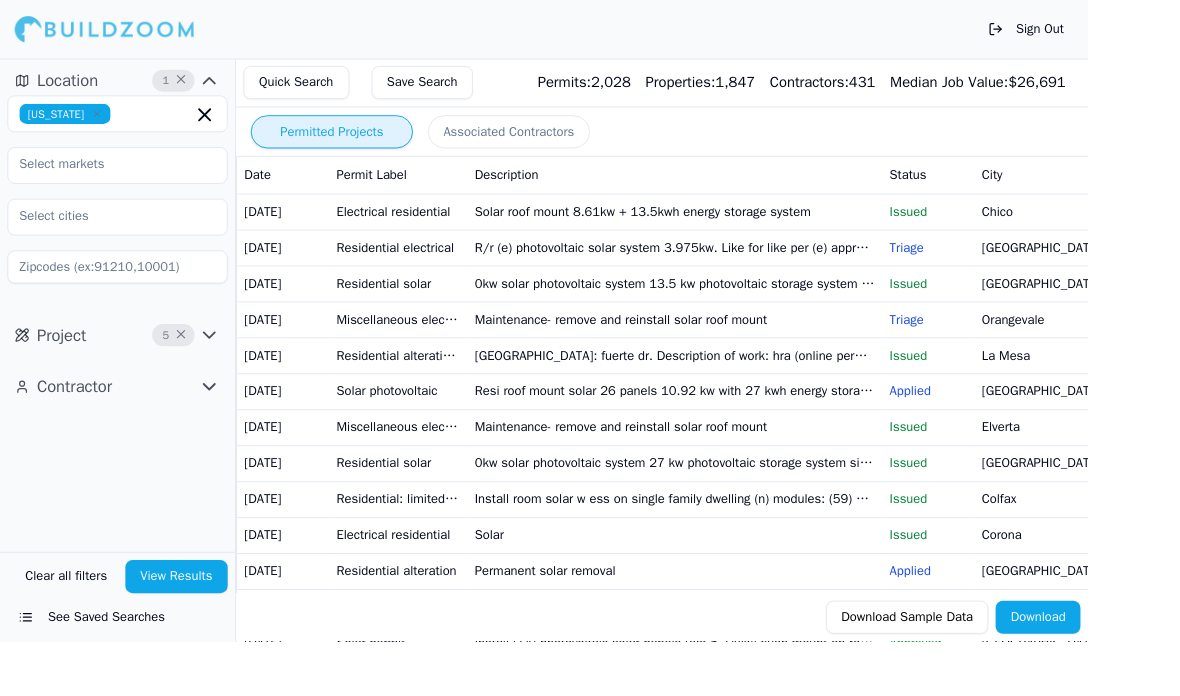 scroll, scrollTop: 0, scrollLeft: 0, axis: both 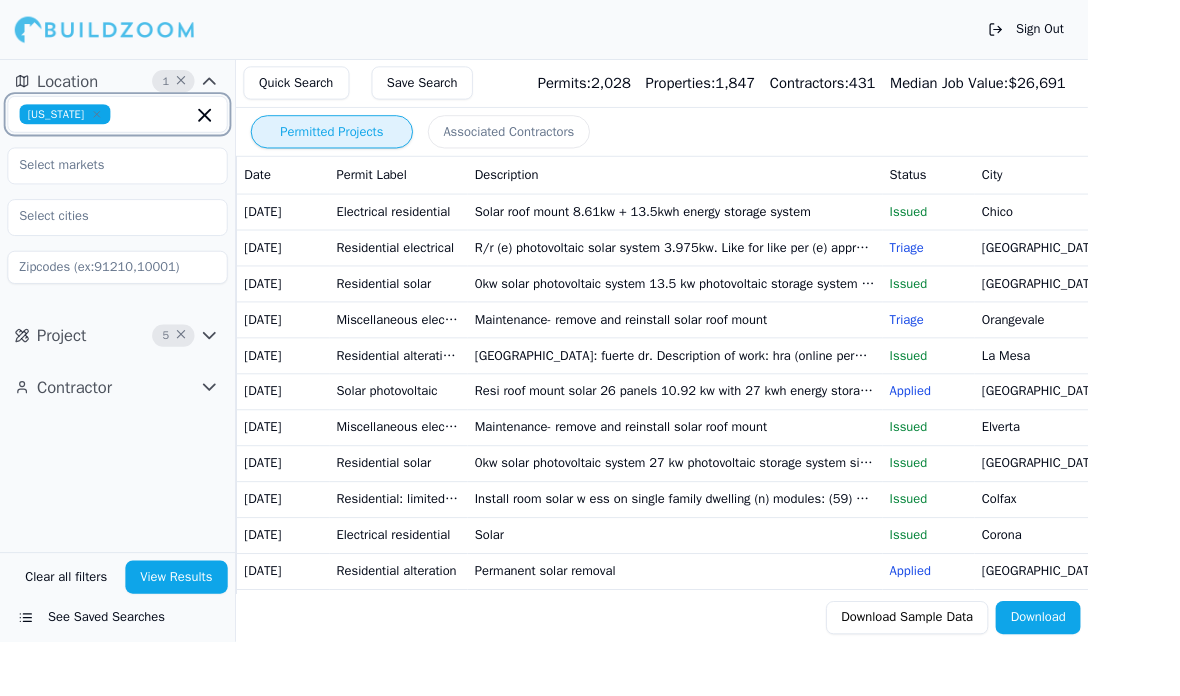 click at bounding box center [168, 124] 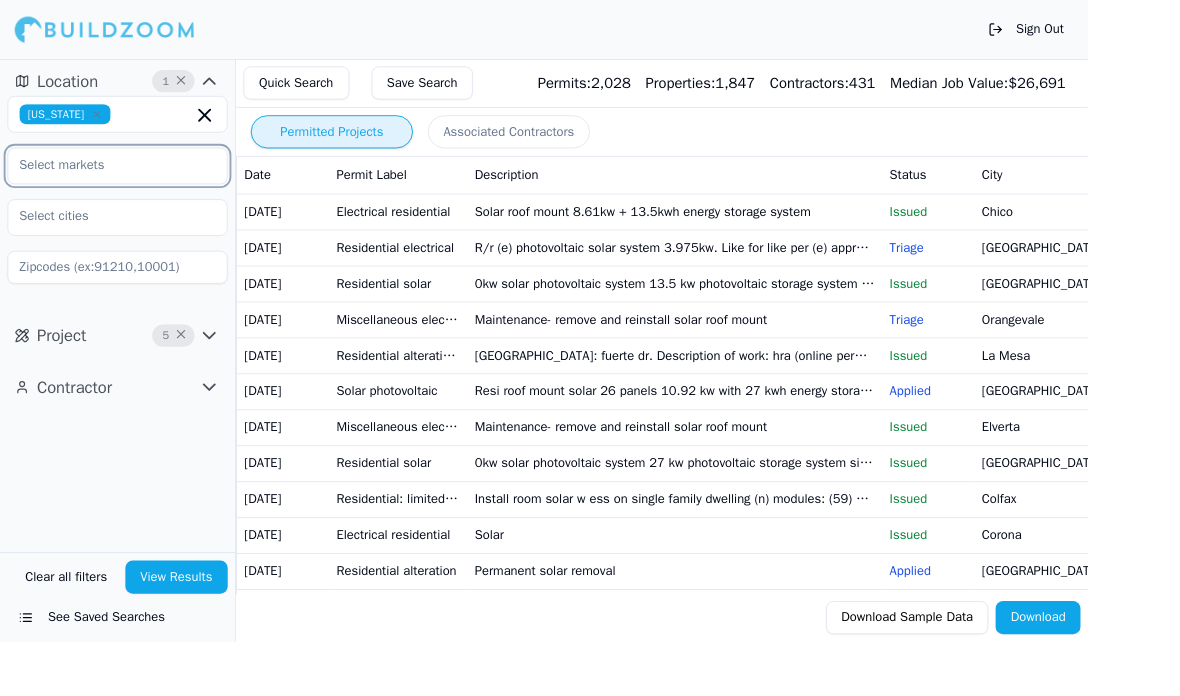 click at bounding box center [115, 179] 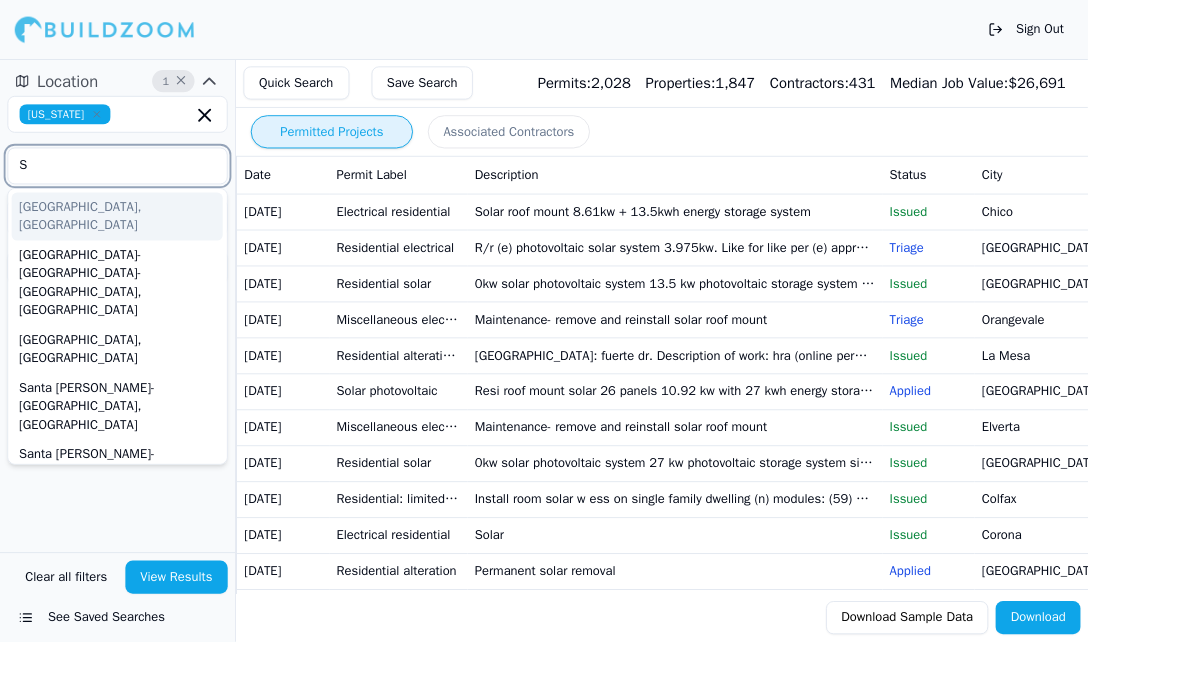 type on "St" 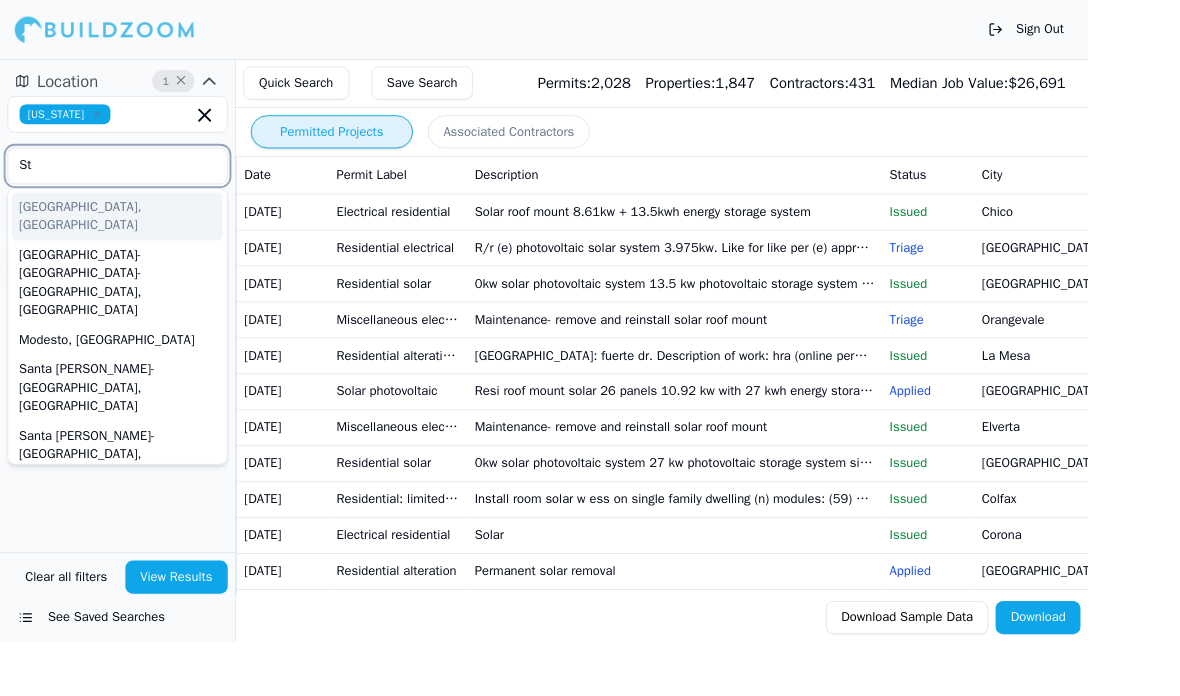 click on "[GEOGRAPHIC_DATA], [GEOGRAPHIC_DATA]" at bounding box center [127, 235] 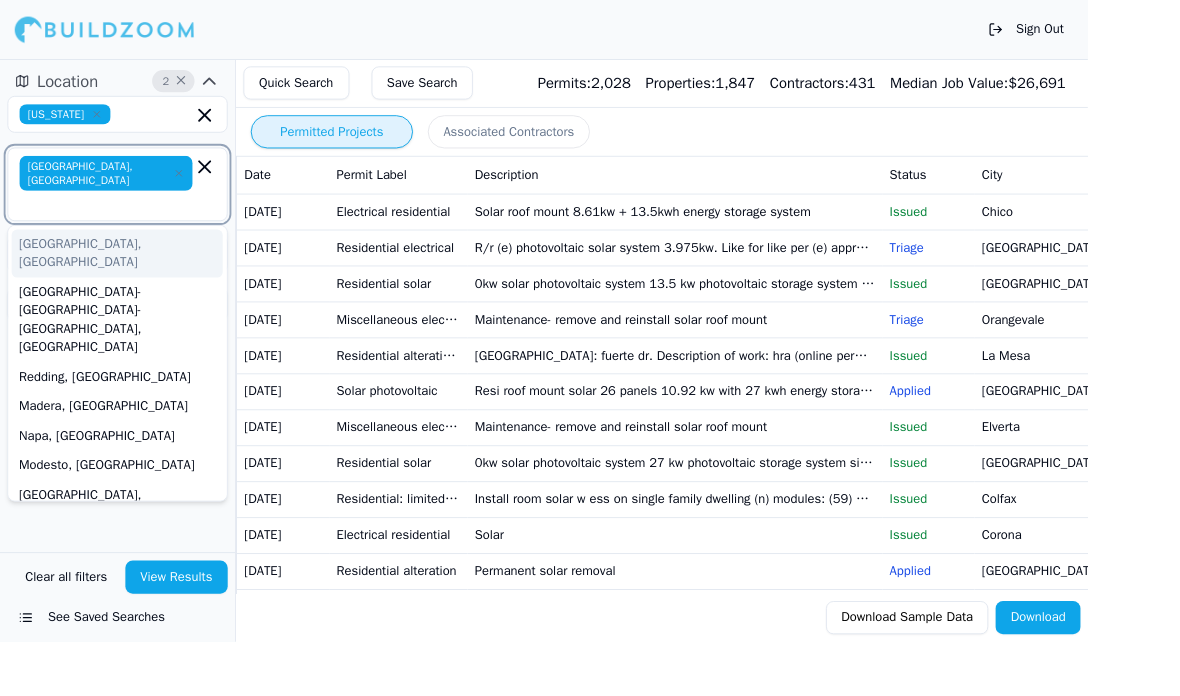 click on "[GEOGRAPHIC_DATA], [GEOGRAPHIC_DATA]" at bounding box center (127, 275) 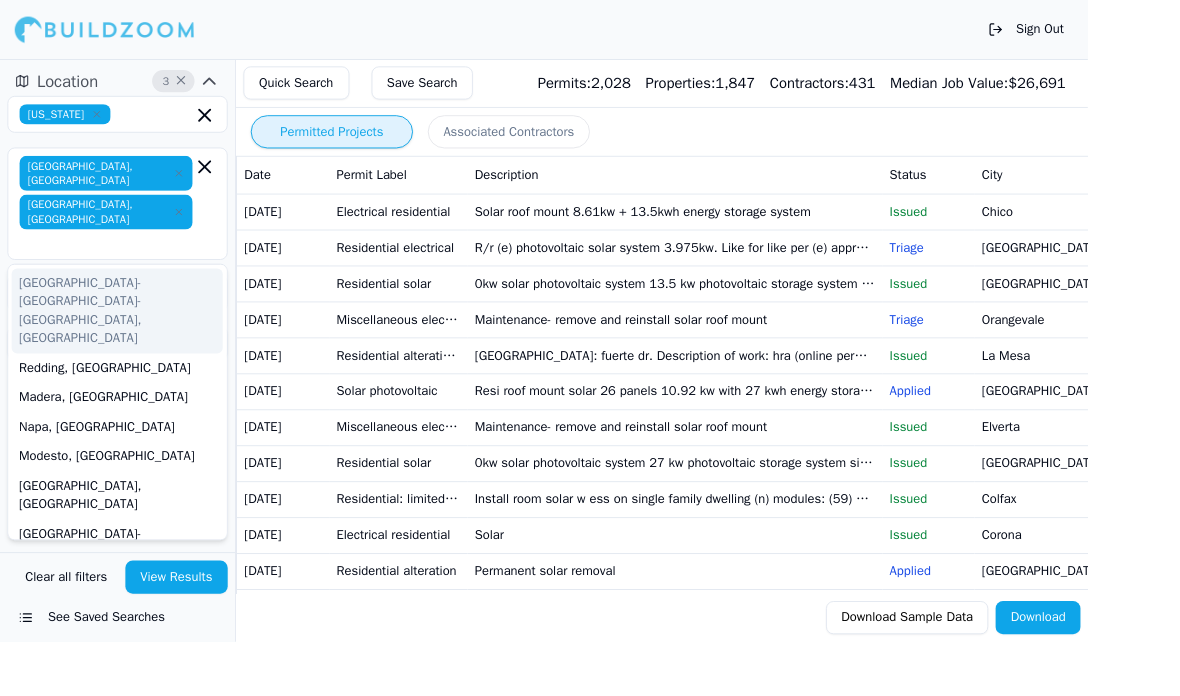 click on "[GEOGRAPHIC_DATA], [GEOGRAPHIC_DATA]" at bounding box center [115, 230] 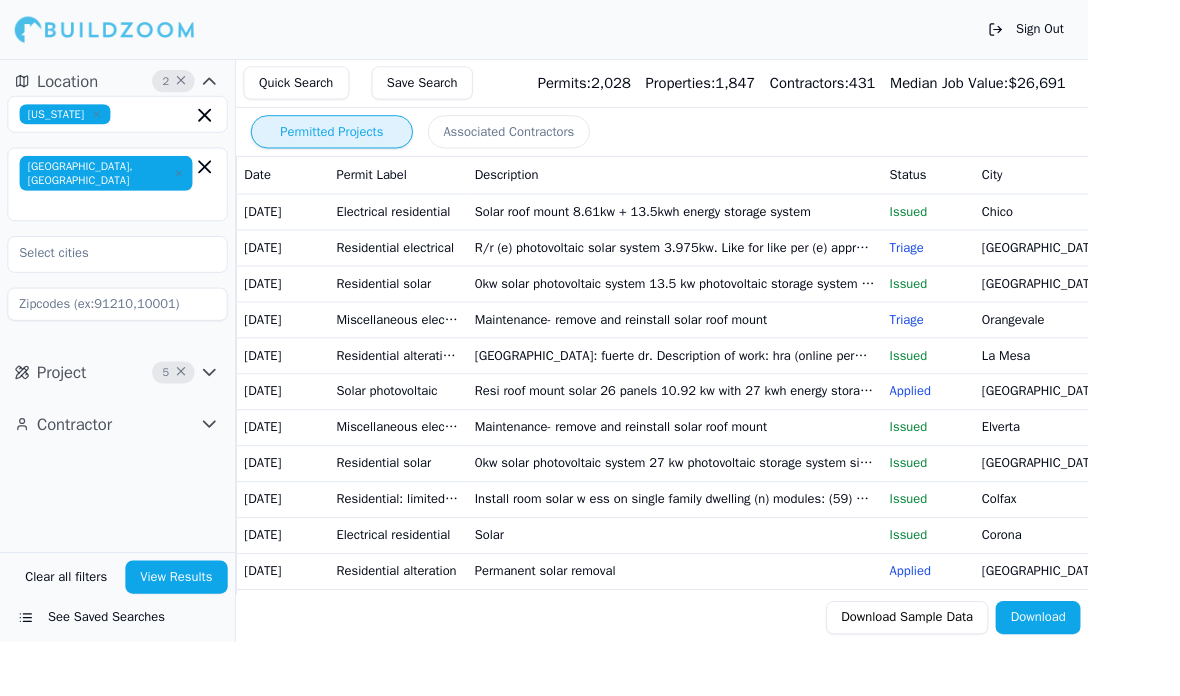 click on "Location 2 × [US_STATE] [GEOGRAPHIC_DATA], [GEOGRAPHIC_DATA] Project 5 × Contractor" at bounding box center (127, 331) 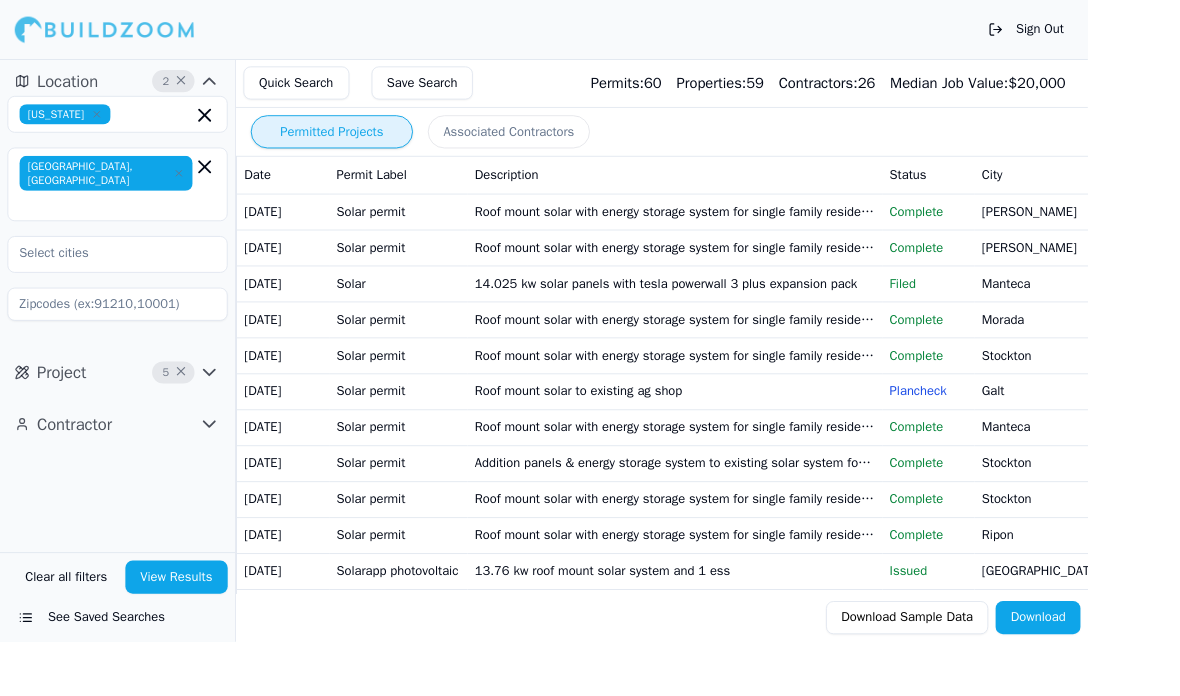 click on "Permitted Projects" at bounding box center [360, 143] 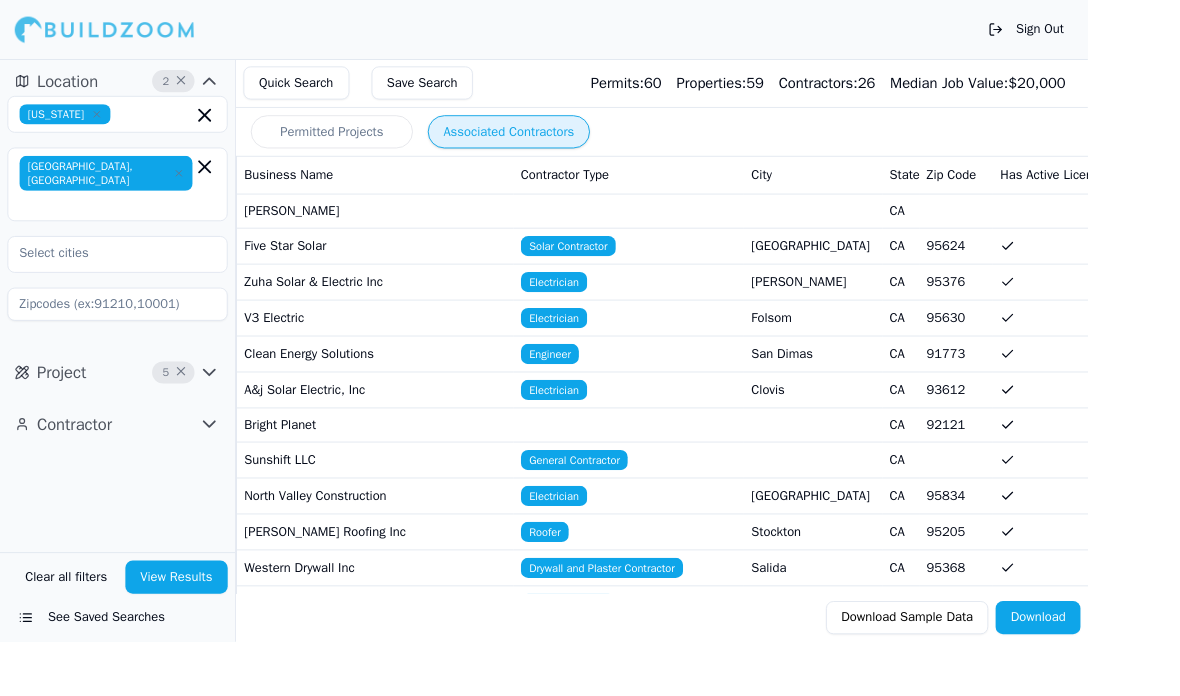 click on "Permitted Projects" at bounding box center (360, 143) 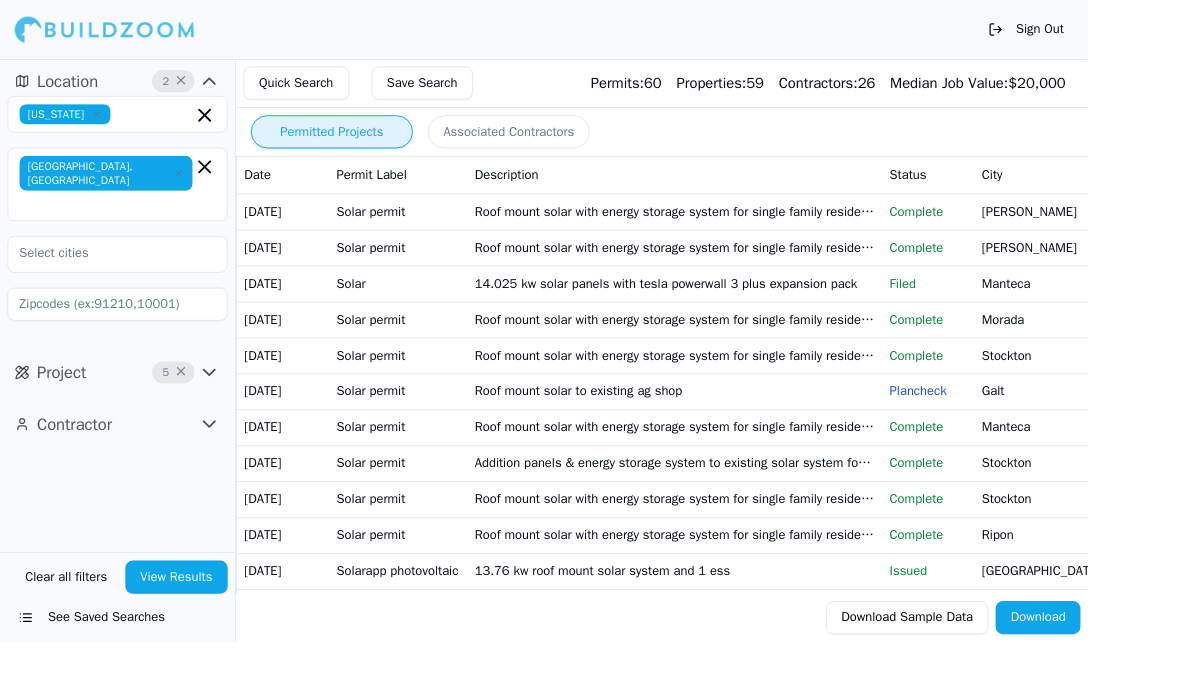 click on "Associated Contractors" at bounding box center [552, 143] 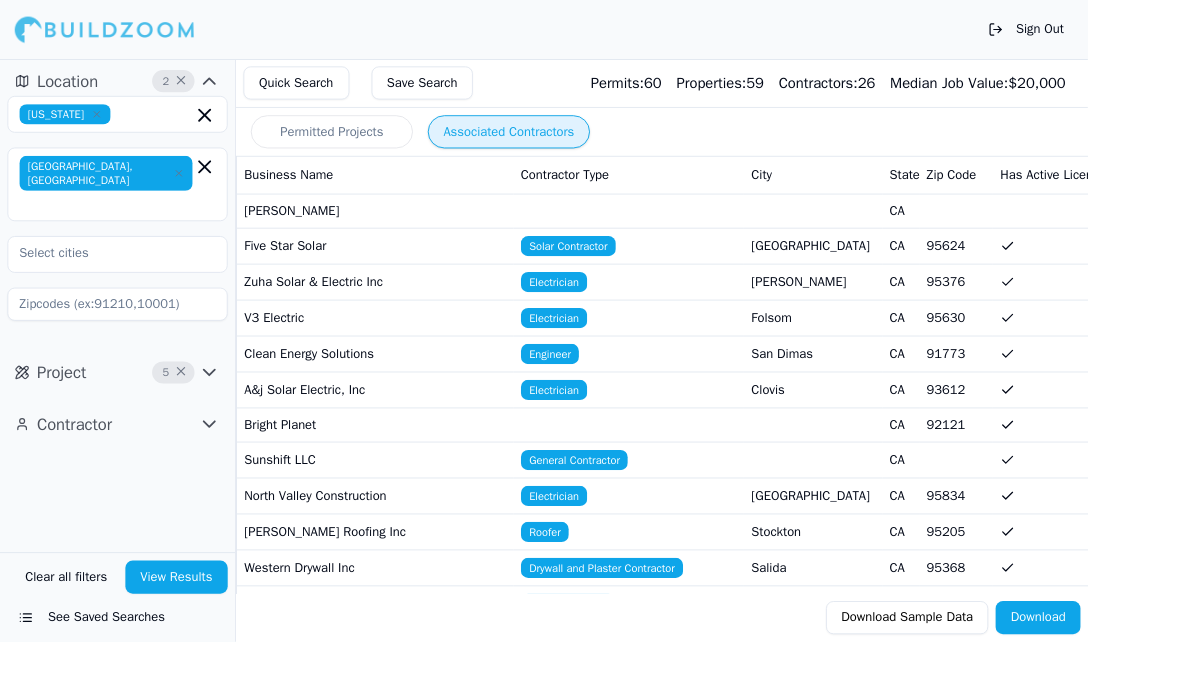 scroll, scrollTop: 0, scrollLeft: 0, axis: both 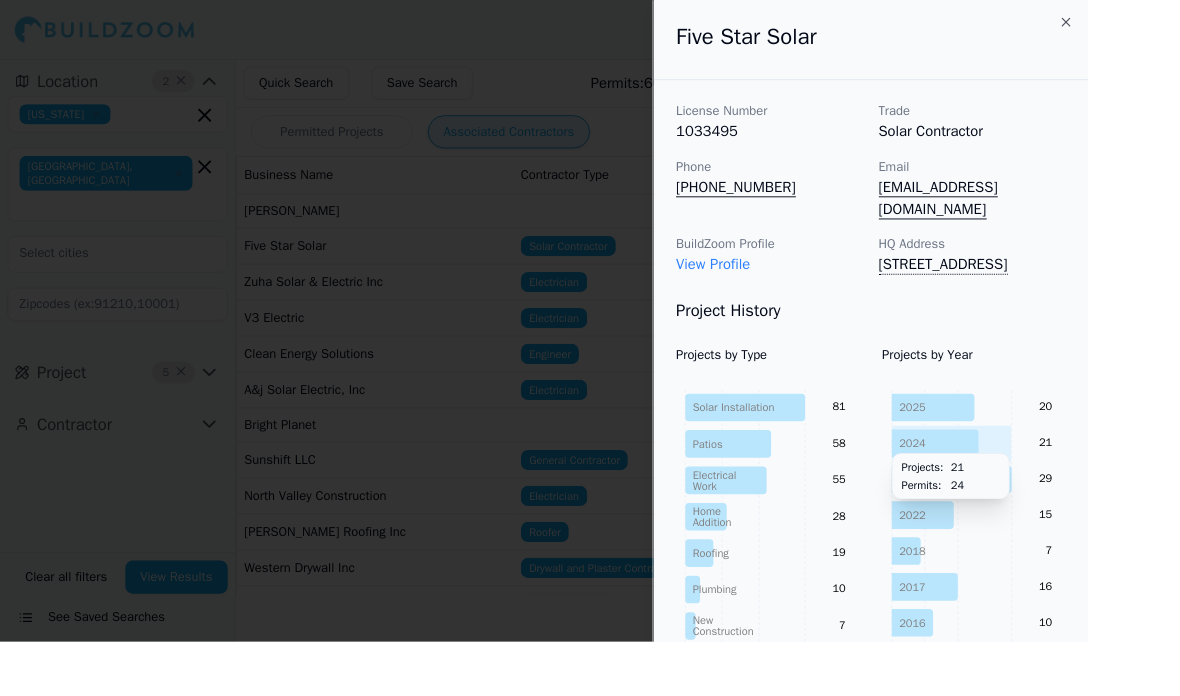 click 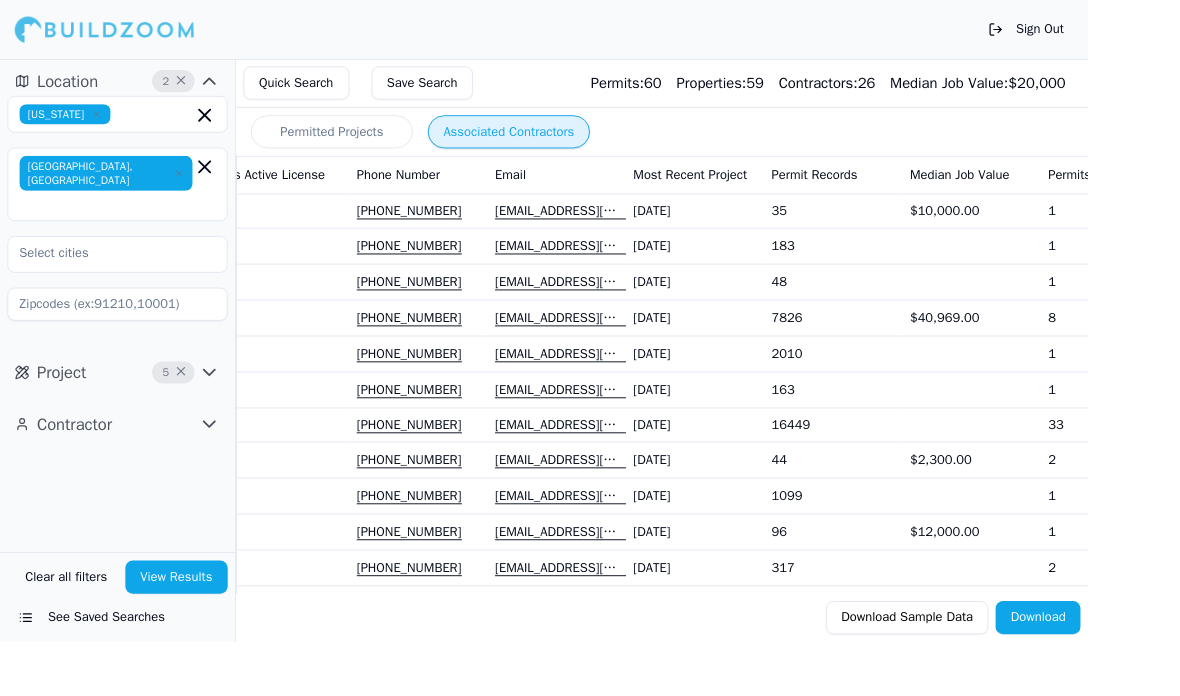 scroll, scrollTop: 0, scrollLeft: 848, axis: horizontal 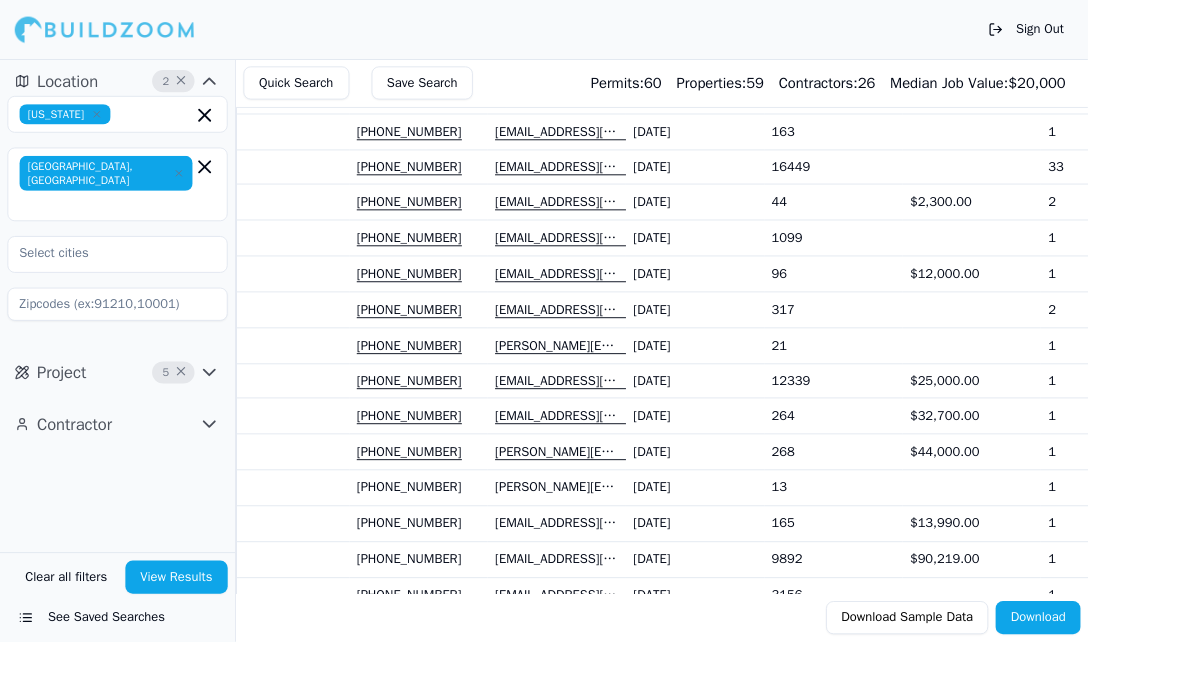 click on "1" at bounding box center (1204, 374) 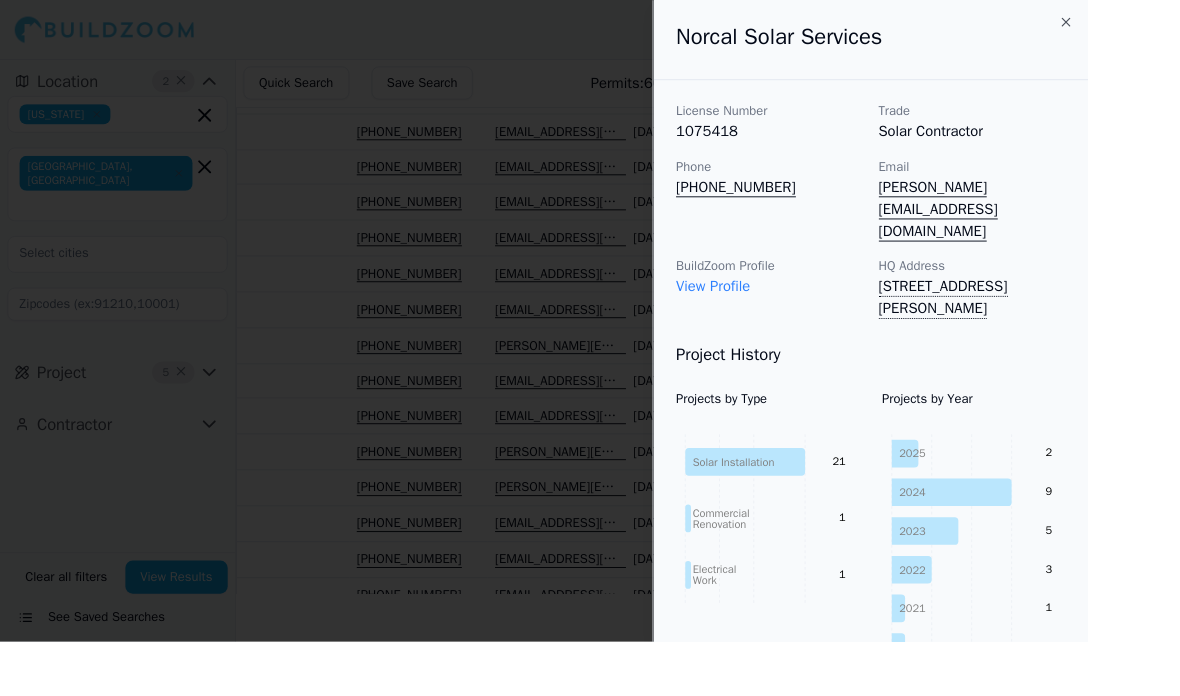 click 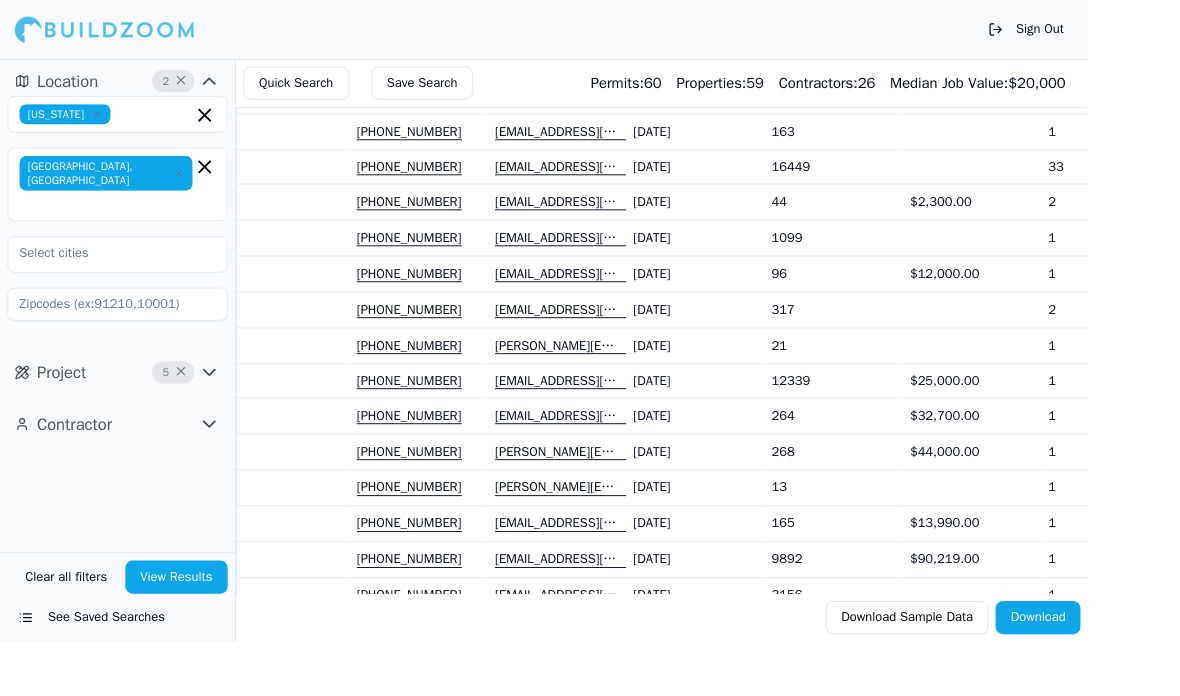 click on "$25,000.00" at bounding box center [1054, 412] 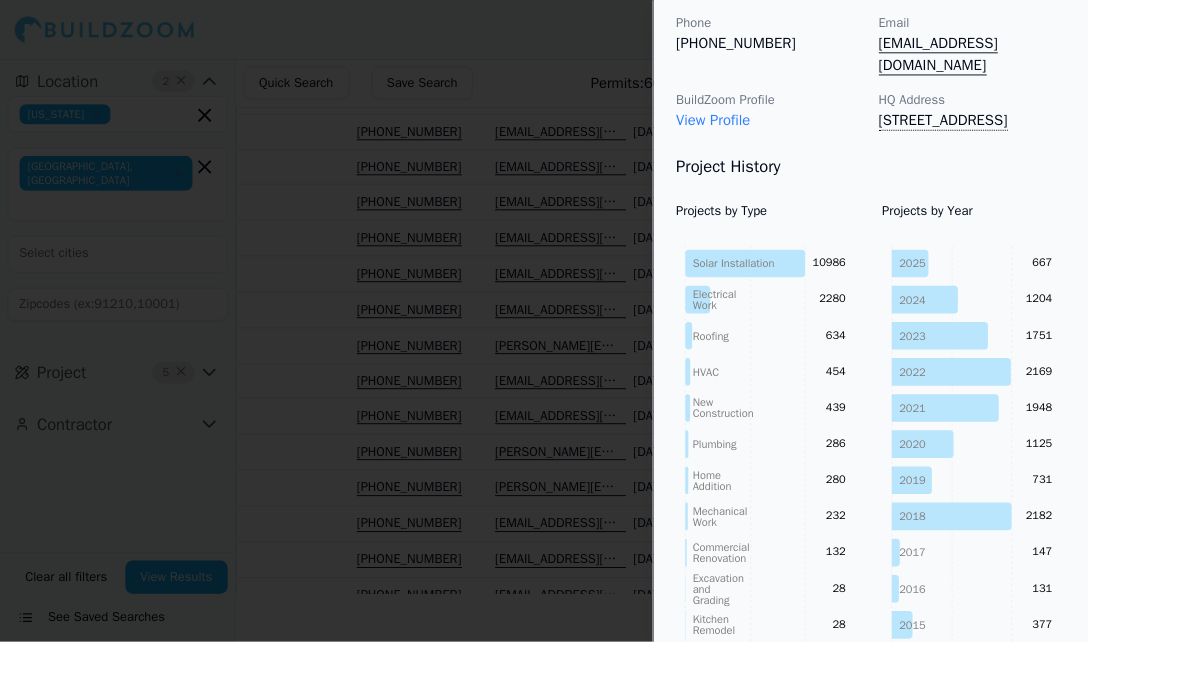 scroll, scrollTop: 159, scrollLeft: 0, axis: vertical 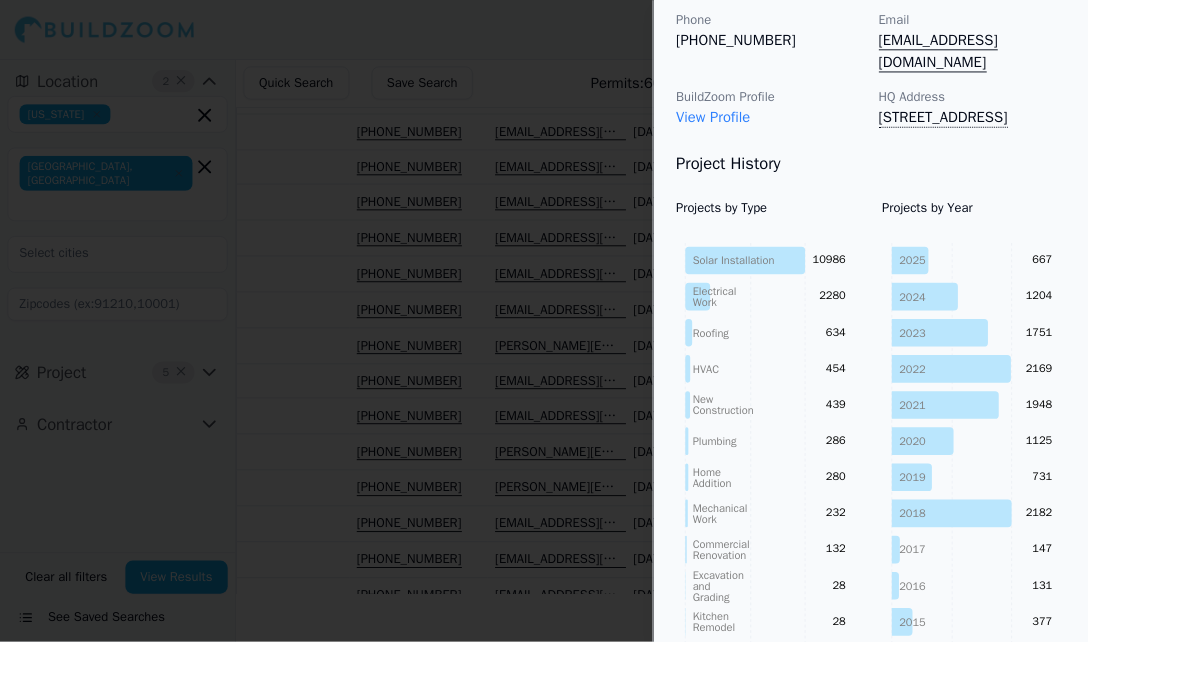 click 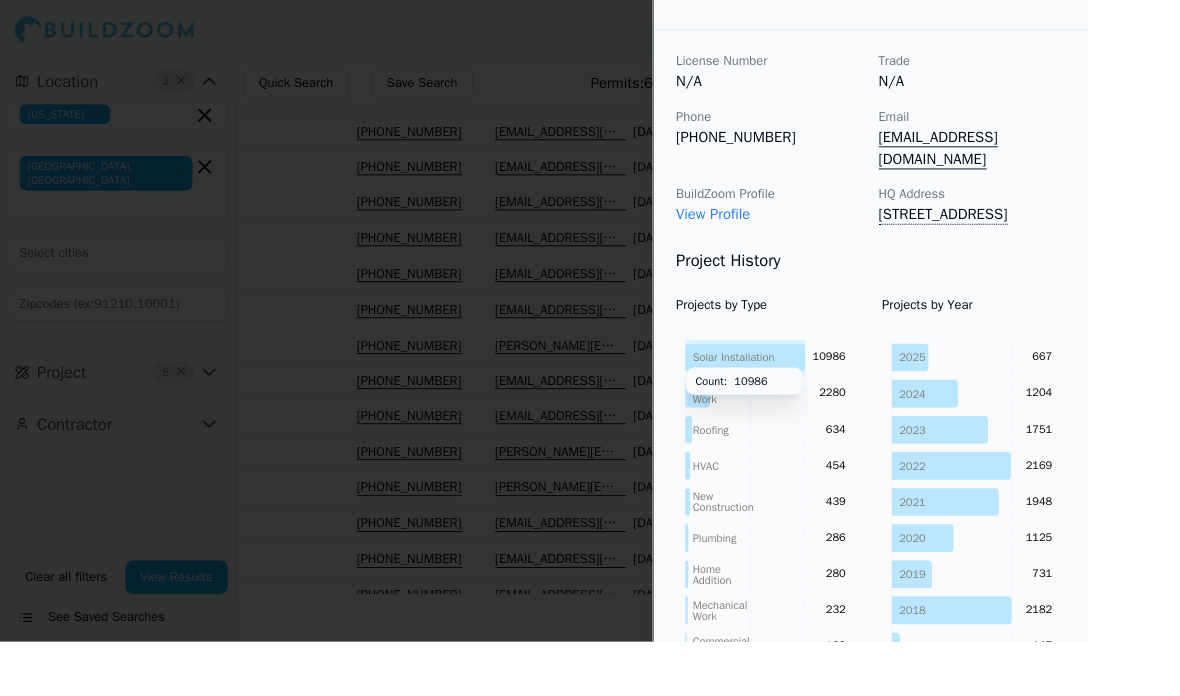 scroll, scrollTop: 44, scrollLeft: 0, axis: vertical 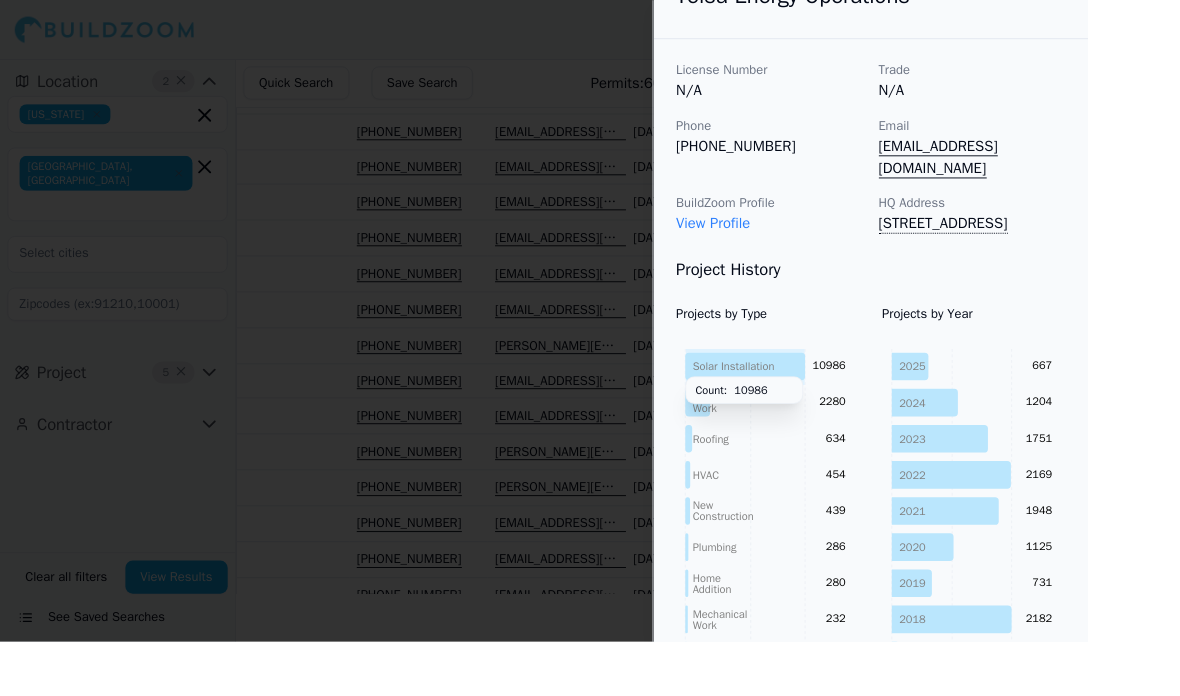 click on "Solar Installation" 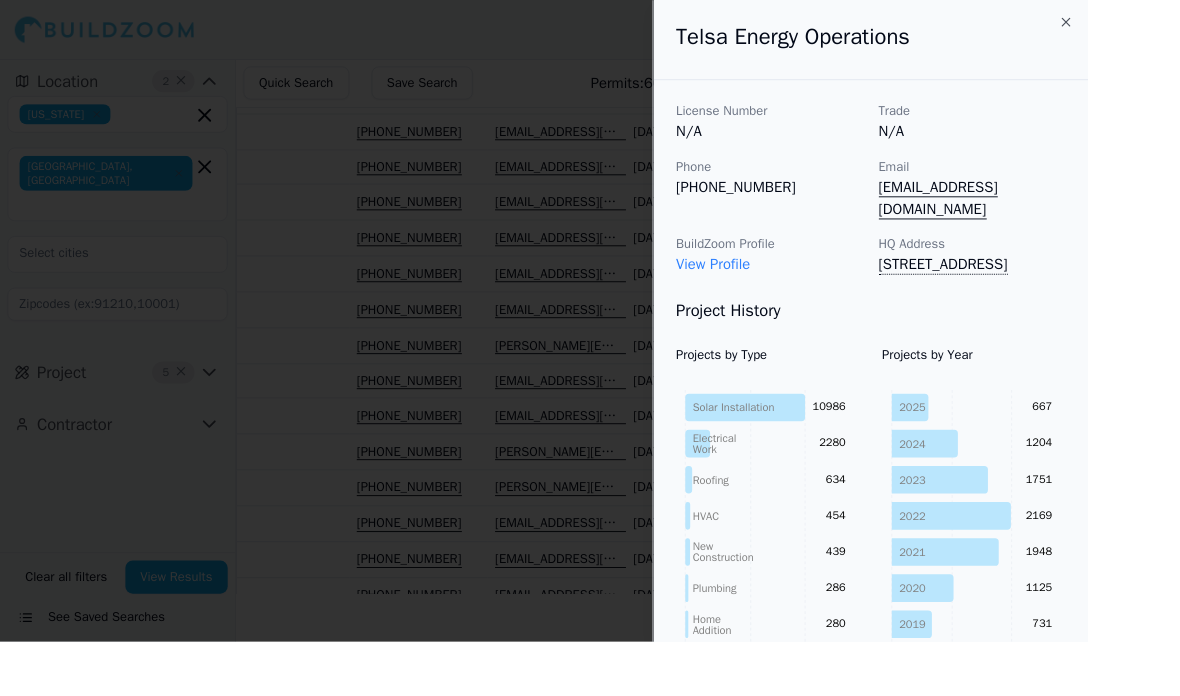 click on "Project History" at bounding box center (944, 337) 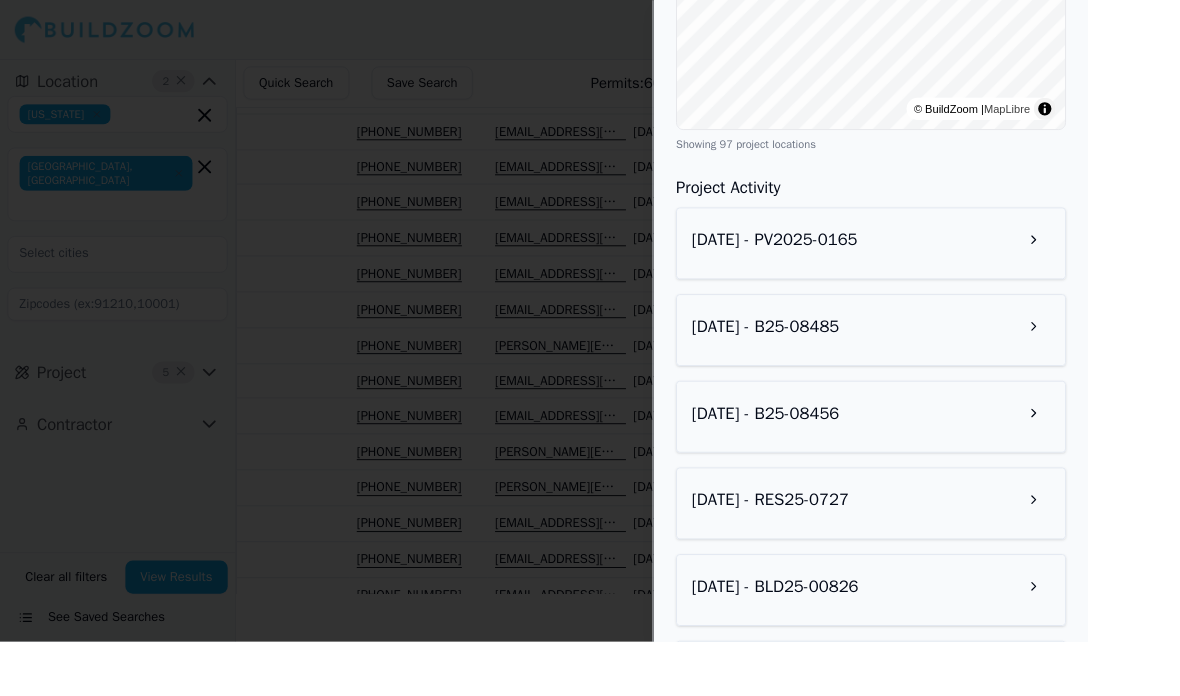 scroll, scrollTop: 1532, scrollLeft: 0, axis: vertical 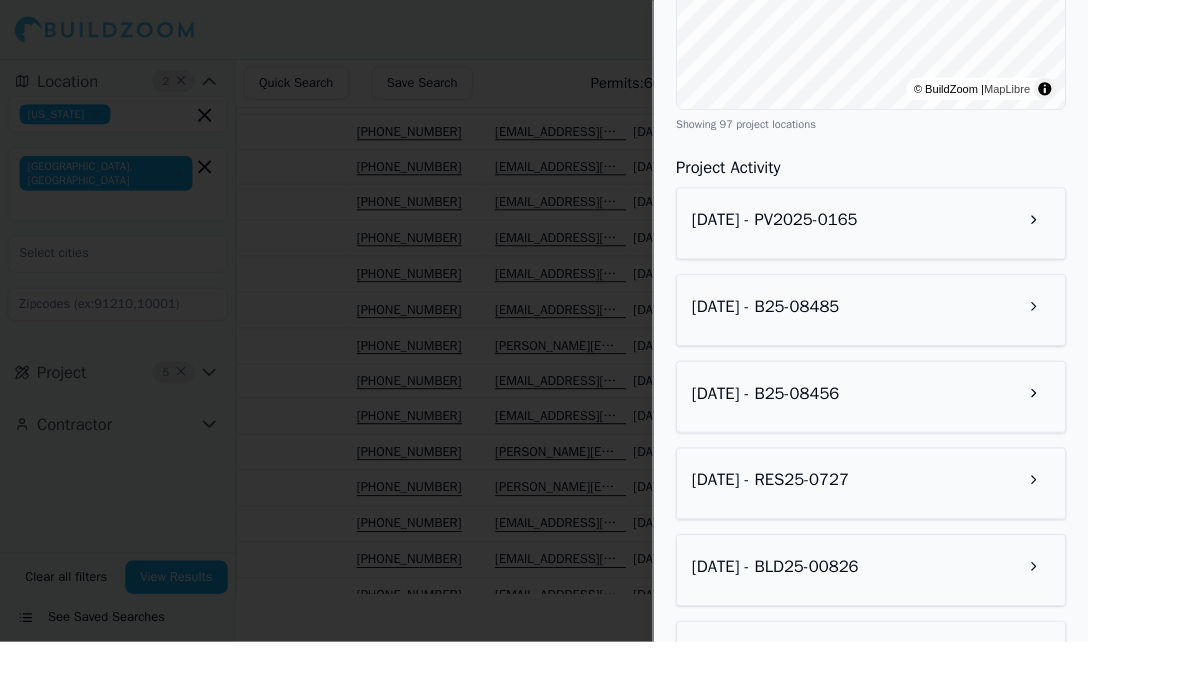 click on "[DATE] - PV2025-0165" at bounding box center (944, 238) 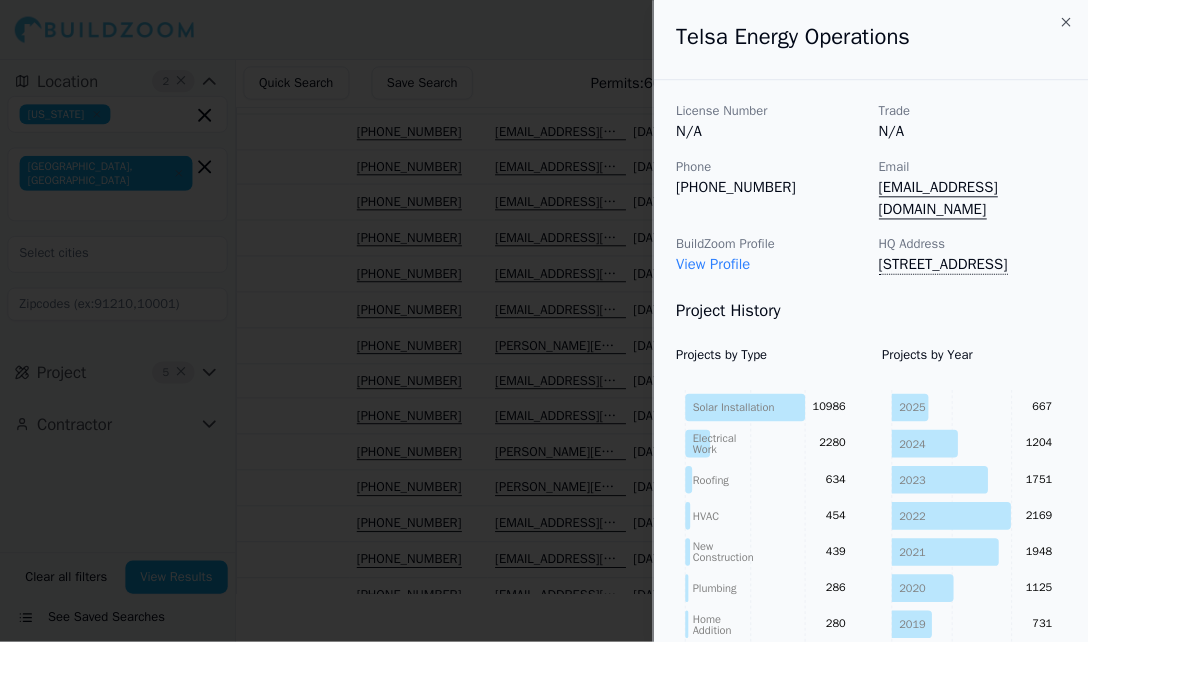 scroll, scrollTop: 0, scrollLeft: 0, axis: both 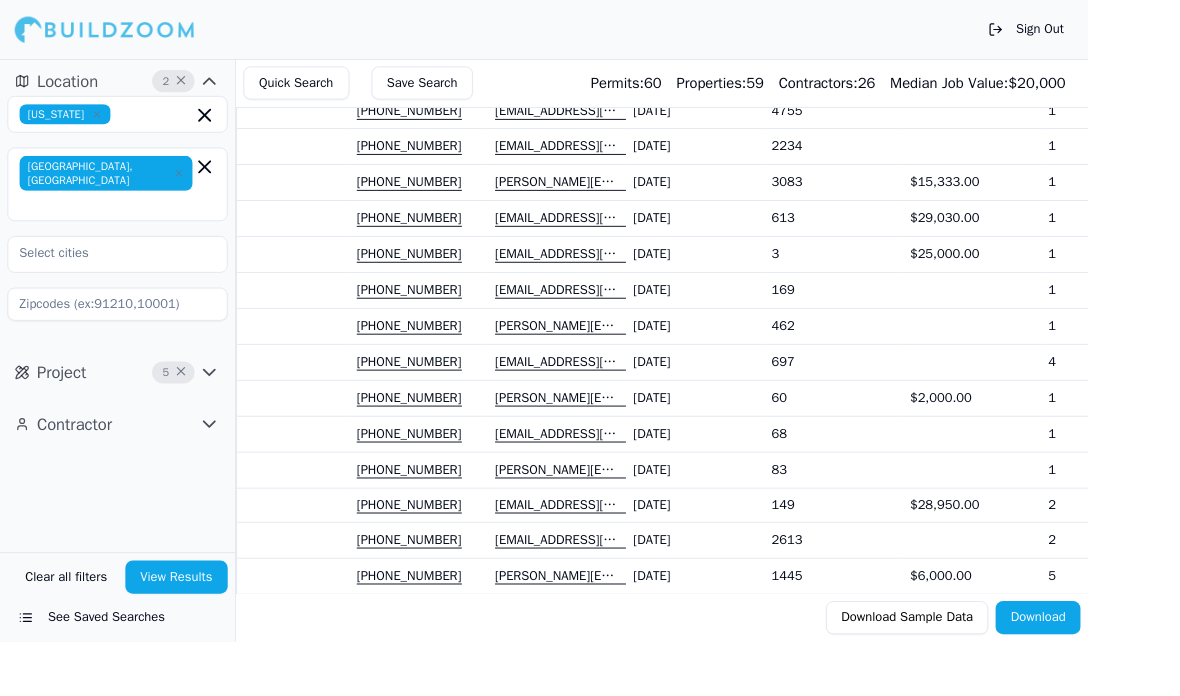 click on "$29,030.00" at bounding box center [1054, 236] 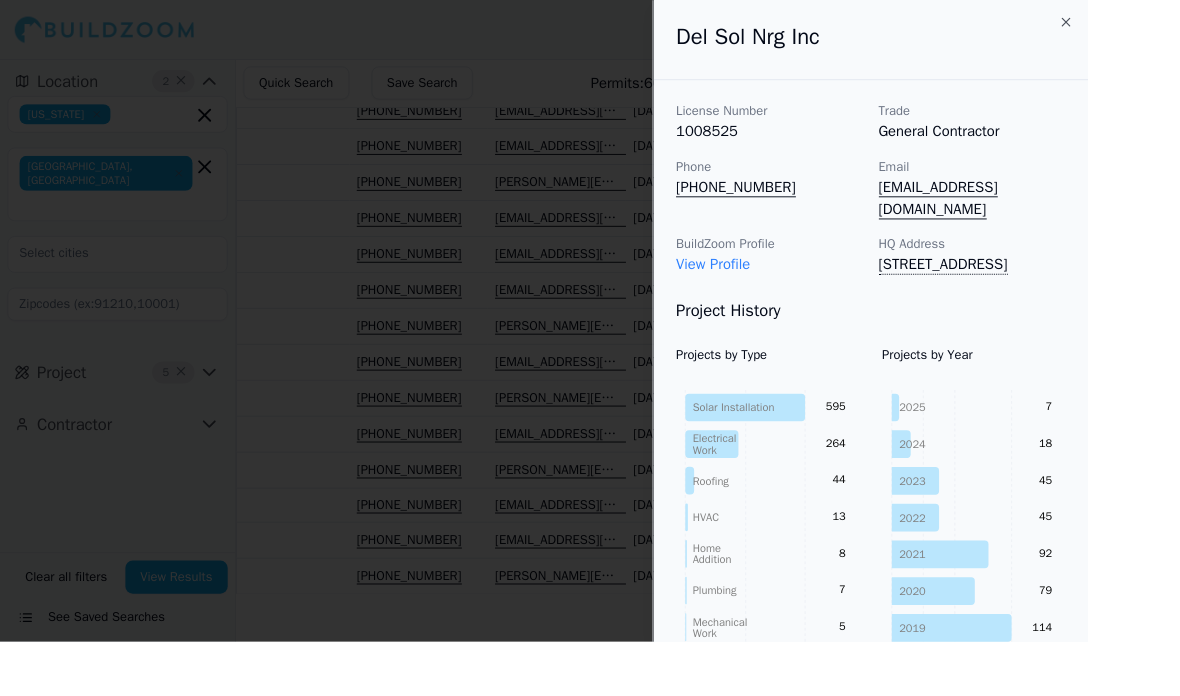 click at bounding box center (590, 348) 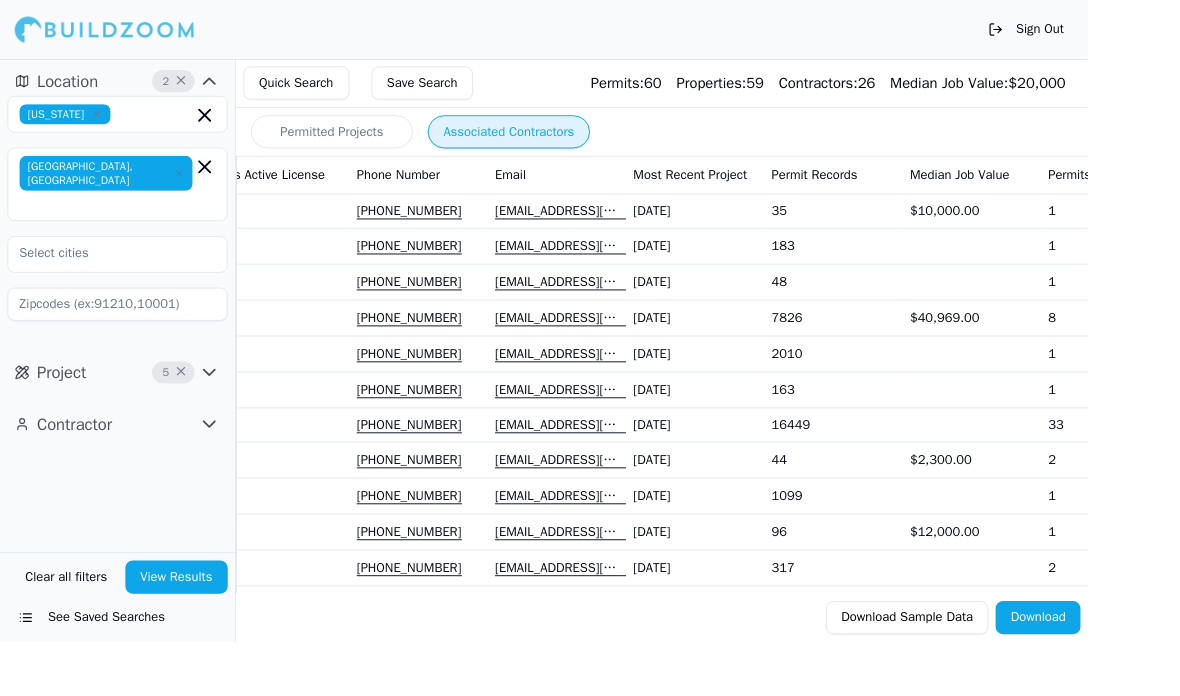 scroll, scrollTop: 0, scrollLeft: 0, axis: both 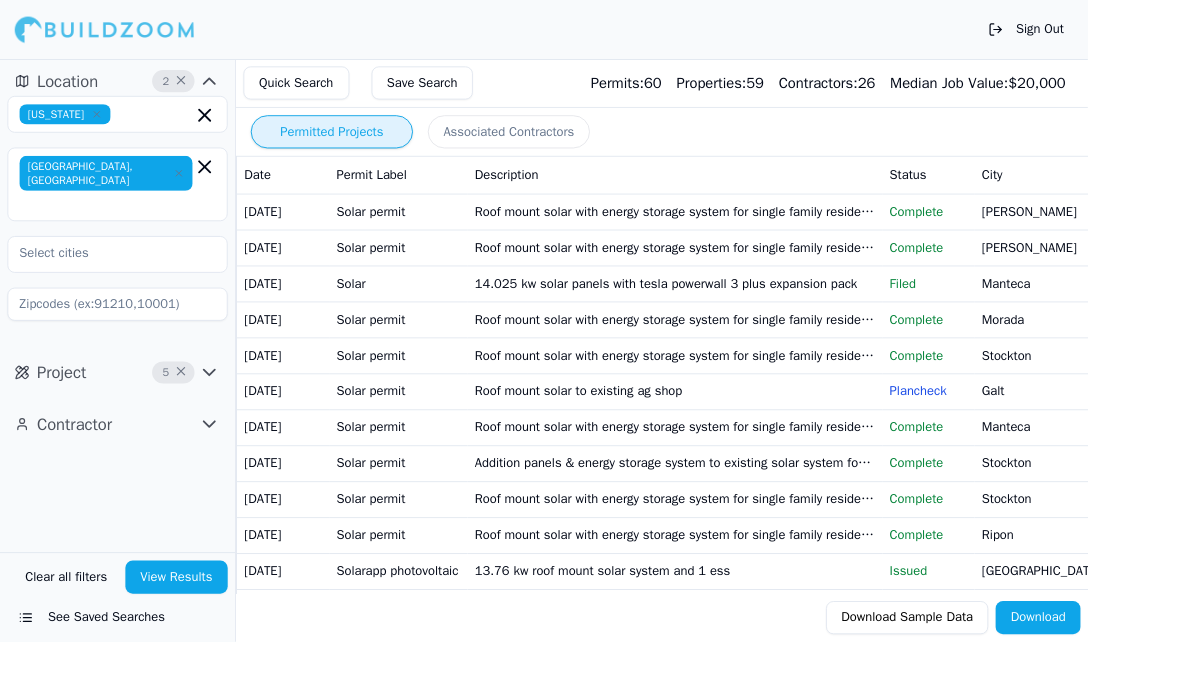 click on "Quick Search" at bounding box center (321, 90) 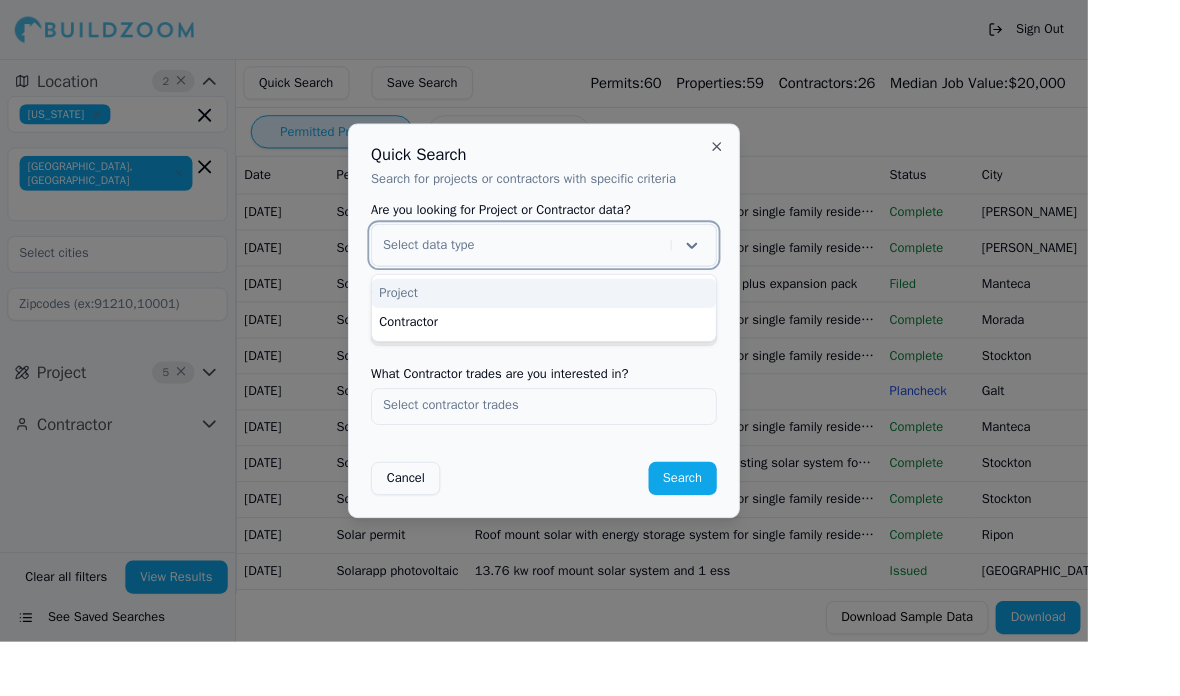 click on "Project" at bounding box center (590, 318) 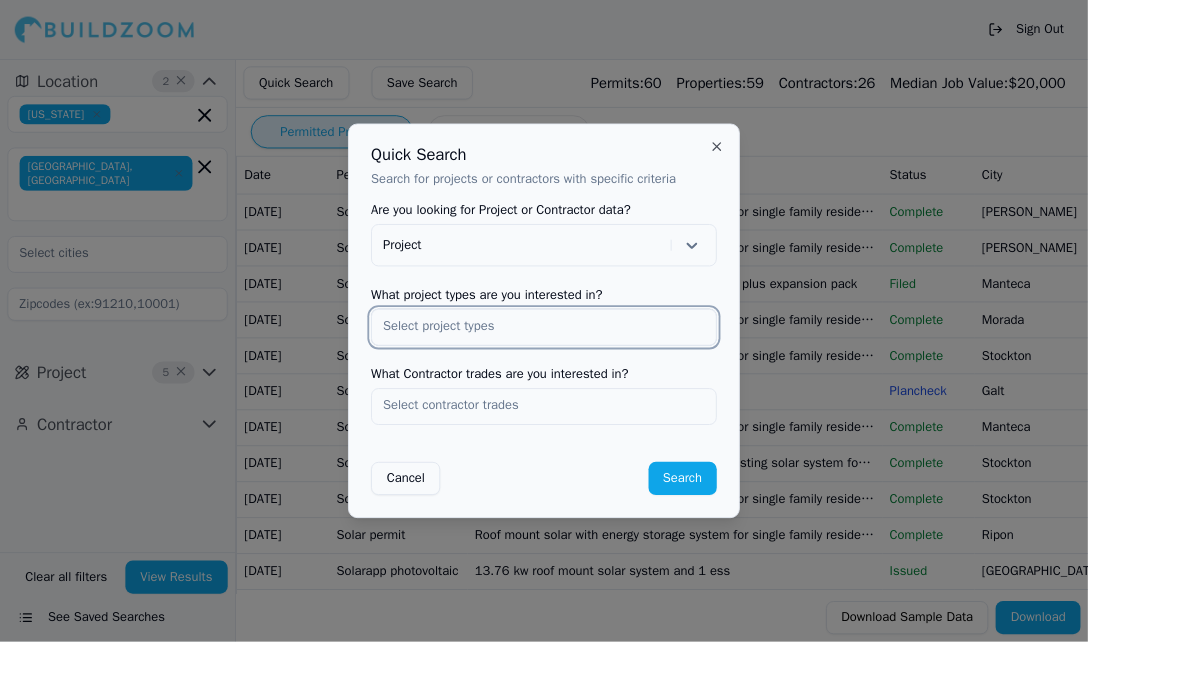 click at bounding box center (590, 354) 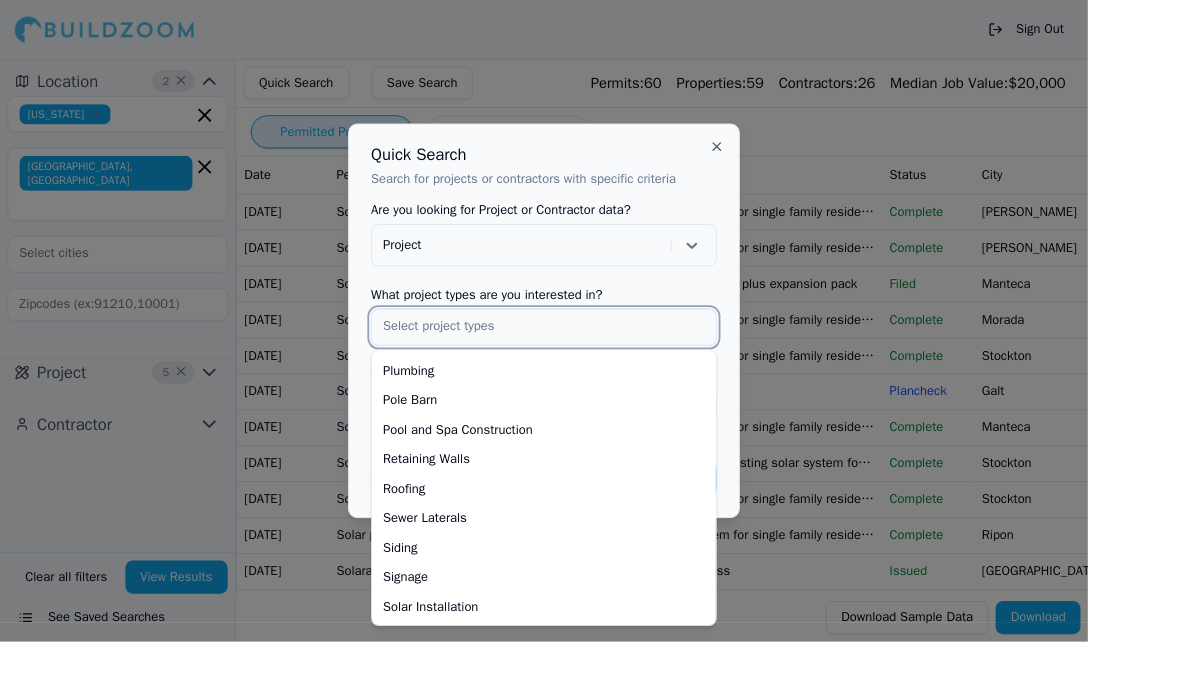 scroll, scrollTop: 734, scrollLeft: 0, axis: vertical 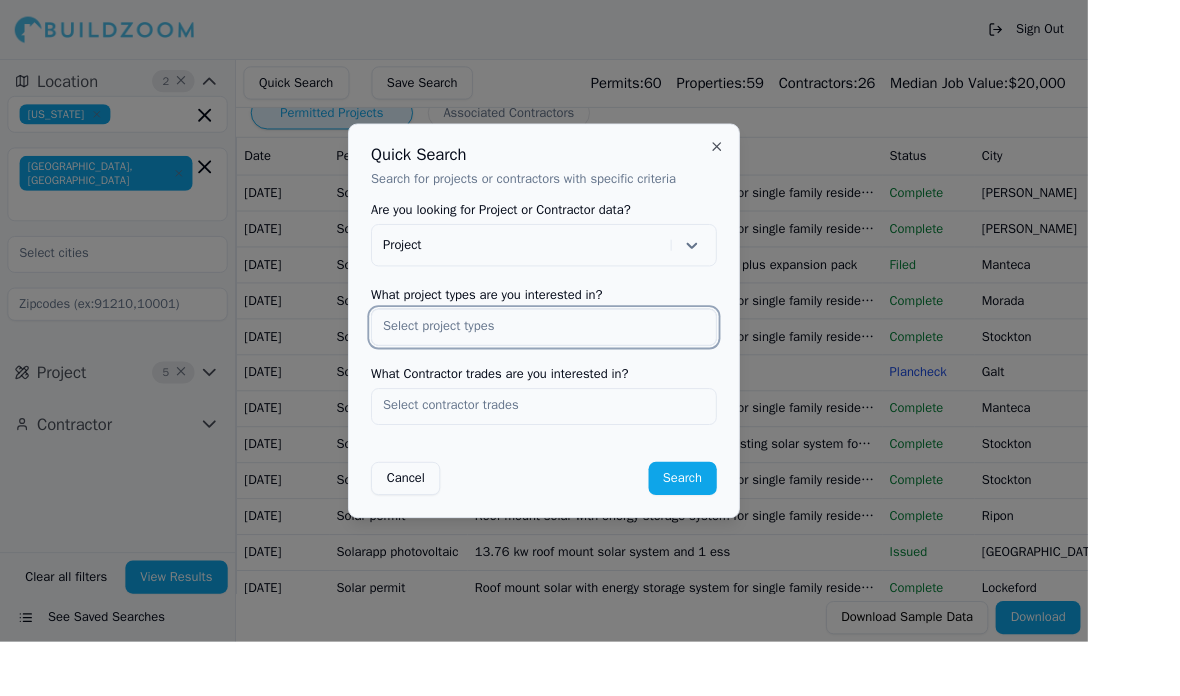 click at bounding box center (590, 354) 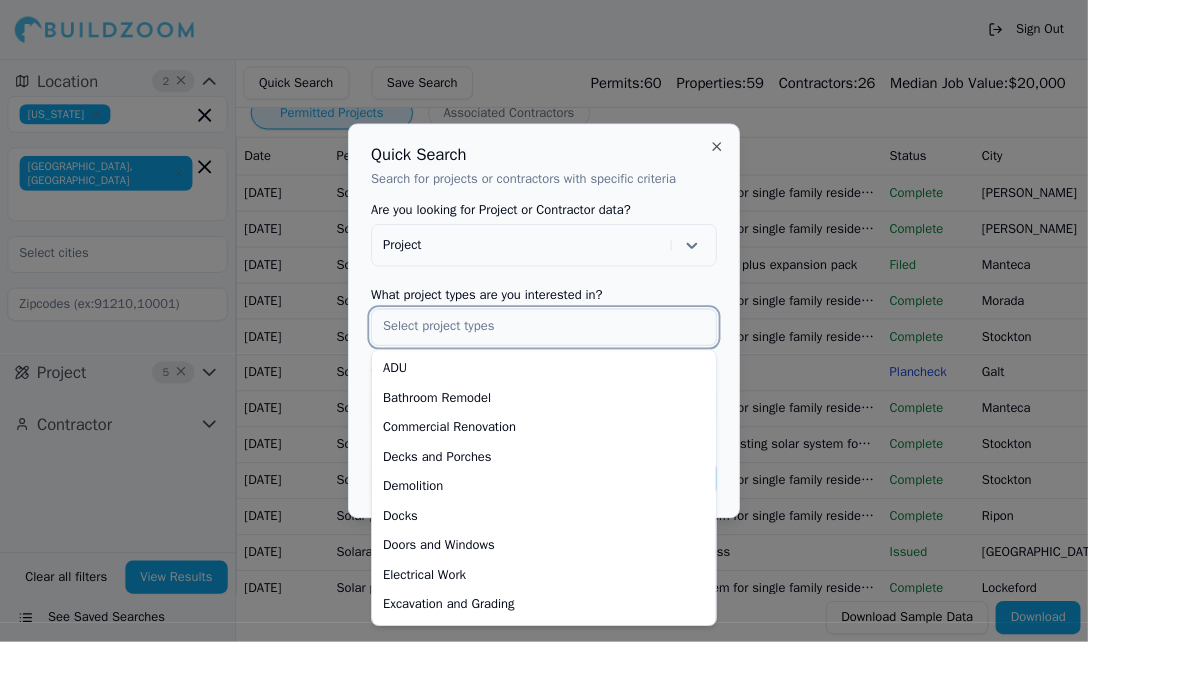 scroll, scrollTop: 20, scrollLeft: 0, axis: vertical 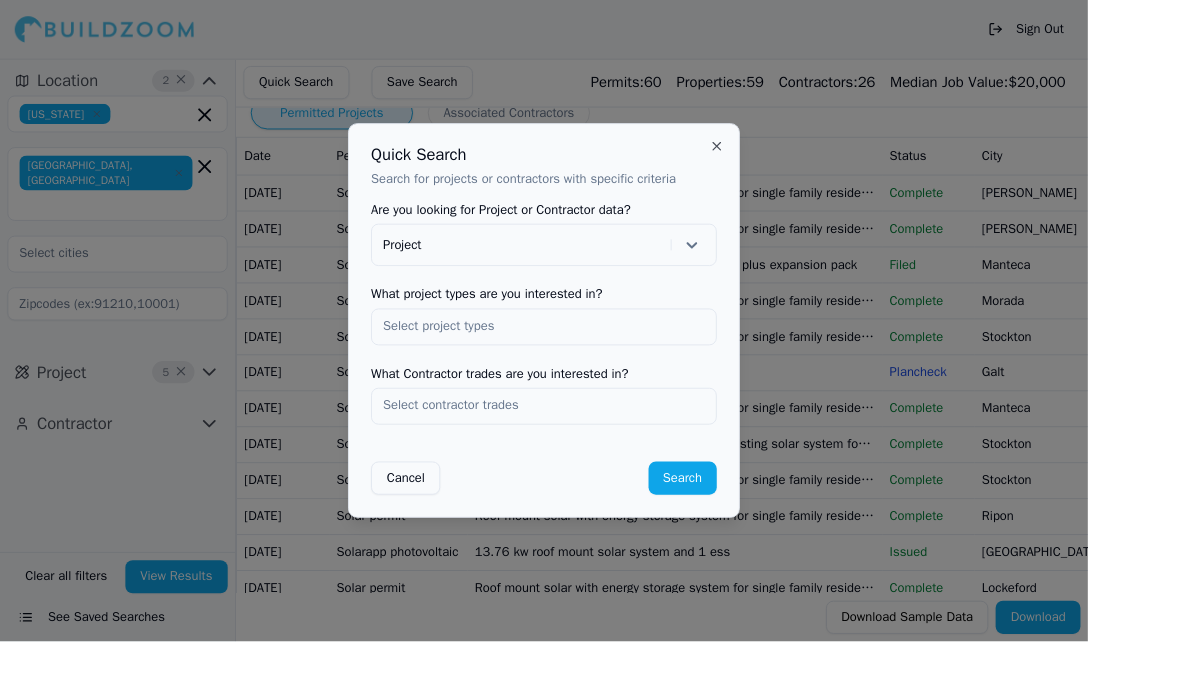 click at bounding box center (590, 348) 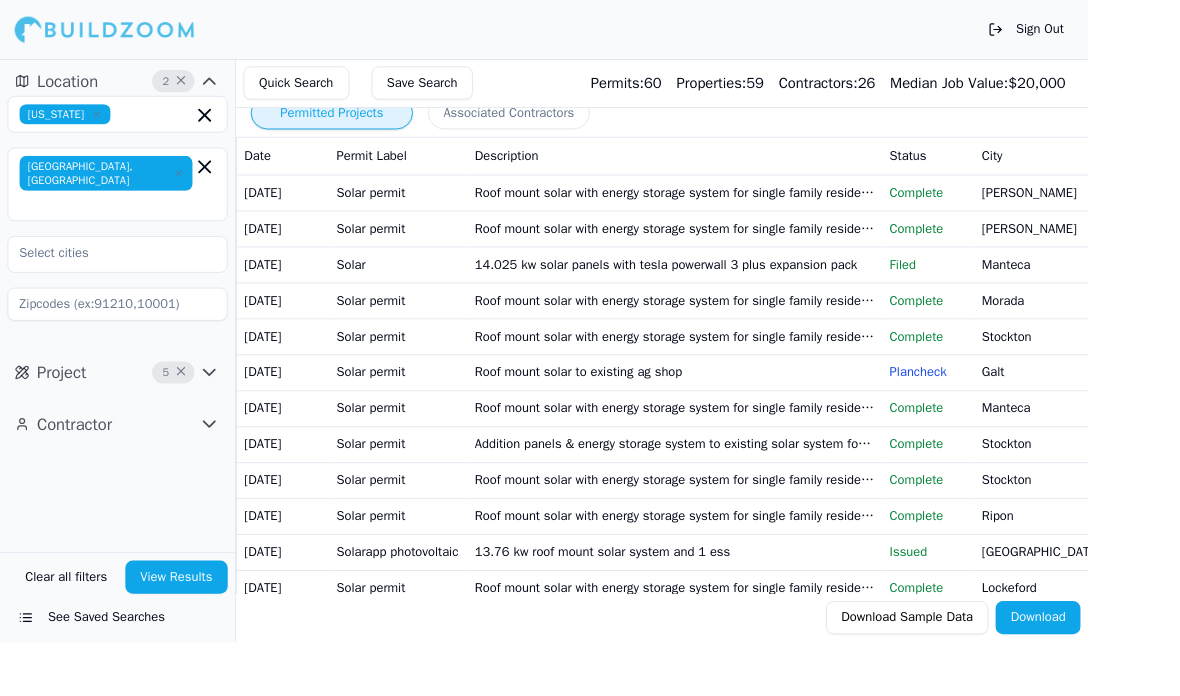 click on "Quick Search" at bounding box center [321, 90] 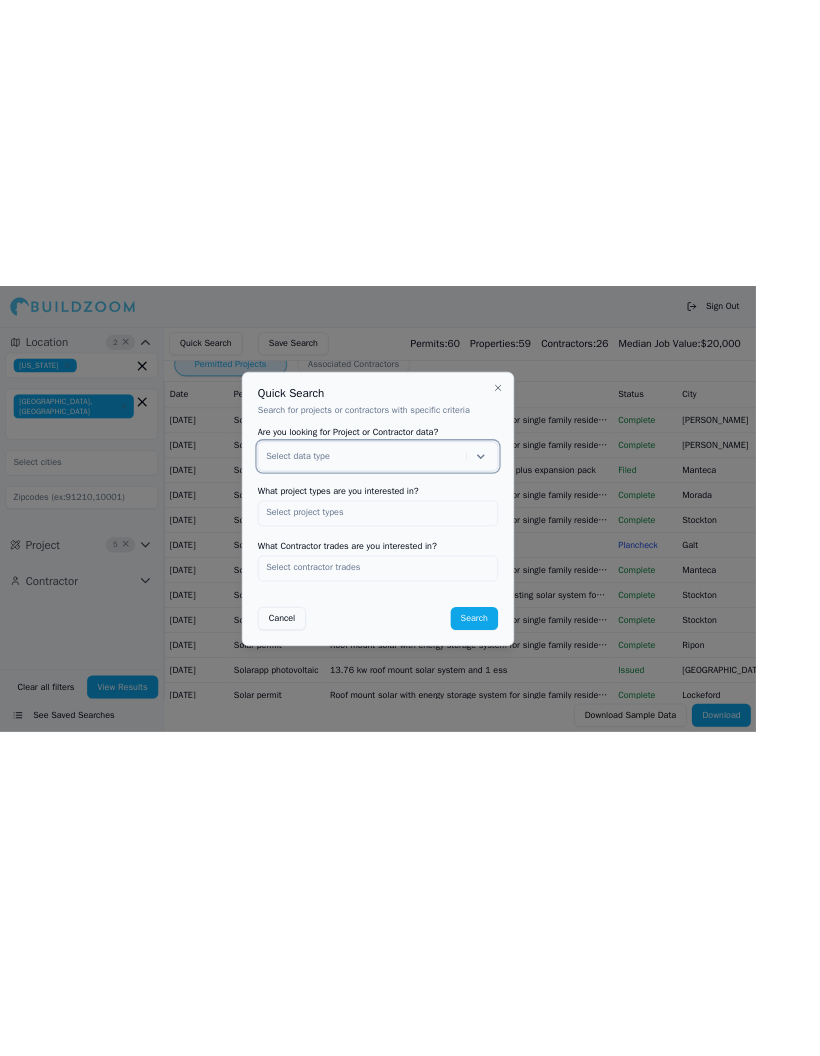 scroll, scrollTop: 0, scrollLeft: 0, axis: both 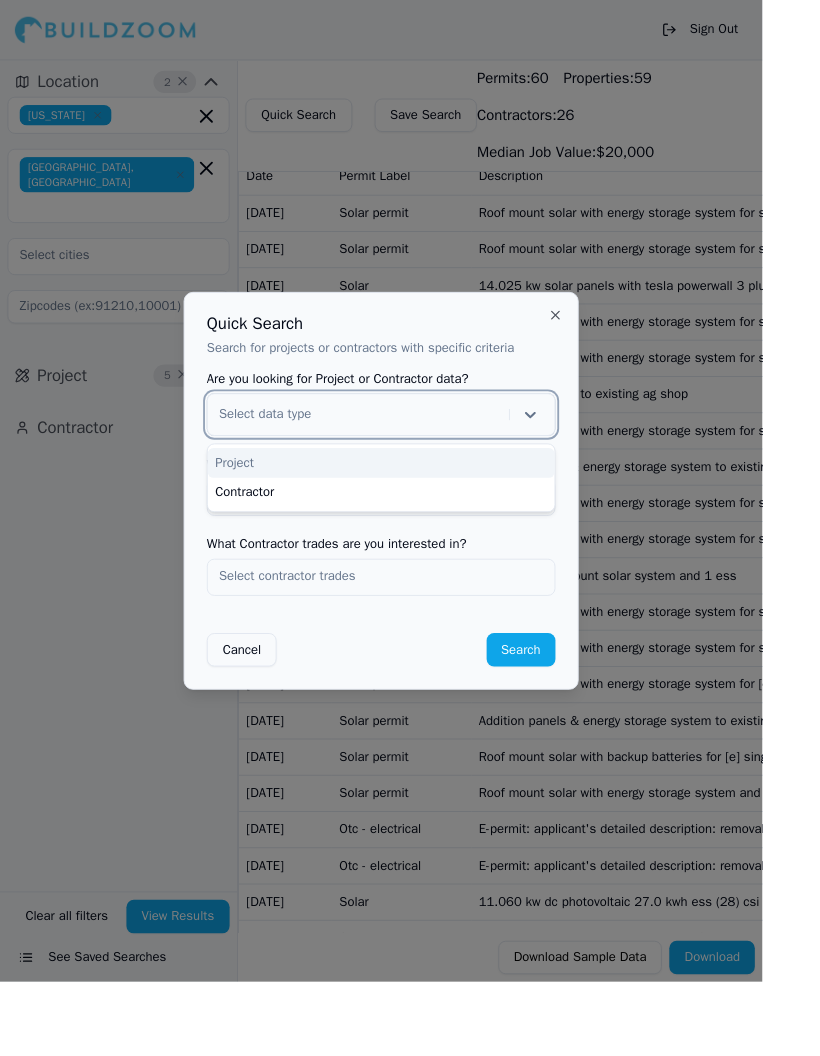 click on "Project" at bounding box center (410, 498) 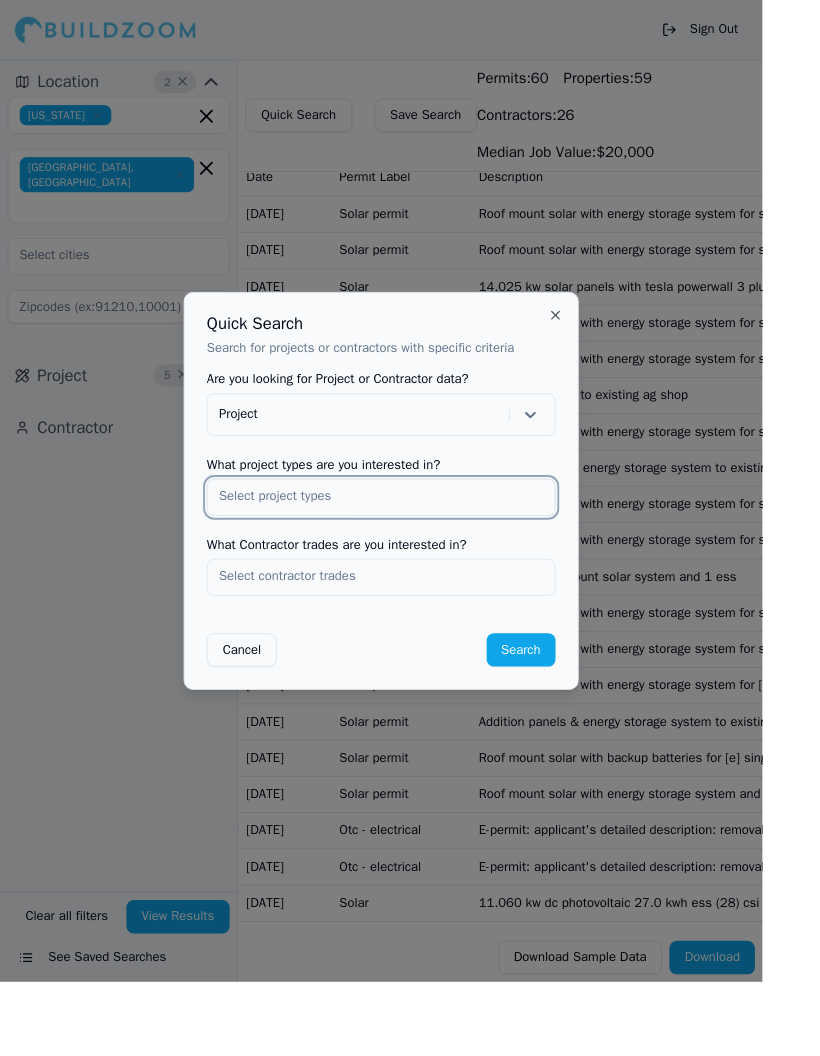 click at bounding box center (410, 534) 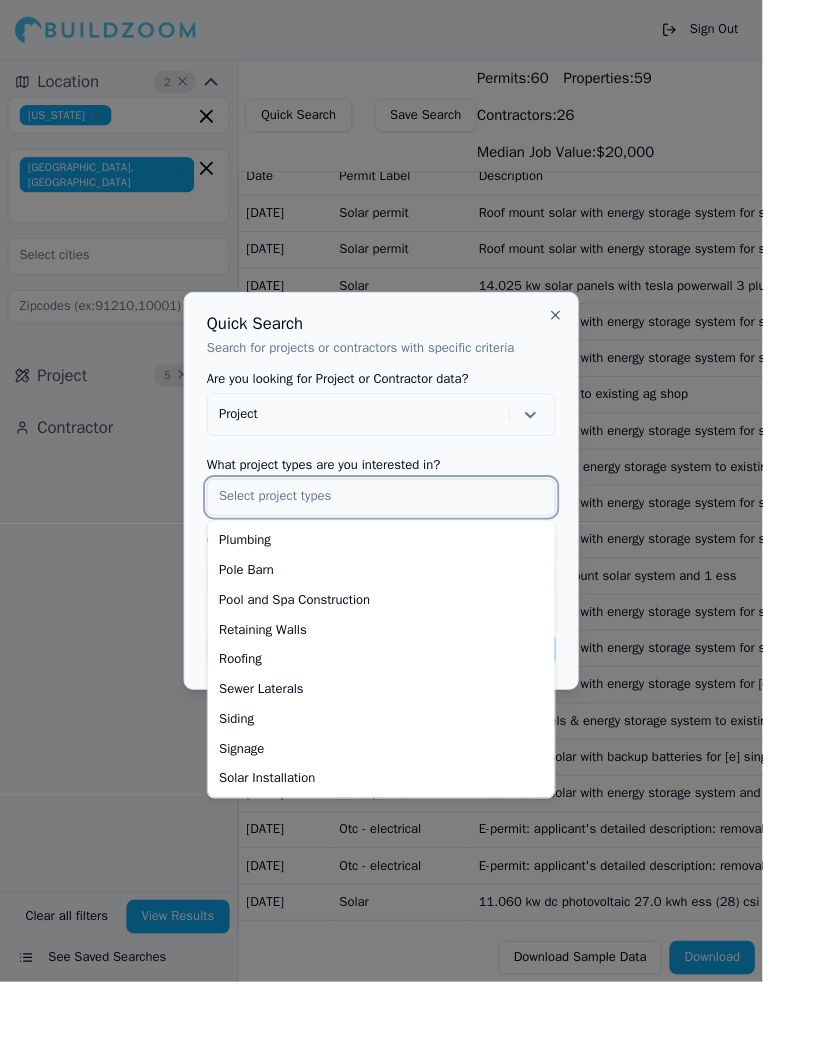 click on "Solar Installation" at bounding box center [410, 838] 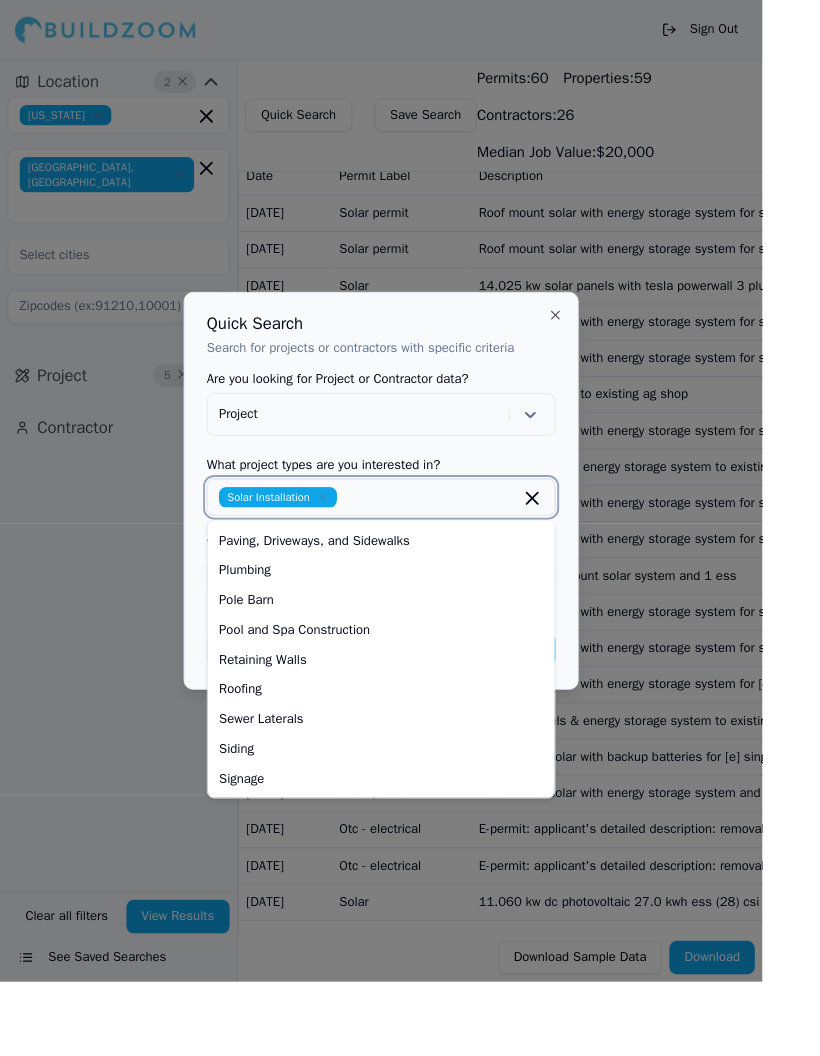 scroll, scrollTop: 702, scrollLeft: 0, axis: vertical 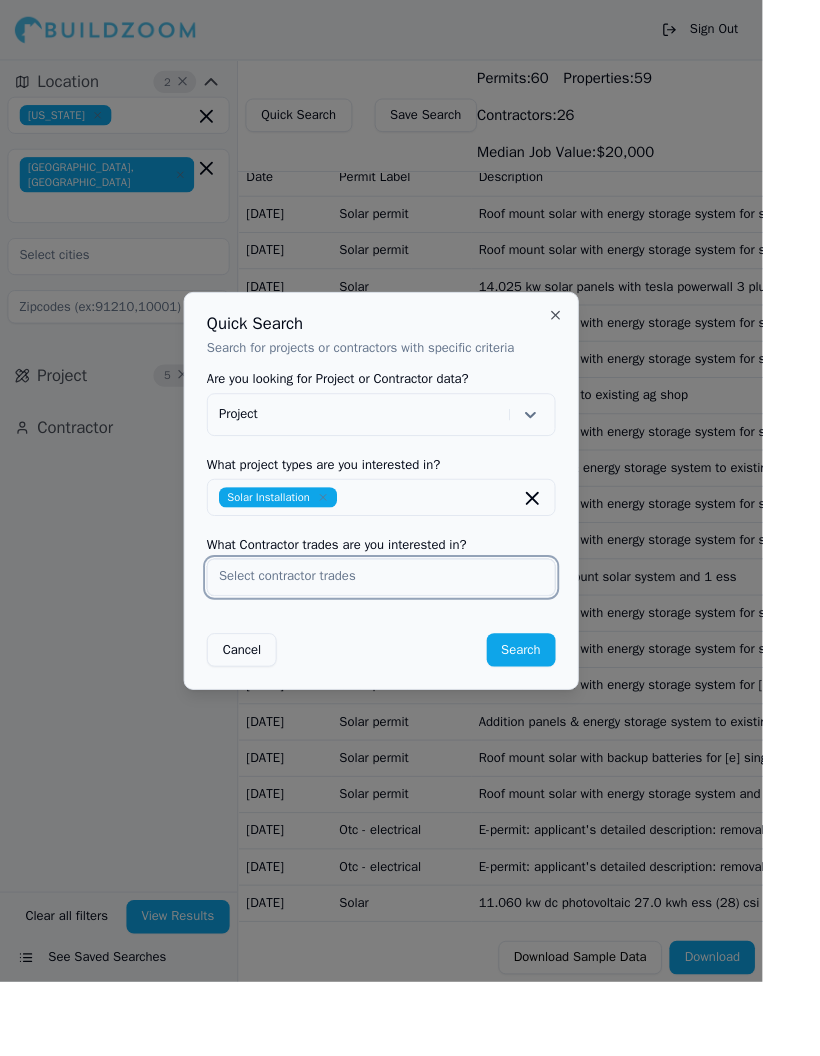 click at bounding box center [410, 620] 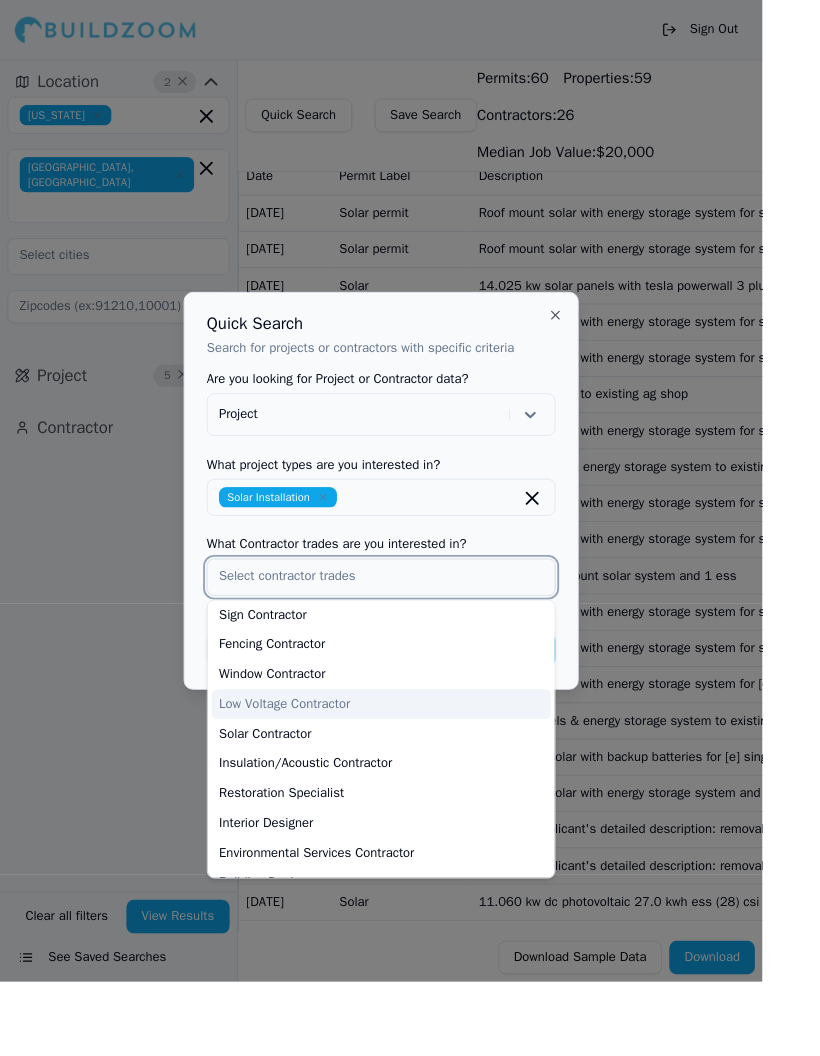 scroll, scrollTop: 705, scrollLeft: 0, axis: vertical 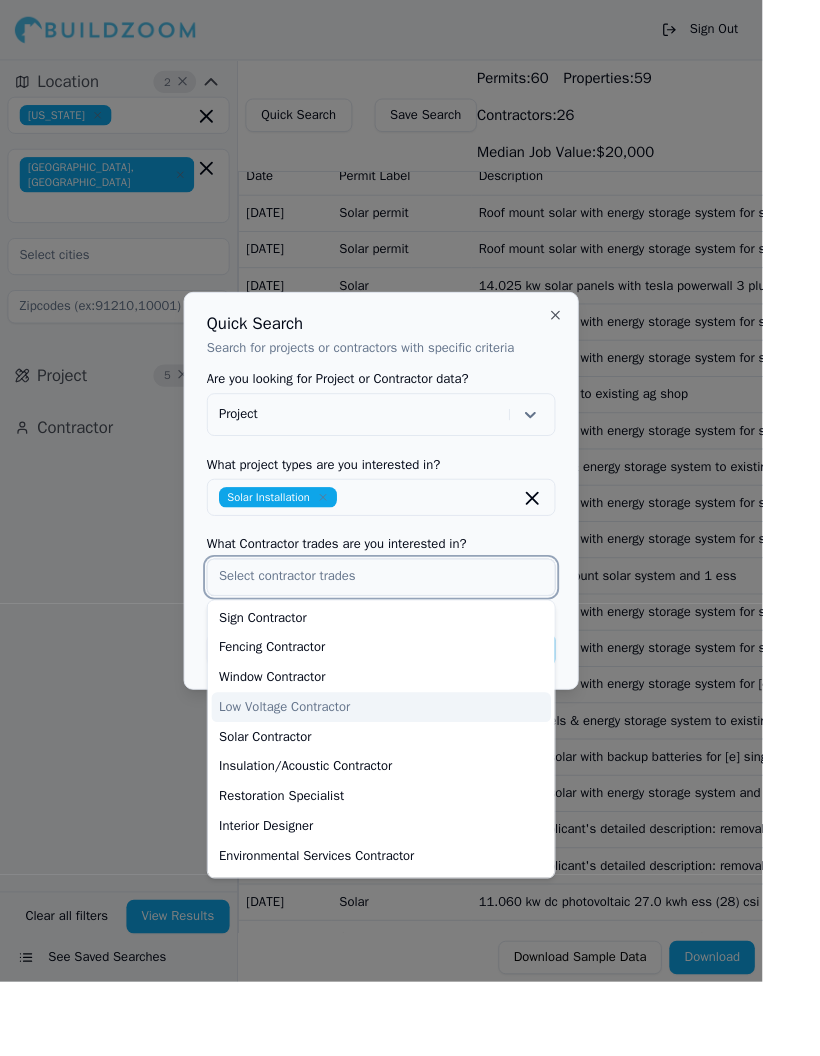 click on "Solar Contractor" at bounding box center [410, 793] 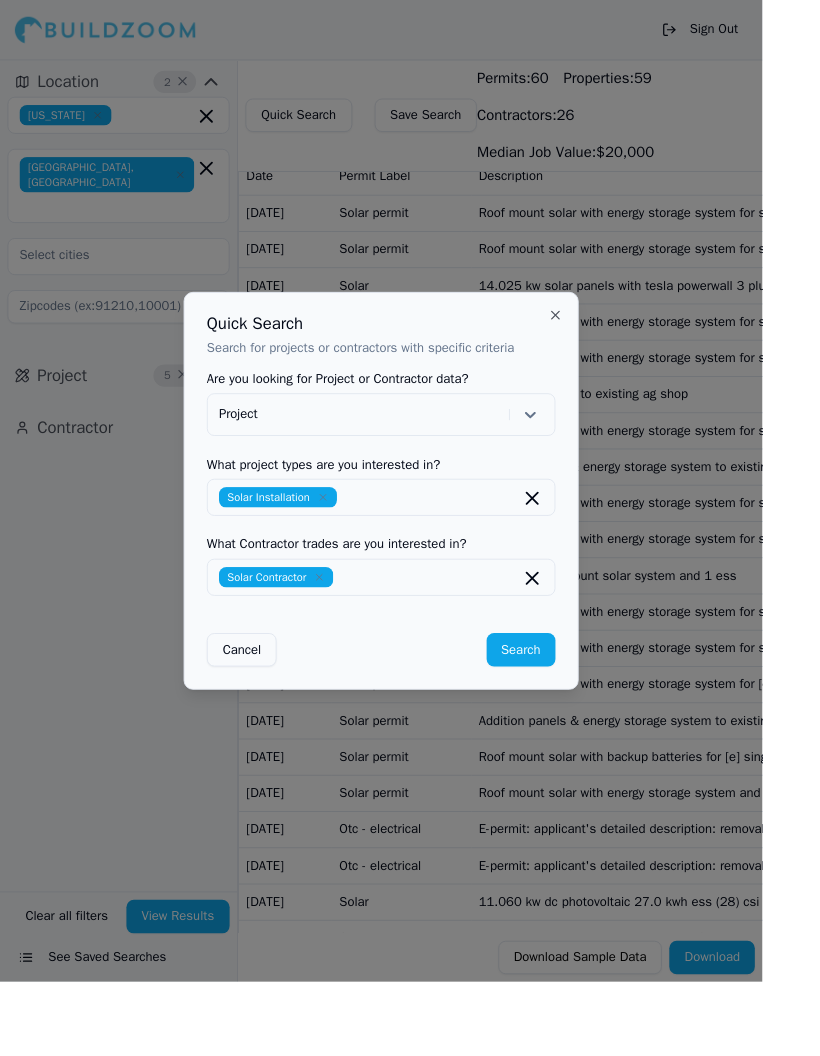 click at bounding box center [410, 528] 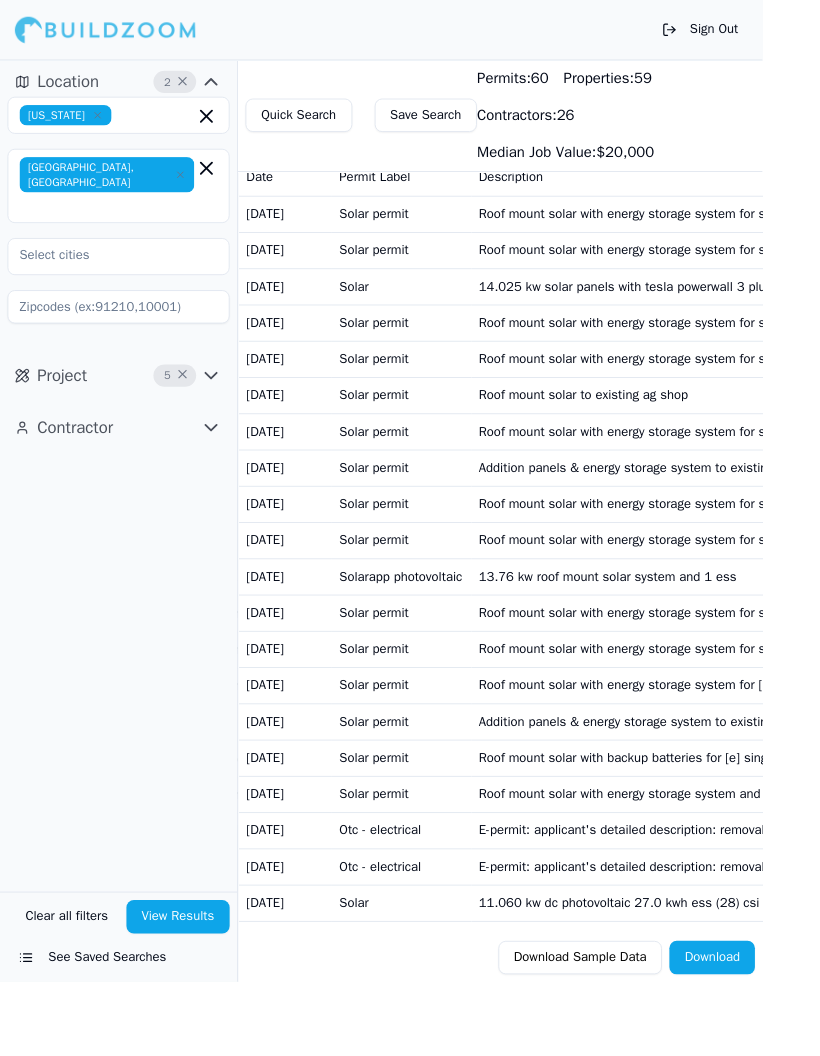 click on "Roof mount solar with energy storage system for [e] single family residence sa20250703-1432-270-7-a" at bounding box center (732, 736) 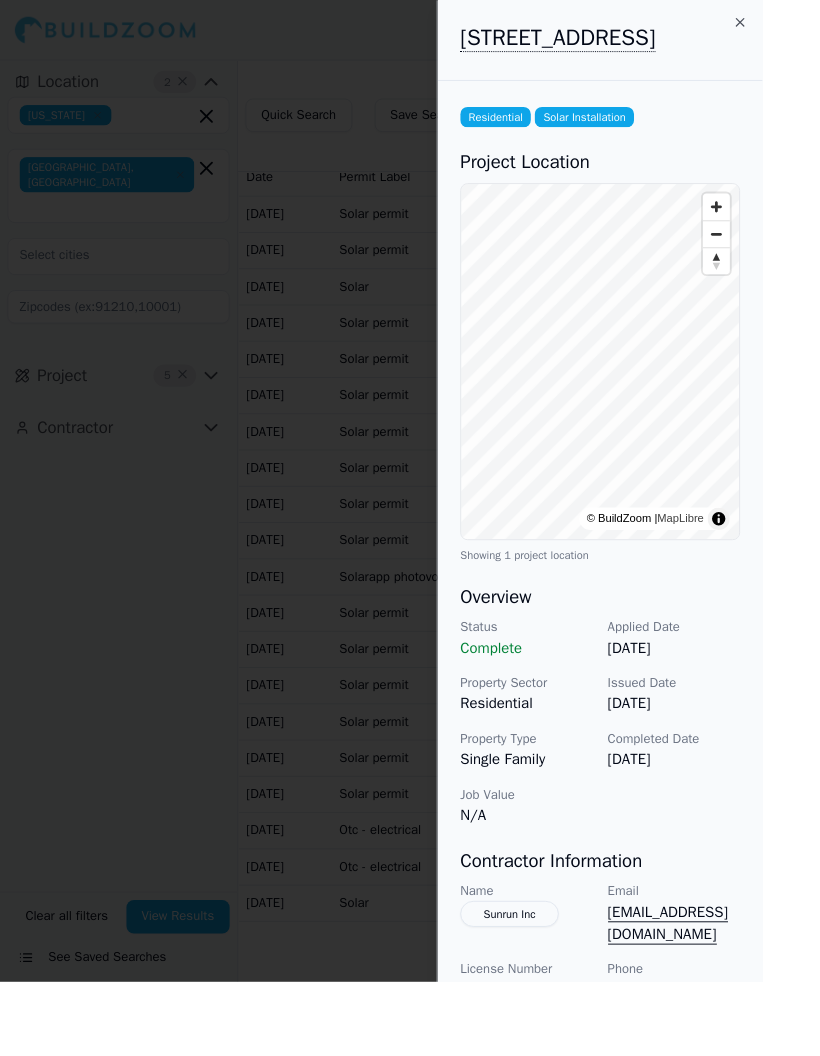 click at bounding box center [410, 528] 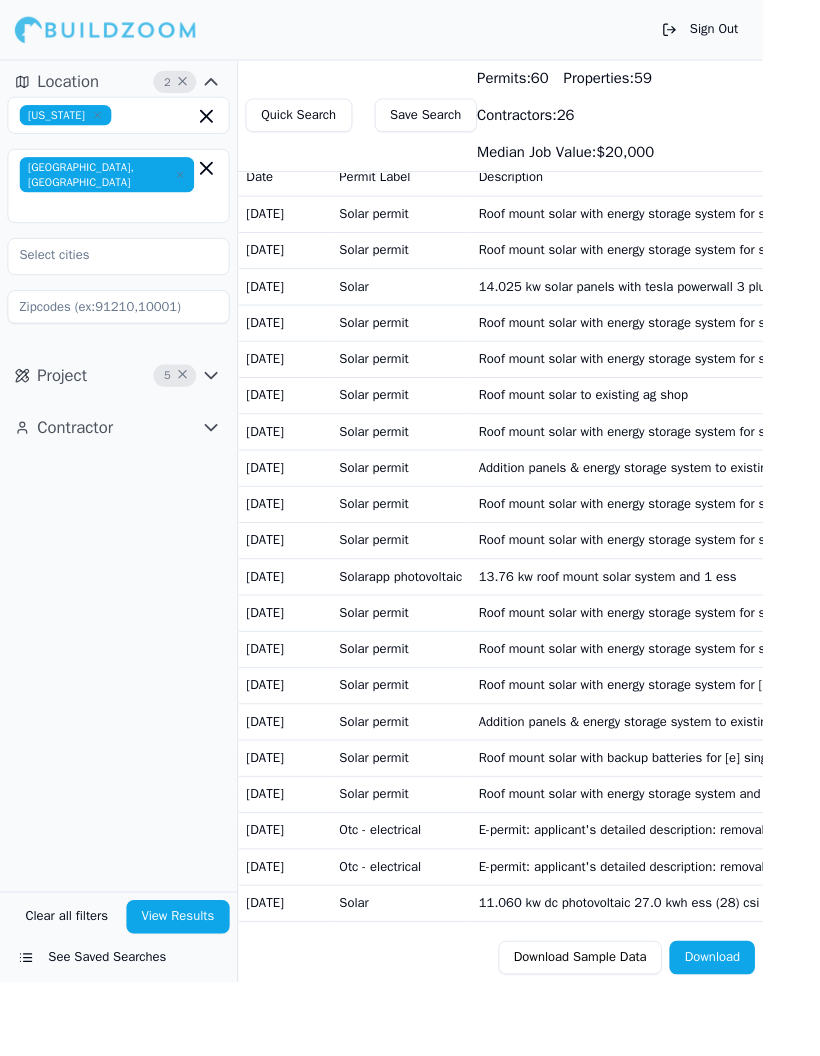 click on "Quick Search" at bounding box center (321, 124) 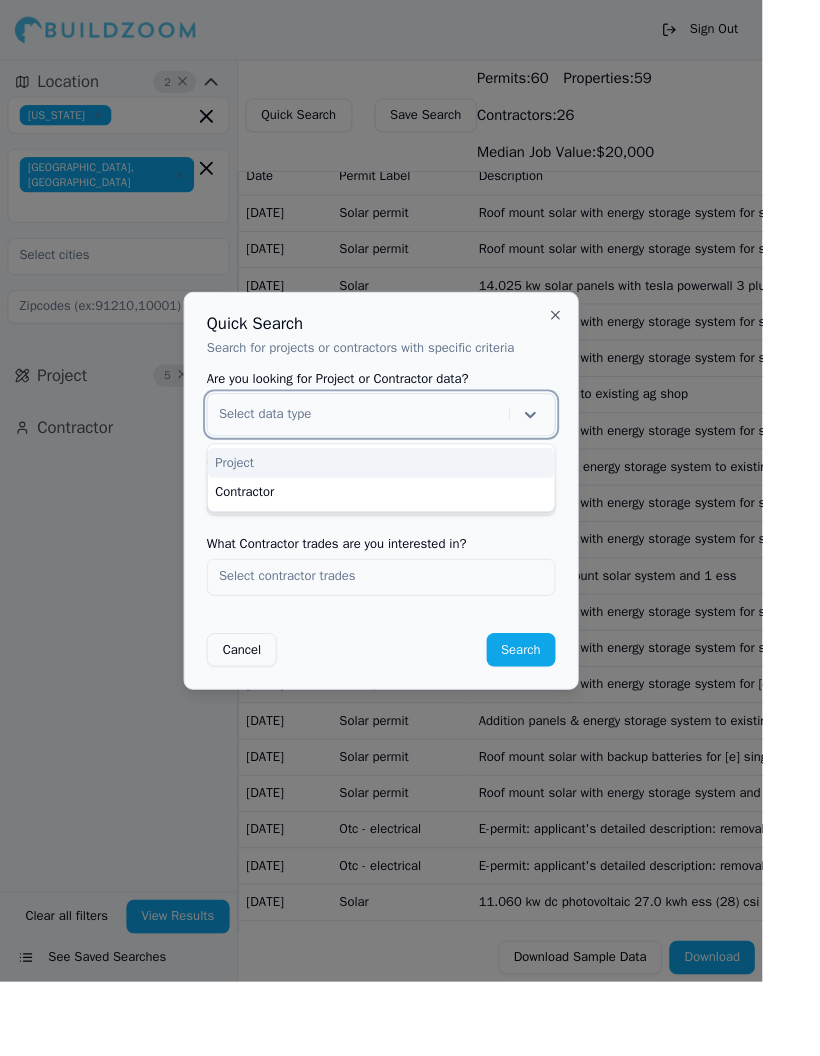 click on "Project" at bounding box center [410, 498] 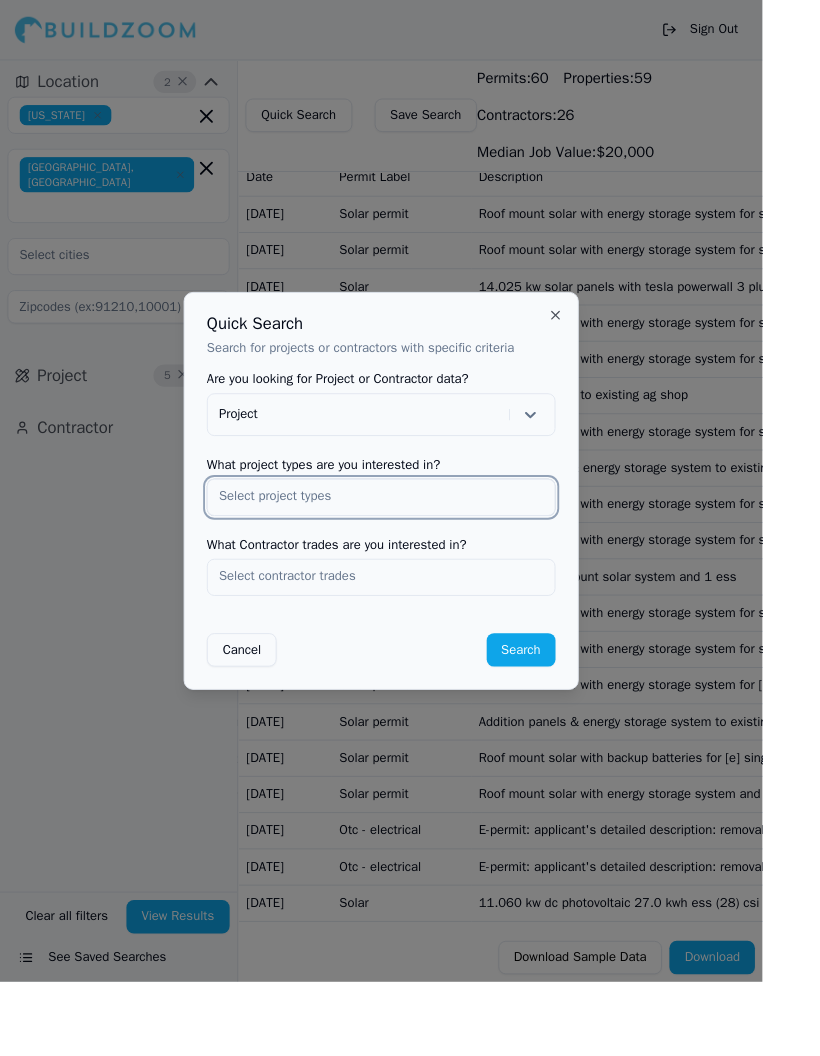 click at bounding box center [410, 534] 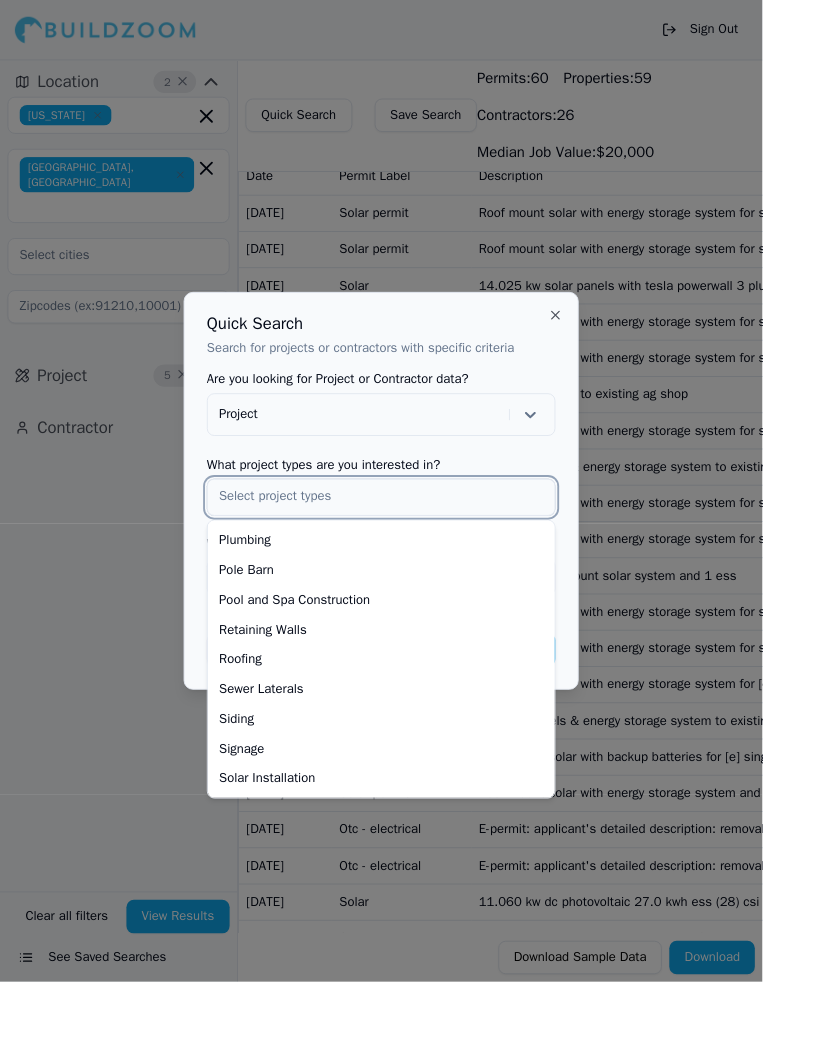 click on "Solar Installation" at bounding box center [410, 838] 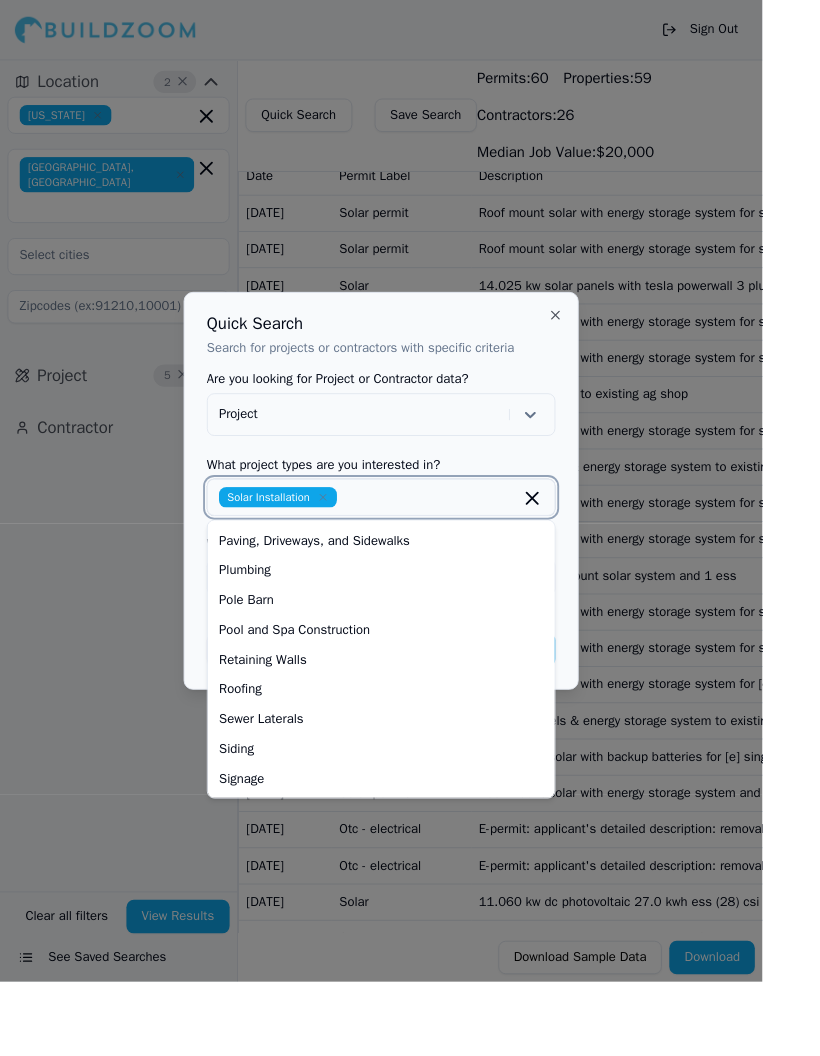 scroll, scrollTop: 702, scrollLeft: 0, axis: vertical 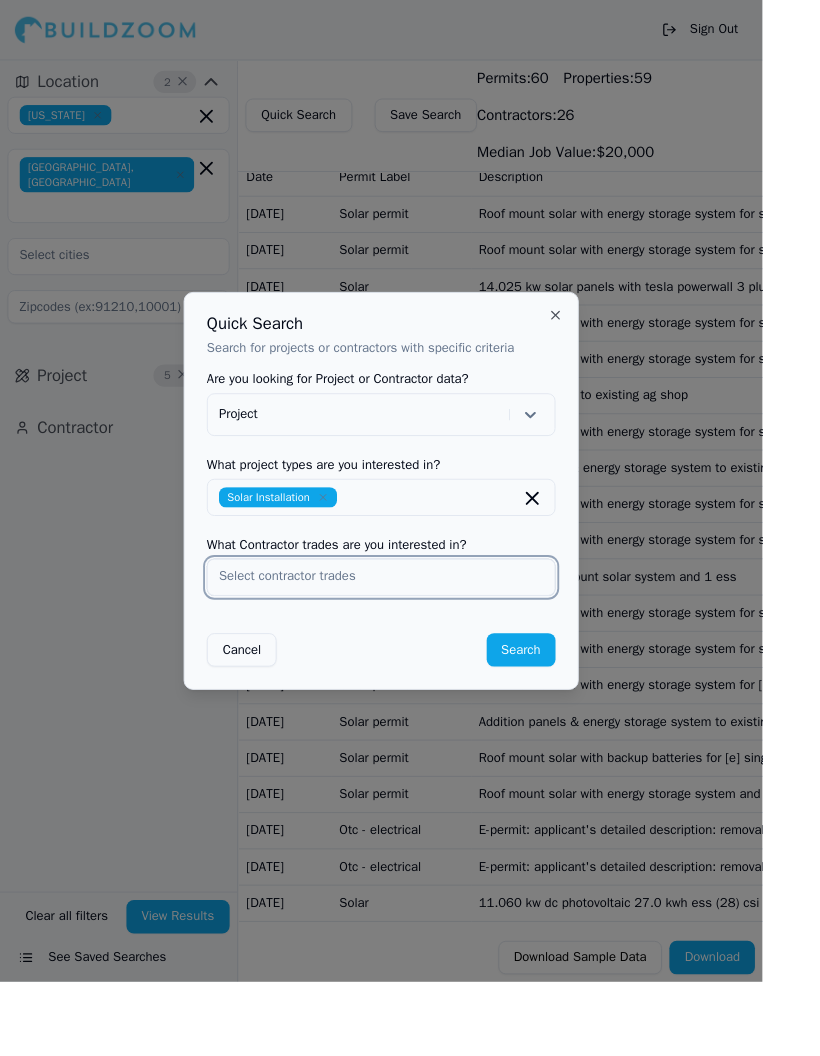 click at bounding box center [410, 620] 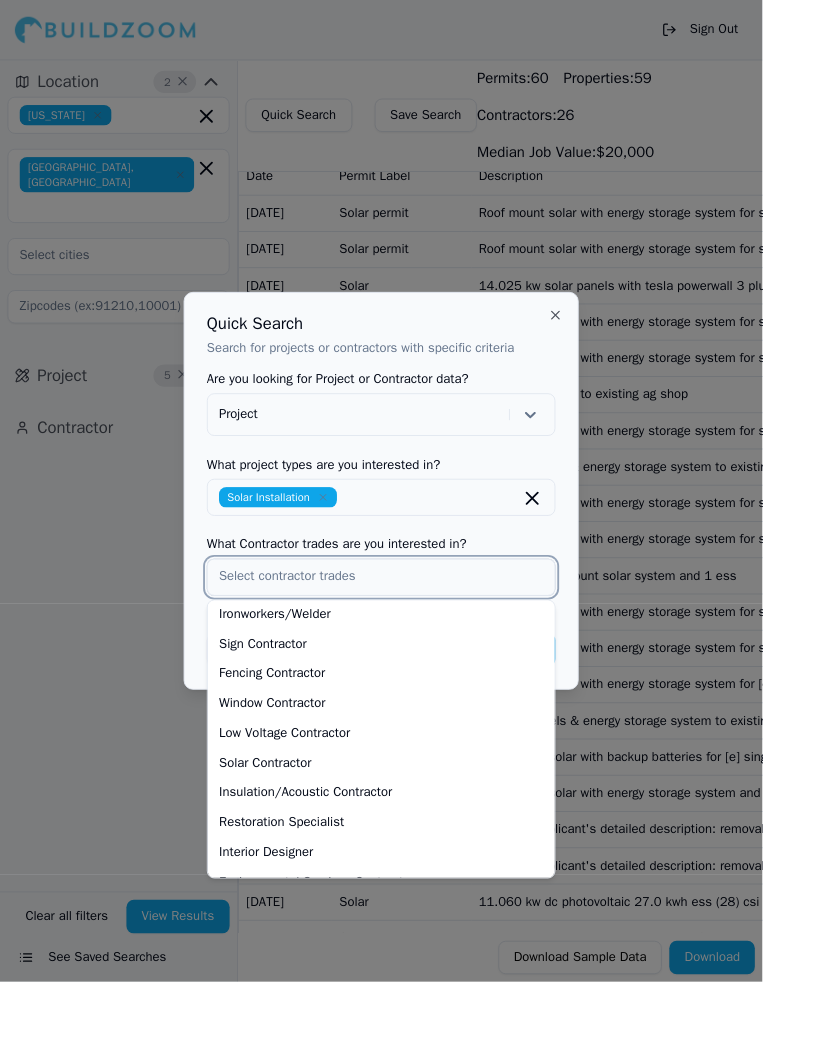 scroll, scrollTop: 680, scrollLeft: 0, axis: vertical 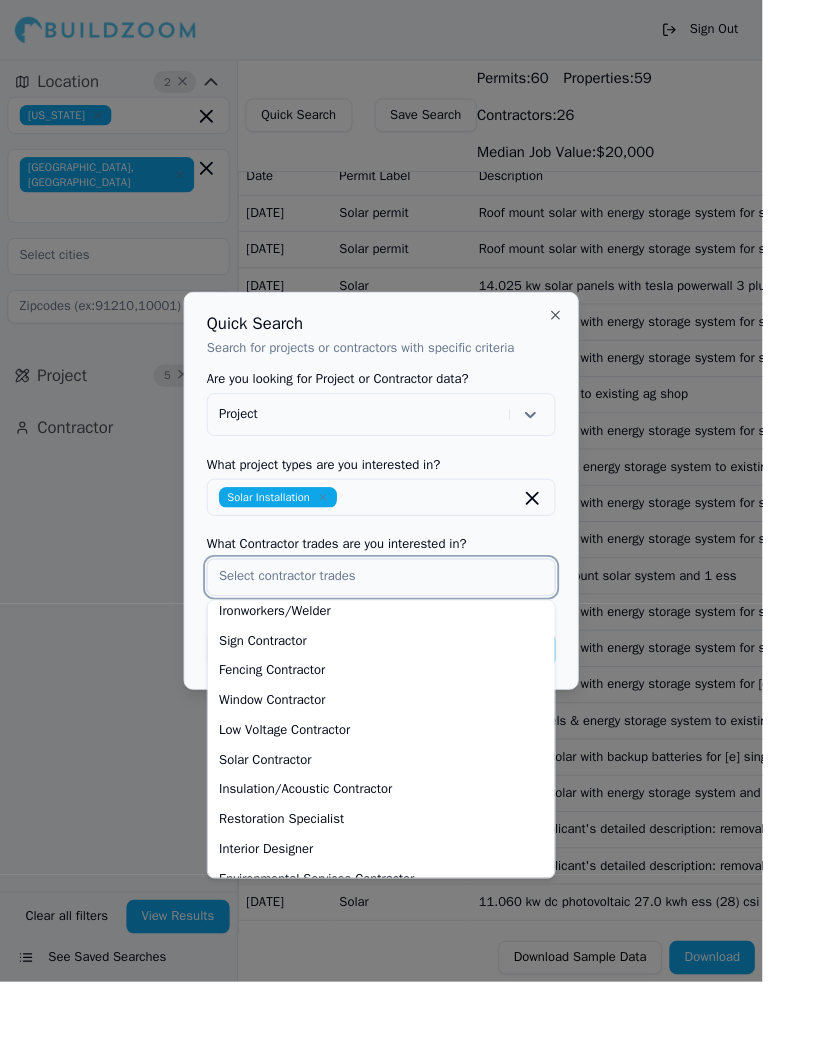 click on "Solar Contractor" at bounding box center (410, 818) 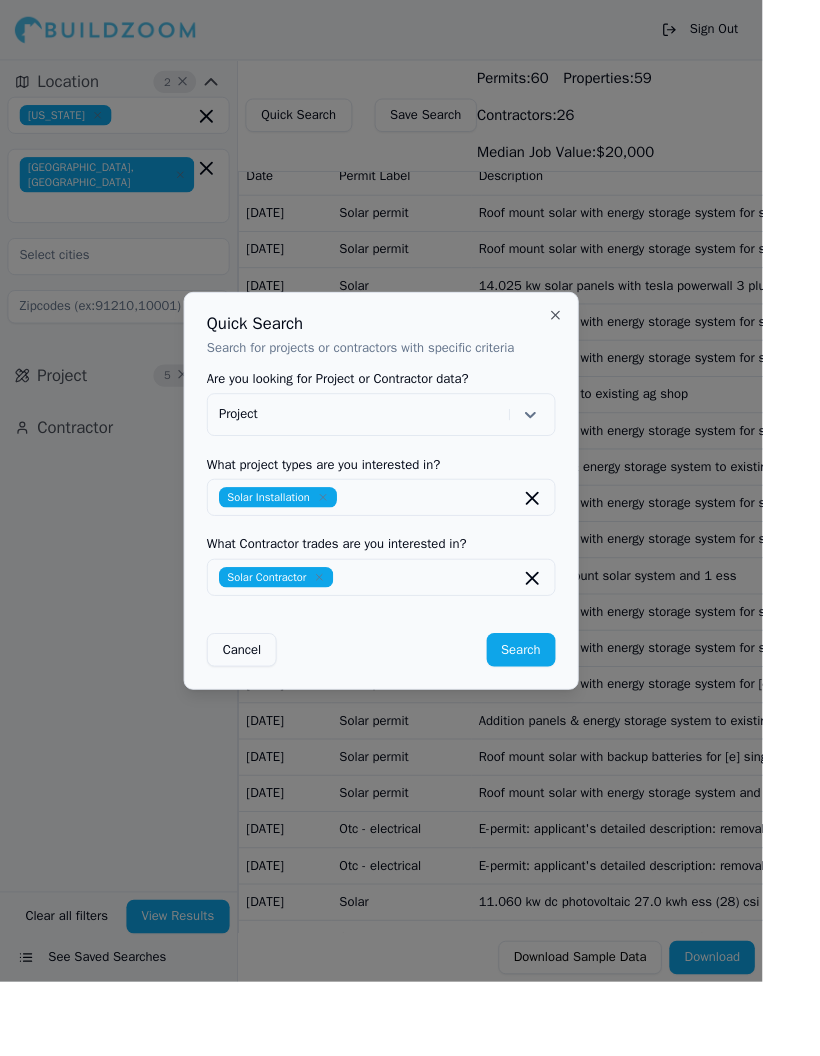 click at bounding box center [410, 528] 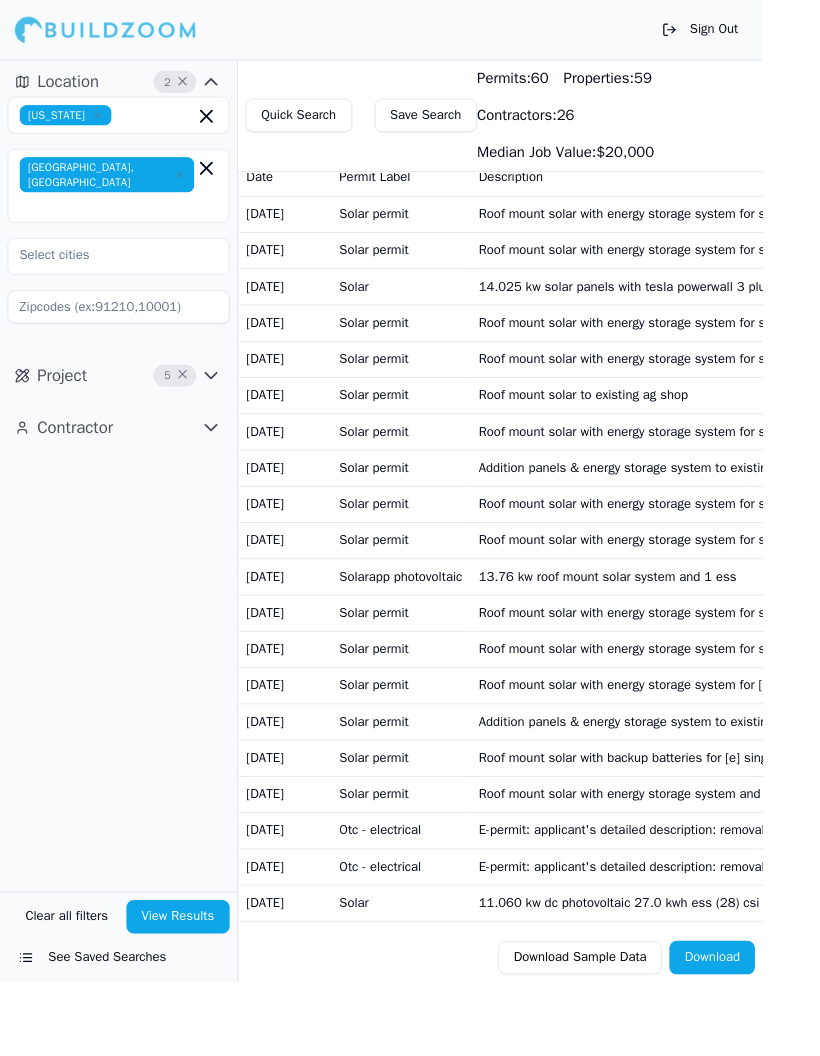click on "Quick Search" at bounding box center [321, 124] 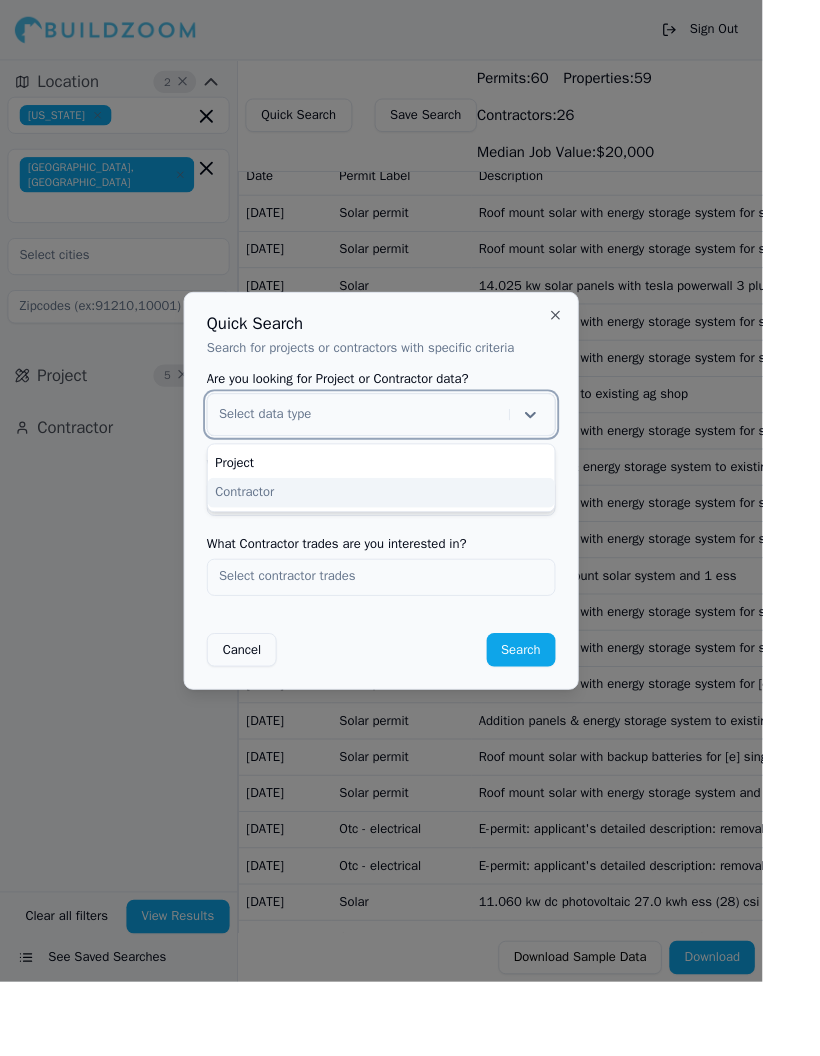 click on "Contractor" at bounding box center [410, 530] 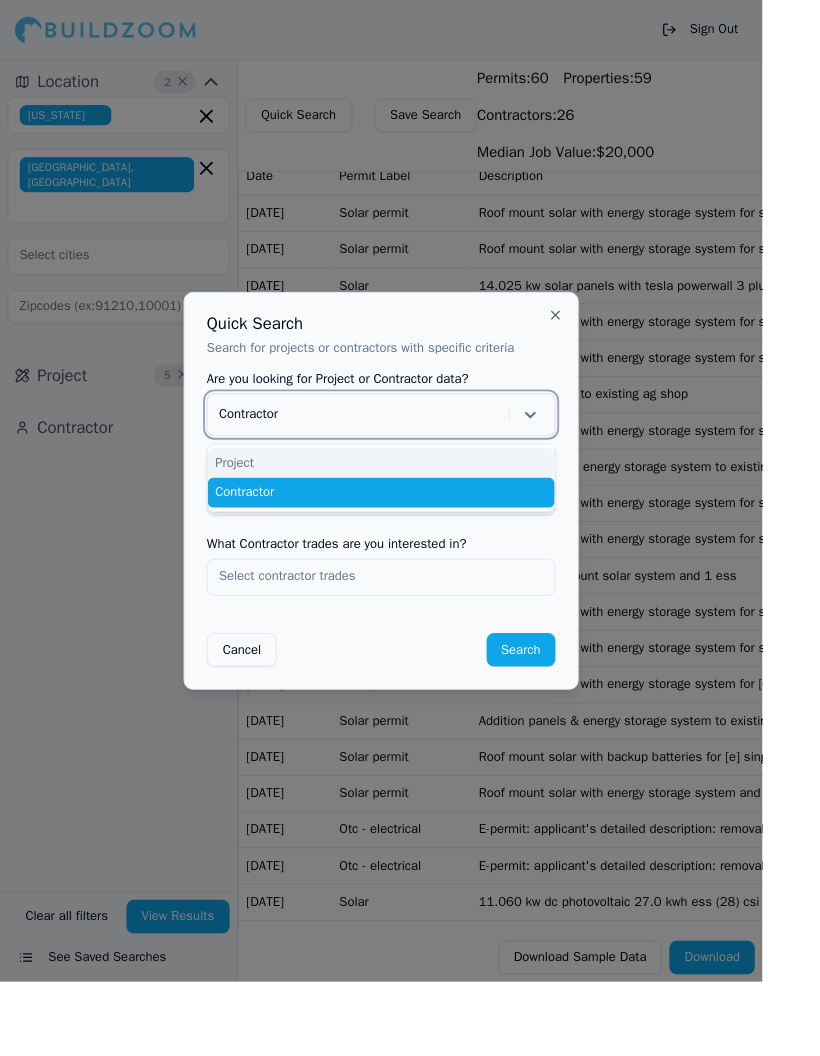click on "Project" at bounding box center (410, 498) 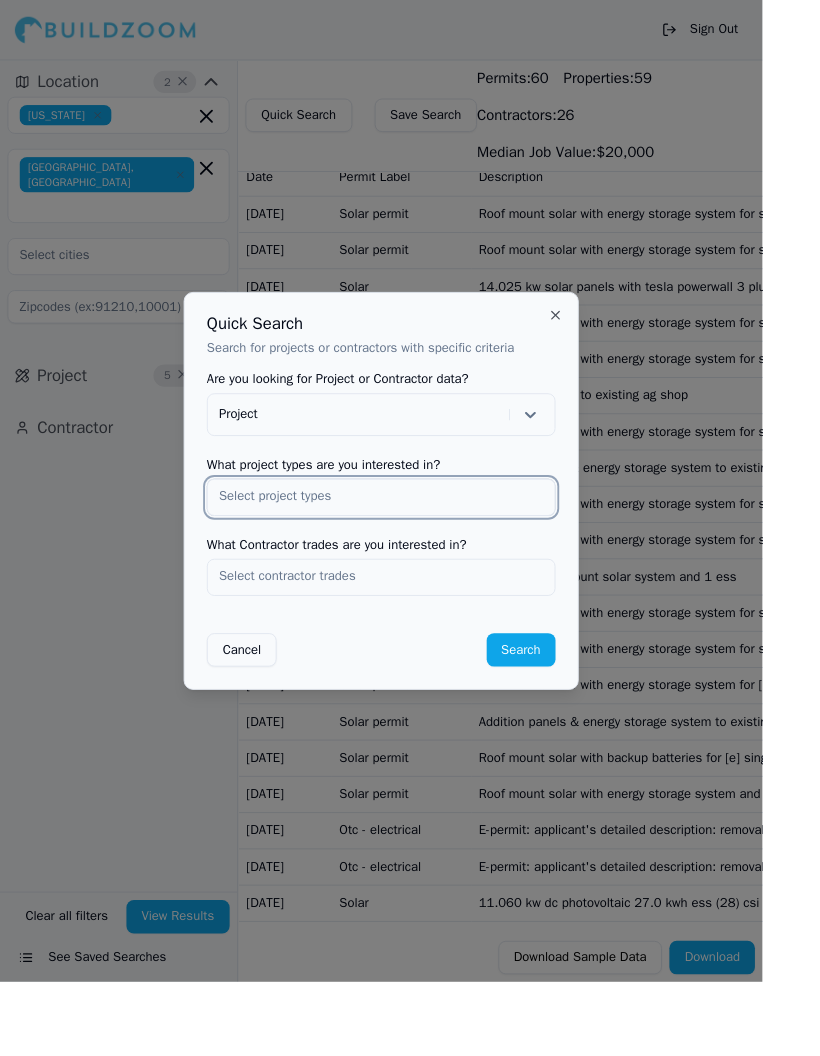 click at bounding box center [410, 534] 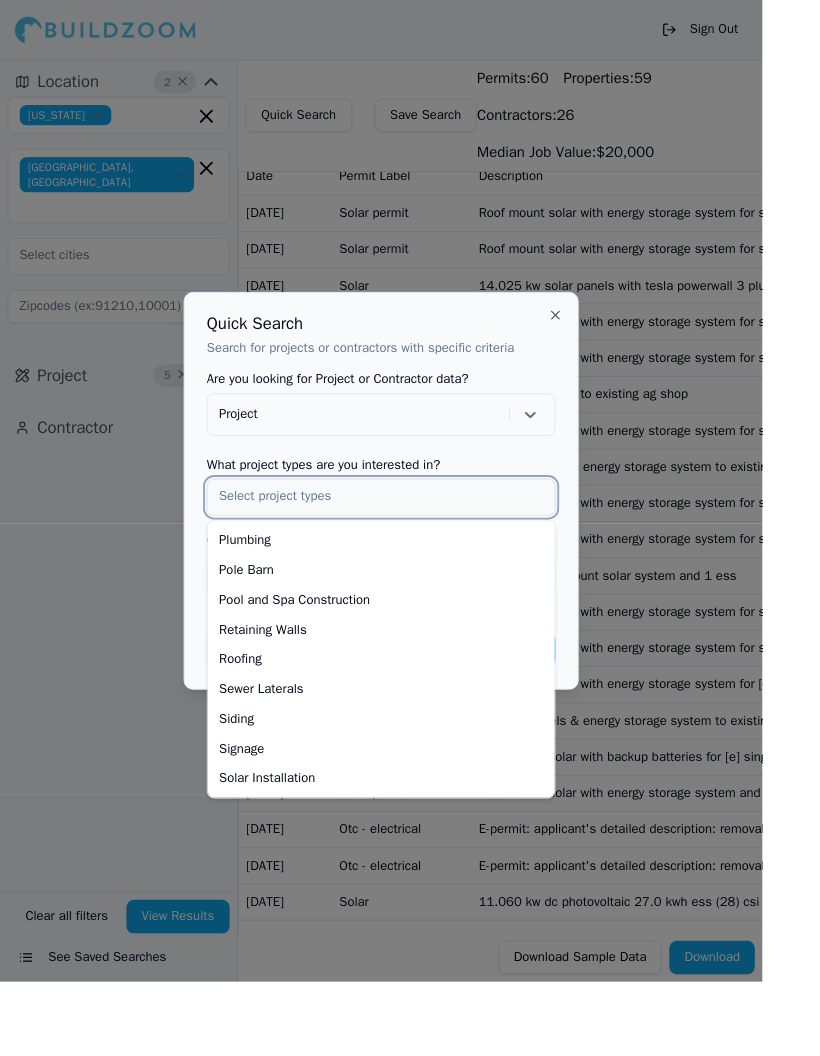 scroll, scrollTop: 734, scrollLeft: 0, axis: vertical 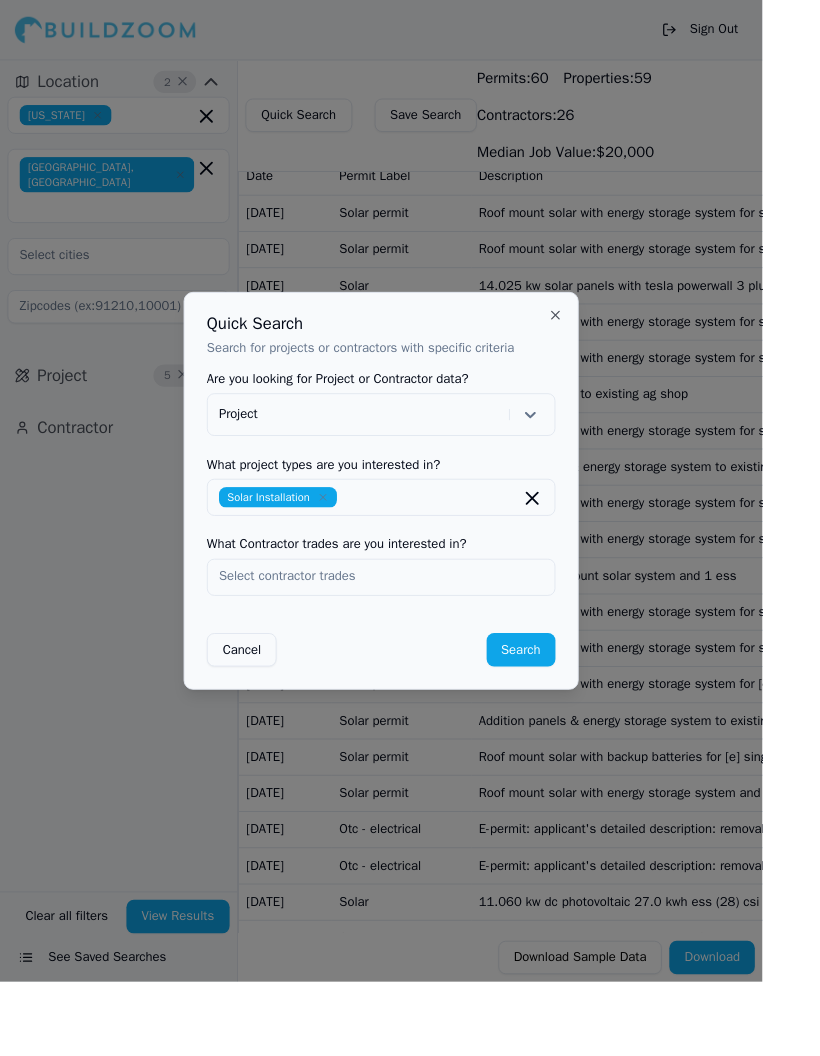 click at bounding box center (410, 528) 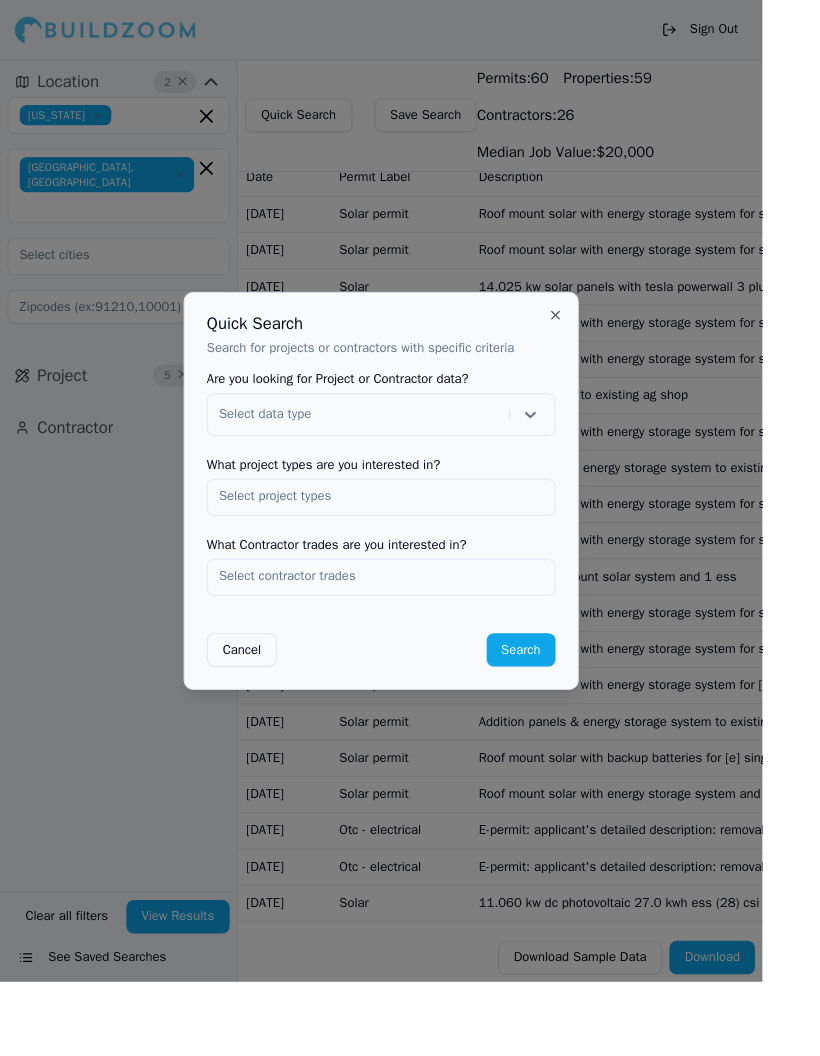 click on "Solar permit" at bounding box center (432, 658) 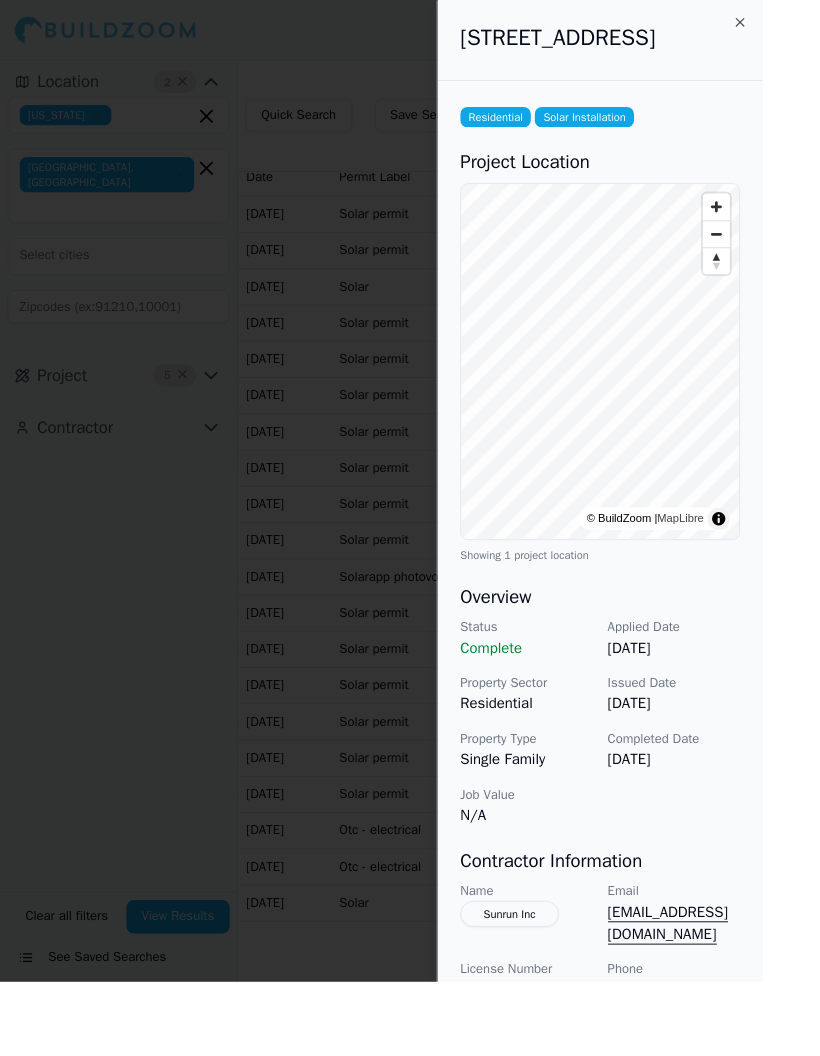 click at bounding box center (410, 528) 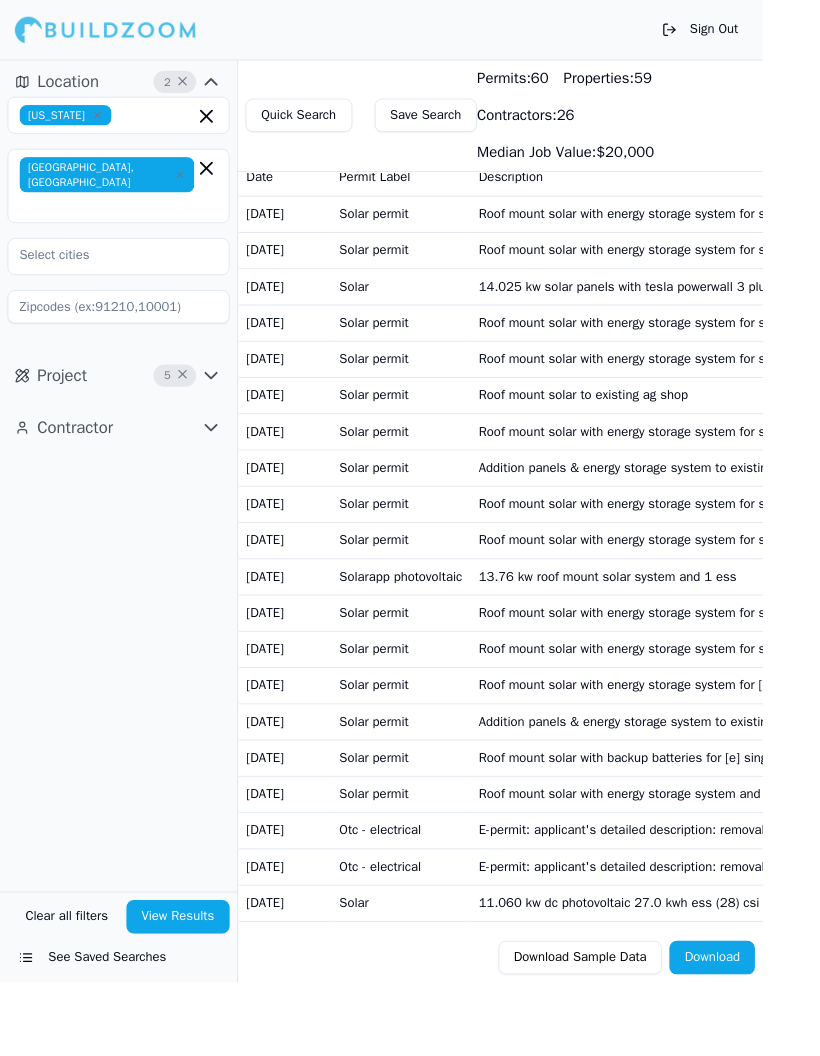 click on "Quick Search" at bounding box center (321, 124) 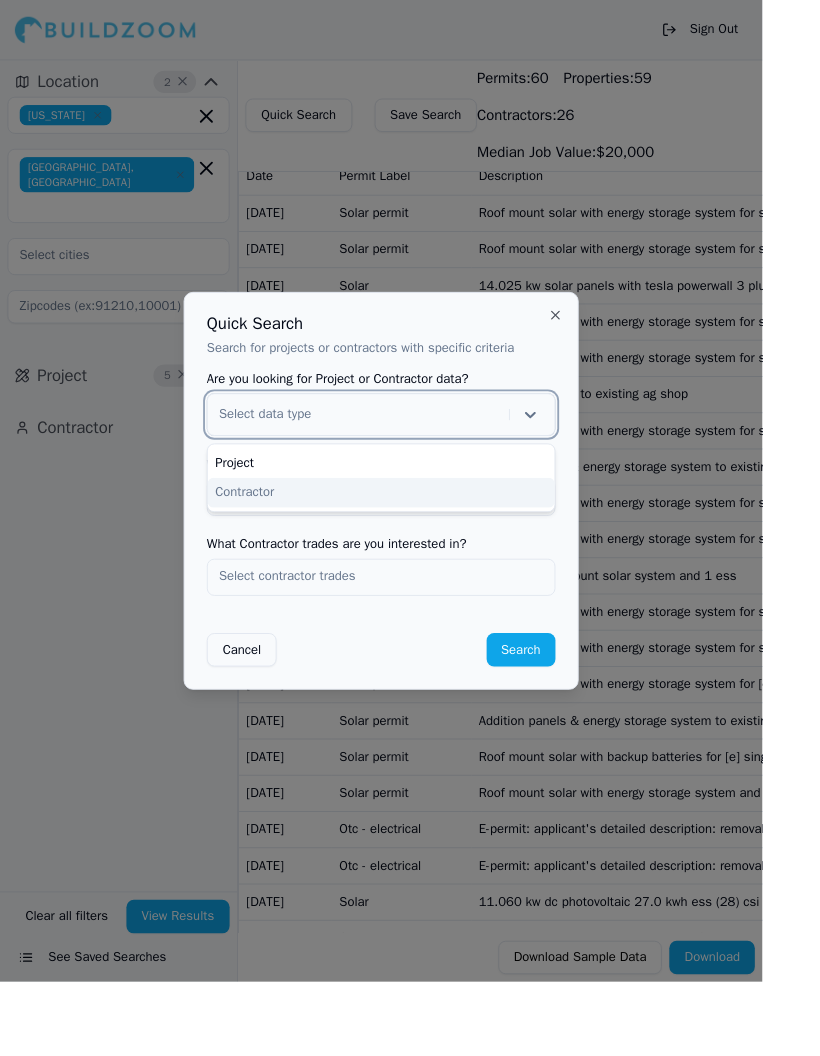 click on "Contractor" at bounding box center (410, 530) 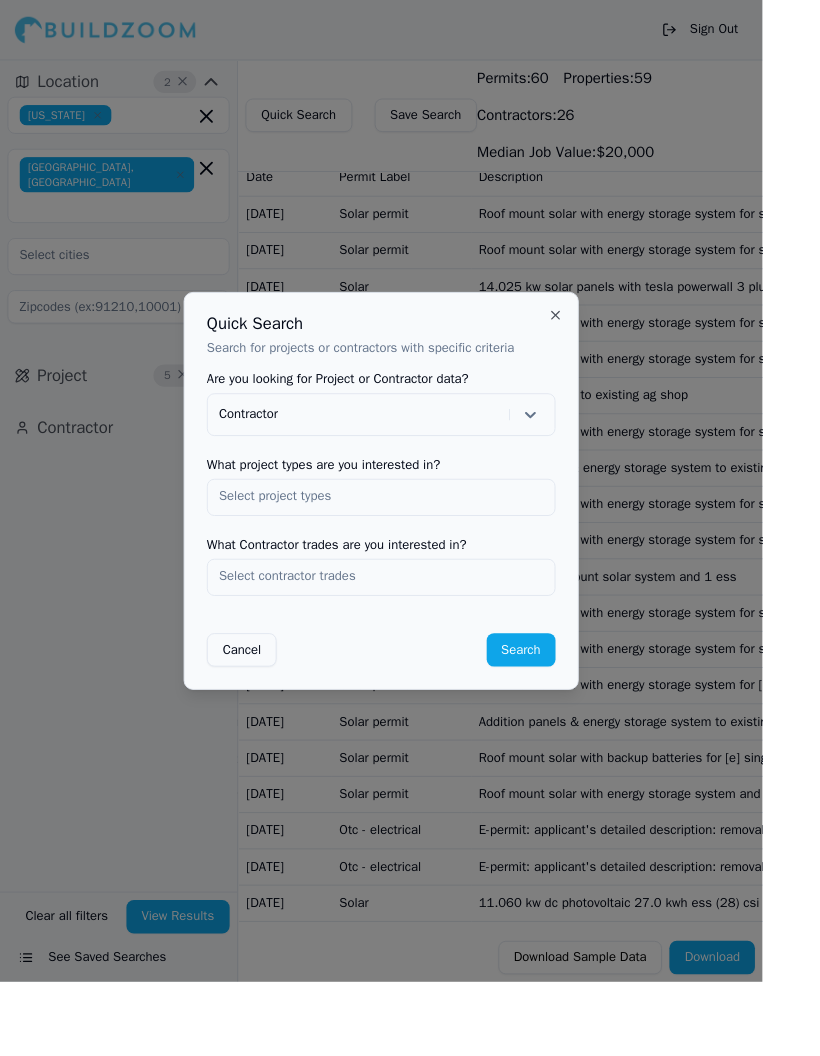 click on "What project types are you interested in?" at bounding box center [410, 500] 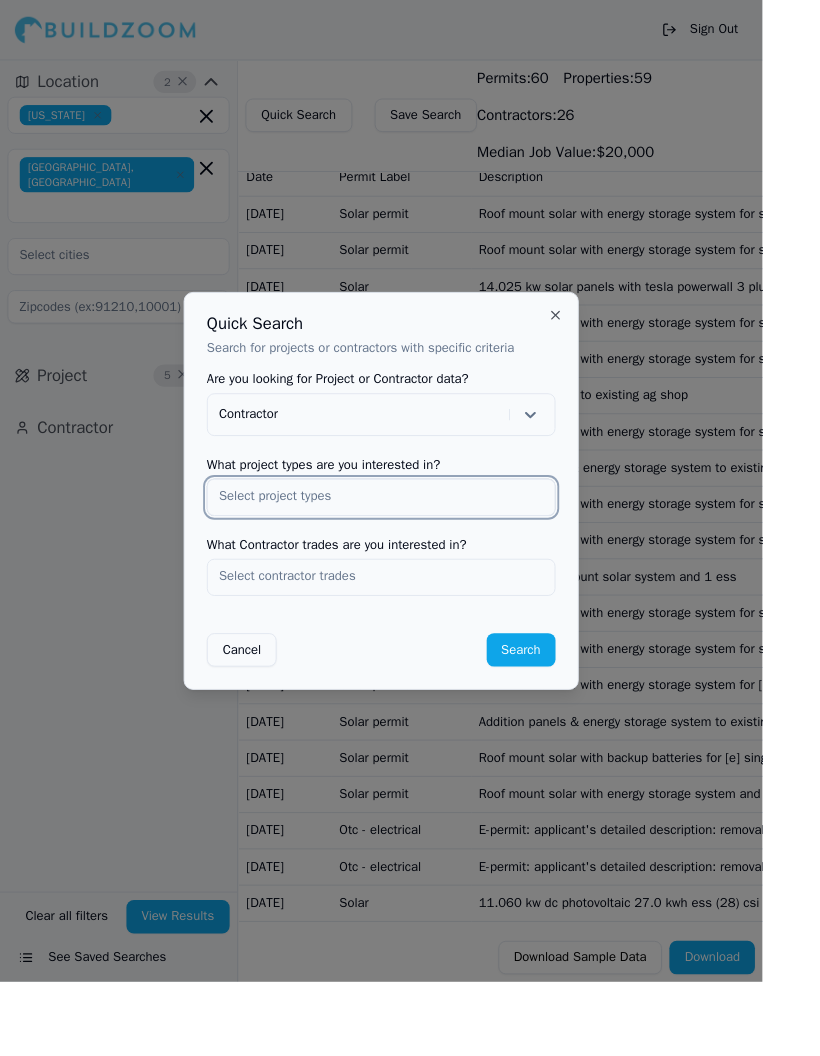 click at bounding box center [410, 534] 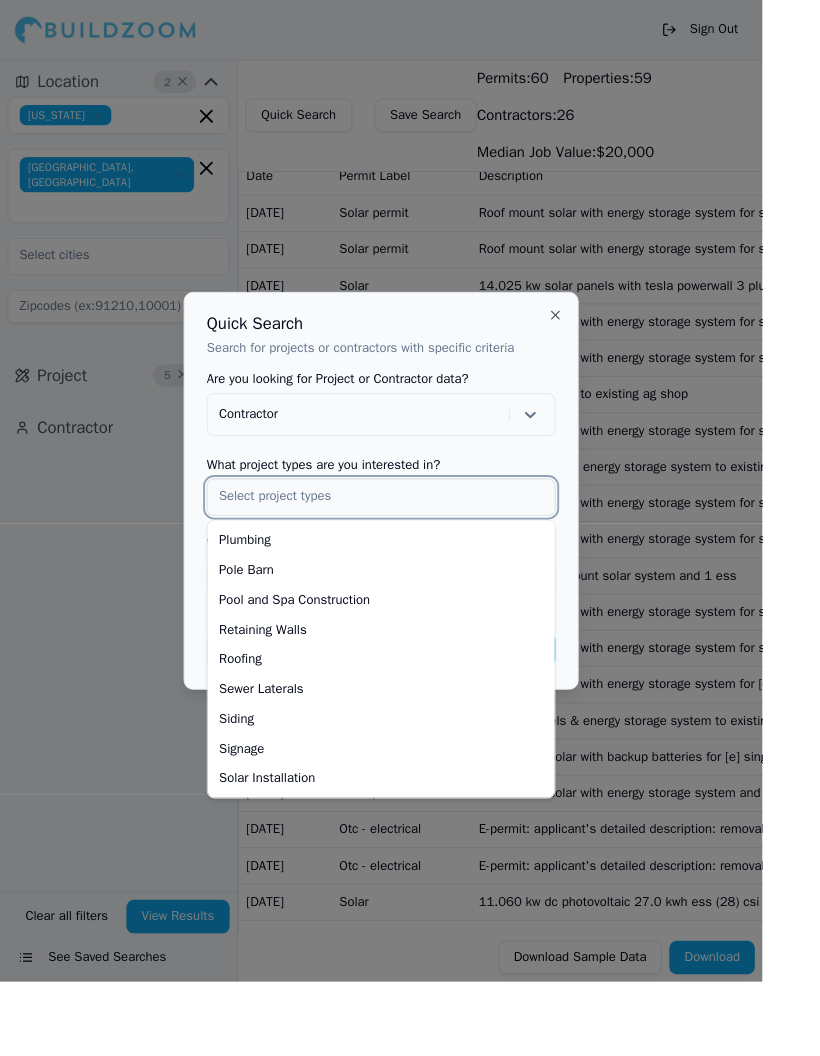 click on "Solar Installation" at bounding box center (410, 838) 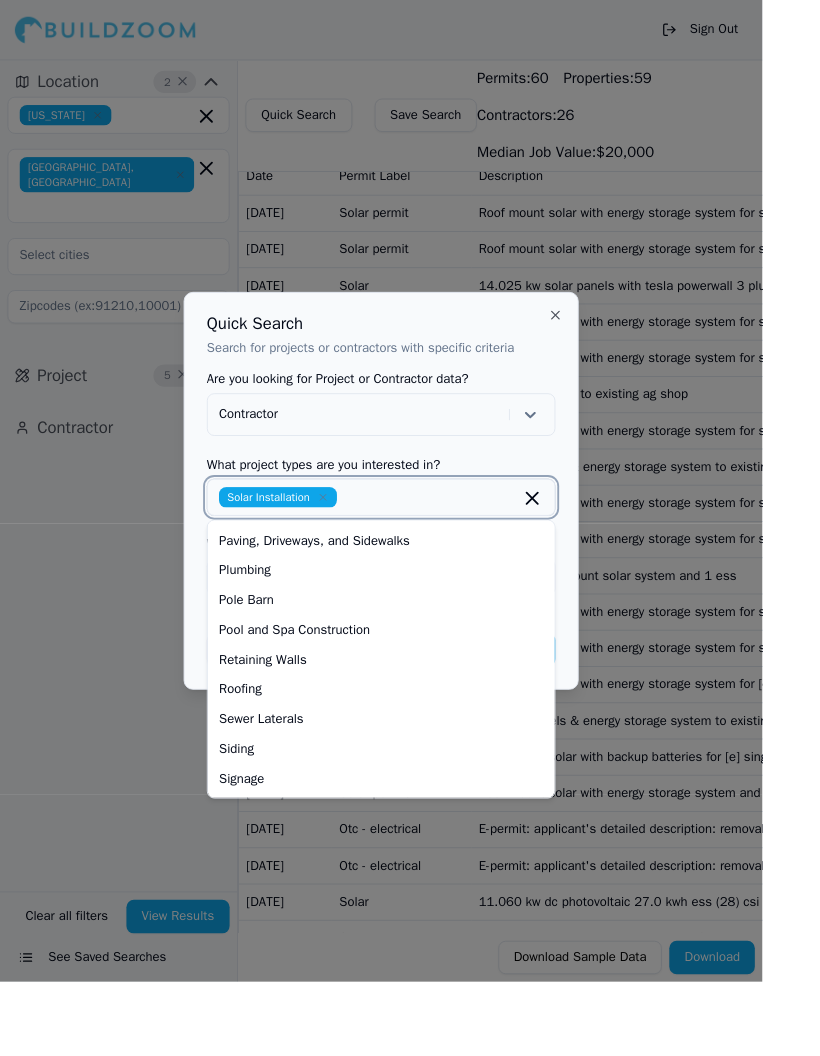 scroll, scrollTop: 702, scrollLeft: 0, axis: vertical 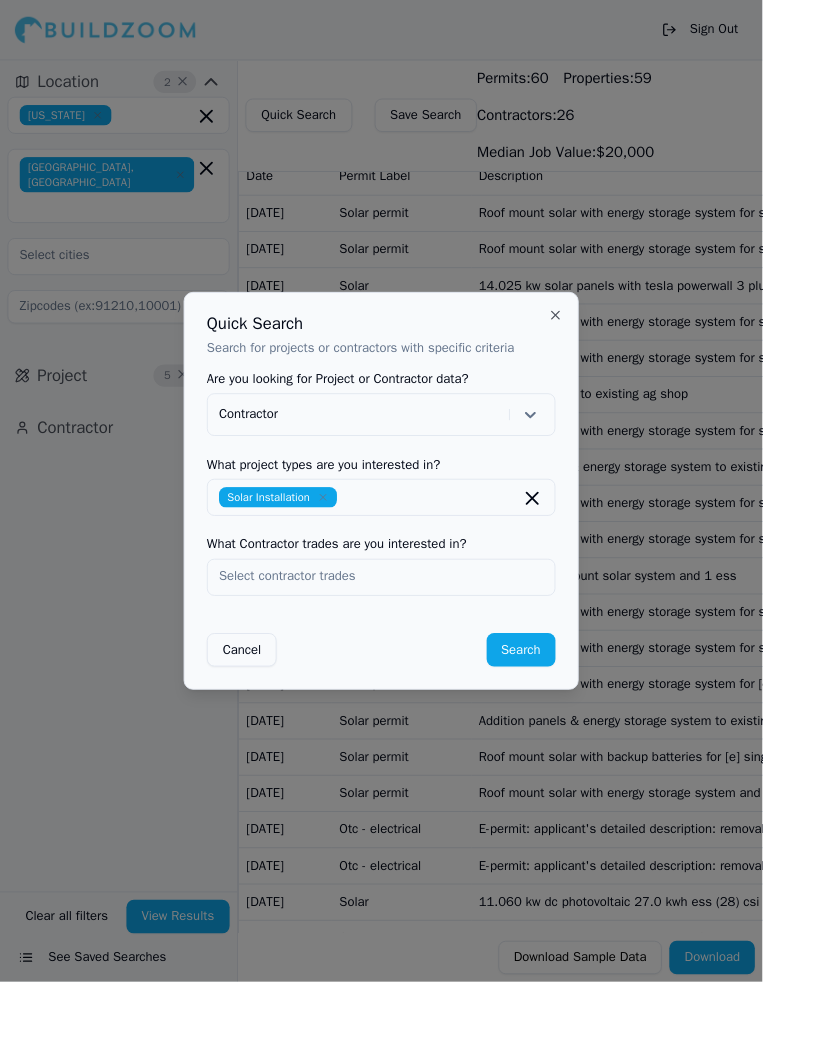 click on "Quick Search" at bounding box center [410, 348] 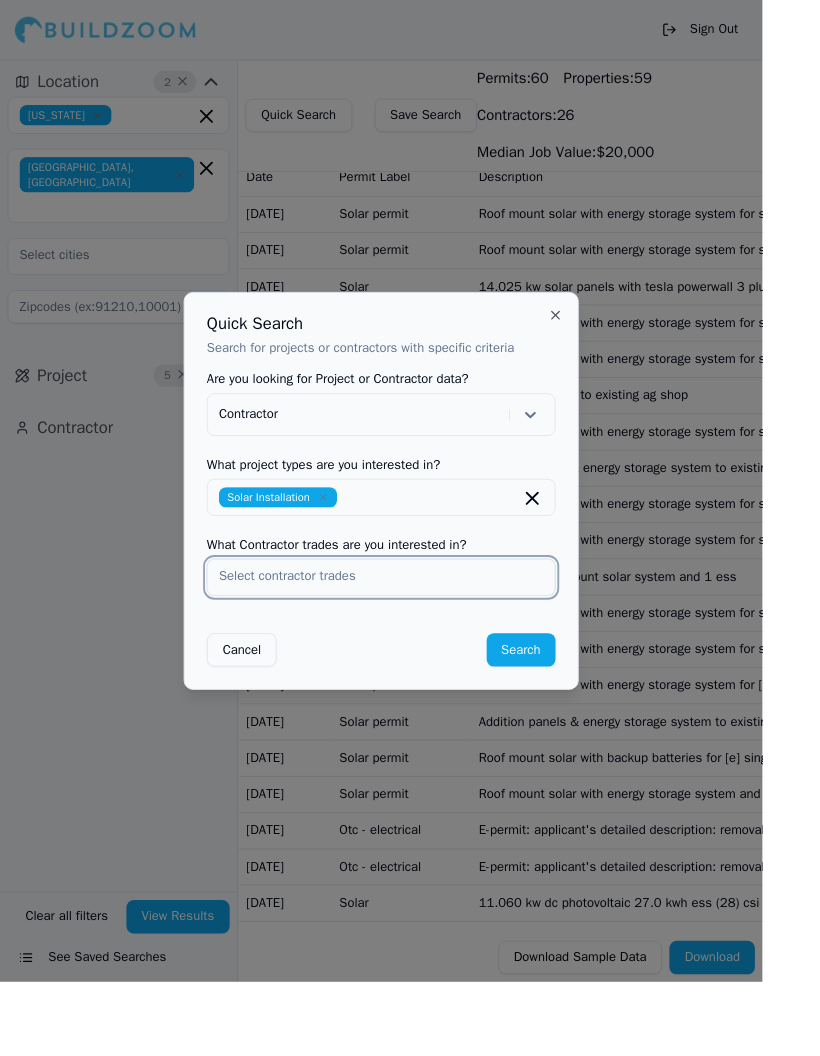 click at bounding box center (410, 620) 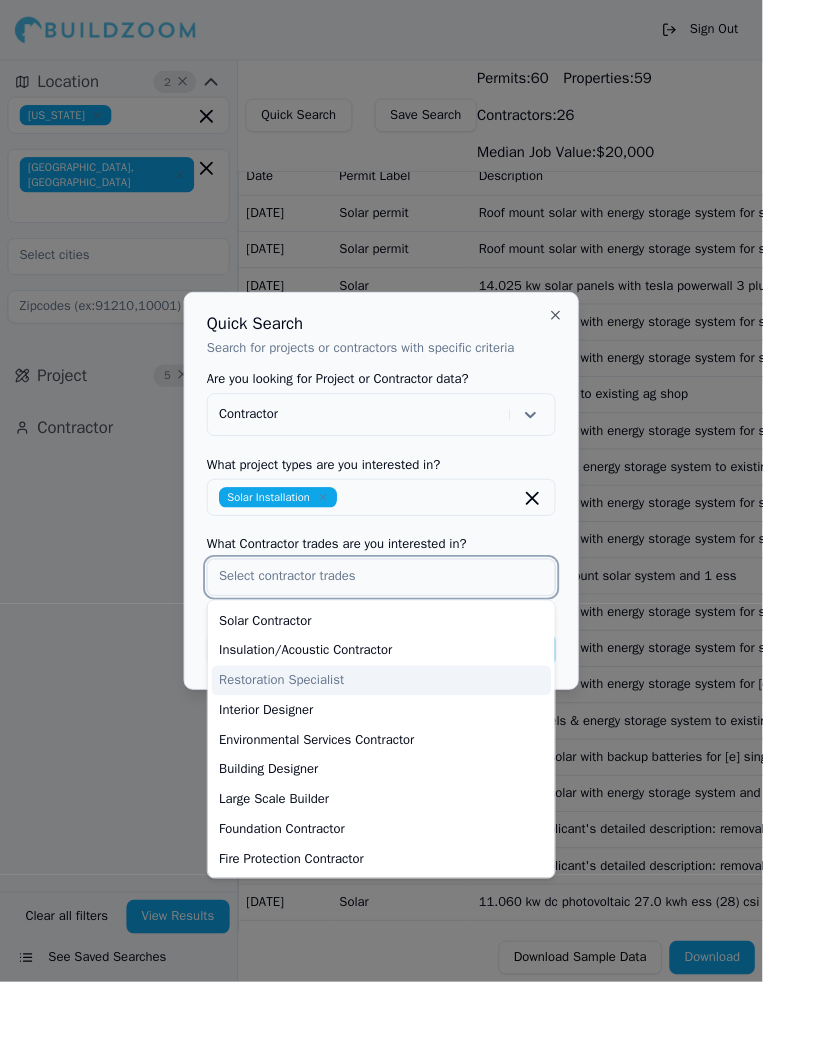 scroll, scrollTop: 796, scrollLeft: 0, axis: vertical 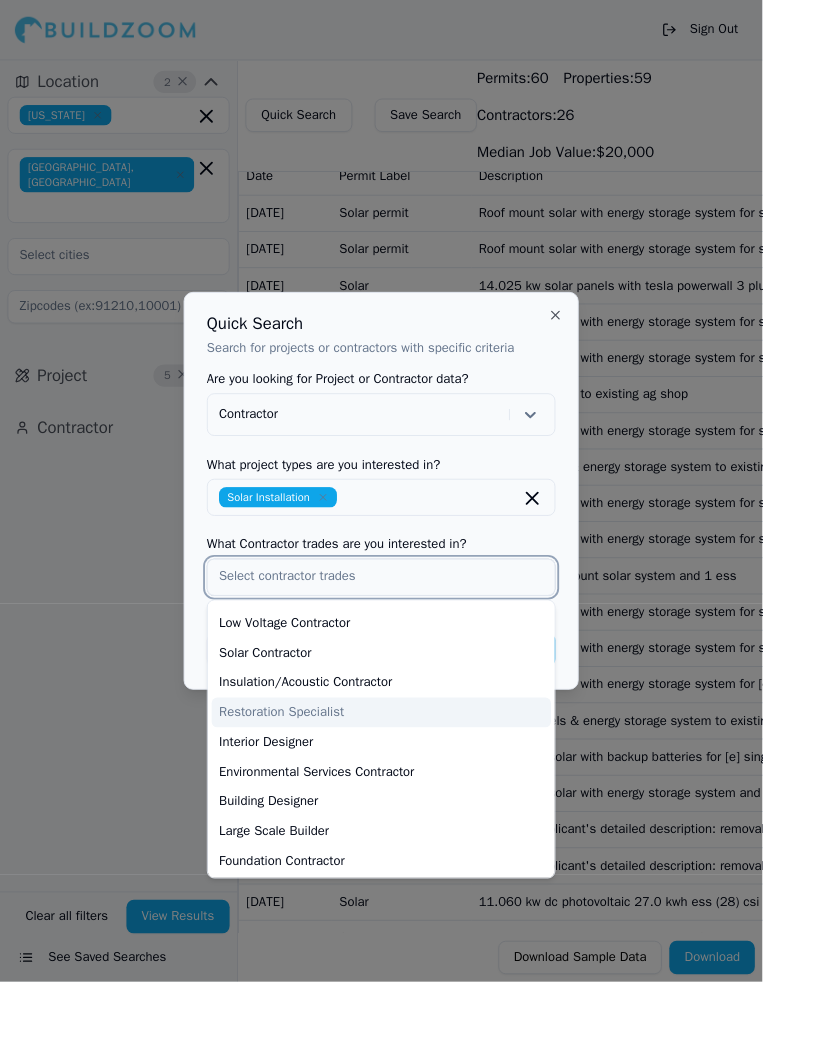 click on "Solar Contractor" at bounding box center [410, 702] 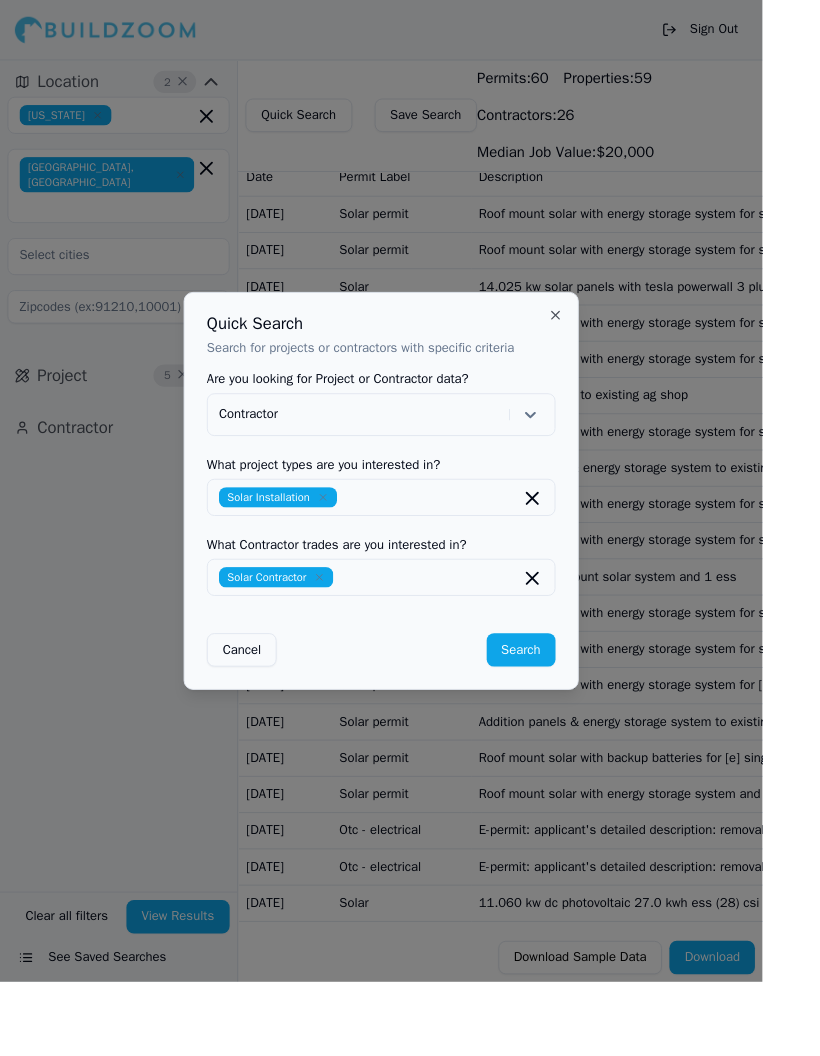 click on "Search" at bounding box center (560, 699) 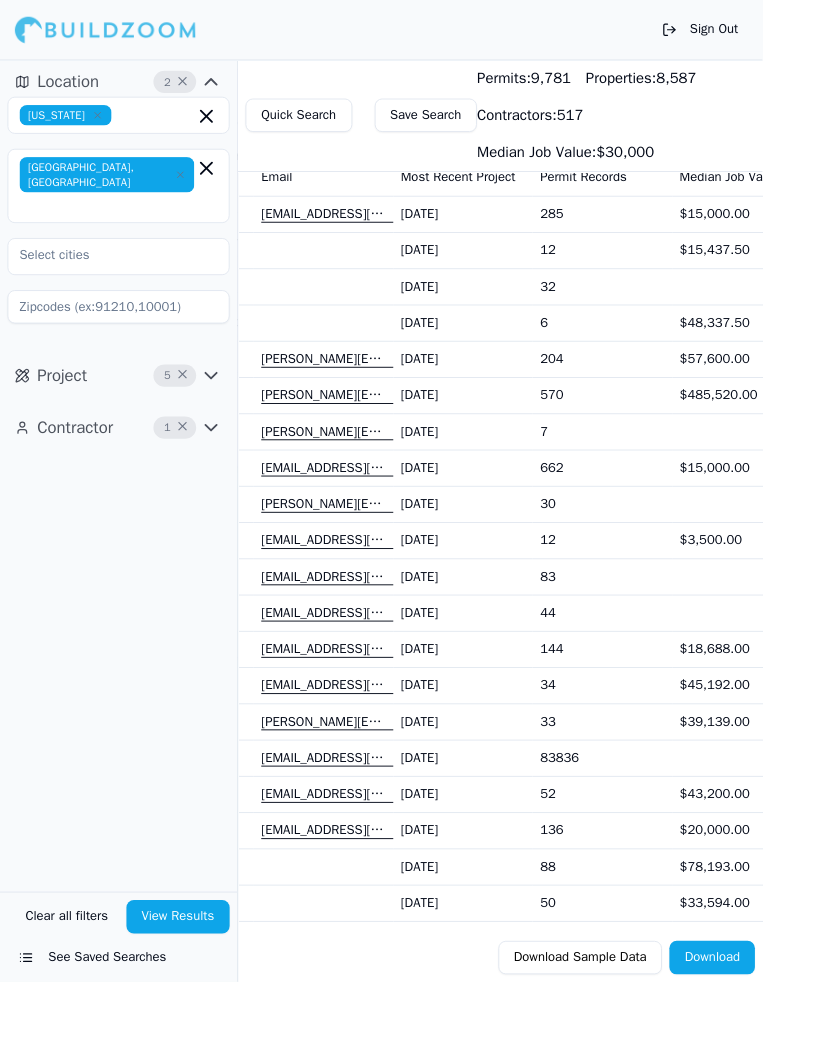 scroll, scrollTop: 0, scrollLeft: 1104, axis: horizontal 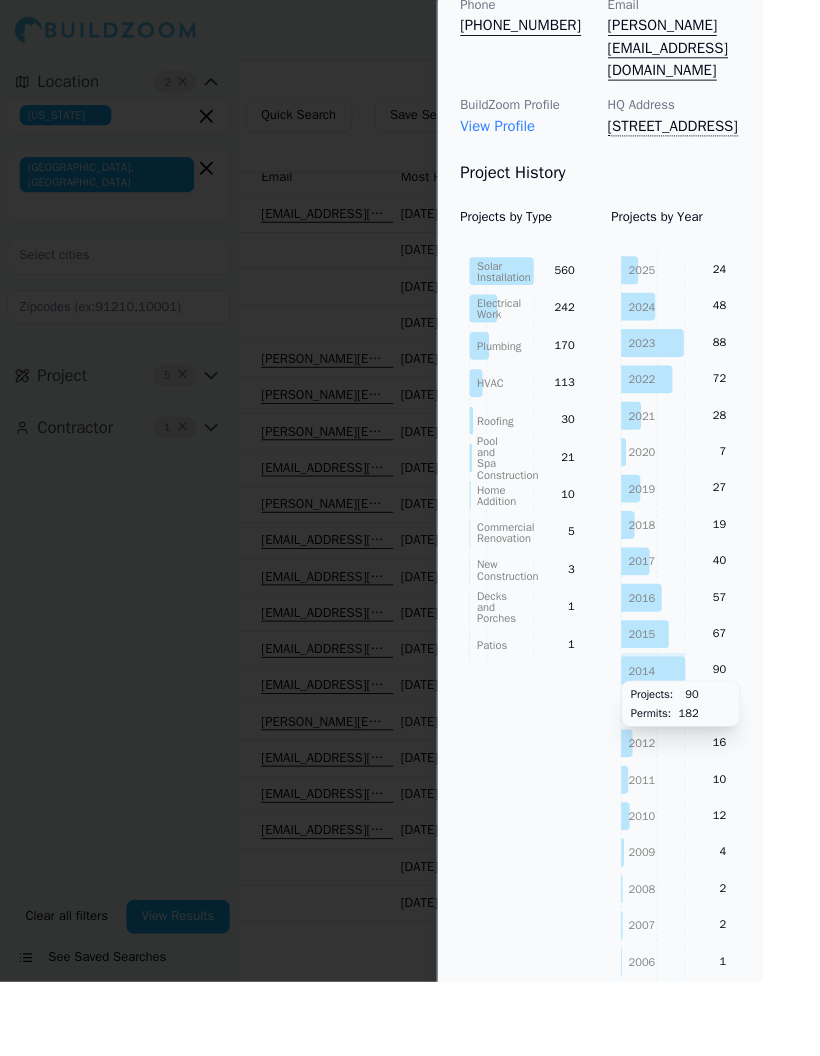 click on "Projects by Type Solar Installation Electrical Work Plumbing HVAC Roofing Pool and Spa Construction Home Addition Commercial Renovation New Construction Decks and Porches Patios 560 242 170 113 30 21 10 5 3 1 1 Projects by Year [DATE] 2024 2023 2022 2021 2020 2019 2018 2017 2016 2015 2014 2013 2012 2011 2010 2009 2008 2007 2006 -1 24 48 88 72 28 7 27 19 40 57 67 90 30 16 10 12 4 2 2 1 6 Projects: 90 Permits: 182" at bounding box center [645, 659] 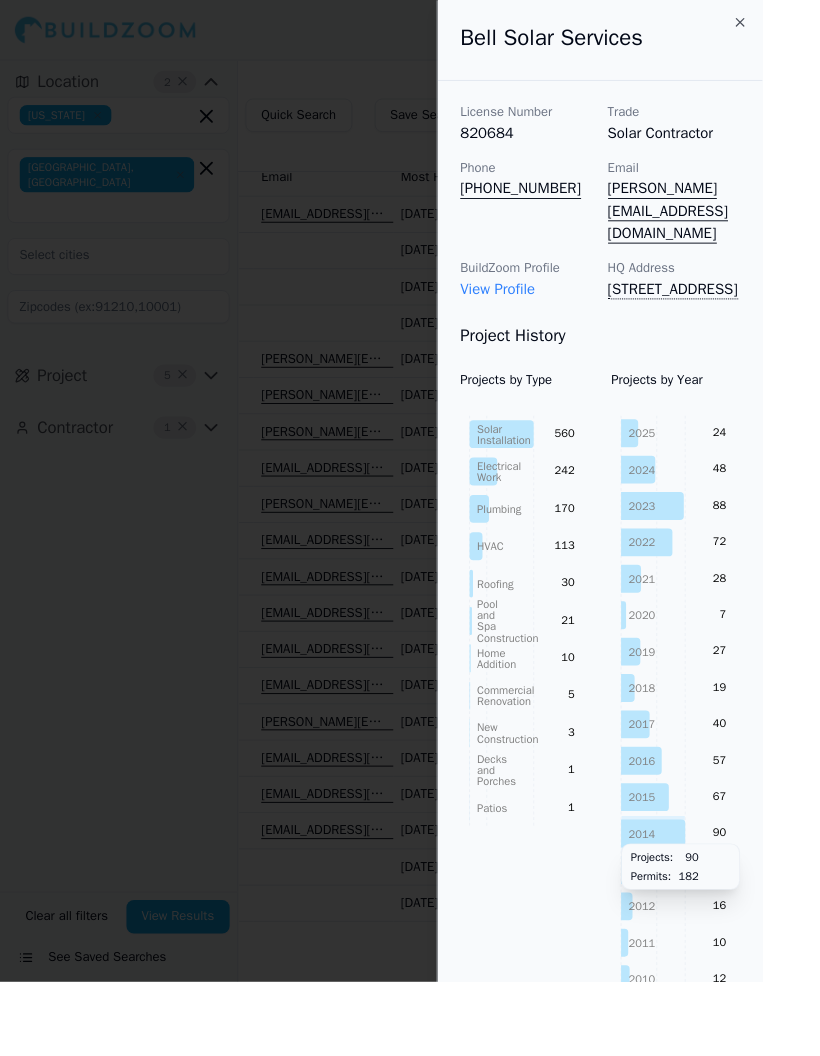 scroll, scrollTop: 0, scrollLeft: 7, axis: horizontal 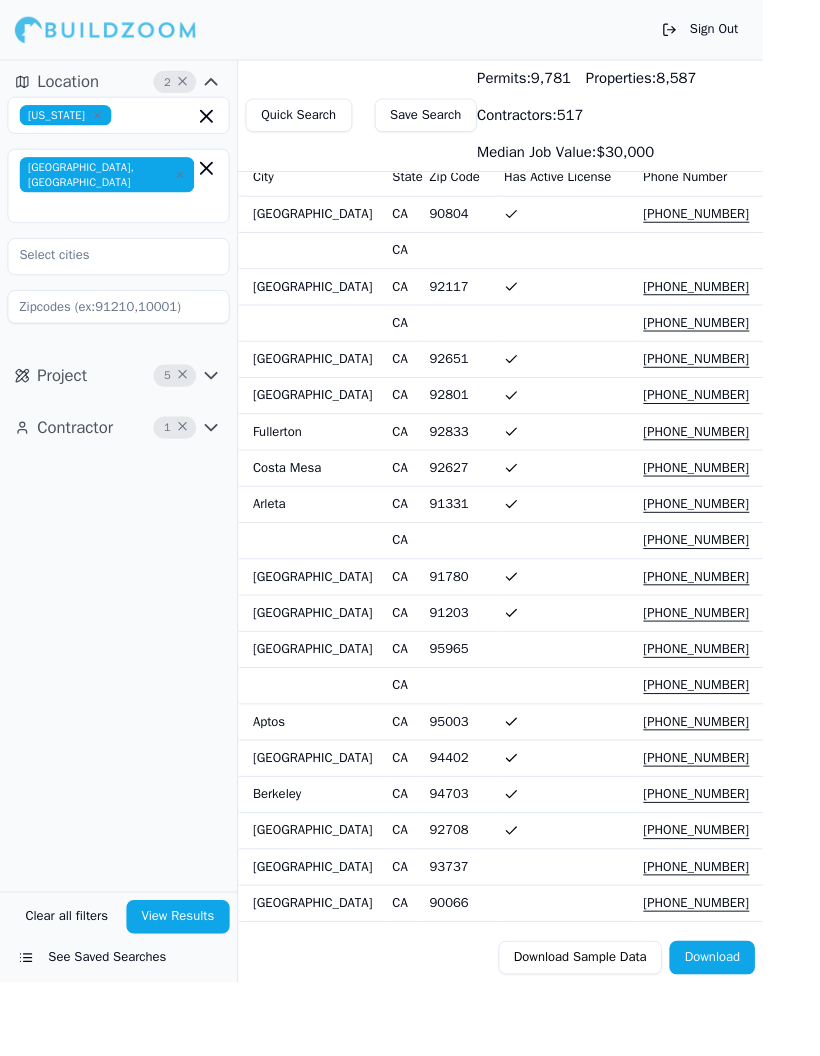 click at bounding box center [609, 385] 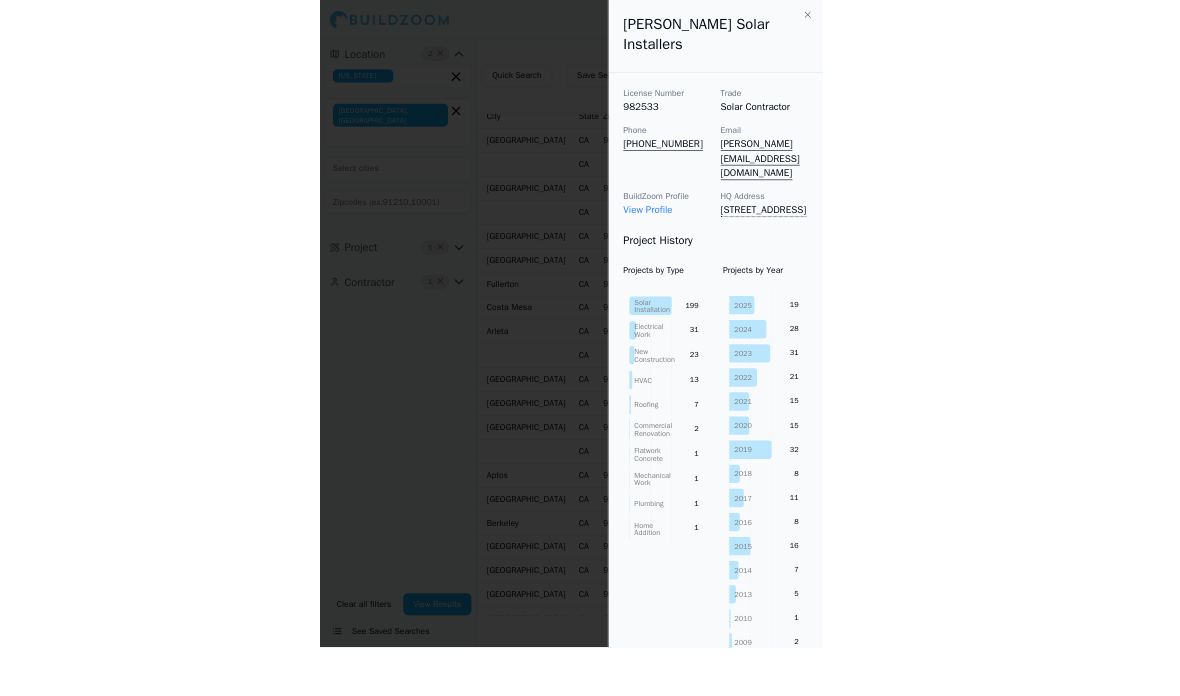 scroll, scrollTop: 0, scrollLeft: 0, axis: both 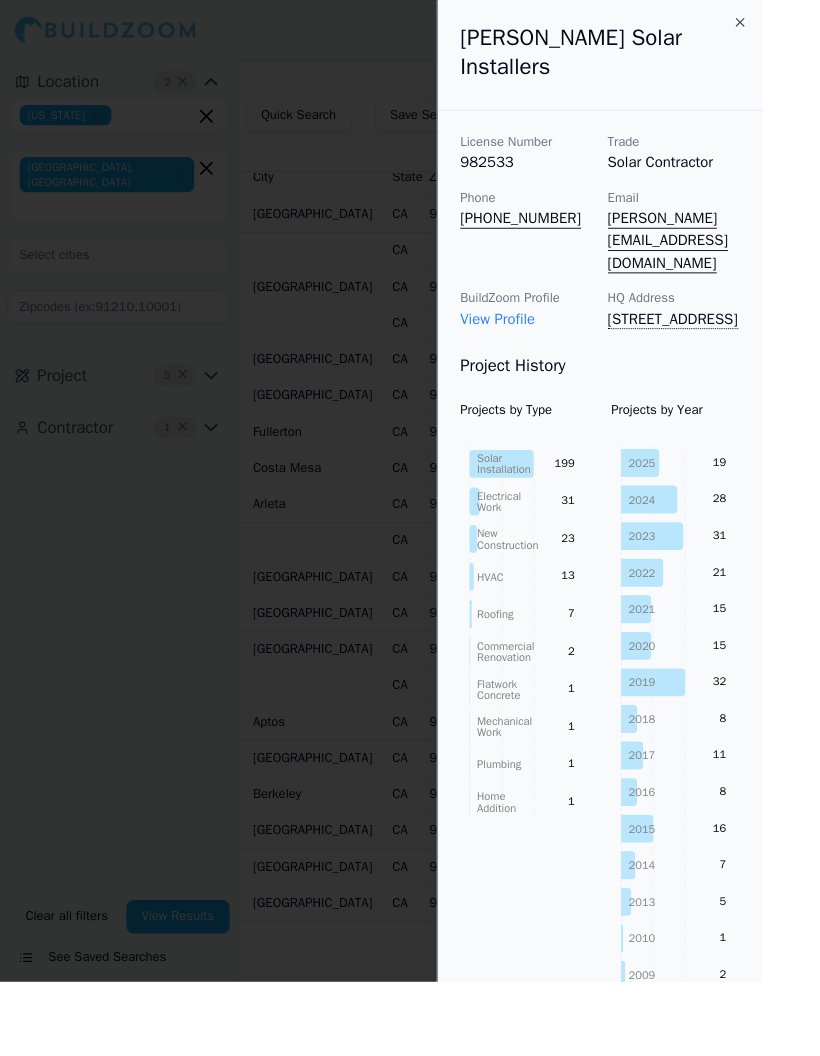 click on "[PERSON_NAME] Solar Installers" at bounding box center (645, 59) 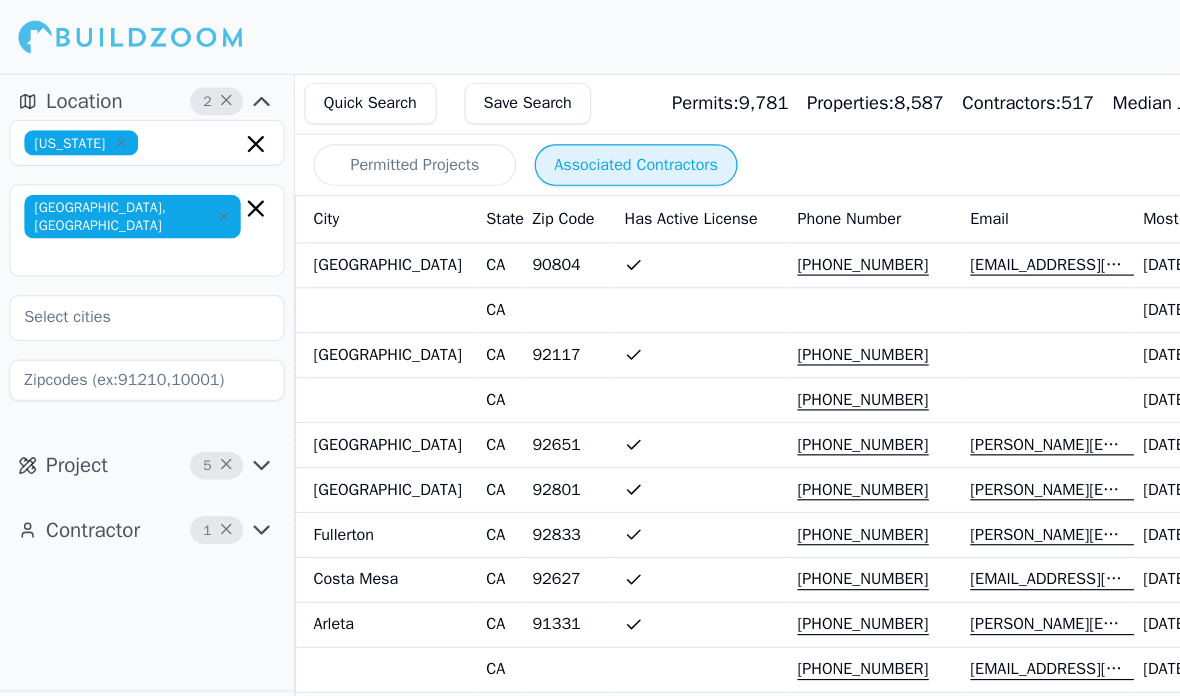 click 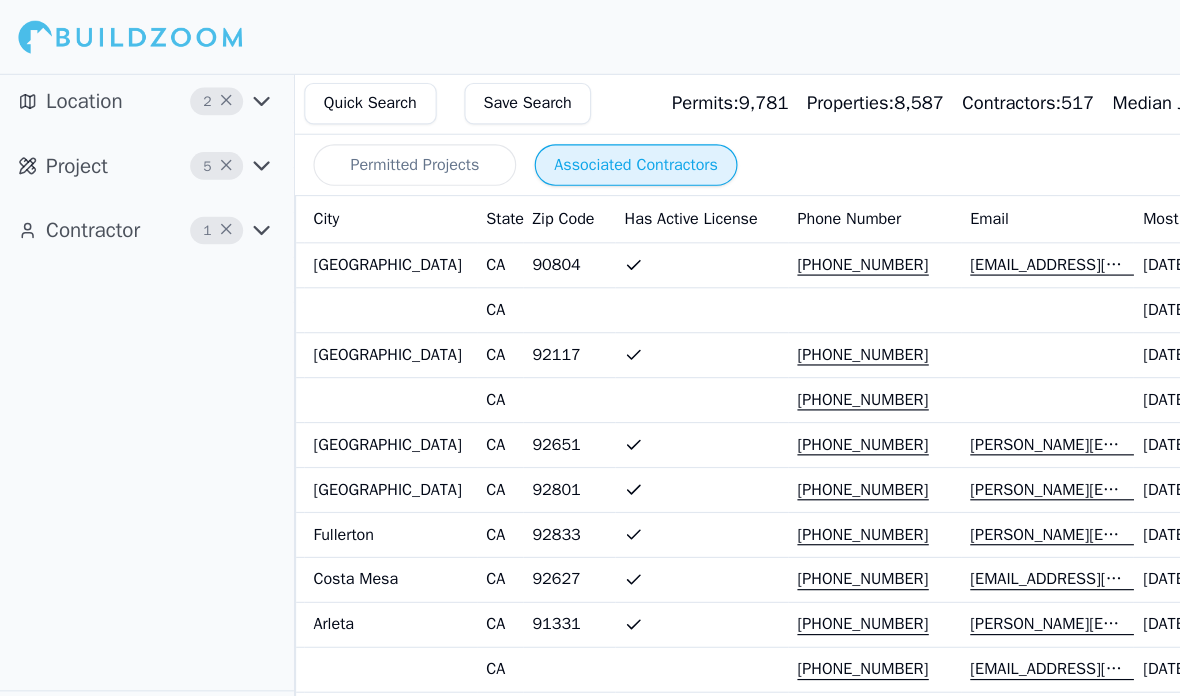 click on "Contractor" at bounding box center (81, 200) 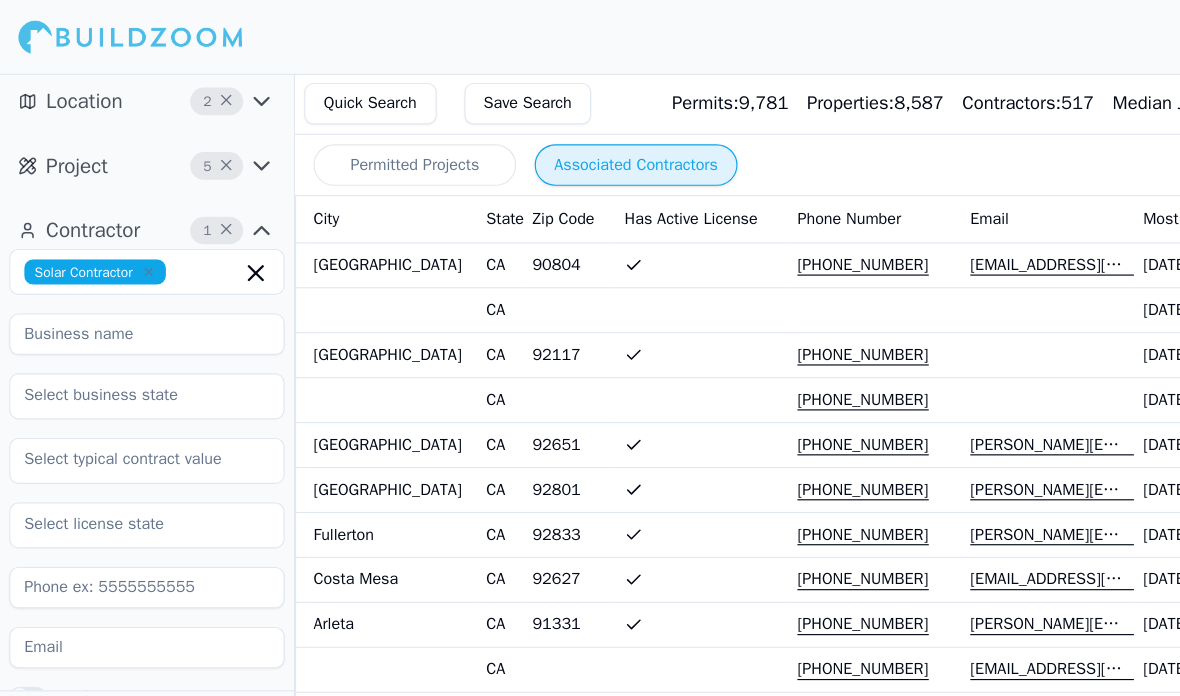 scroll, scrollTop: 0, scrollLeft: 0, axis: both 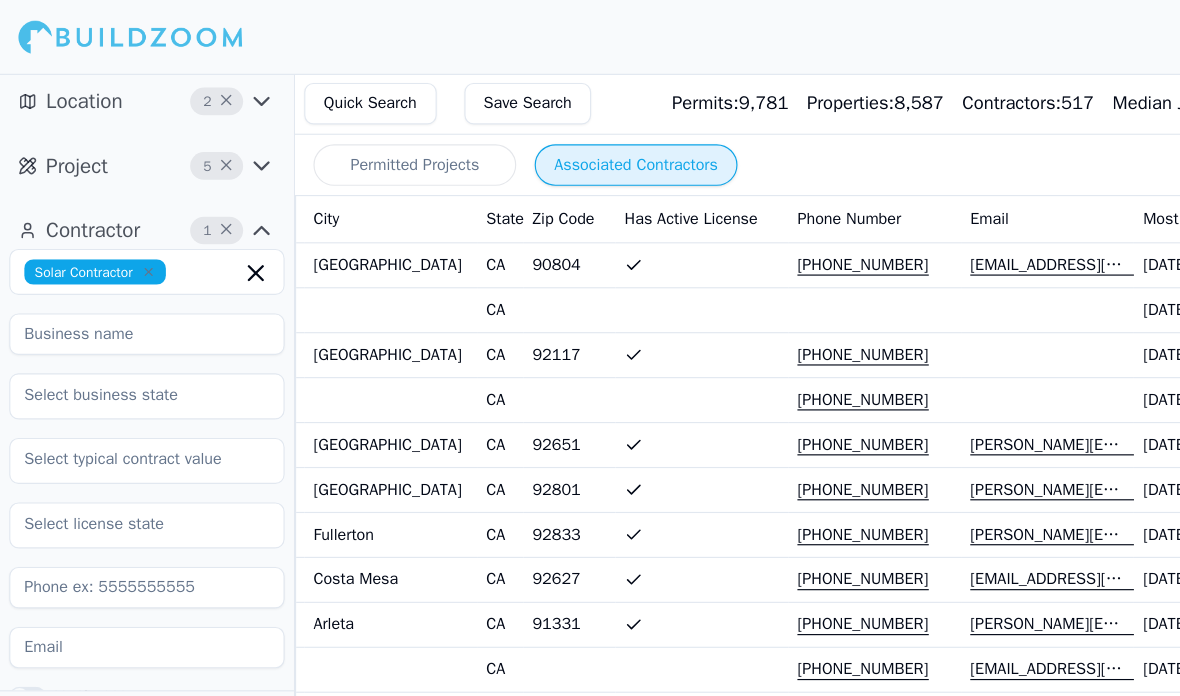 click 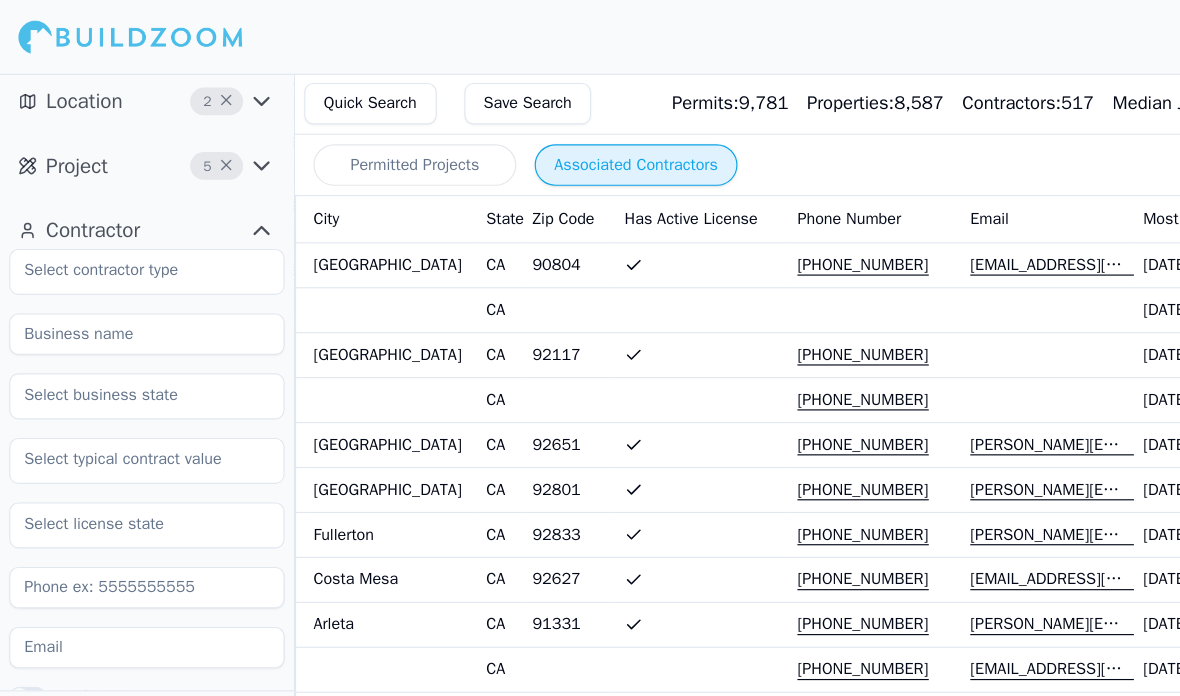 click 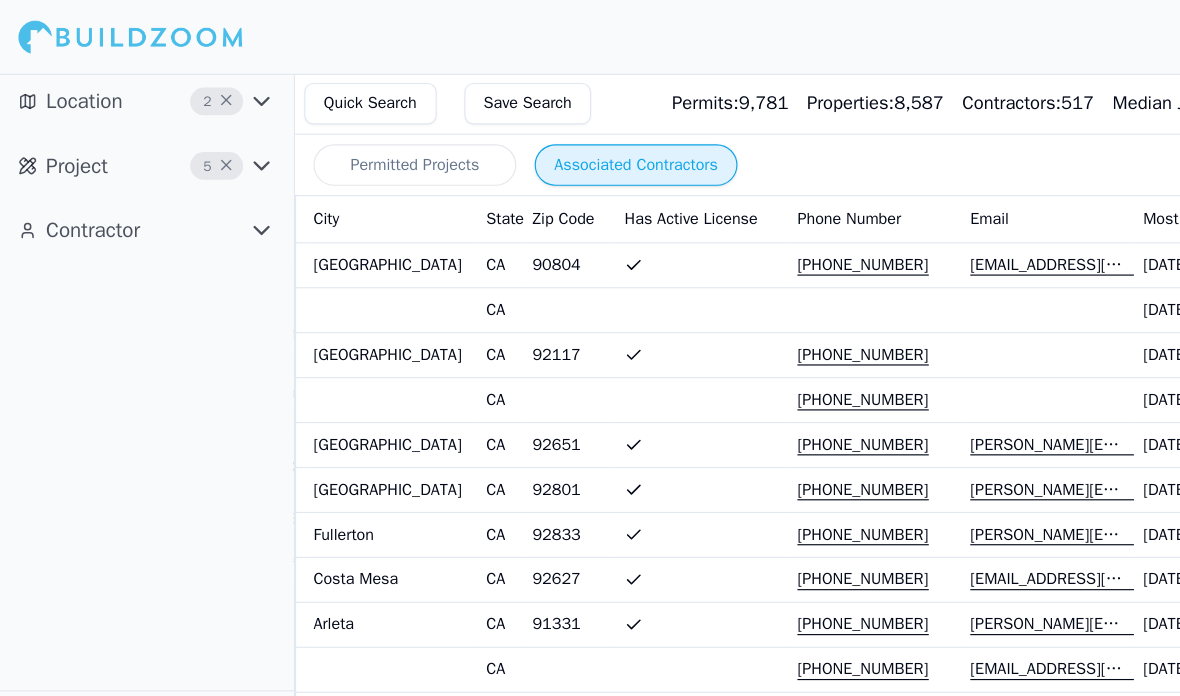 click on "5" at bounding box center (180, 144) 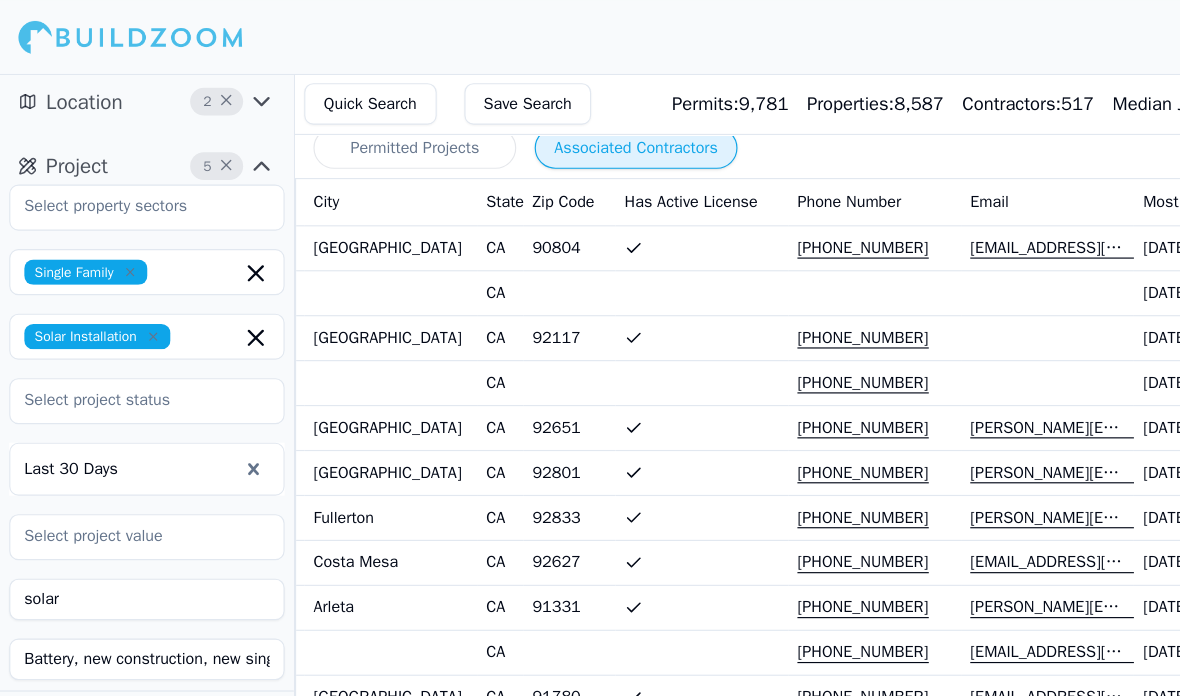 scroll, scrollTop: 0, scrollLeft: 0, axis: both 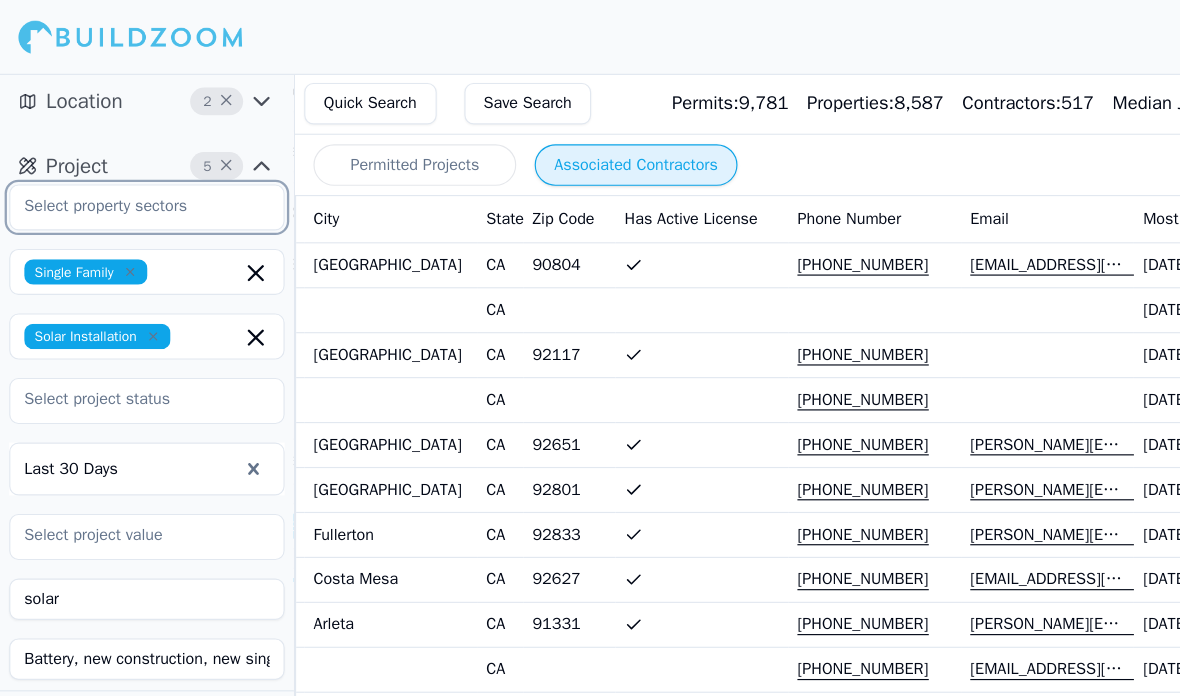 click at bounding box center [115, 179] 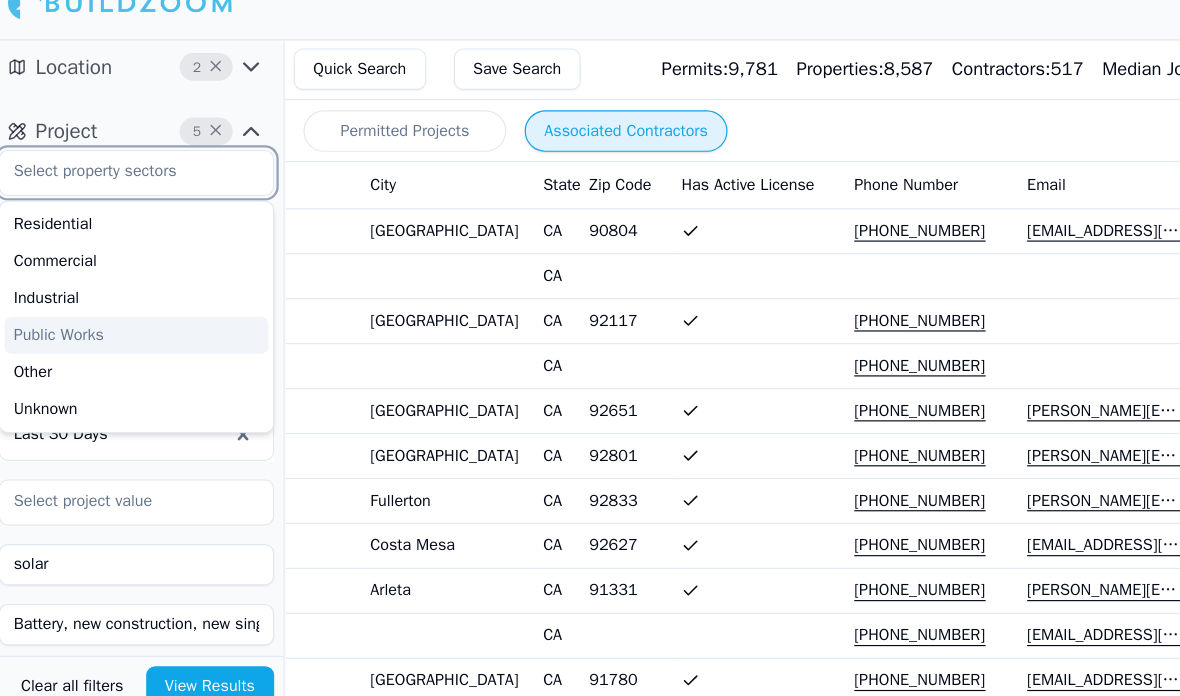 scroll, scrollTop: 0, scrollLeft: 523, axis: horizontal 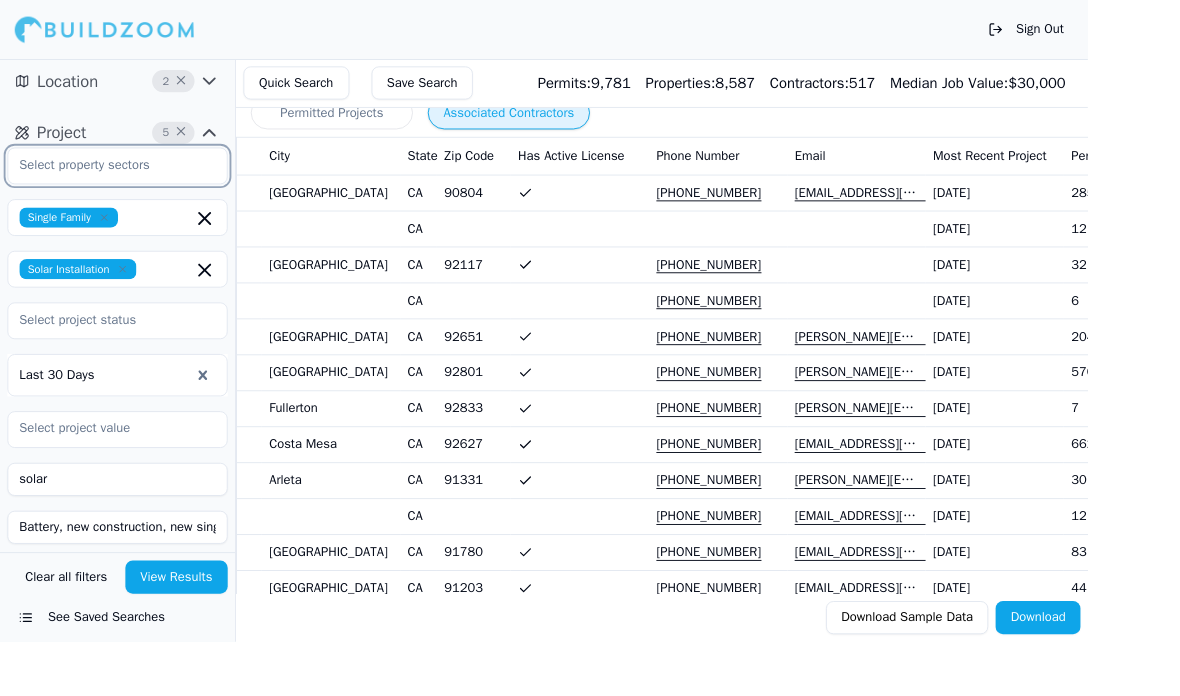 click at bounding box center [115, 179] 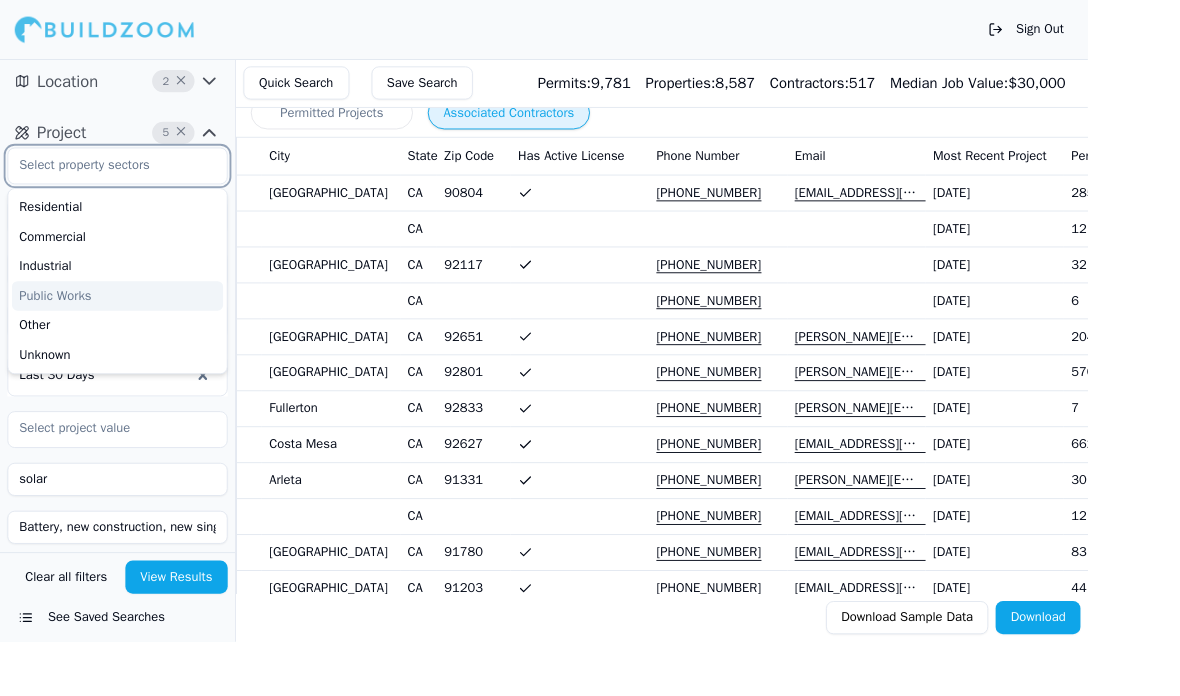 scroll, scrollTop: 20, scrollLeft: 0, axis: vertical 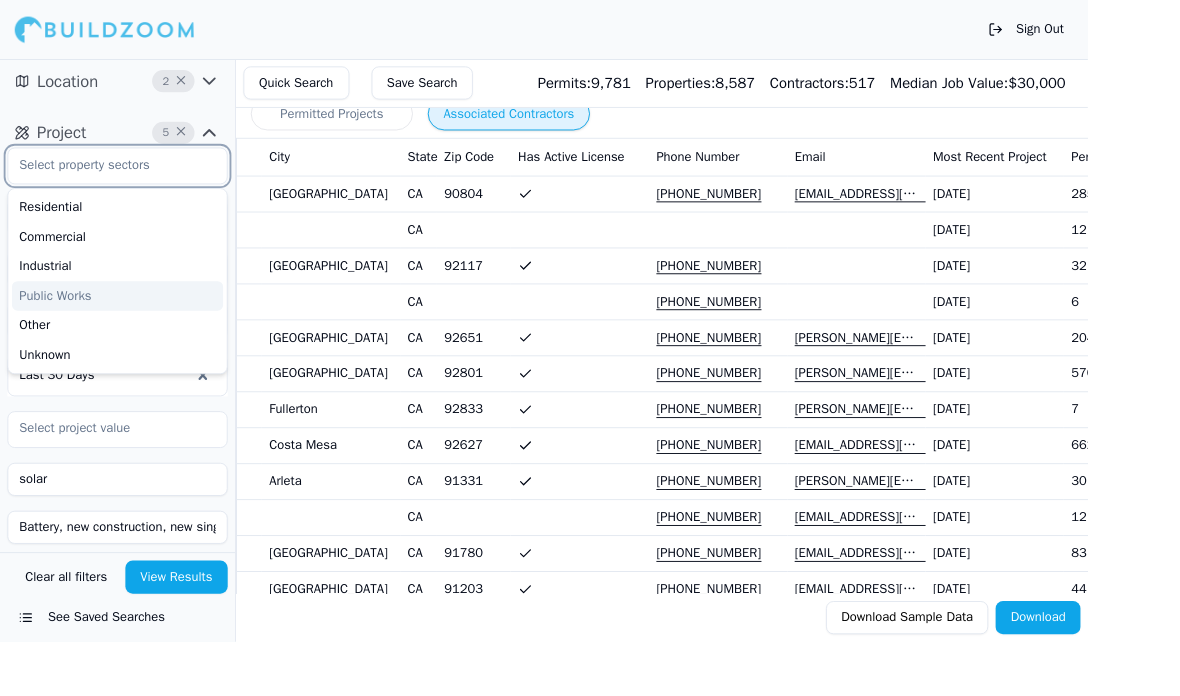 click on "Residential" at bounding box center [127, 225] 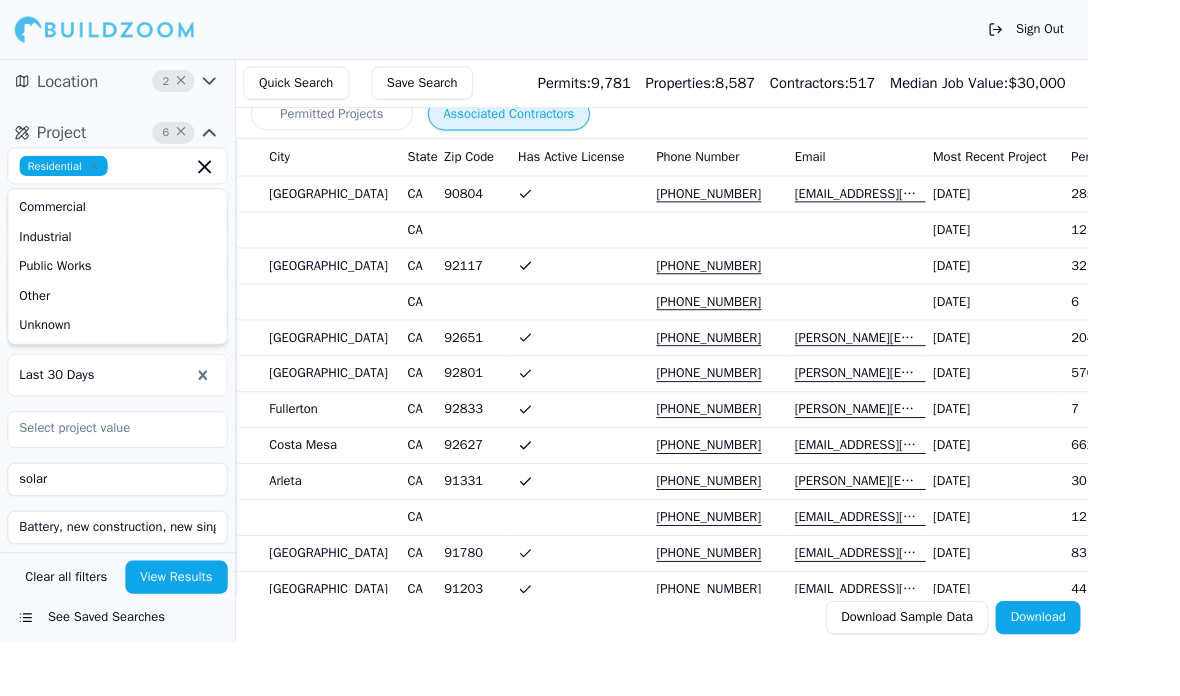 click on "Location 2 × Project 6 × Residential Commercial Industrial Public Works Other Unknown Single Family Solar Installation Last 30 Days solar Battery, new construction, new single family Contractor" at bounding box center [127, 331] 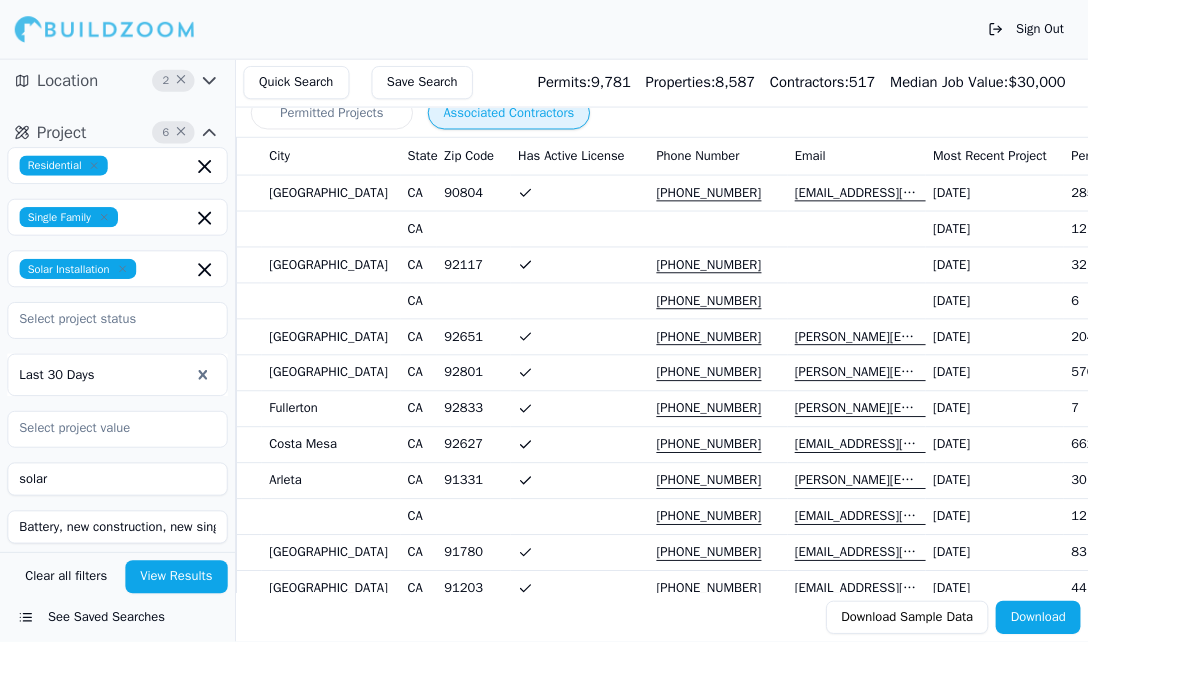 click on "View Results" at bounding box center [192, 626] 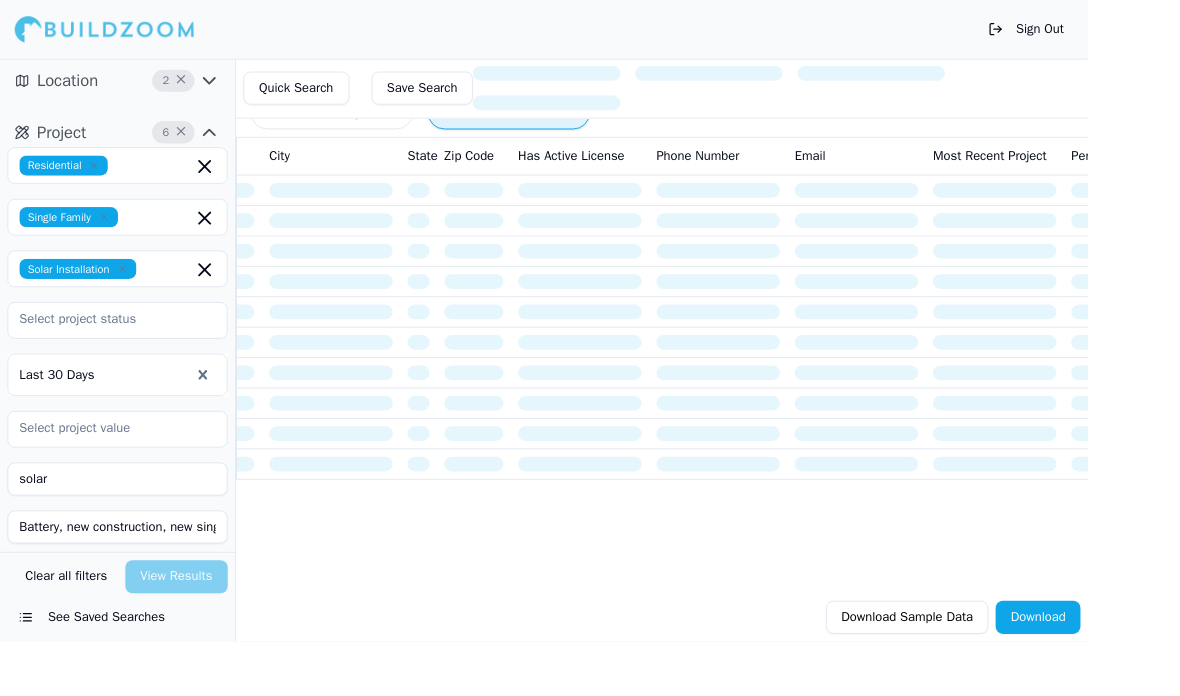 scroll, scrollTop: 21, scrollLeft: 0, axis: vertical 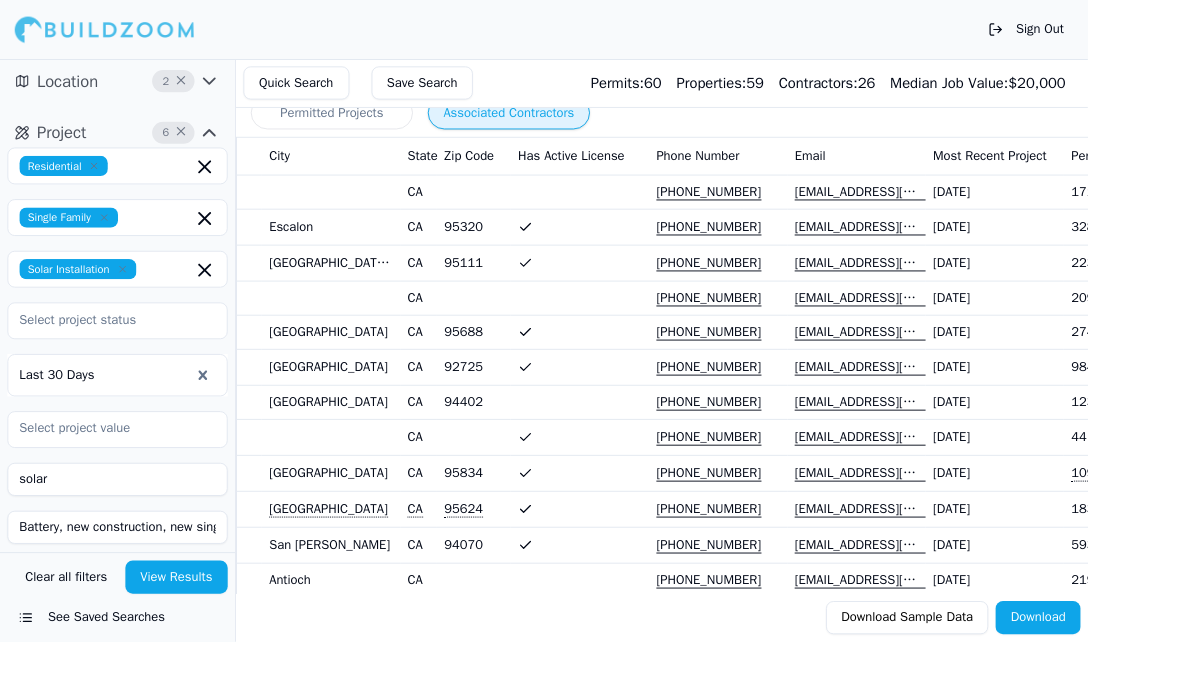 click on "Location" at bounding box center (73, 88) 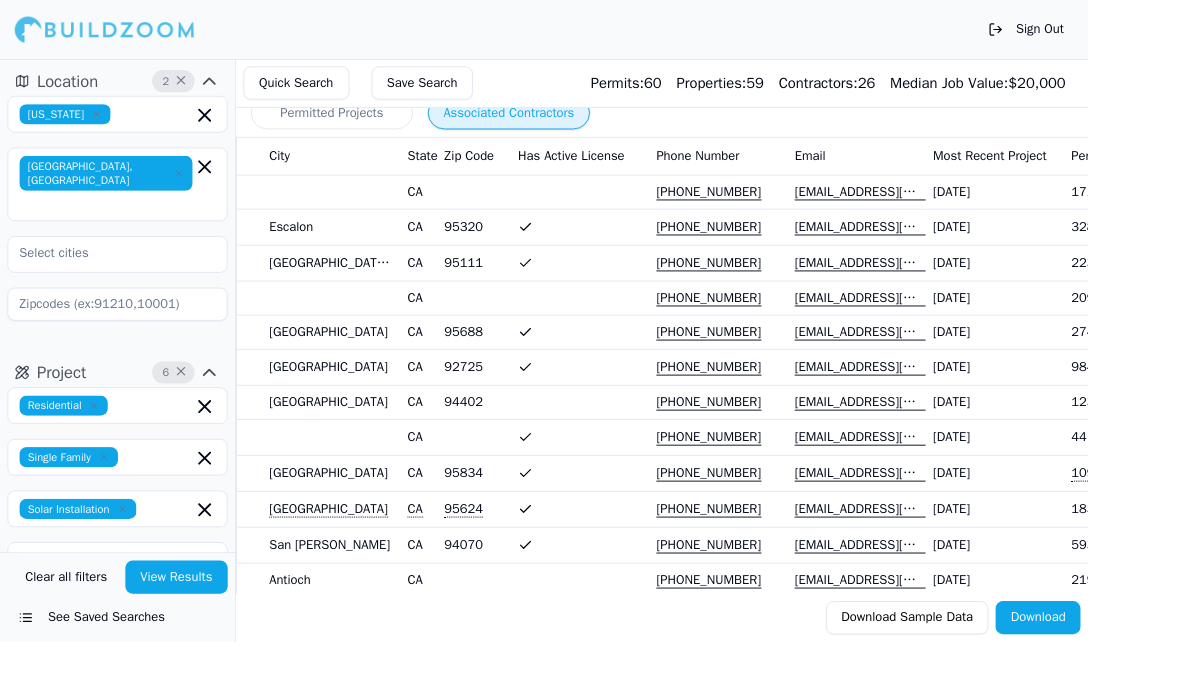 click on "Location" at bounding box center (73, 88) 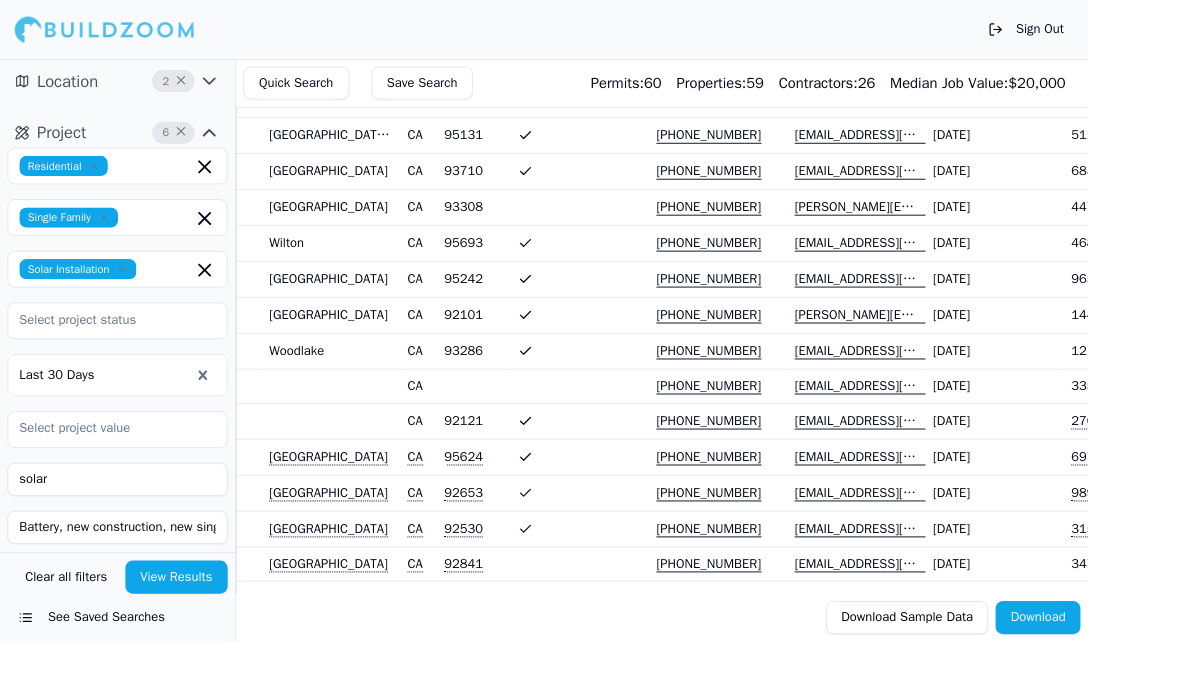 click on "[DATE]" at bounding box center (1079, 185) 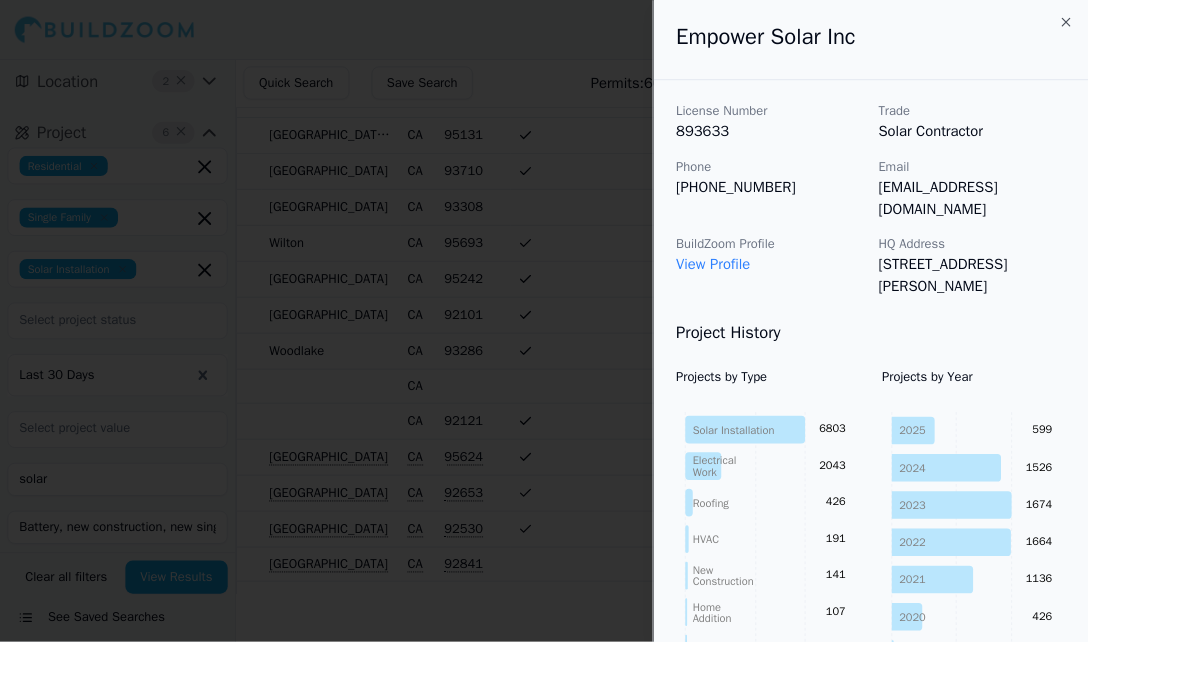 scroll, scrollTop: 3194, scrollLeft: 0, axis: vertical 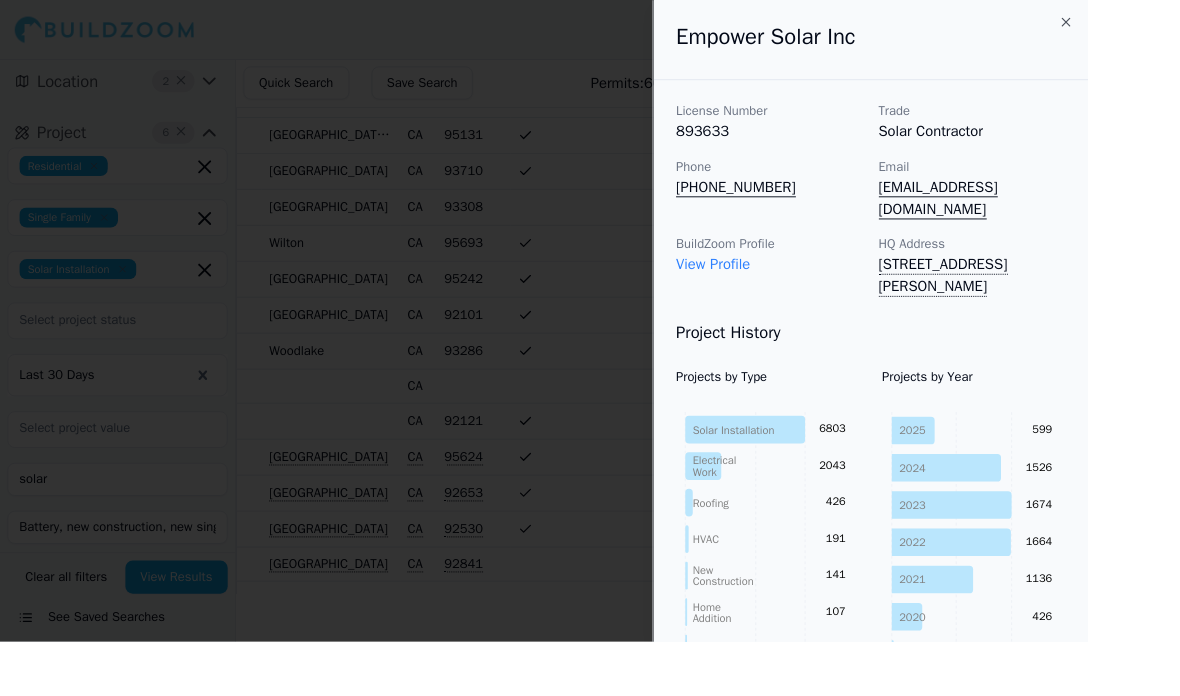 click at bounding box center [590, 348] 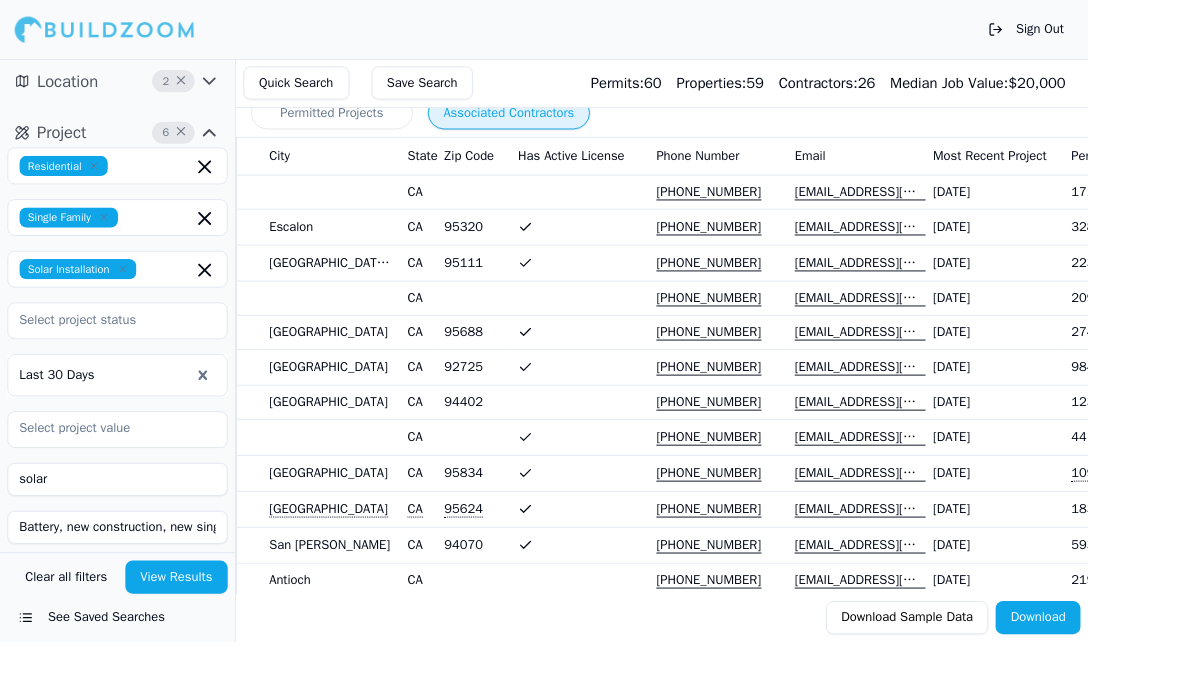 scroll, scrollTop: 0, scrollLeft: 0, axis: both 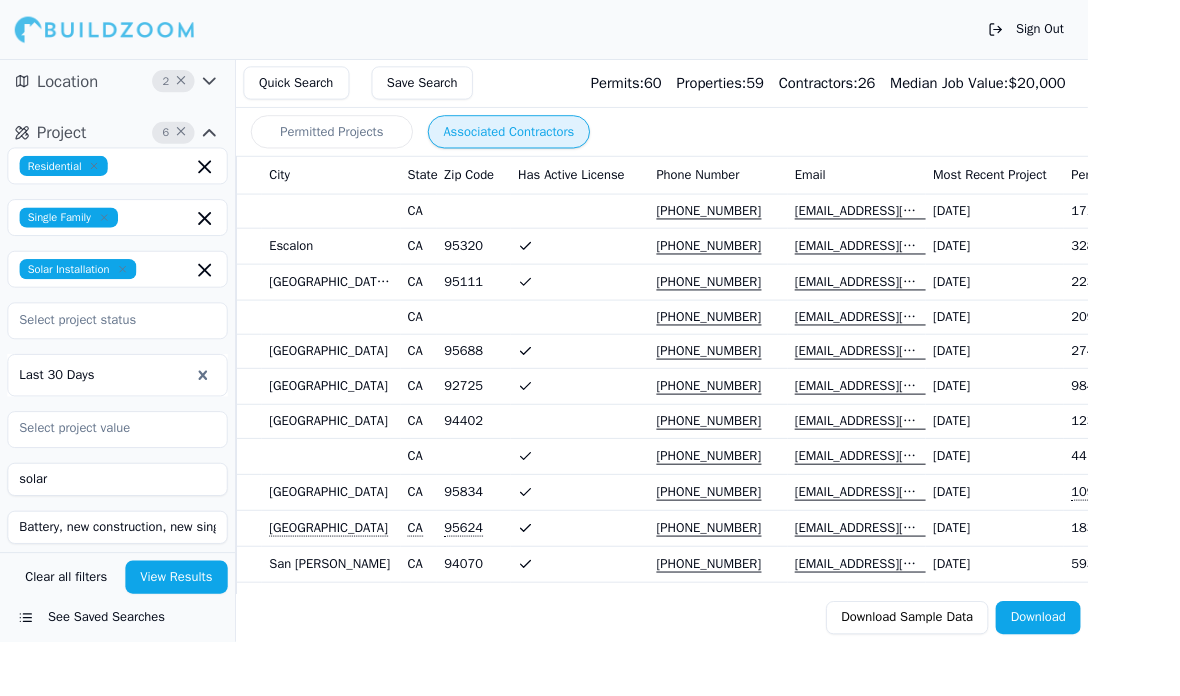 click on "Permitted Projects" at bounding box center [360, 143] 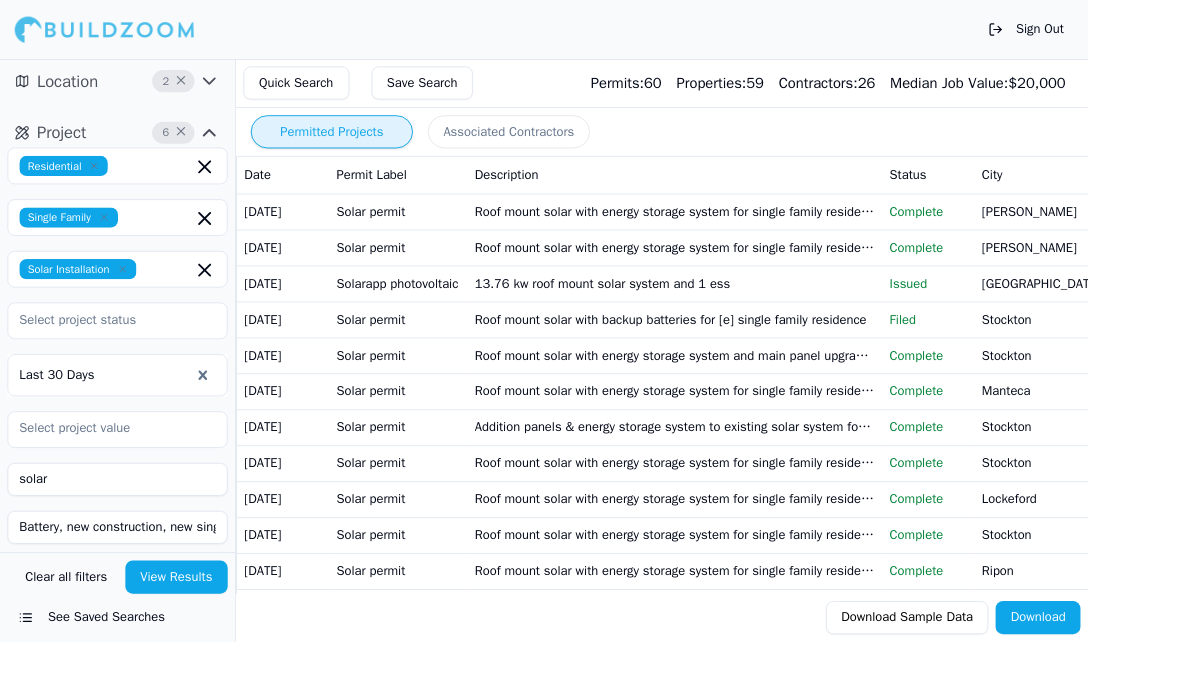click on "Solarapp photovoltaic" at bounding box center [432, 307] 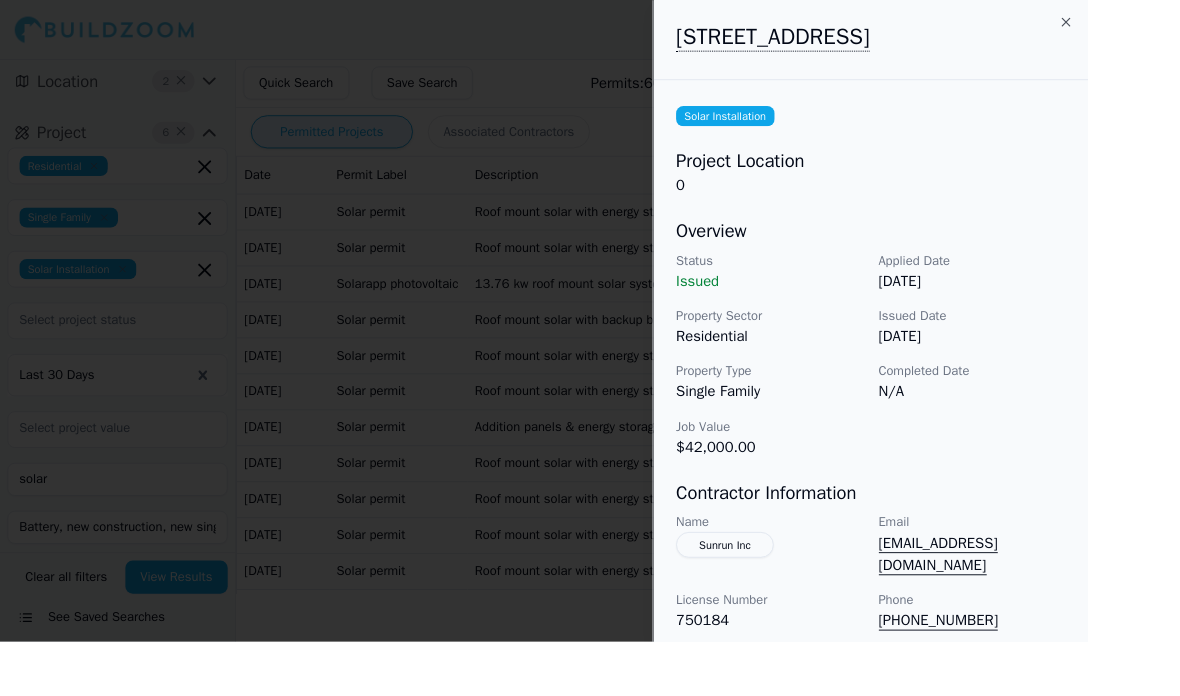 click 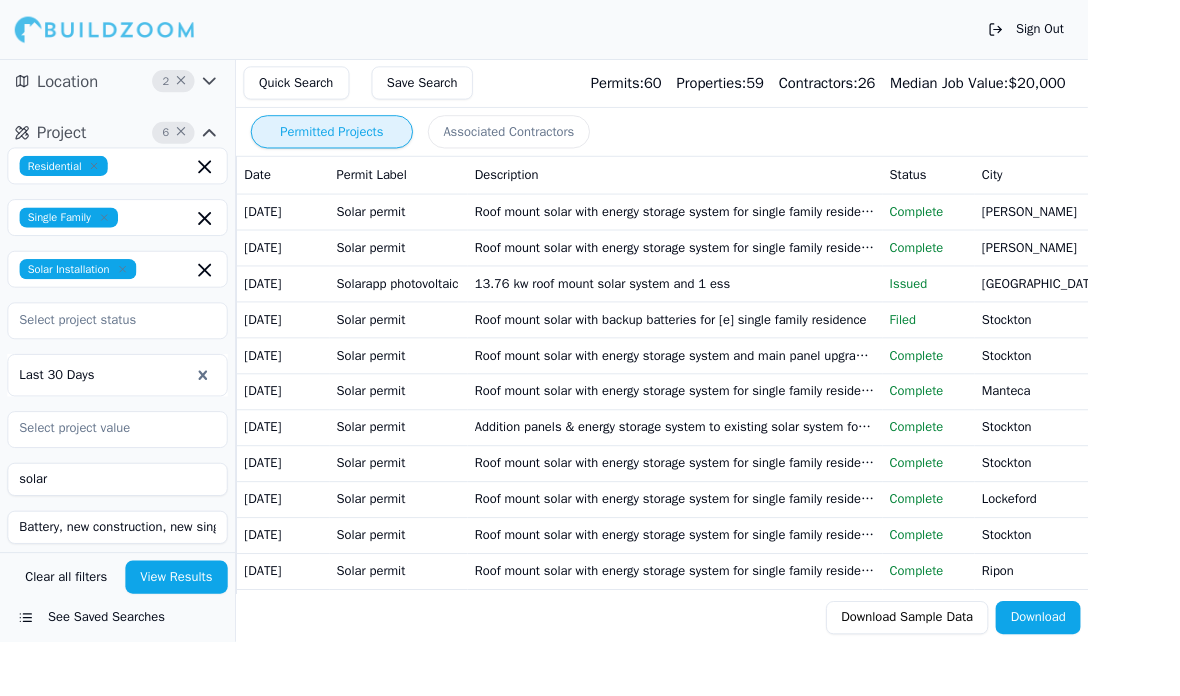 click on "Battery, new construction, new single family" at bounding box center (127, 572) 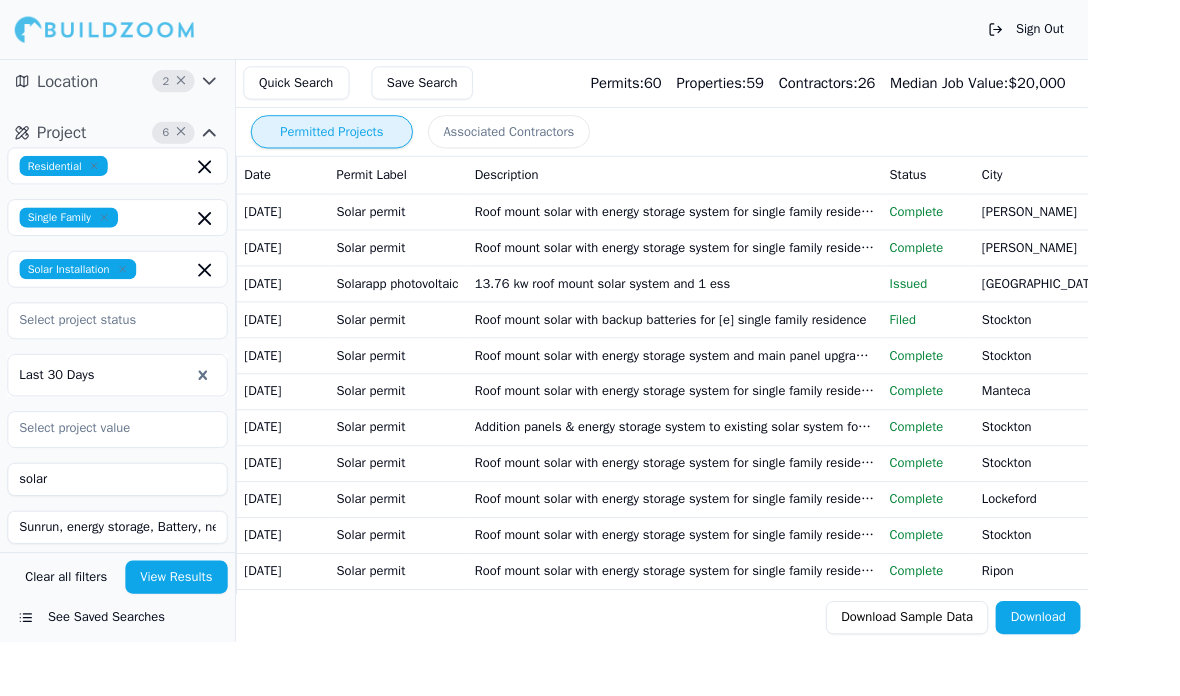 type on "Sunrun, energy storage, Battery, new construction, new single family" 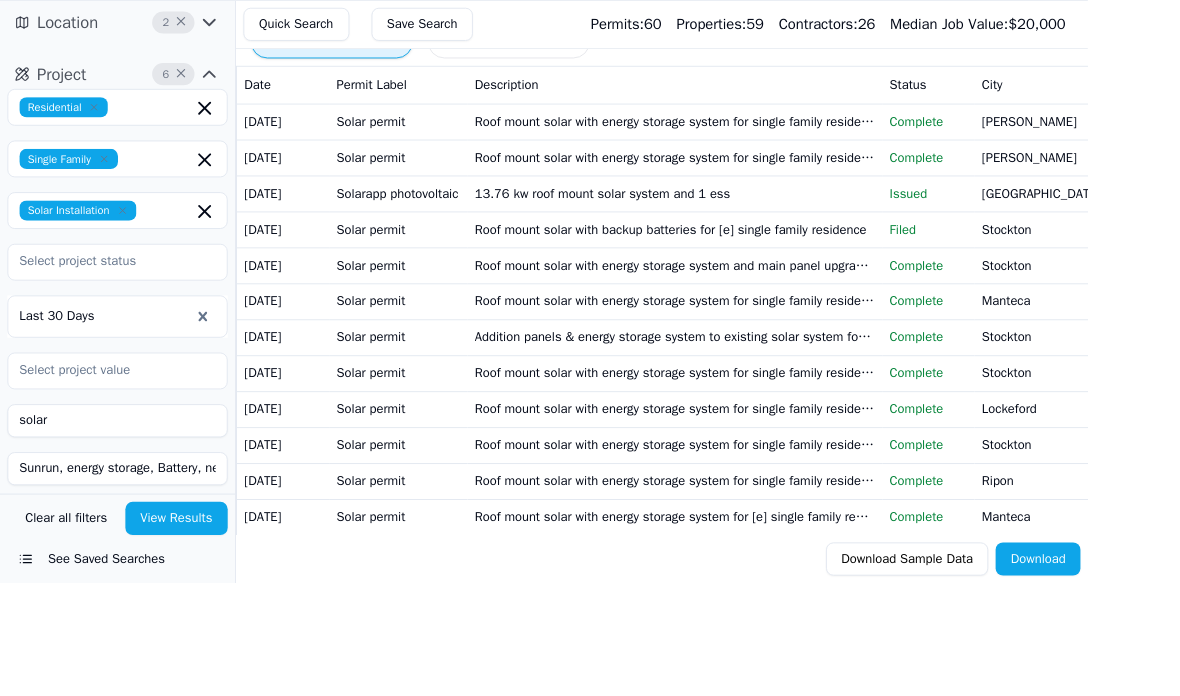 scroll, scrollTop: 80, scrollLeft: 0, axis: vertical 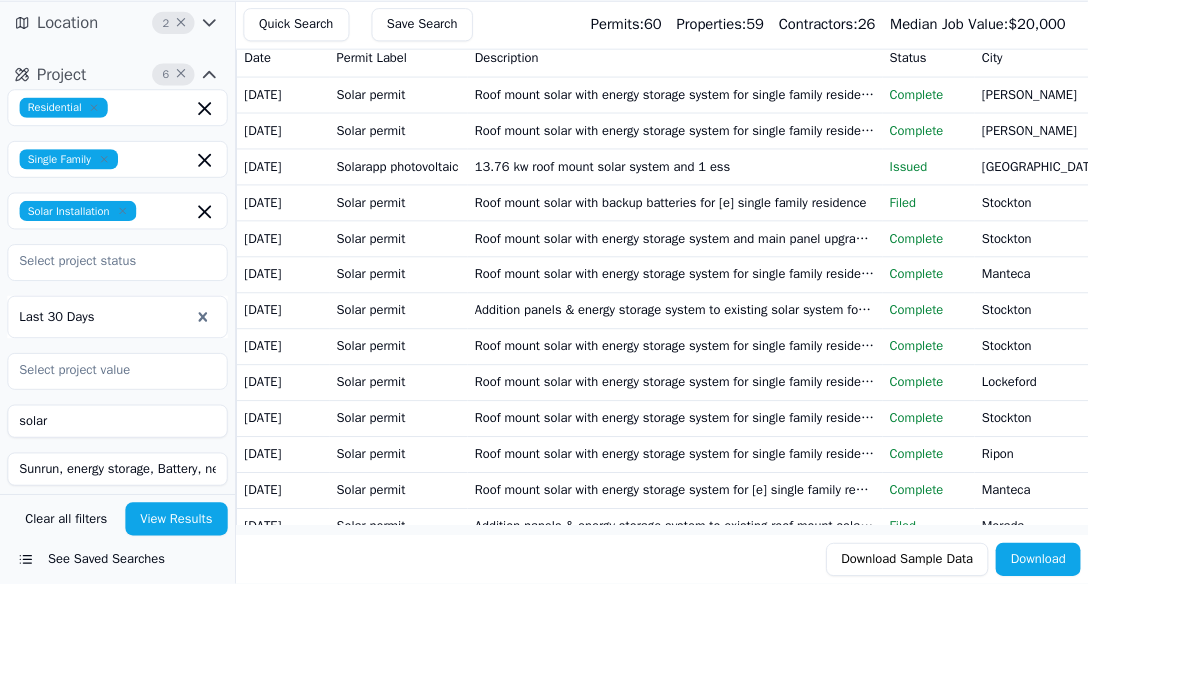 click on "Clear all filters View Results See Saved Searches" at bounding box center [127, 647] 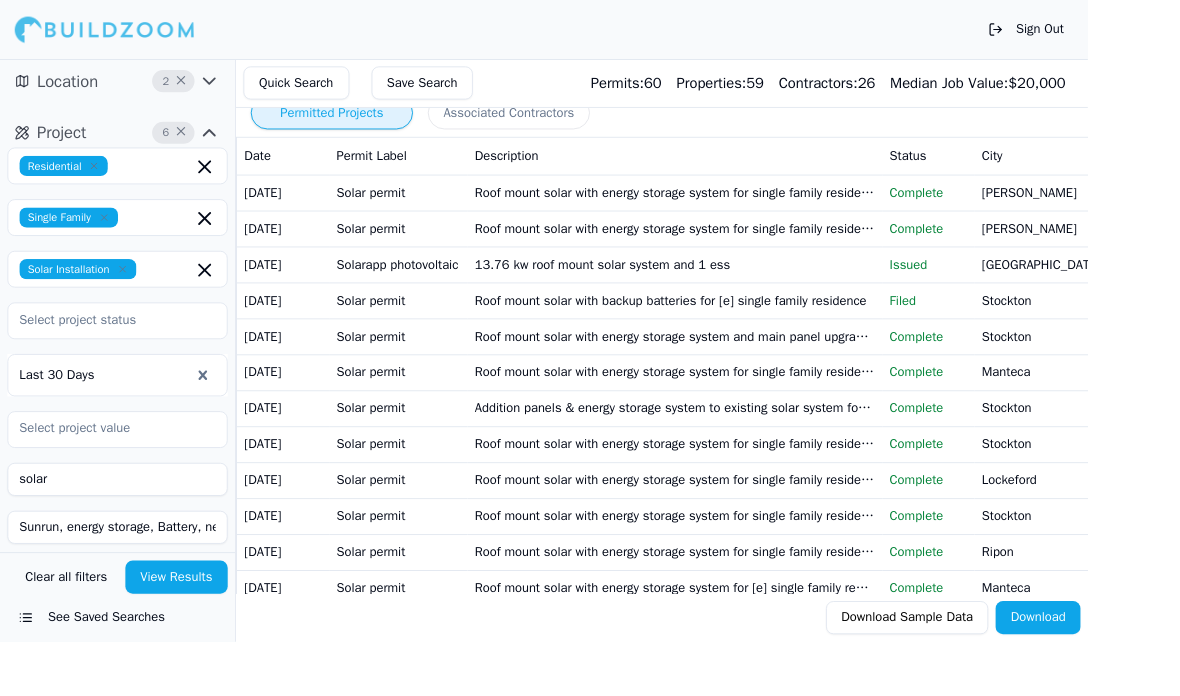 click on "Contractor" at bounding box center (127, 646) 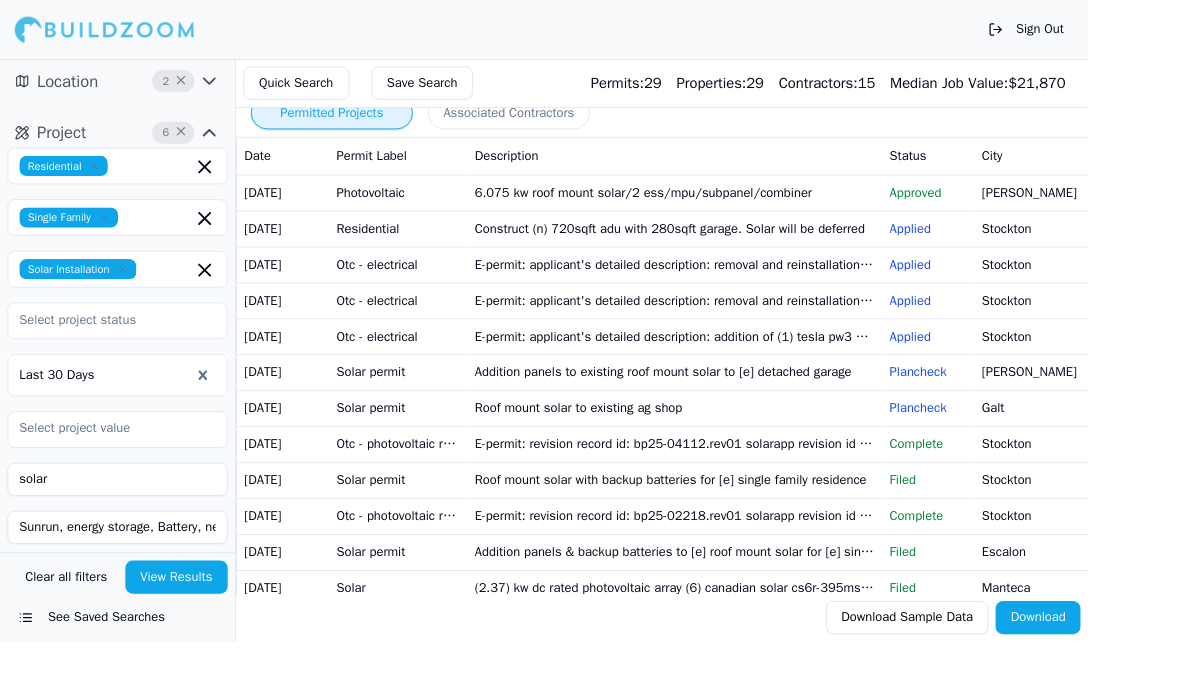 click on "6.075 kw roof mount solar/2 ess/mpu/subpanel/combiner" at bounding box center (732, 208) 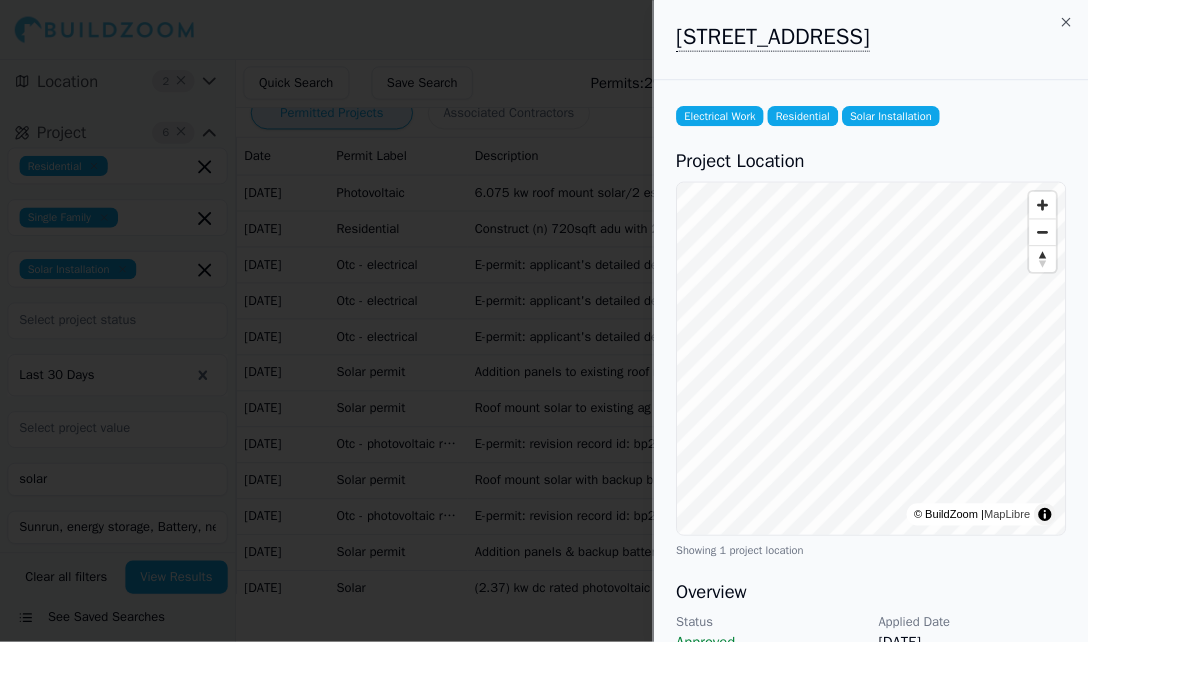 scroll, scrollTop: 0, scrollLeft: 0, axis: both 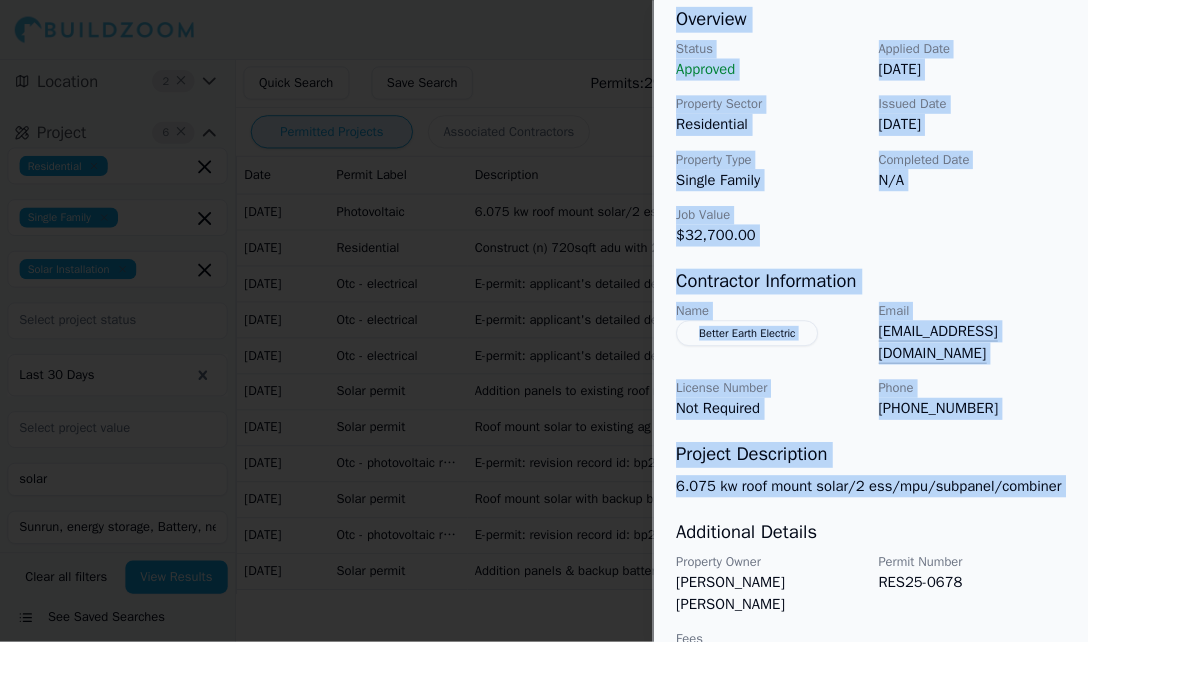 click on "6.075 kw roof mount solar/2 ess/mpu/subpanel/combiner" at bounding box center [944, 527] 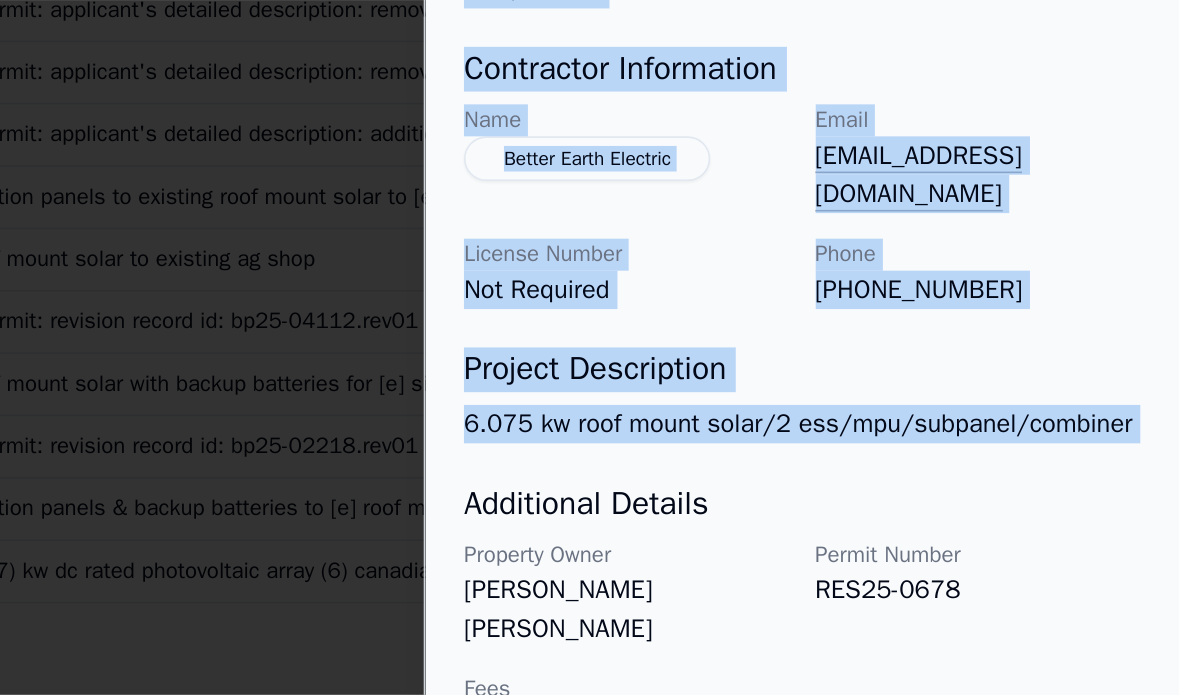 click on "Electrical Work Residential Solar Installation Project Location © BuildZoom |  MapLibre Showing 1 project location Overview Status Approved Applied Date [DATE] Property Sector Residential Issued Date [DATE] Property Type Single Family Completed Date N/A Job Value $32,700.00 [DEMOGRAPHIC_DATA] Information Name Better Earth Electric Email [EMAIL_ADDRESS][DOMAIN_NAME] License Number Not Required Phone [PHONE_NUMBER] Project Description 6.075 kw roof mount solar/2 ess/mpu/subpanel/combiner Additional Details Property Owner [PERSON_NAME] [PERSON_NAME] Permit Number RES25-0678 Fees 1233" at bounding box center [944, 108] 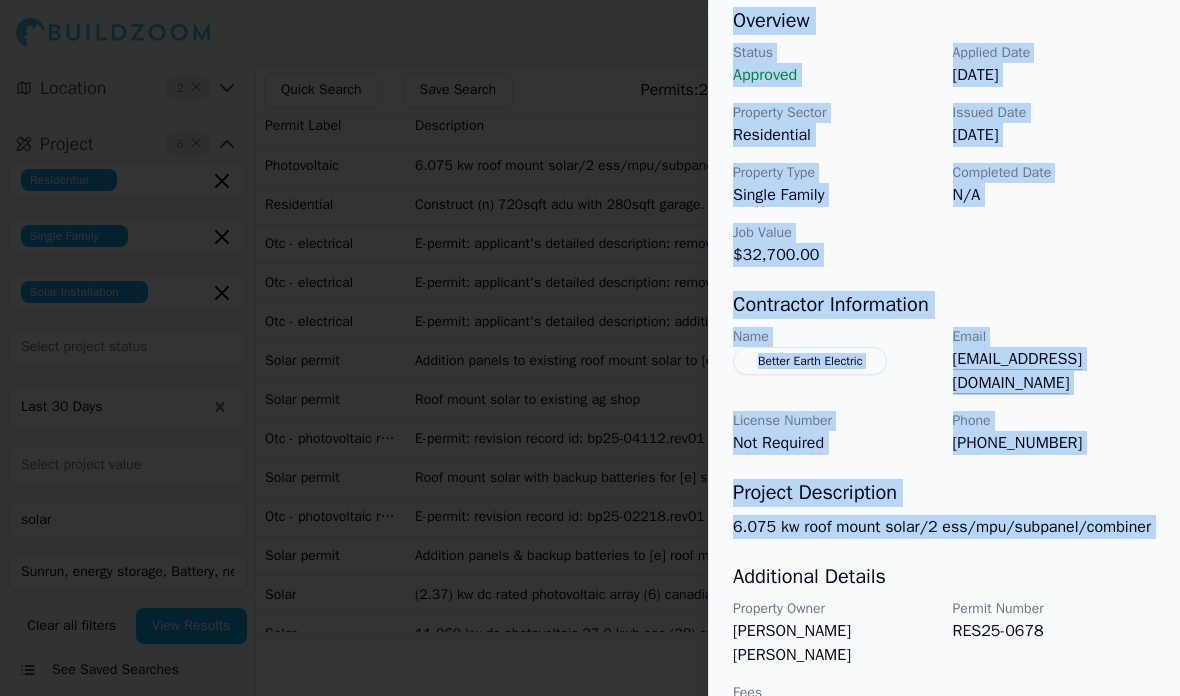 click on "Electrical Work Residential Solar Installation Project Location © BuildZoom |  MapLibre Showing 1 project location Overview Status Approved Applied Date [DATE] Property Sector Residential Issued Date [DATE] Property Type Single Family Completed Date N/A Job Value $32,700.00 [DEMOGRAPHIC_DATA] Information Name Better Earth Electric Email [EMAIL_ADDRESS][DOMAIN_NAME] License Number Not Required Phone [PHONE_NUMBER] Project Description 6.075 kw roof mount solar/2 ess/mpu/subpanel/combiner Additional Details Property Owner [PERSON_NAME] [PERSON_NAME] Permit Number RES25-0678 Fees 1233" at bounding box center [944, 108] 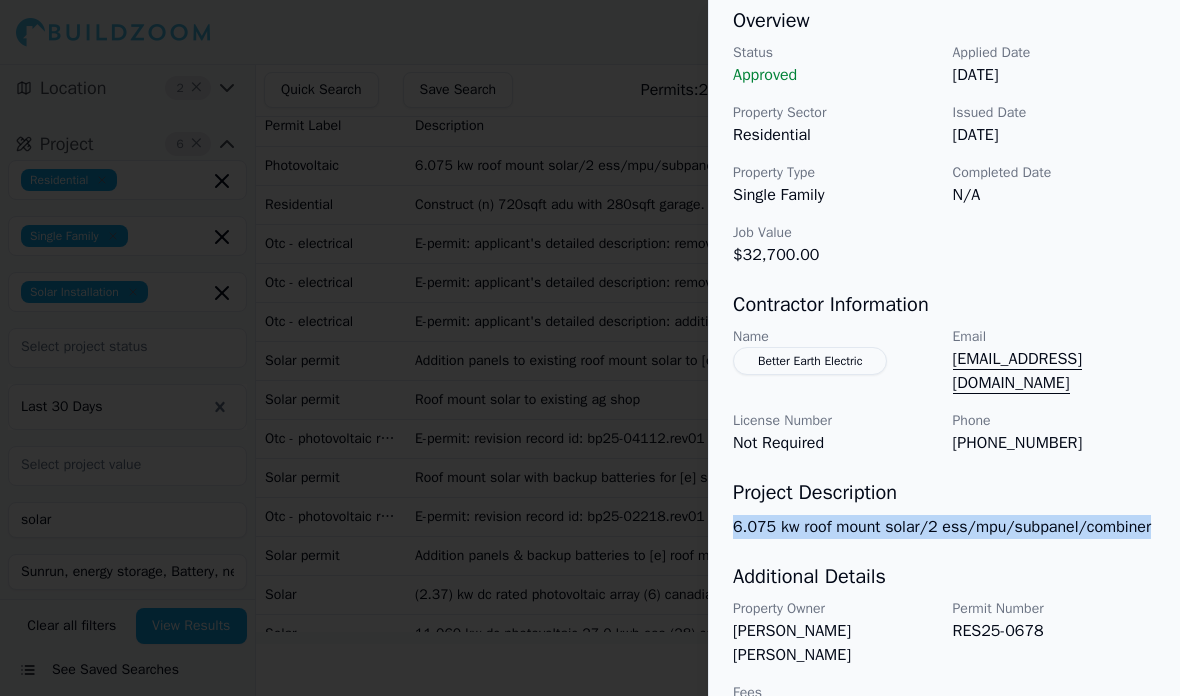 copy on "6.075 kw roof mount solar/2 ess/mpu/subpanel/combiner" 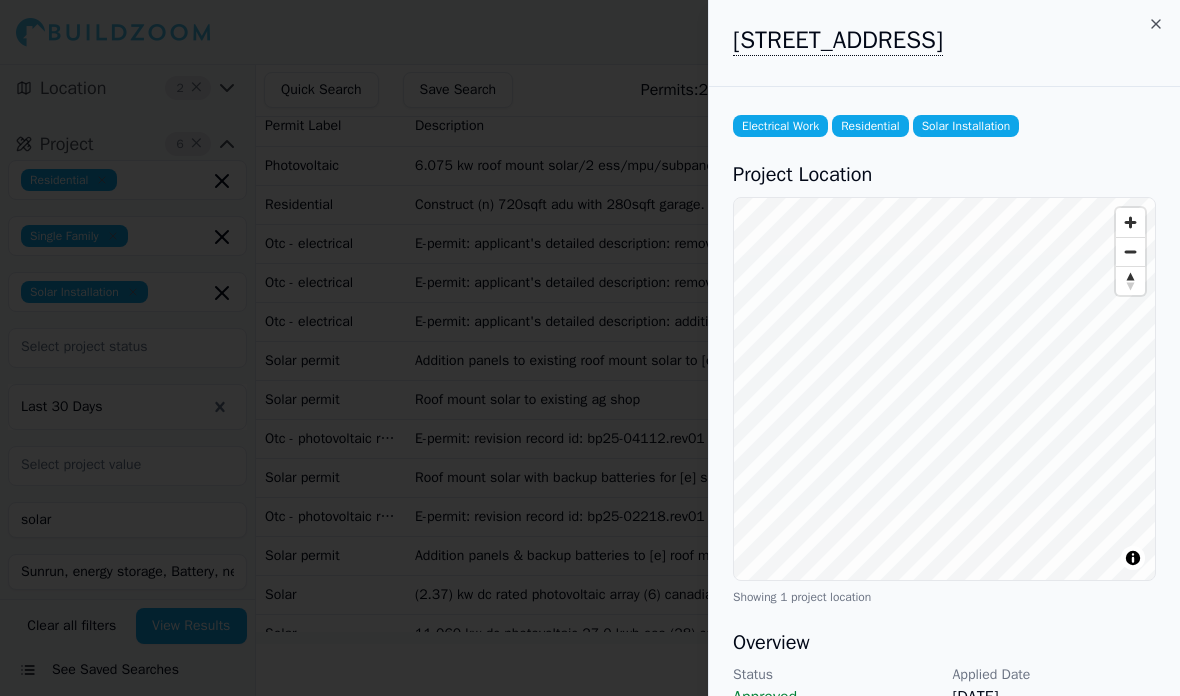 scroll, scrollTop: 0, scrollLeft: 63, axis: horizontal 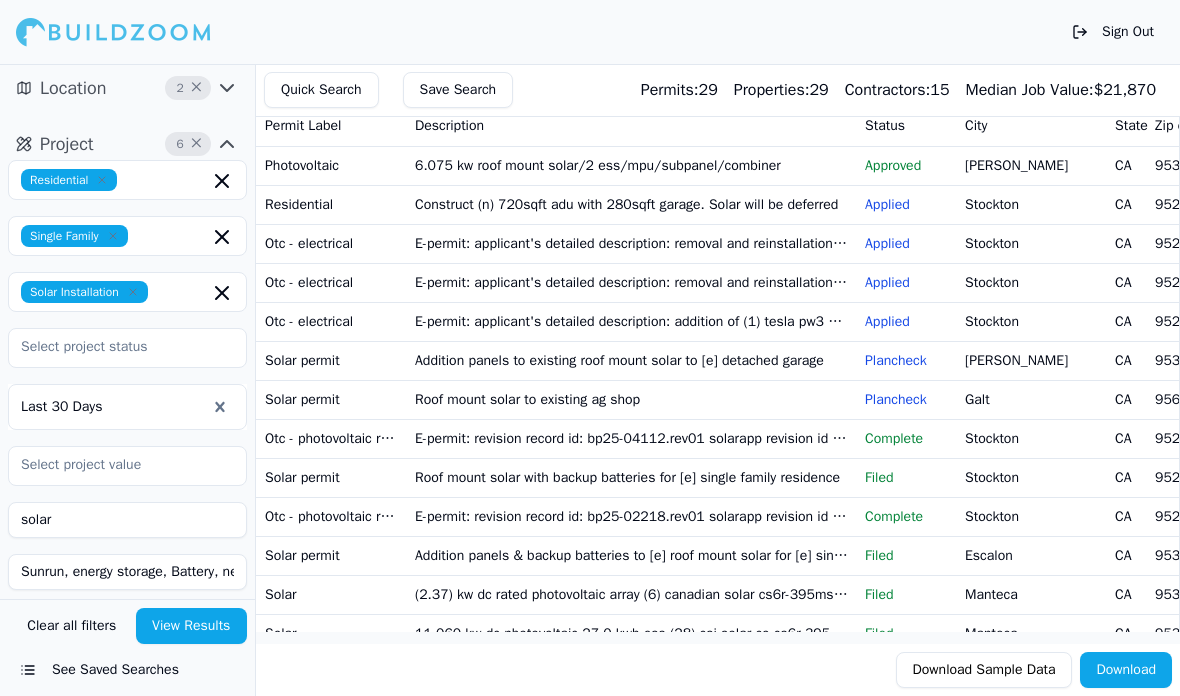 click on "E-permit: revision record id: bp25-04112.rev01 solarapp revision id #: sa20250609-150-508-563-b revision description: revised the solar app checklist to show an 80 a breaker on the backup panel/bus bar 2" at bounding box center (632, 438) 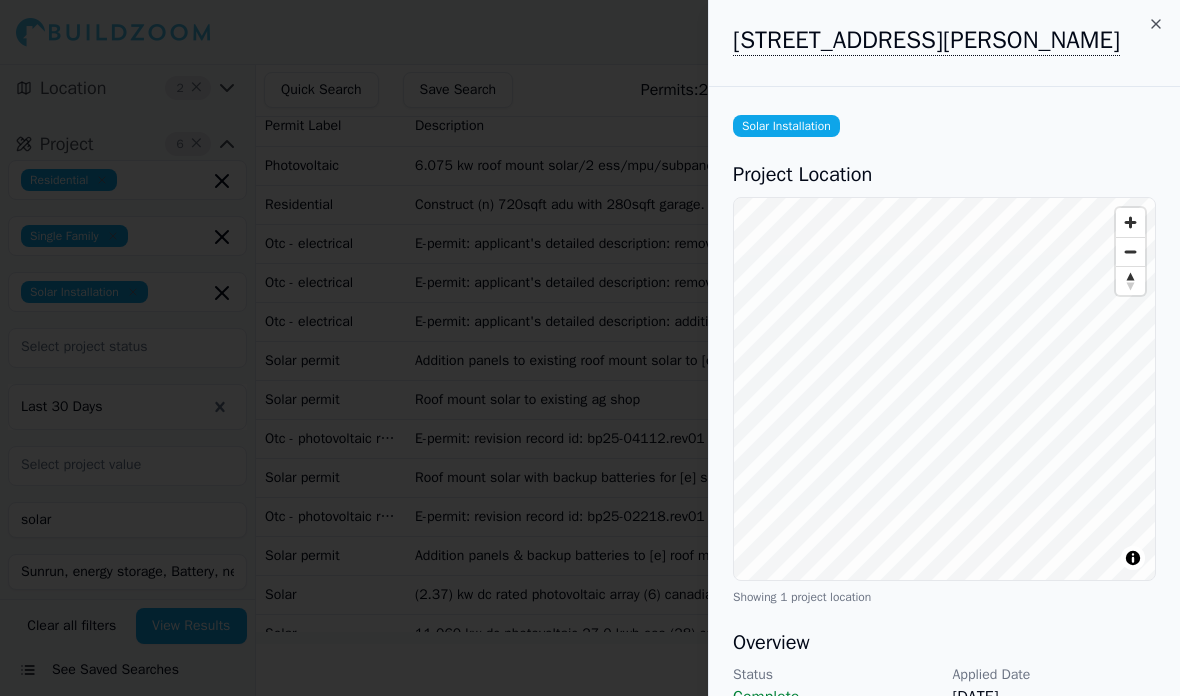 scroll, scrollTop: 0, scrollLeft: 0, axis: both 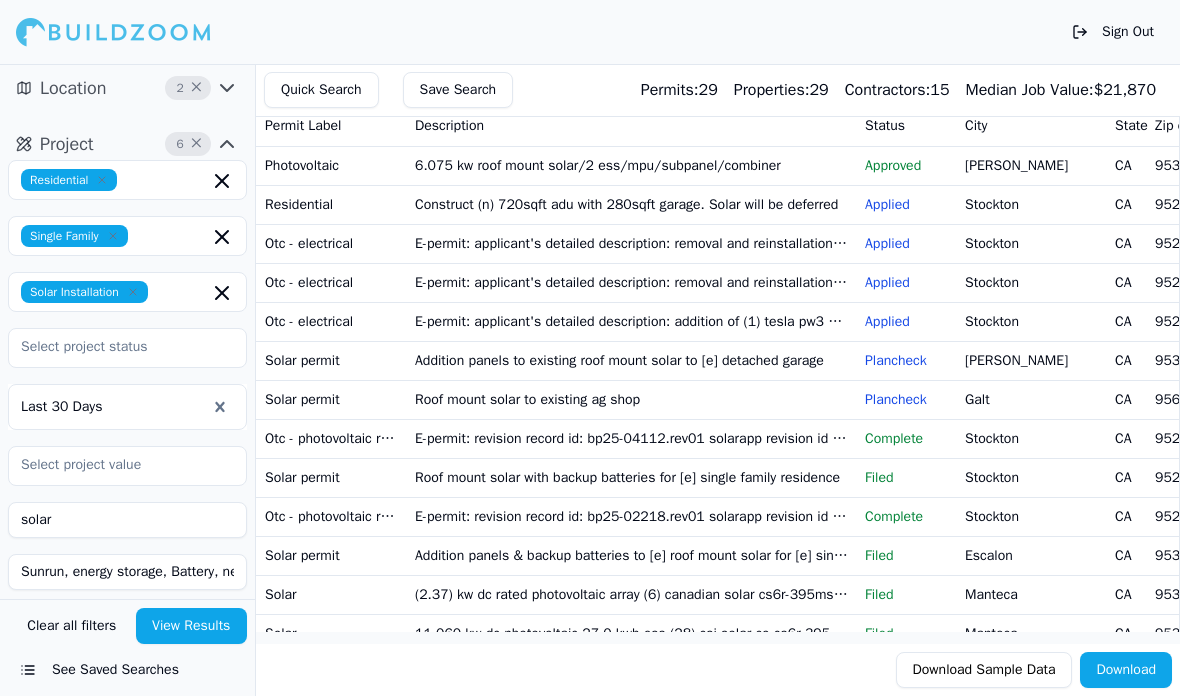 click on "Roof mount solar with backup batteries for [e] single family residence" at bounding box center [632, 477] 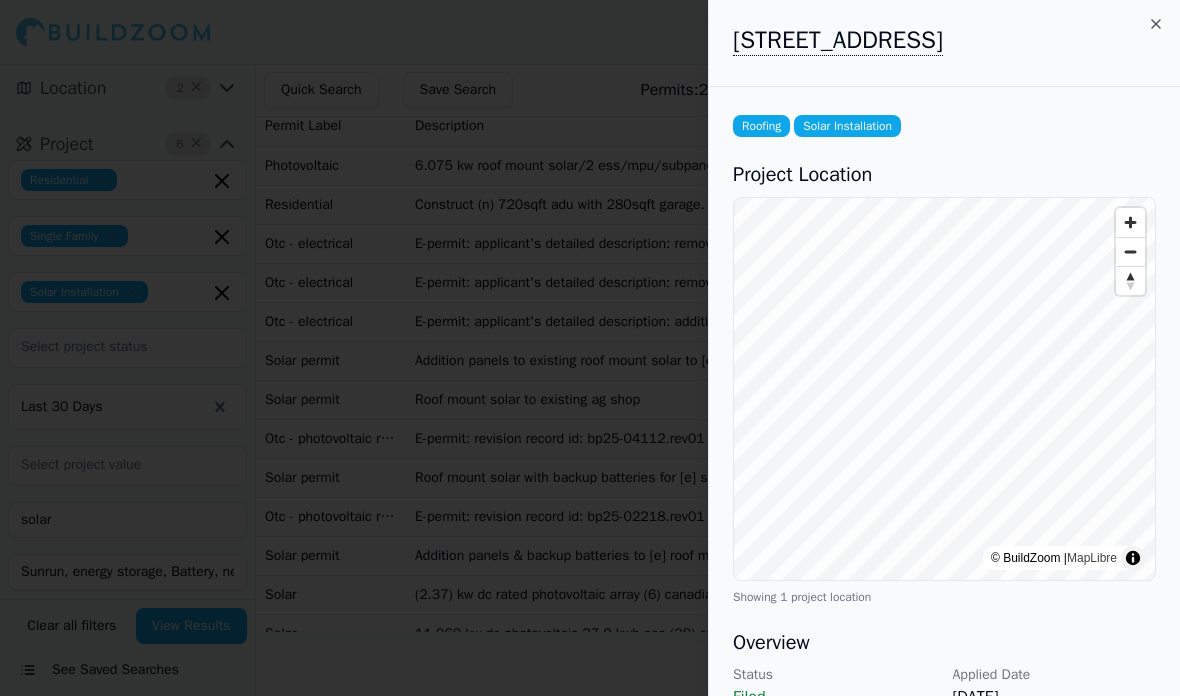 scroll, scrollTop: -2, scrollLeft: 0, axis: vertical 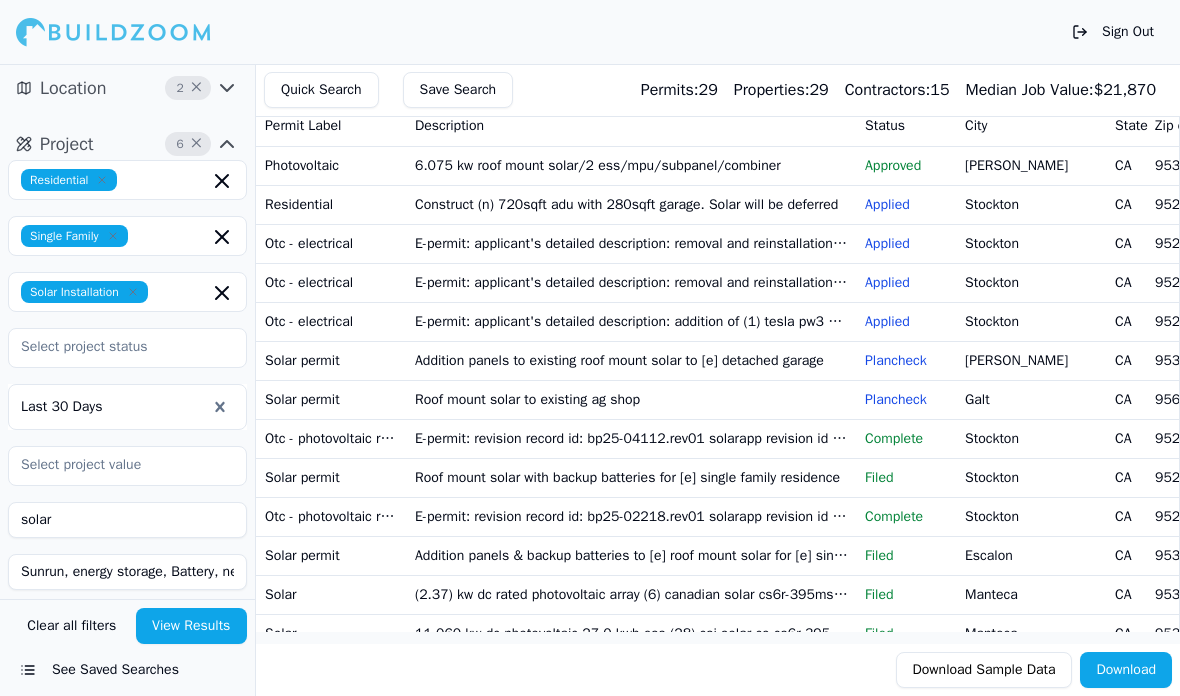 click on "E-permit: applicant's detailed description: addition of (1) tesla pw3 ess with (1) backup gateway into an existing solar system; existing panel 125 amps - underground service" at bounding box center [632, 321] 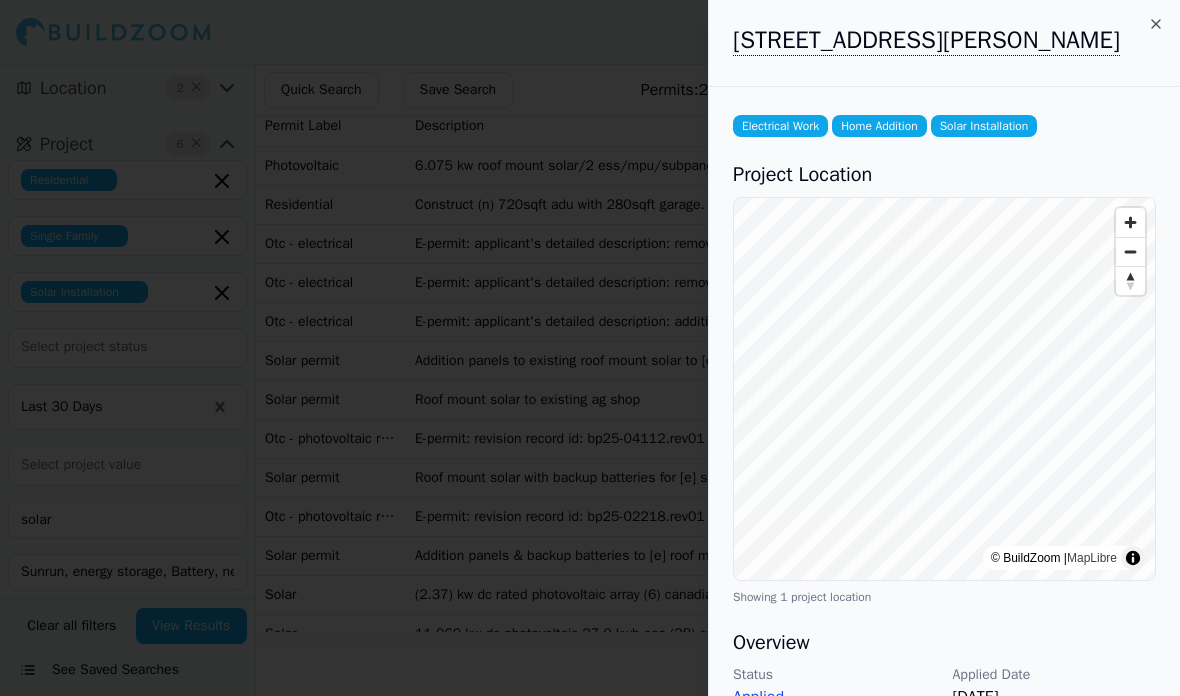 scroll, scrollTop: 0, scrollLeft: 0, axis: both 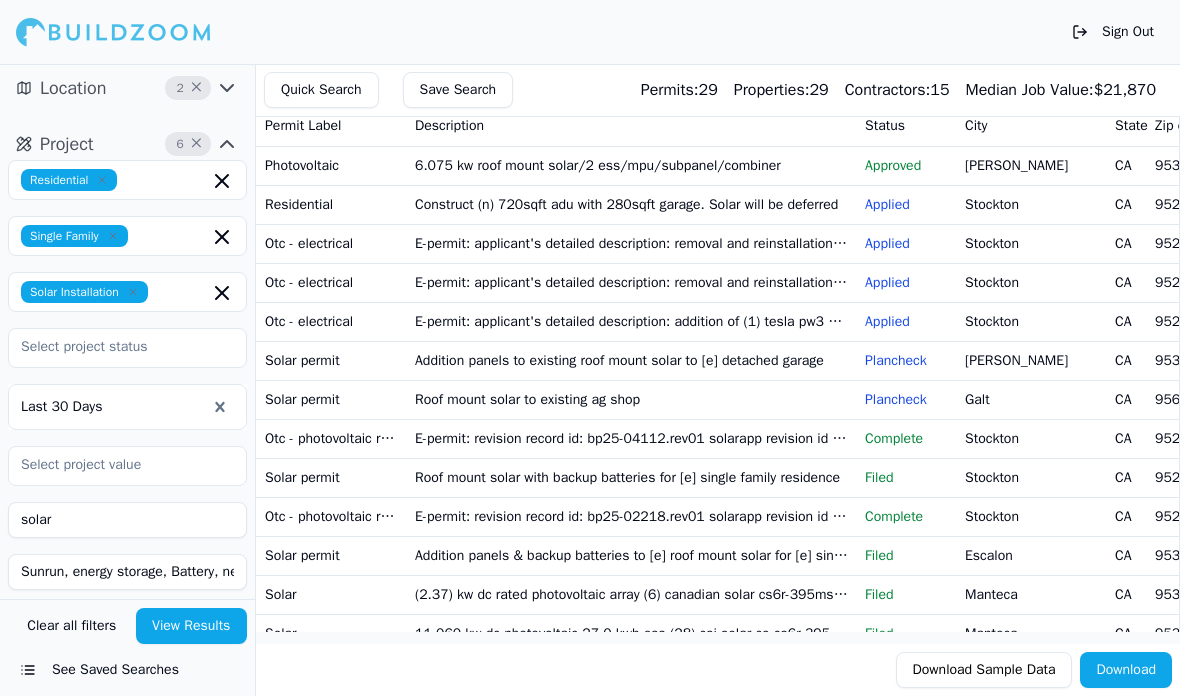 click on "E-permit: applicant's detailed description: removal and reinstallation of 26 existing solar panels panels will be reinstalled to the same exact approved layout as before; - overhead service" at bounding box center [632, 243] 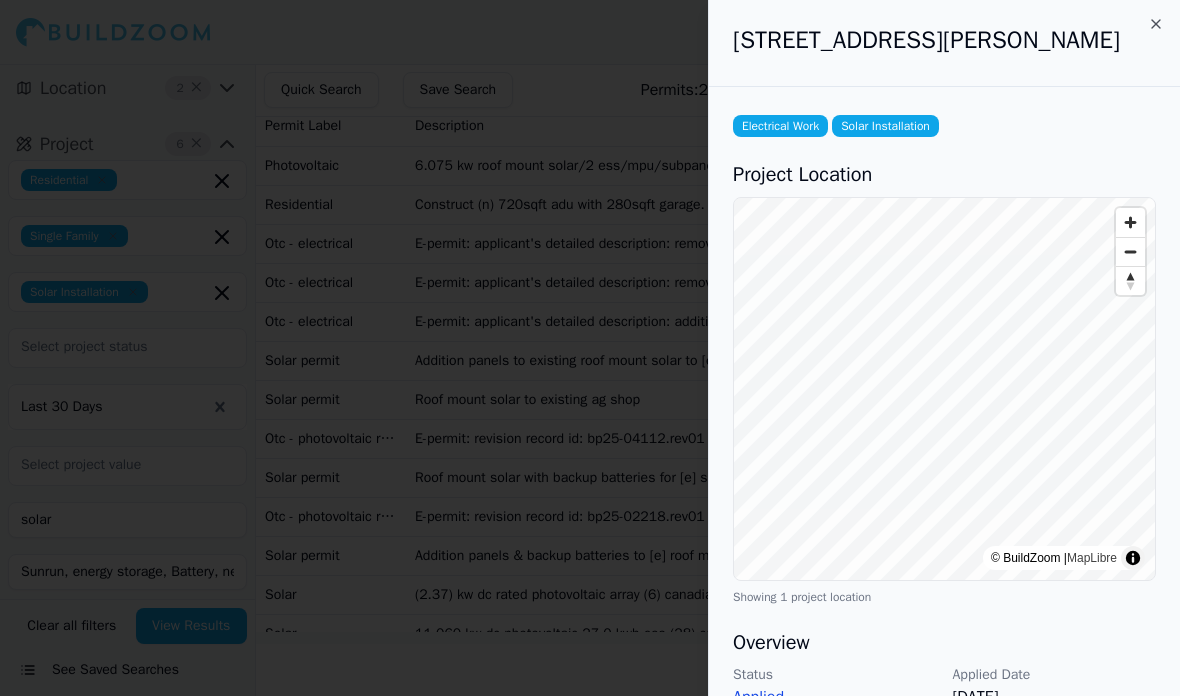 click 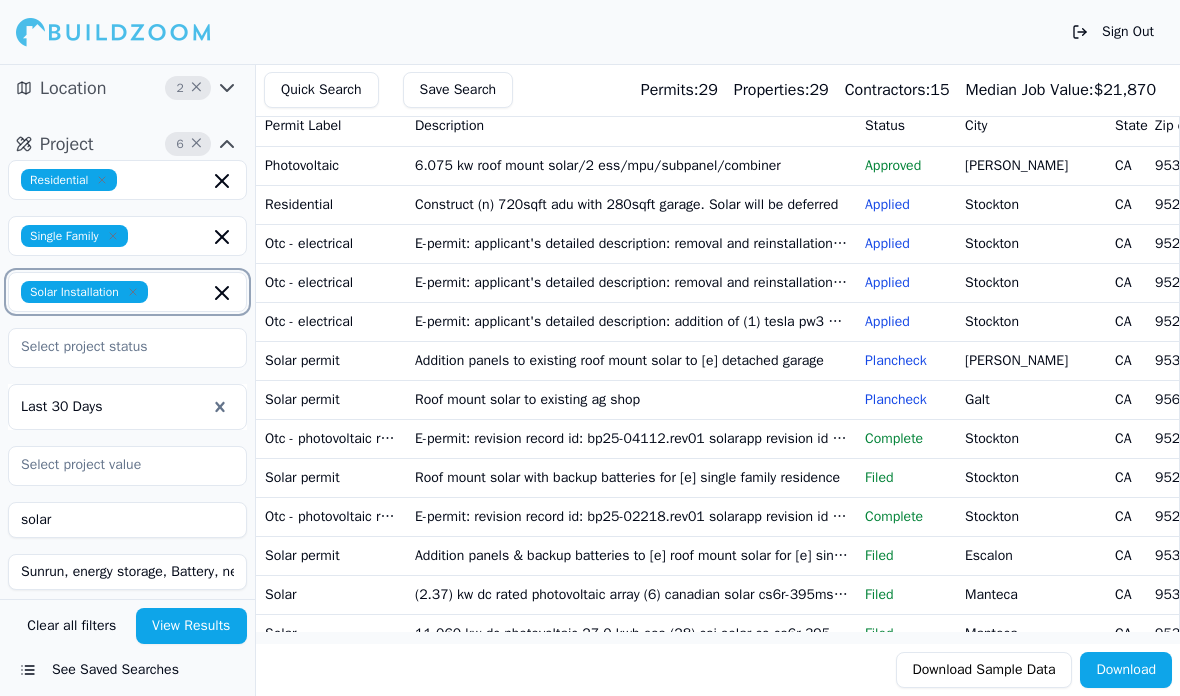 click at bounding box center (182, 292) 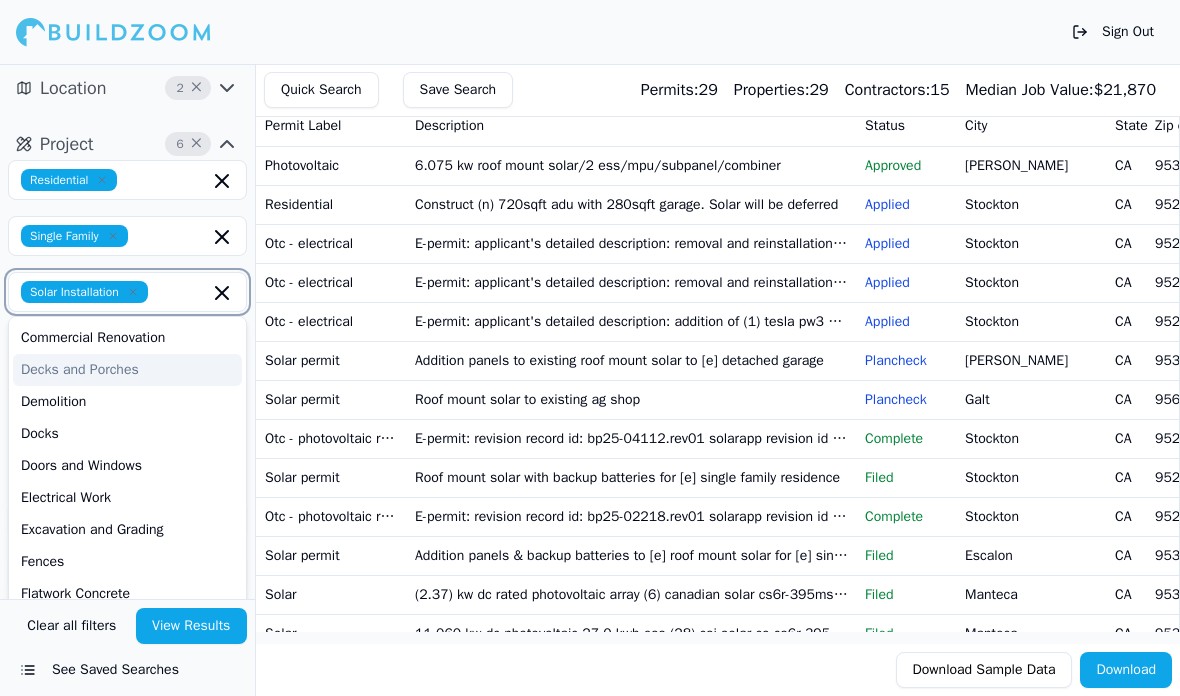 scroll, scrollTop: 81, scrollLeft: 0, axis: vertical 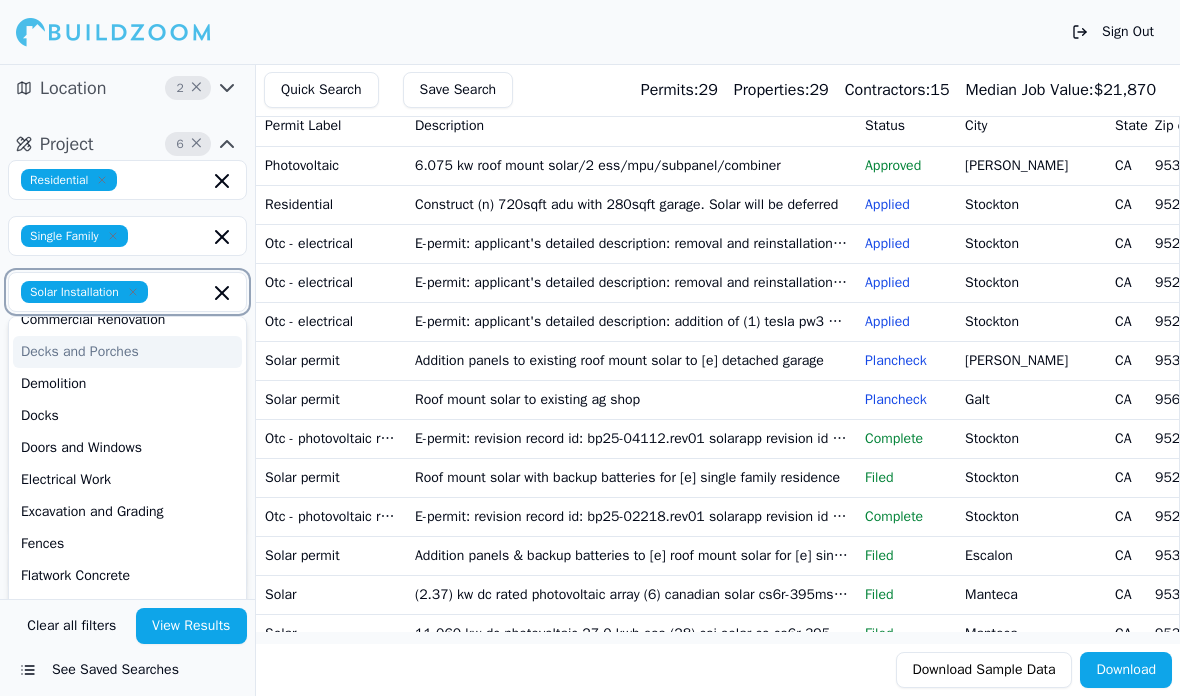 click on "Electrical Work" at bounding box center [127, 480] 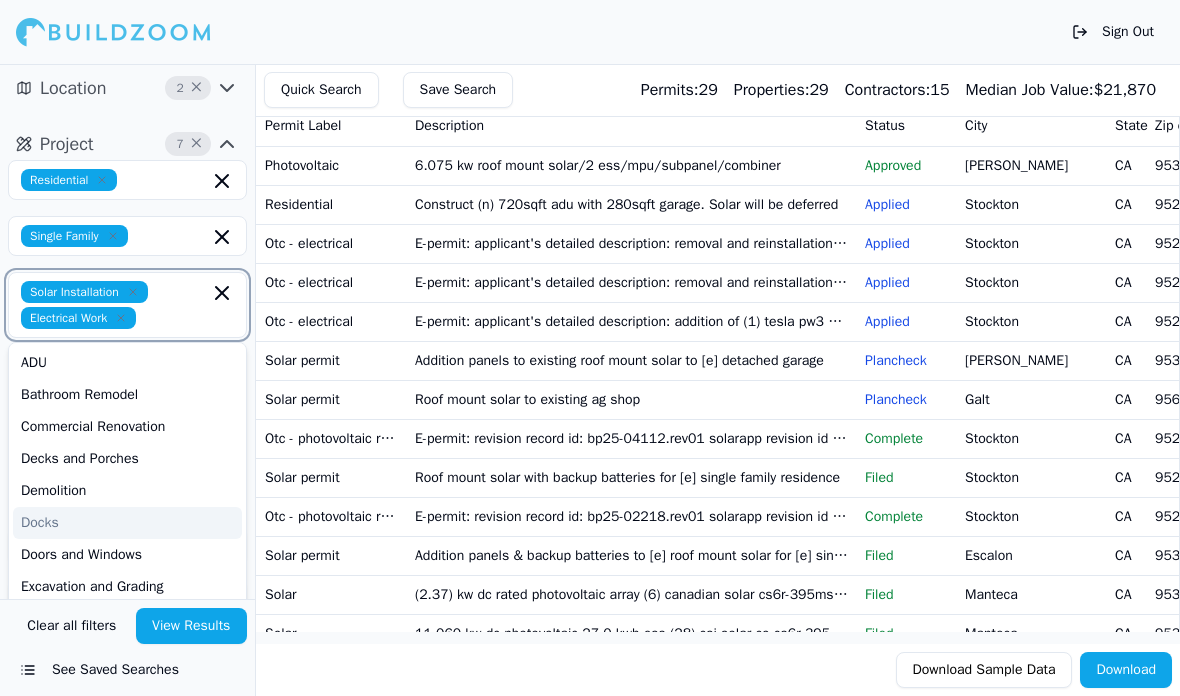 scroll, scrollTop: 0, scrollLeft: 0, axis: both 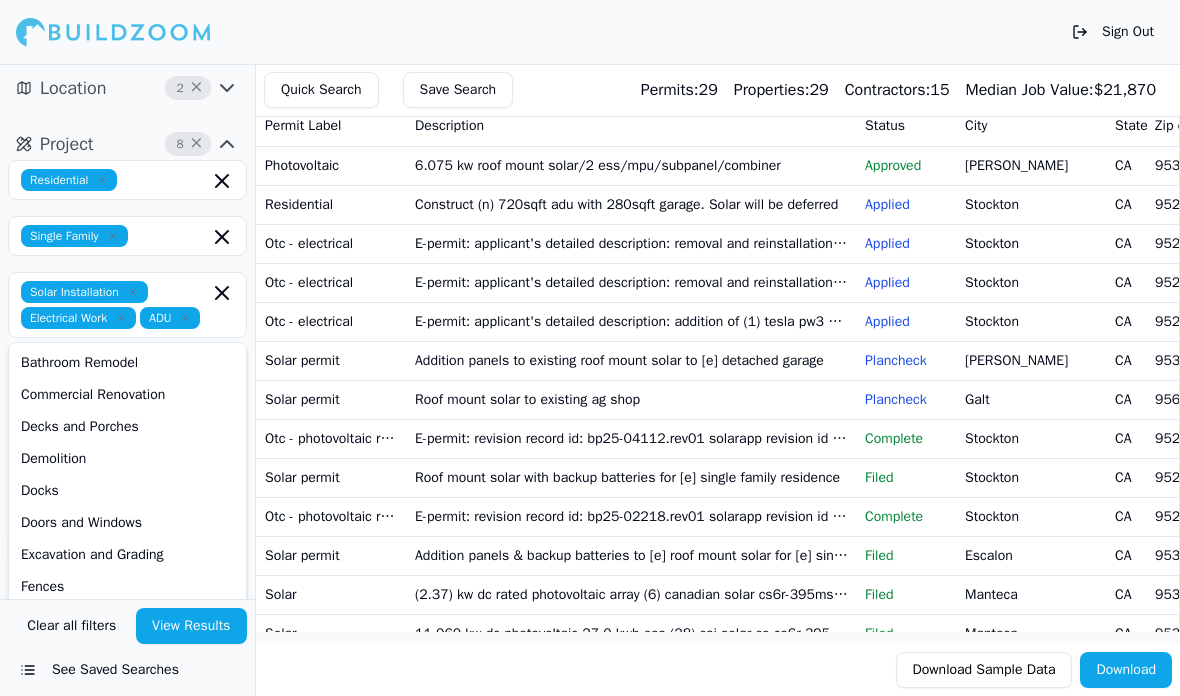 click on "E-permit: applicant's detailed description: removal and reinstallation of 20 existing solar panels due to roof work; - overhead service" at bounding box center (632, 282) 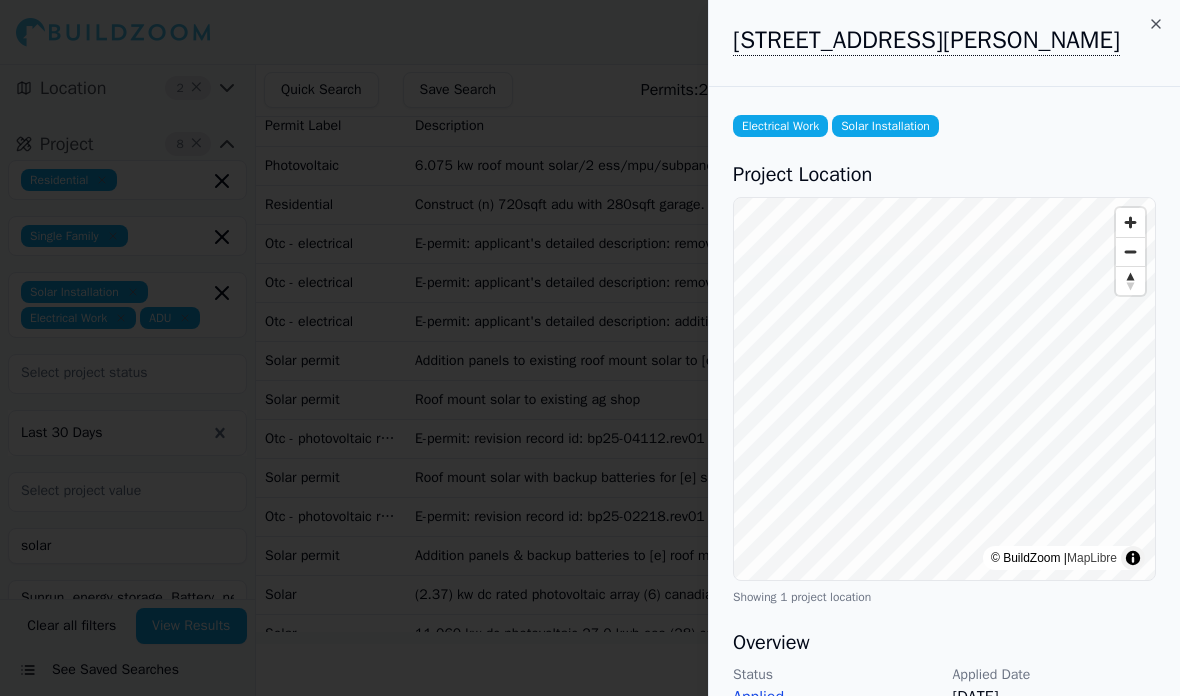 click 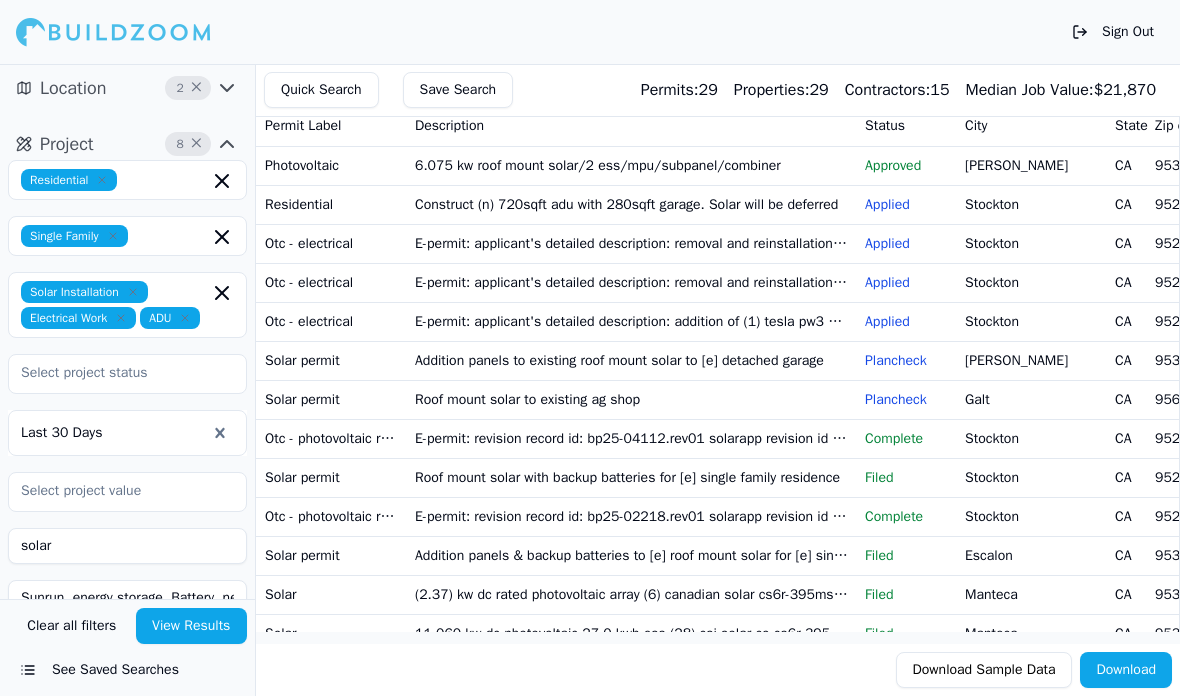 click on "E-permit: applicant's detailed description: addition of (1) tesla pw3 ess with (1) backup gateway into an existing solar system; existing panel 125 amps - underground service" at bounding box center [632, 321] 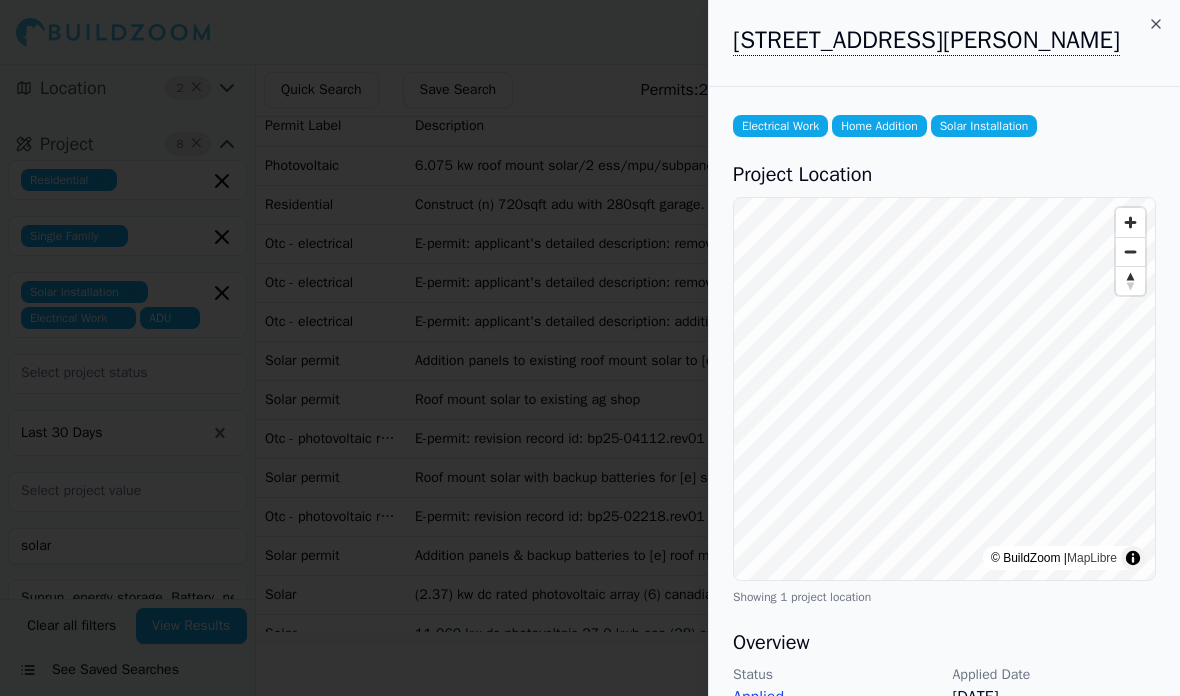 click on "[STREET_ADDRESS][PERSON_NAME]" at bounding box center [944, 43] 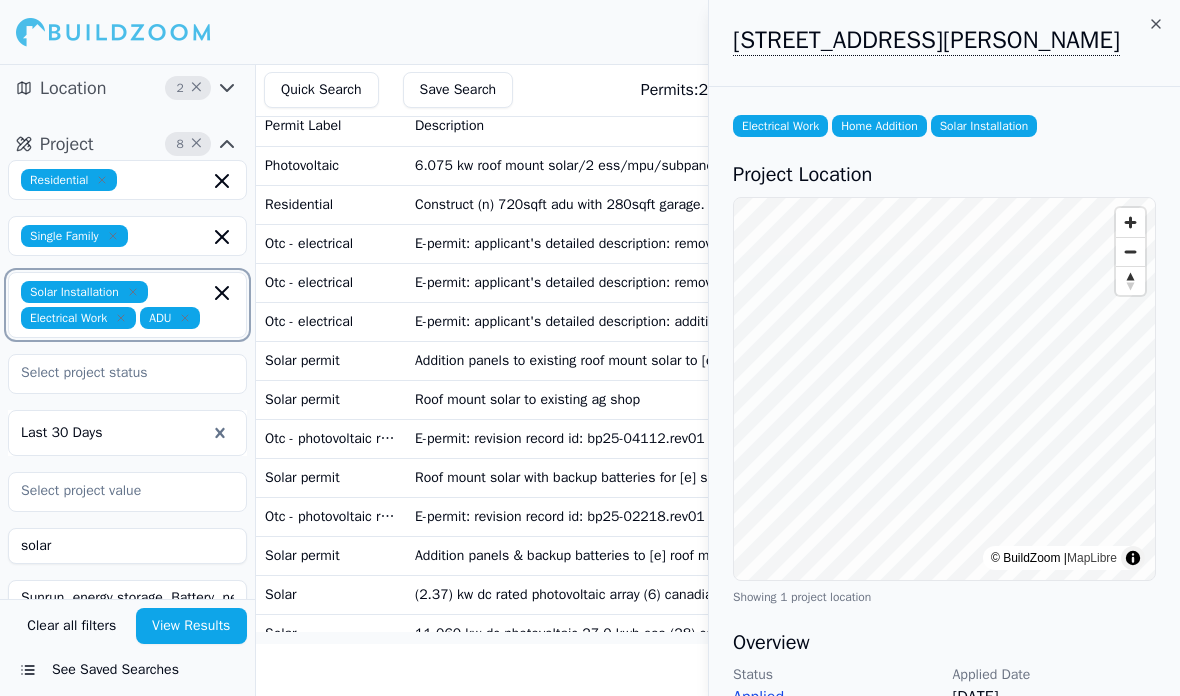 click at bounding box center (208, 318) 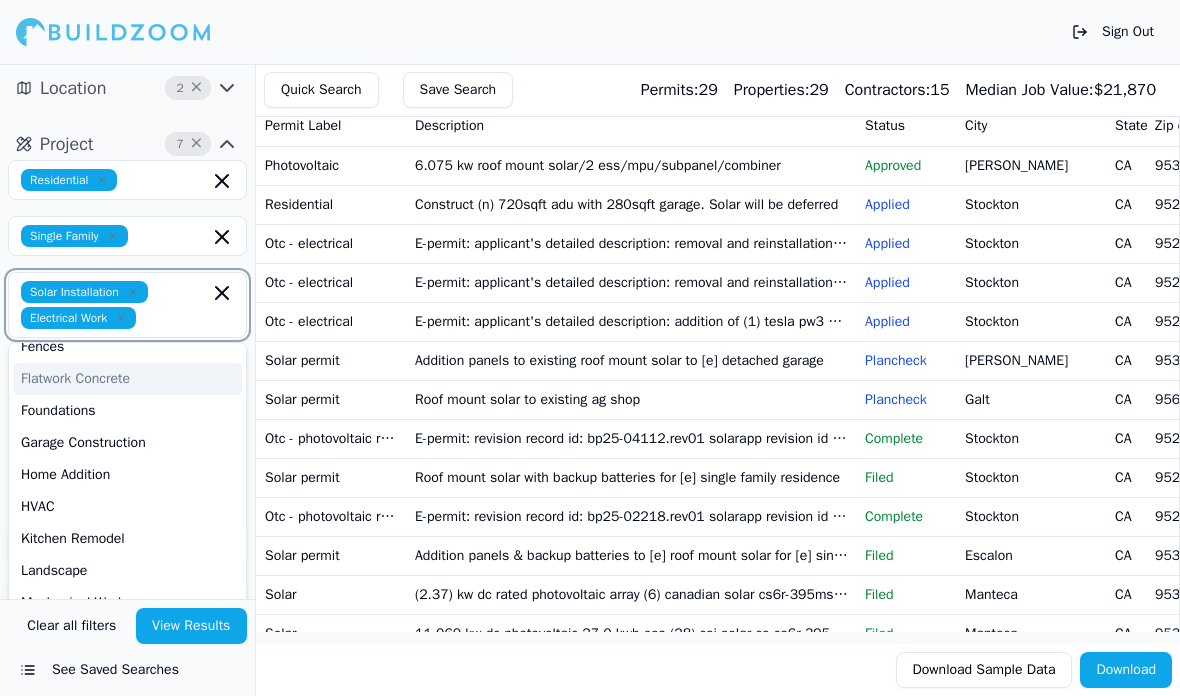 scroll, scrollTop: 274, scrollLeft: 0, axis: vertical 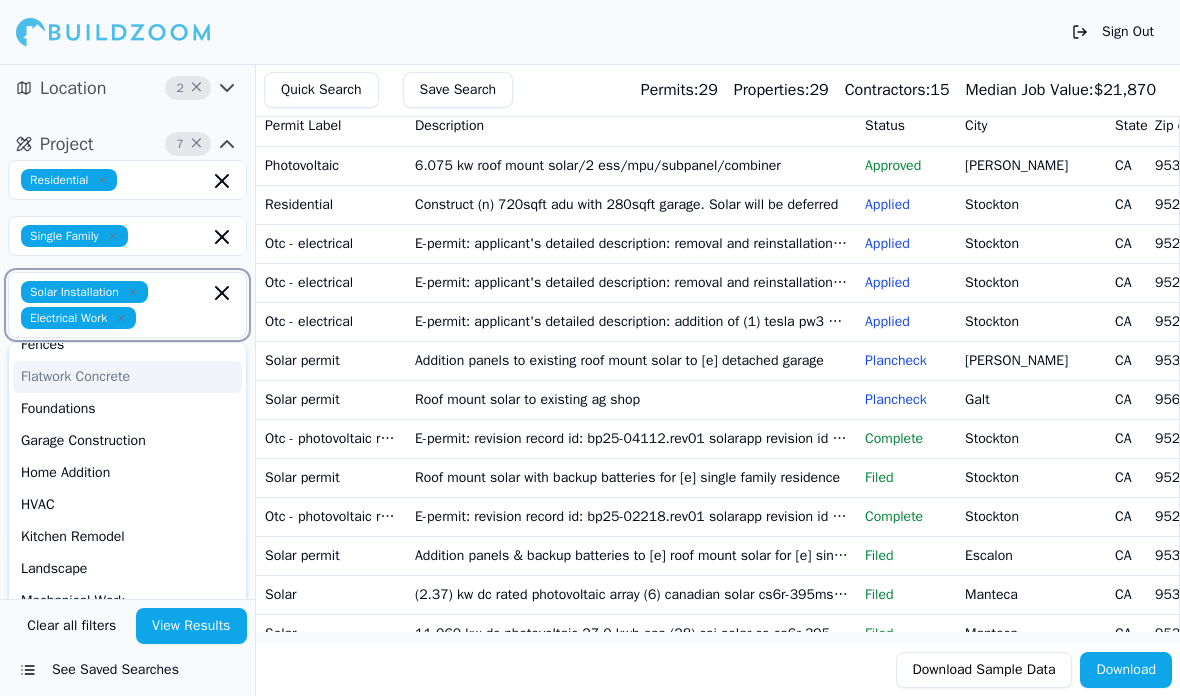click on "Home Addition" at bounding box center (127, 473) 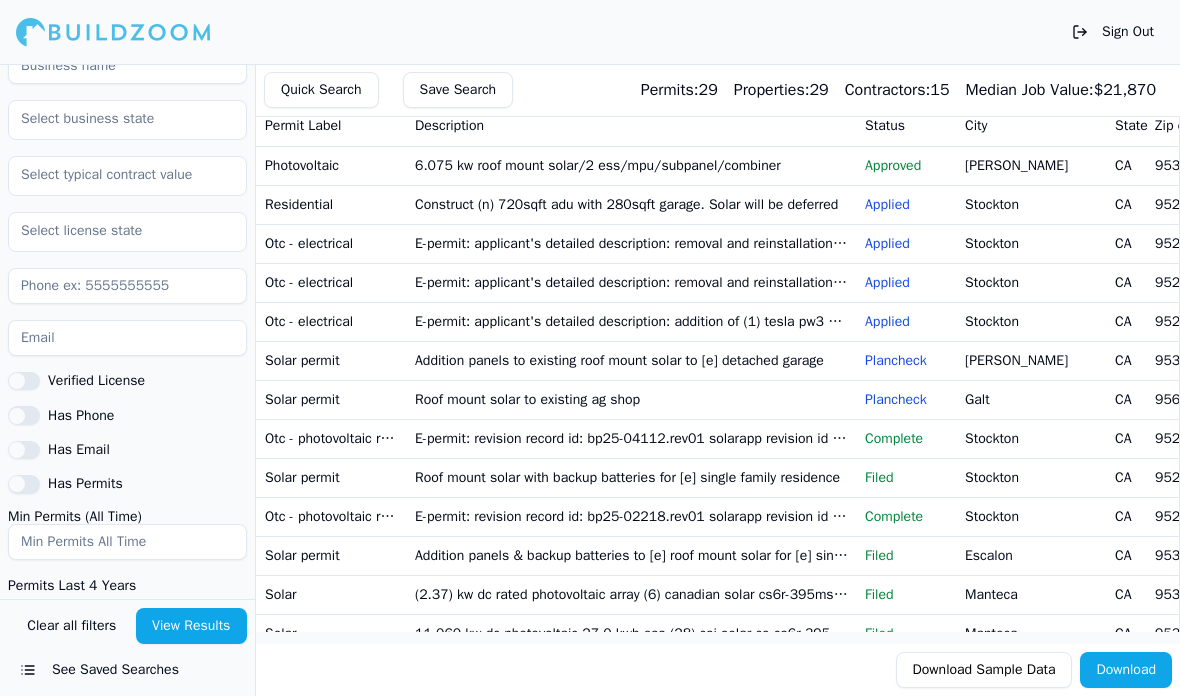 scroll, scrollTop: 721, scrollLeft: 0, axis: vertical 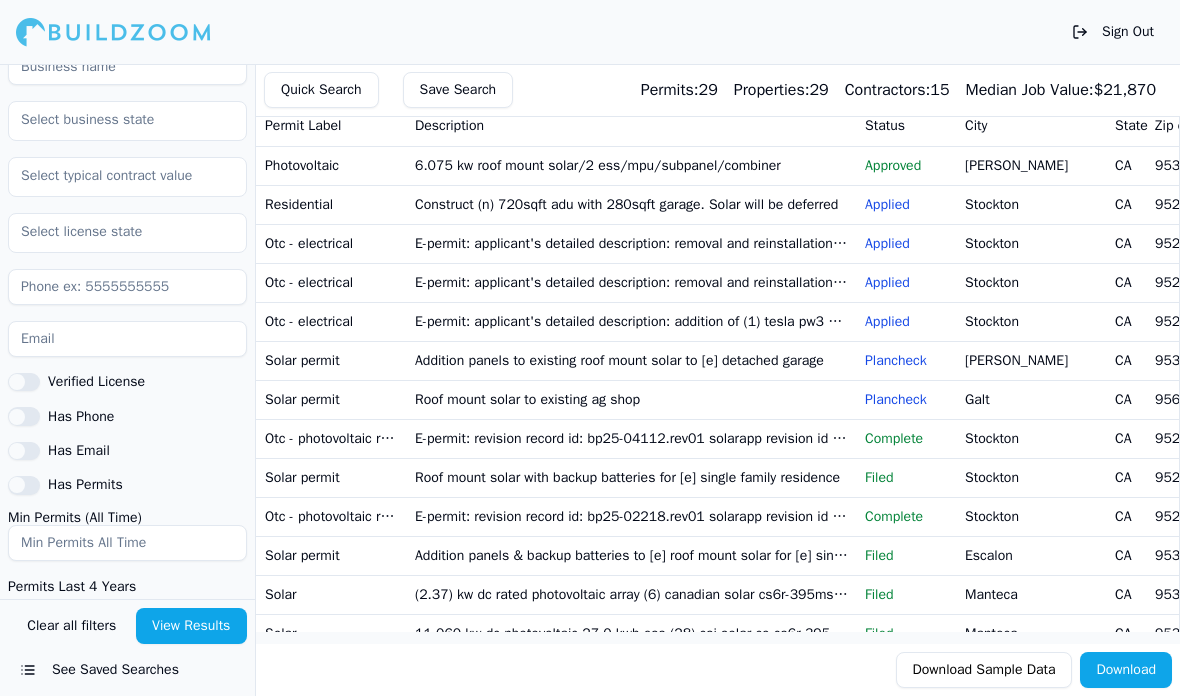 click on "Contractor Verified License Has Phone Has Email Has Permits Min Permits (All Time) Permits Last 4 Years Min Max" at bounding box center [127, 316] 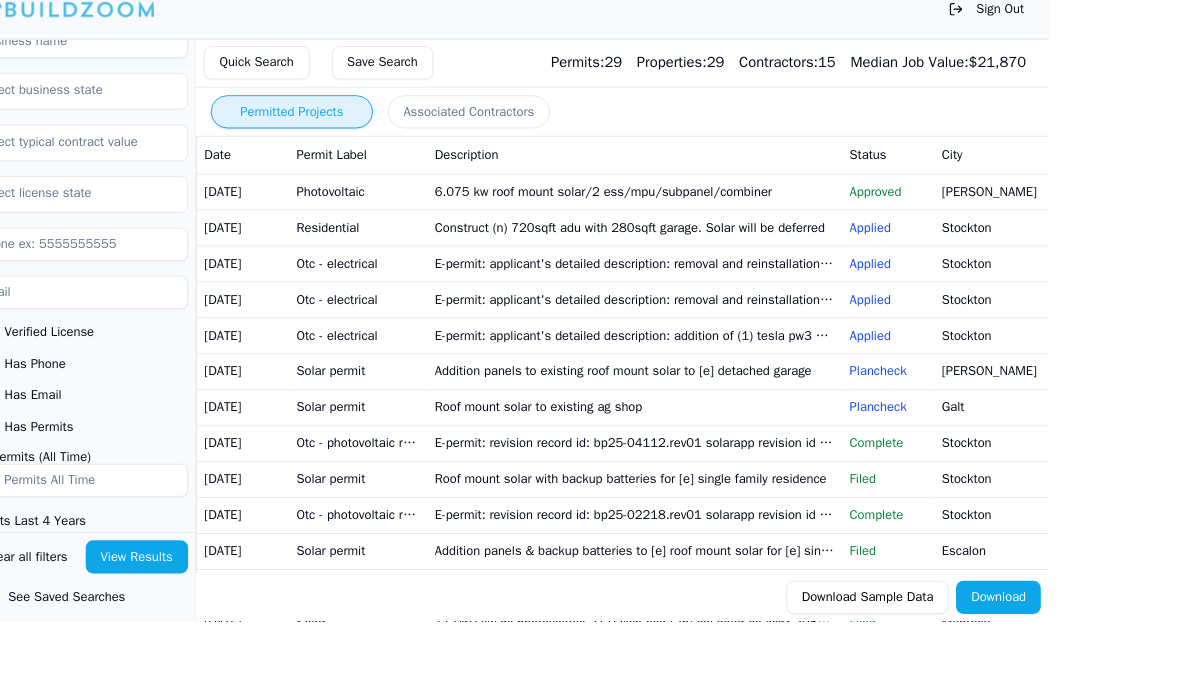 scroll, scrollTop: 21, scrollLeft: 0, axis: vertical 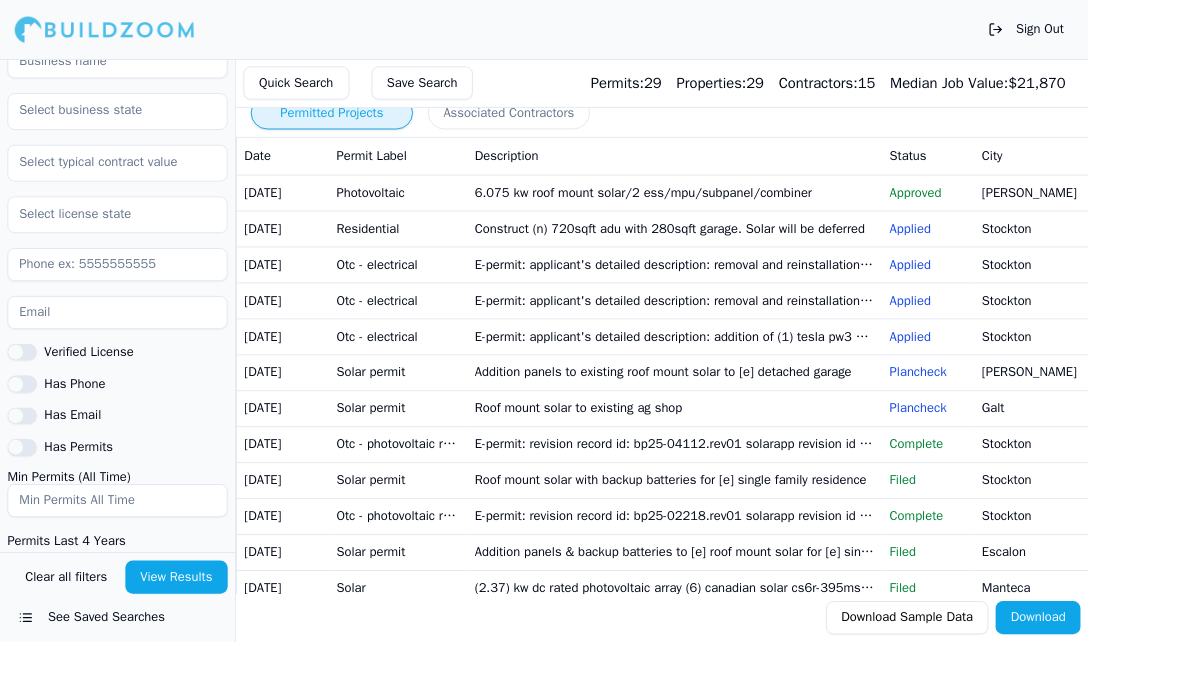 click on "View Results" at bounding box center (192, 626) 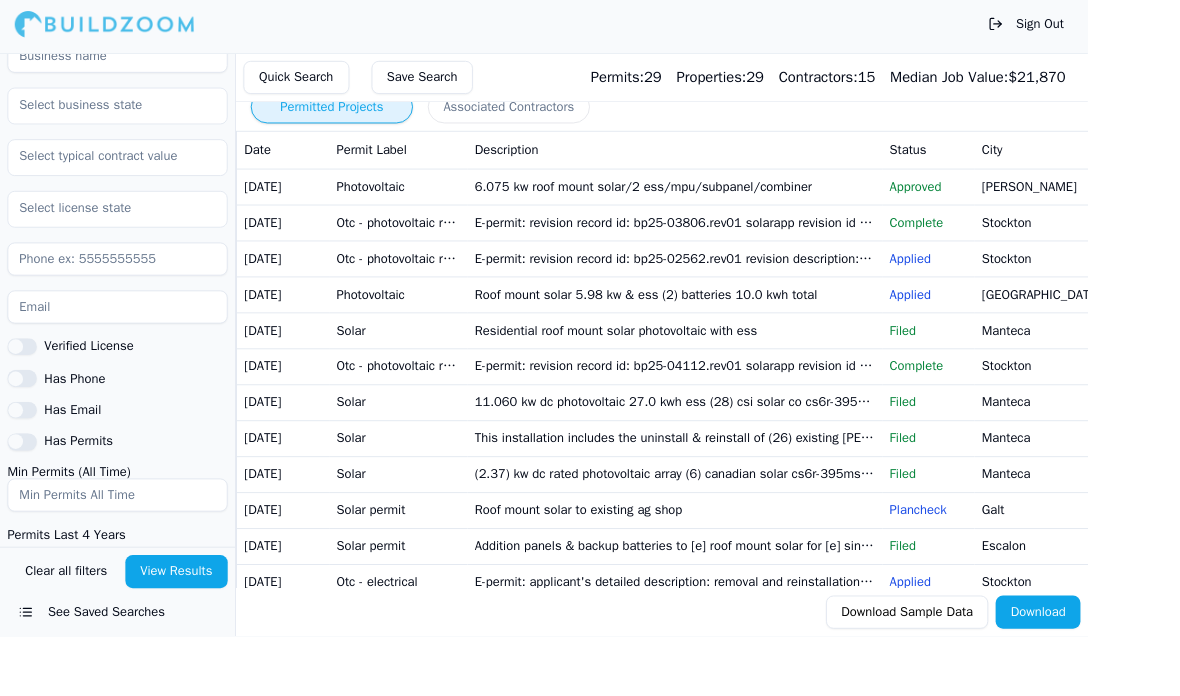 scroll, scrollTop: 0, scrollLeft: 0, axis: both 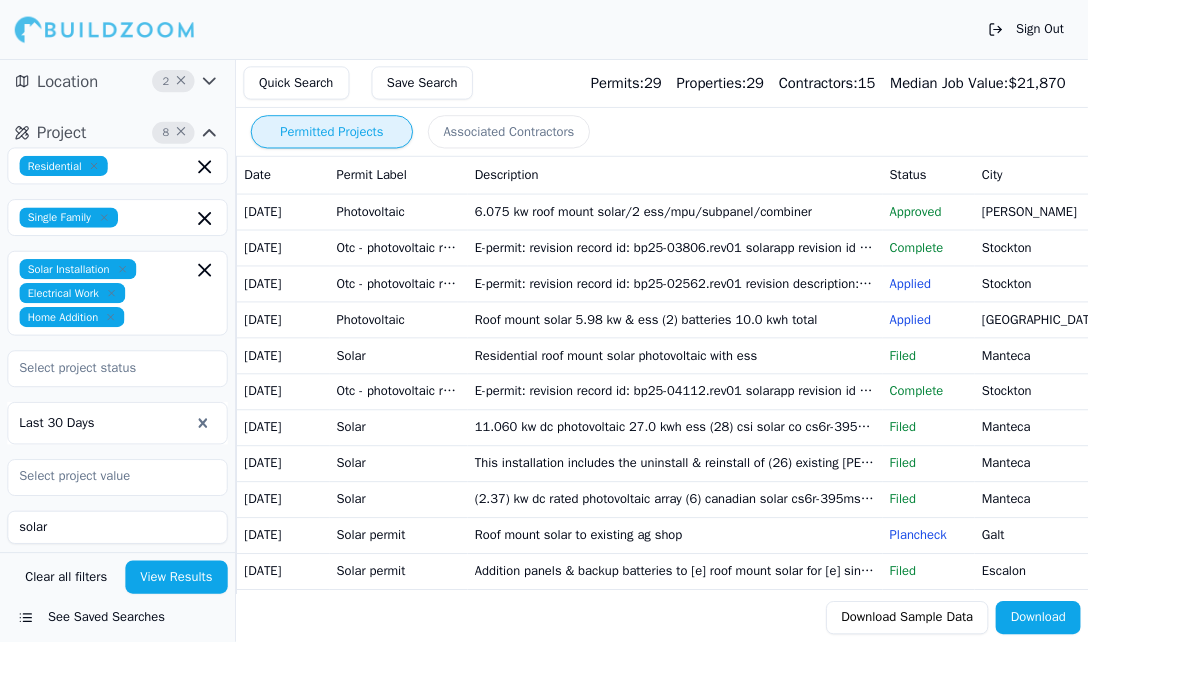 click 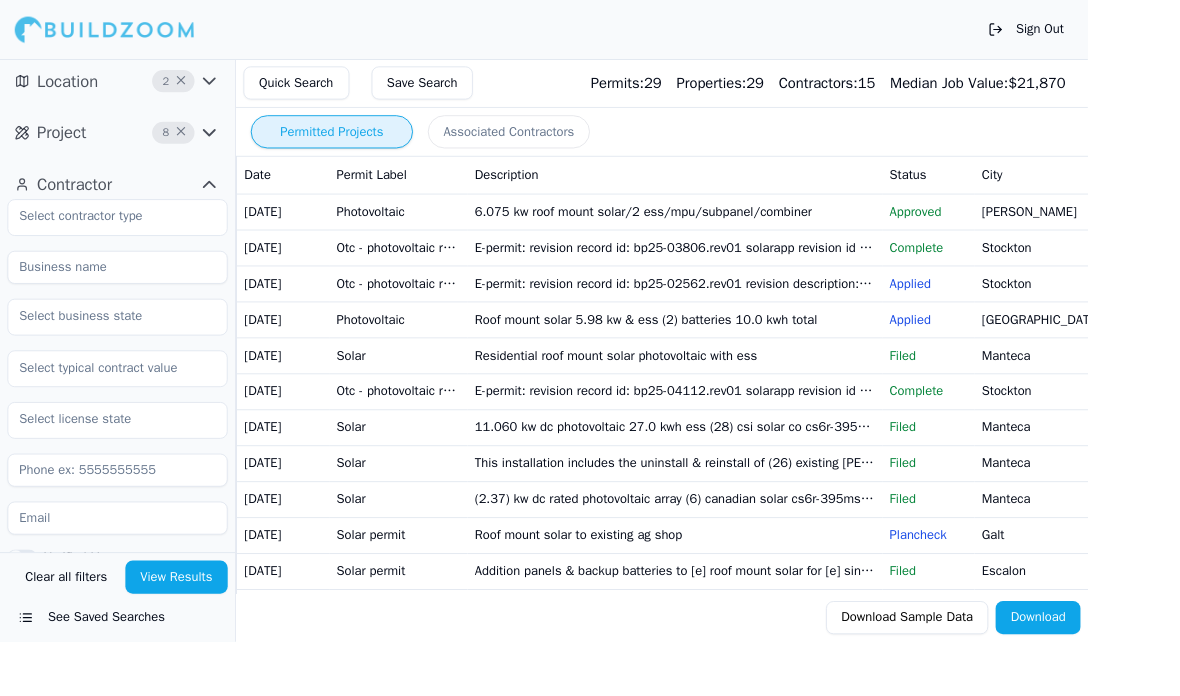 click 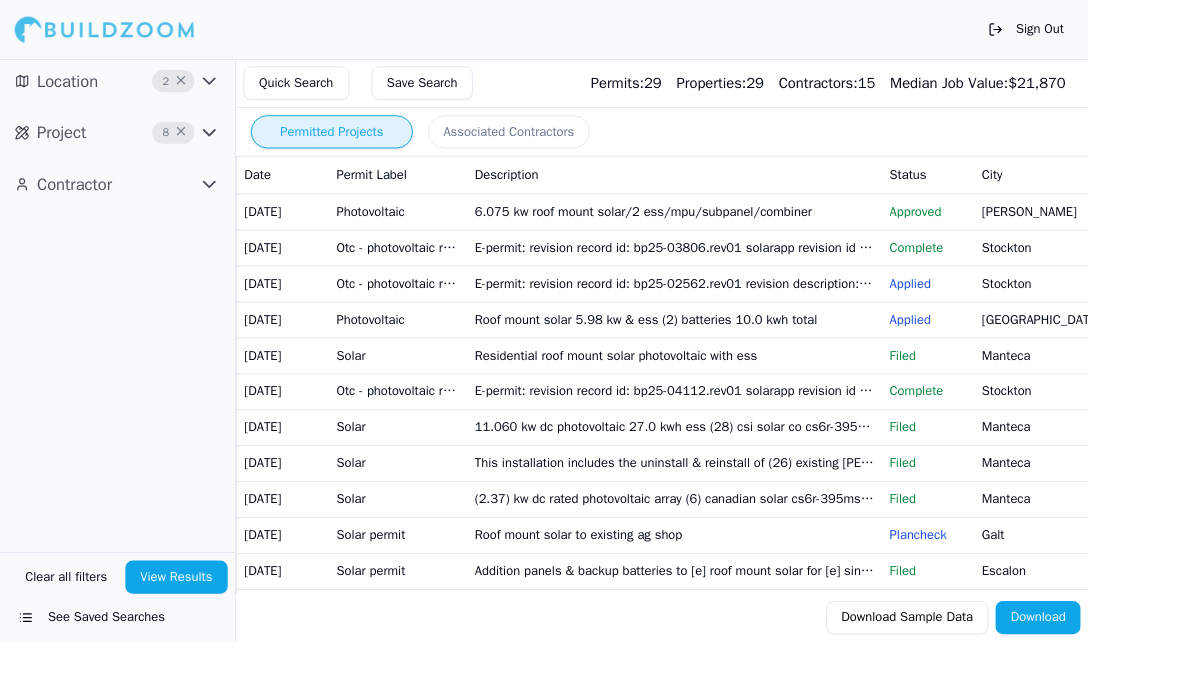 click on "Project" at bounding box center (67, 144) 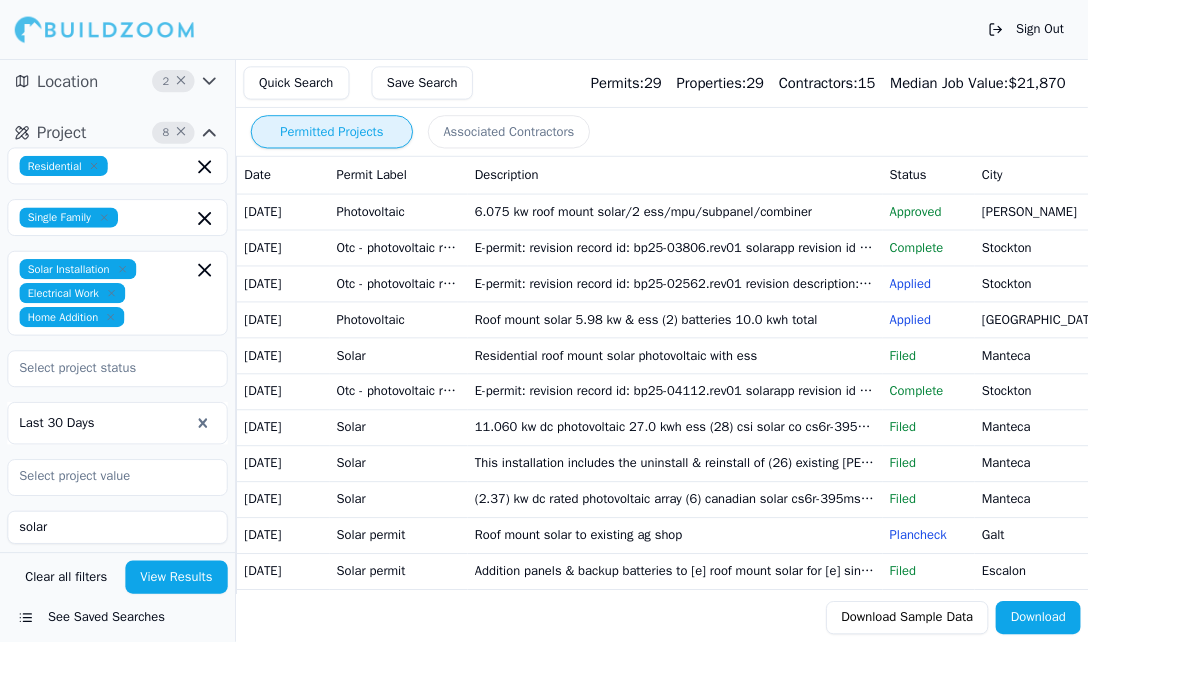 click 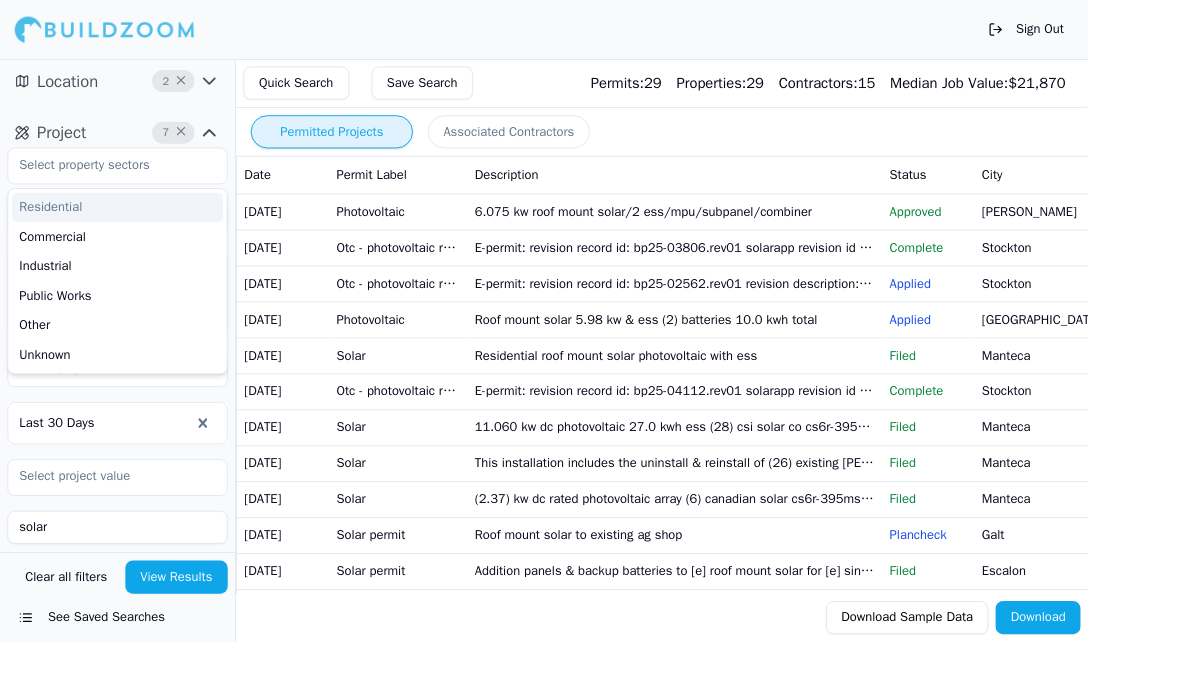 click at bounding box center [113, 32] 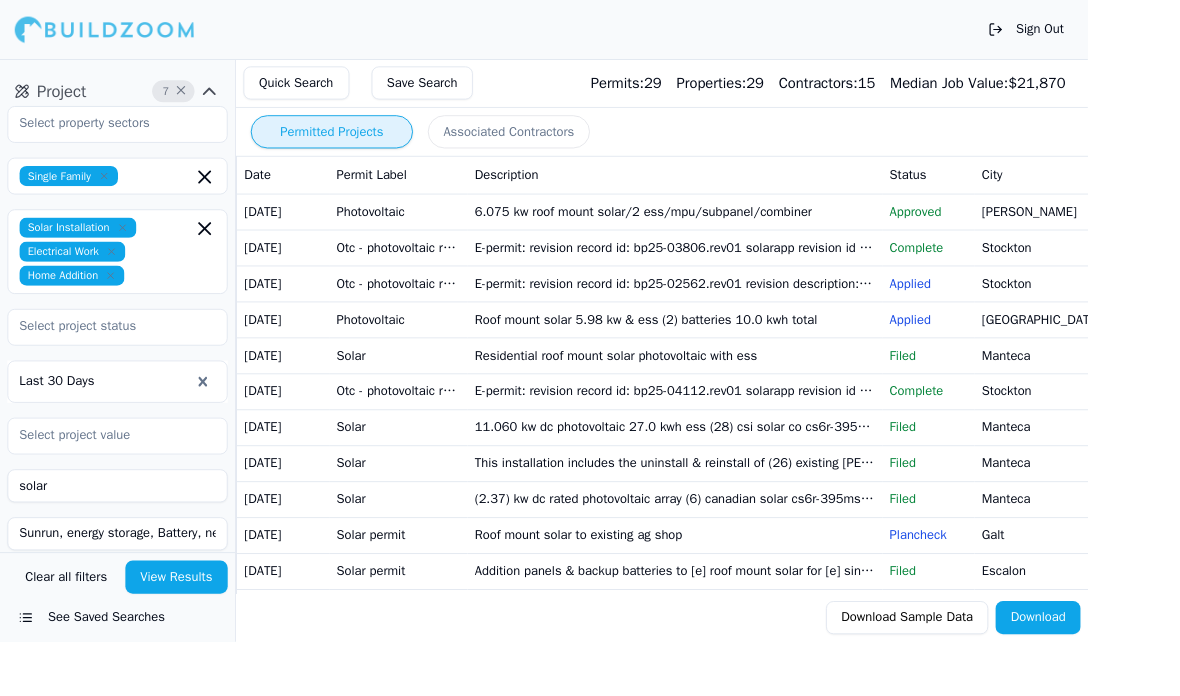 scroll, scrollTop: 43, scrollLeft: 0, axis: vertical 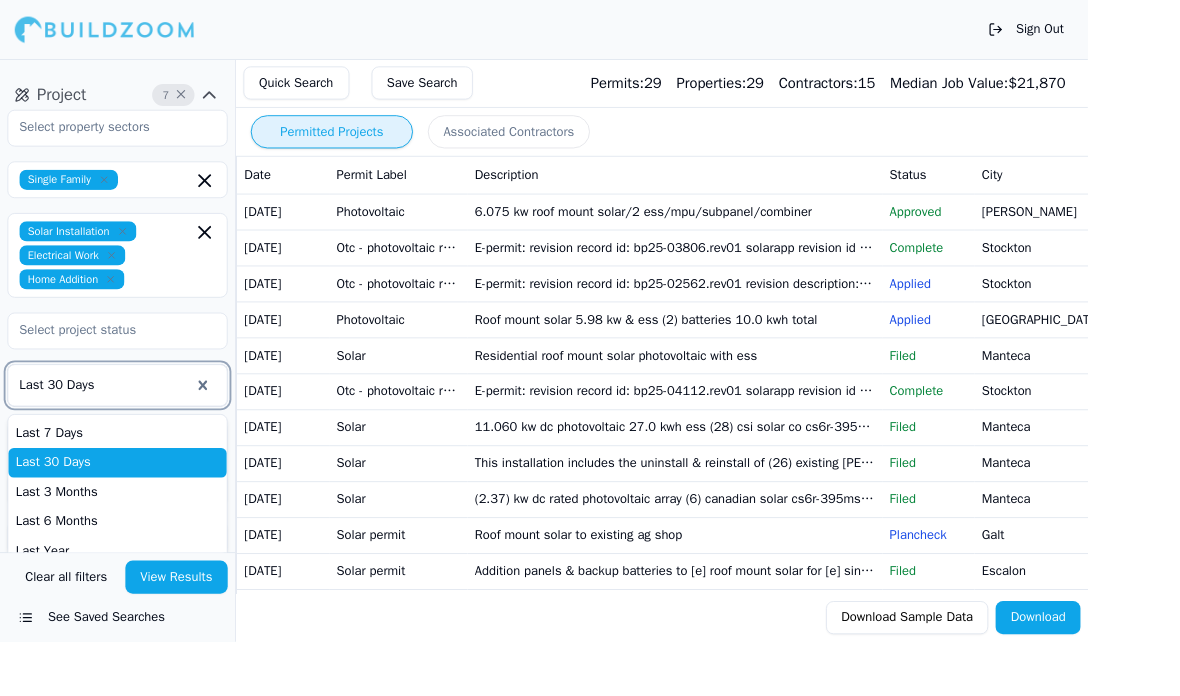 click on "Last 7 Days" at bounding box center [127, 470] 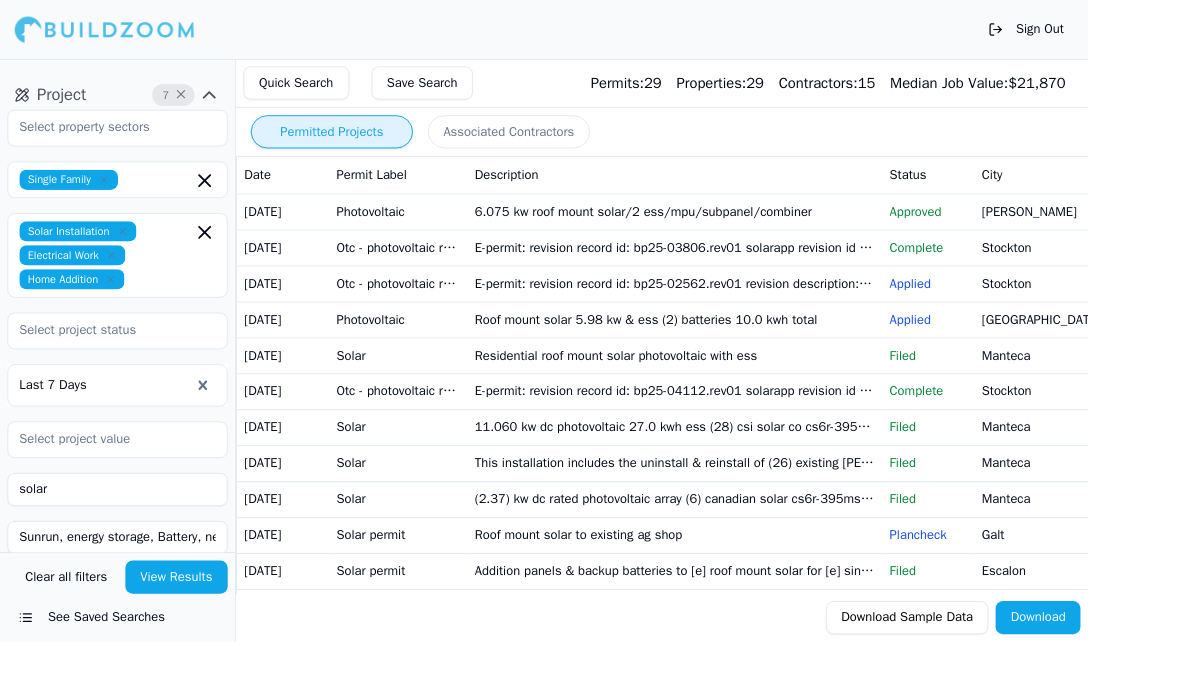 scroll, scrollTop: 39, scrollLeft: 0, axis: vertical 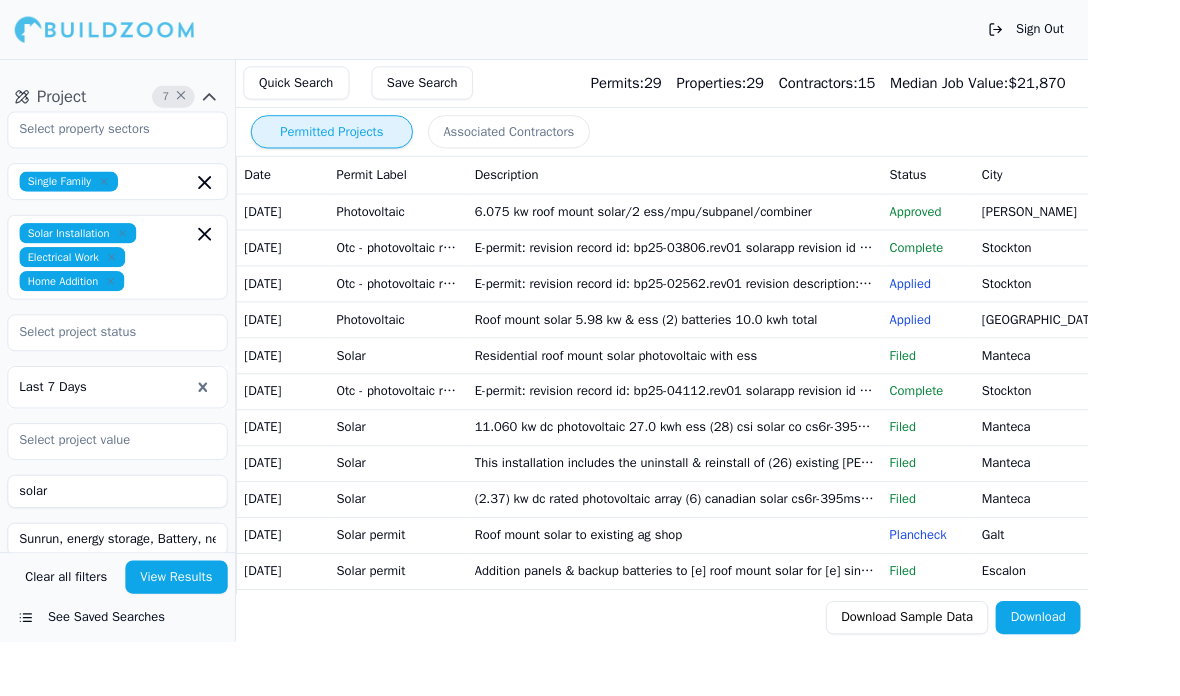 click on "View Results" at bounding box center (192, 626) 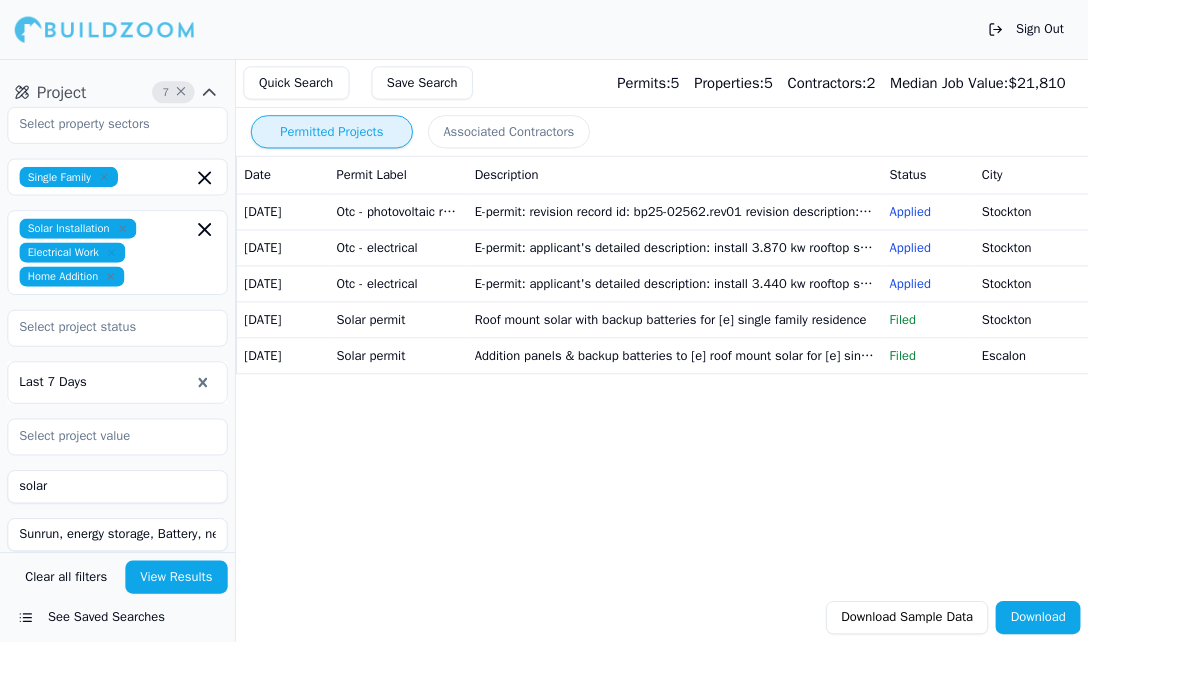 scroll, scrollTop: 43, scrollLeft: 0, axis: vertical 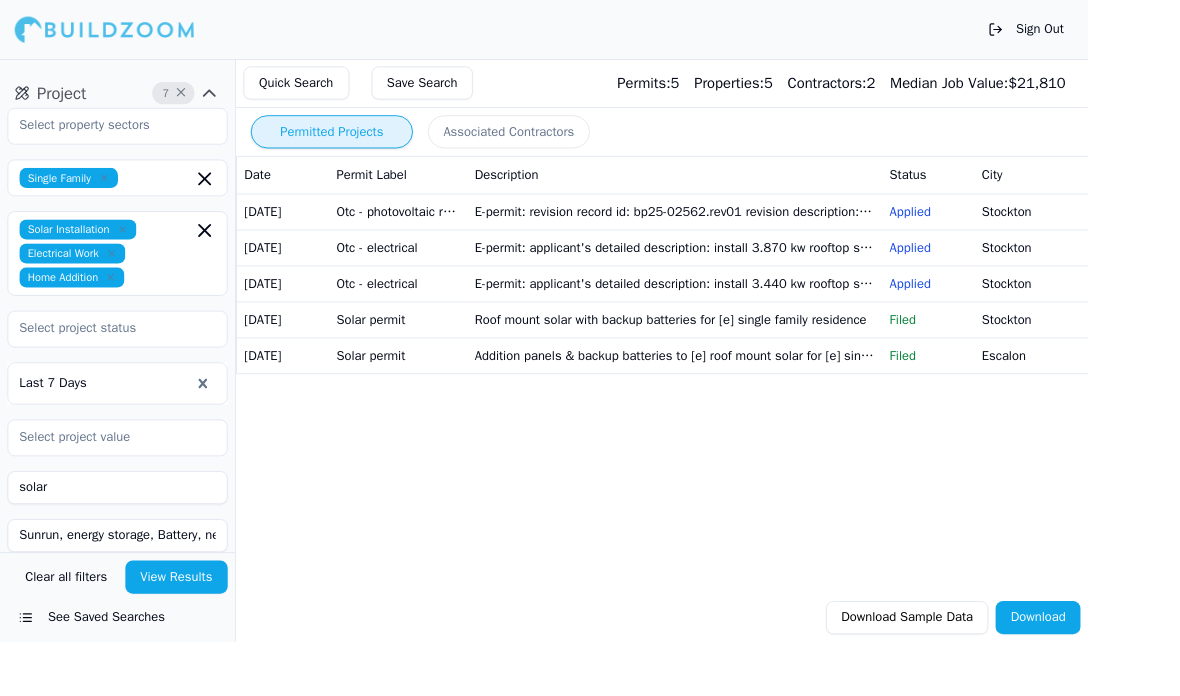 click on "E-permit: revision record id: bp25-02562.rev01 revision description: 1. Change the panels to ja solar jam54s31-405/mr. 2. We will only be installing 17 panels. 3. Change the inverter to iq8hc. 4. We will only be installing 2 enphase batteries na-dom. 5. Remove the load transfer we will only be derating it and applying pcs limit the pcs to 65a" at bounding box center [732, 229] 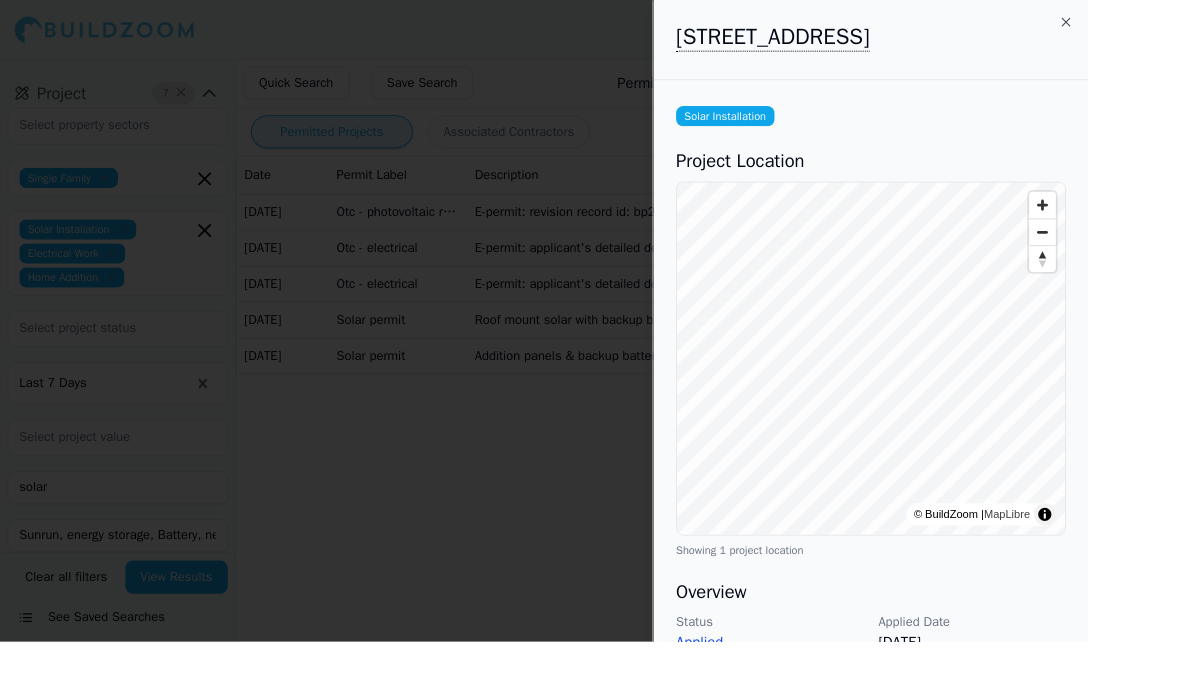 scroll, scrollTop: 0, scrollLeft: 0, axis: both 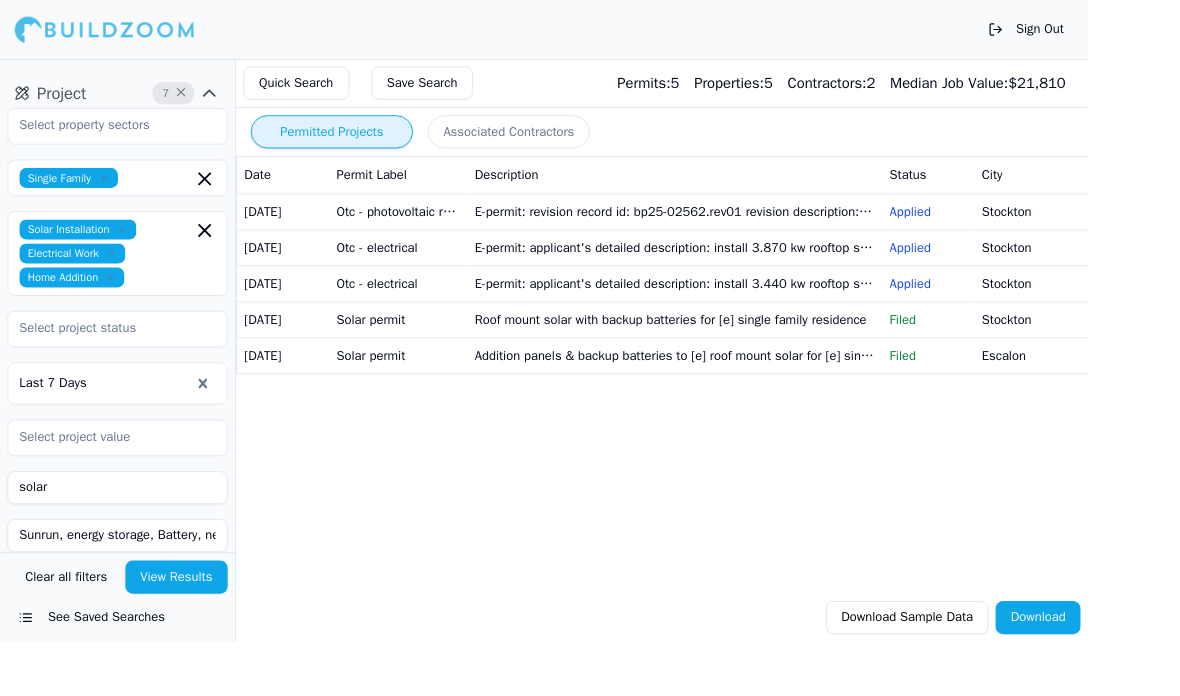 click on "Addition panels & backup batteries to [e] roof mount solar for [e] single family residence" at bounding box center [732, 385] 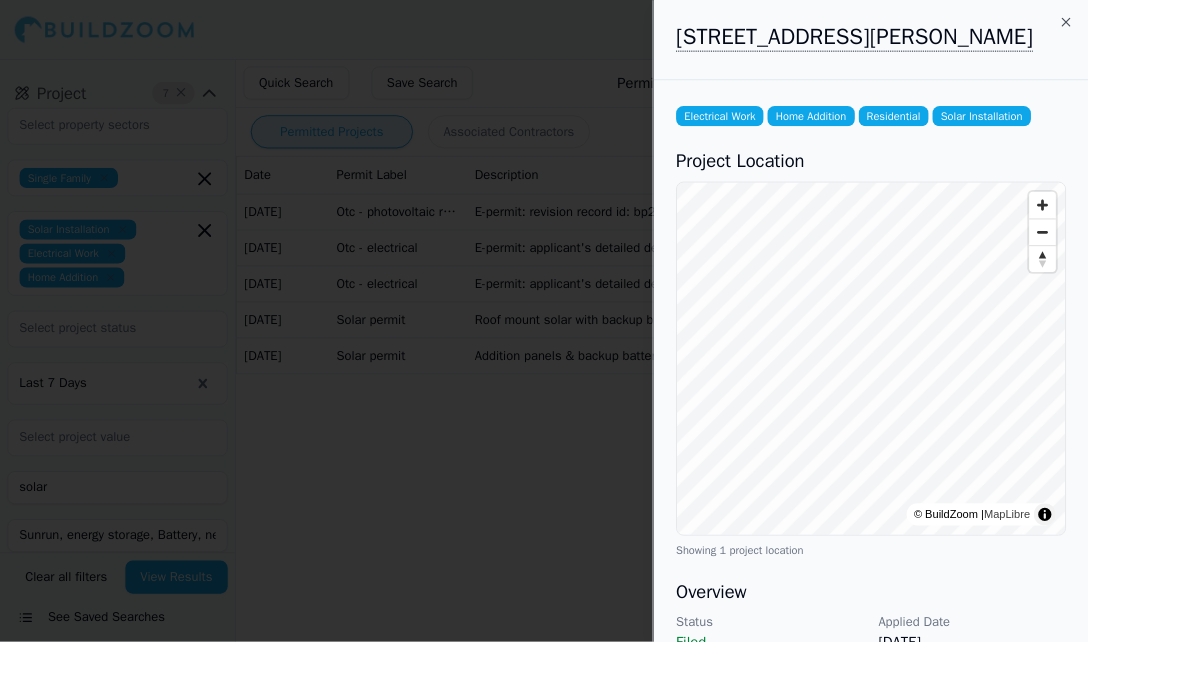 scroll, scrollTop: 0, scrollLeft: 0, axis: both 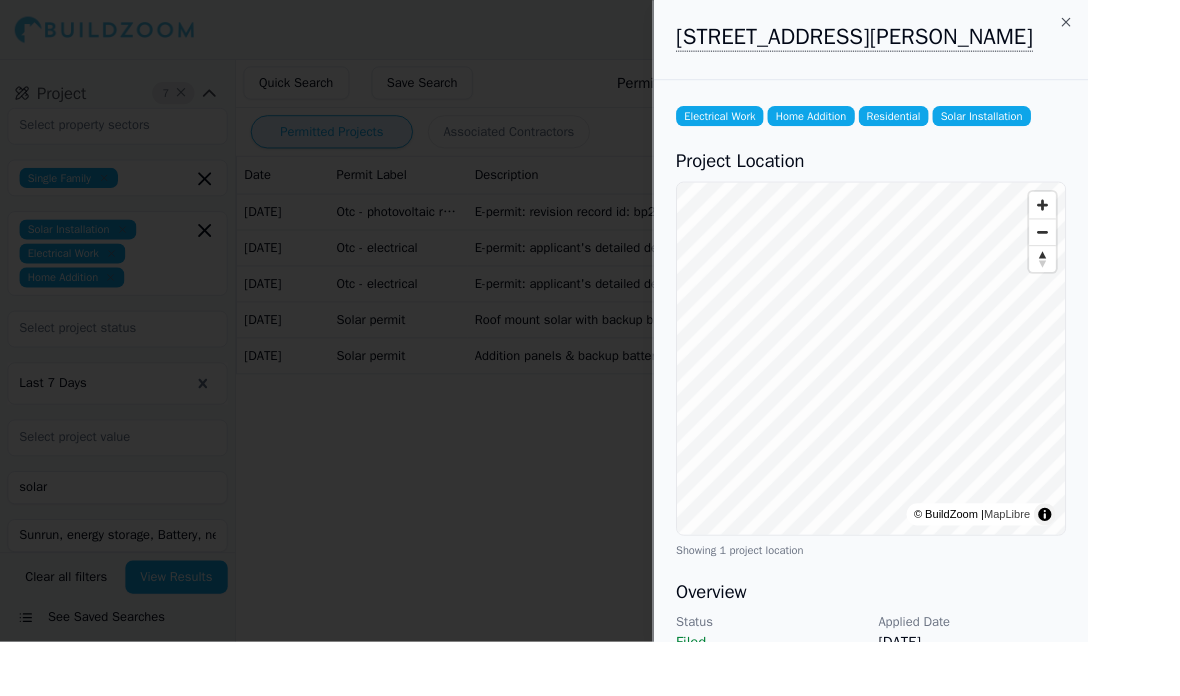 click 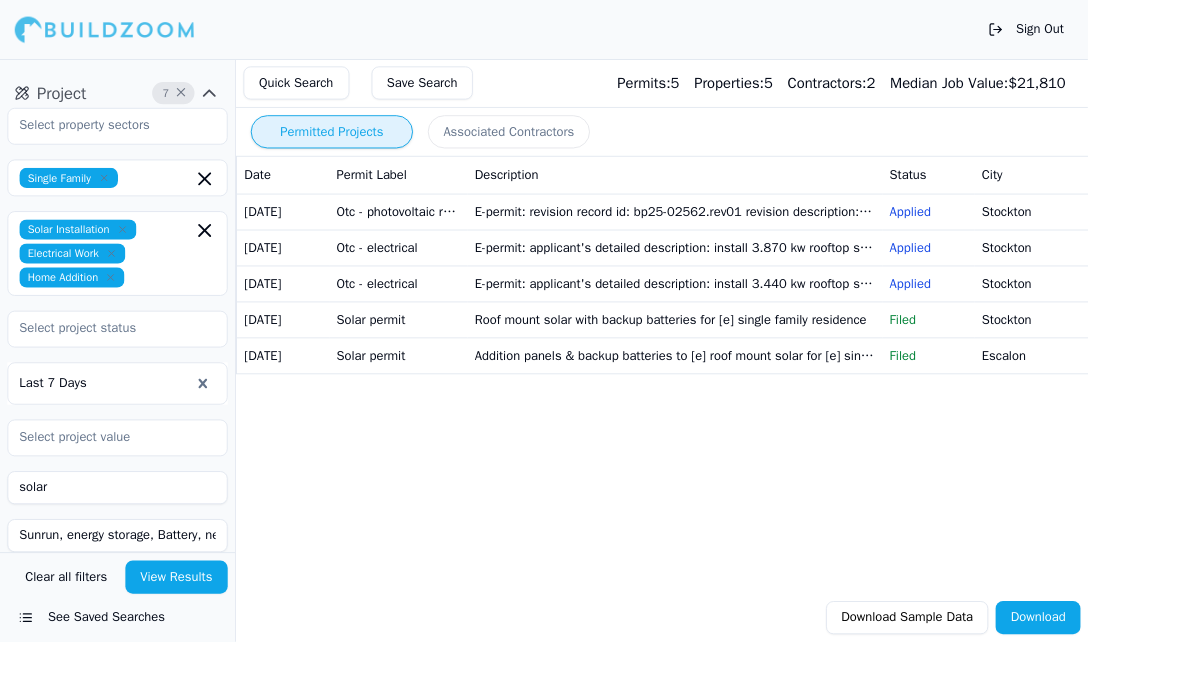 click on "Solar permit" at bounding box center [432, 346] 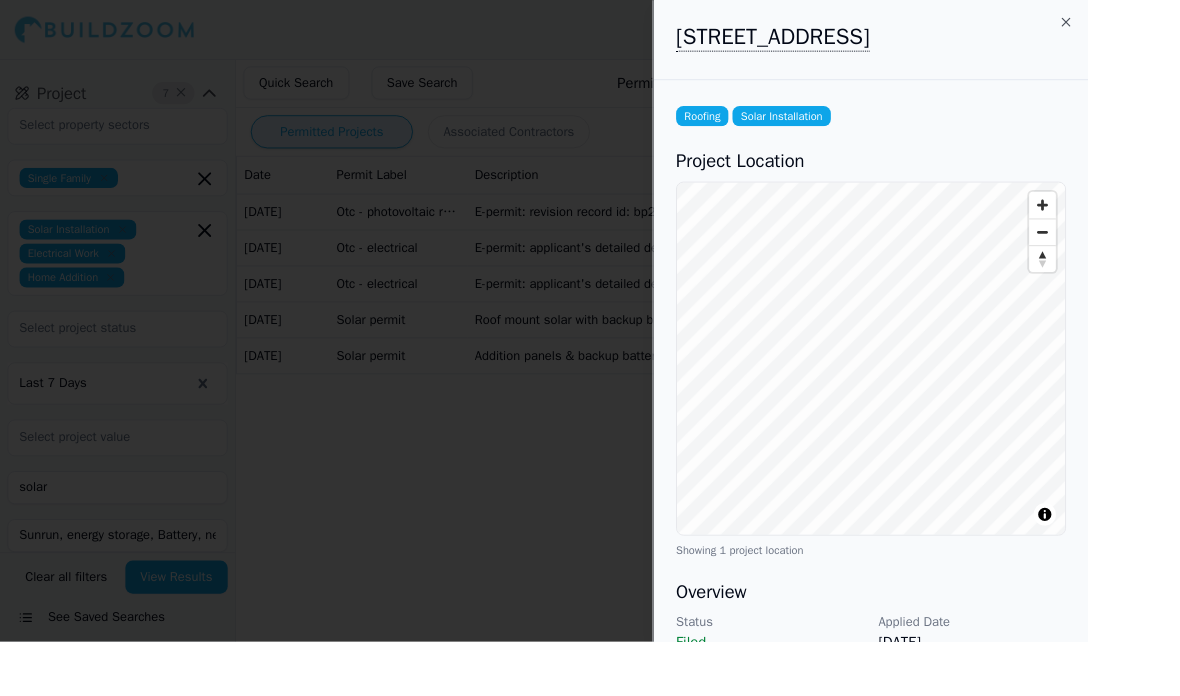 scroll, scrollTop: 0, scrollLeft: 21, axis: horizontal 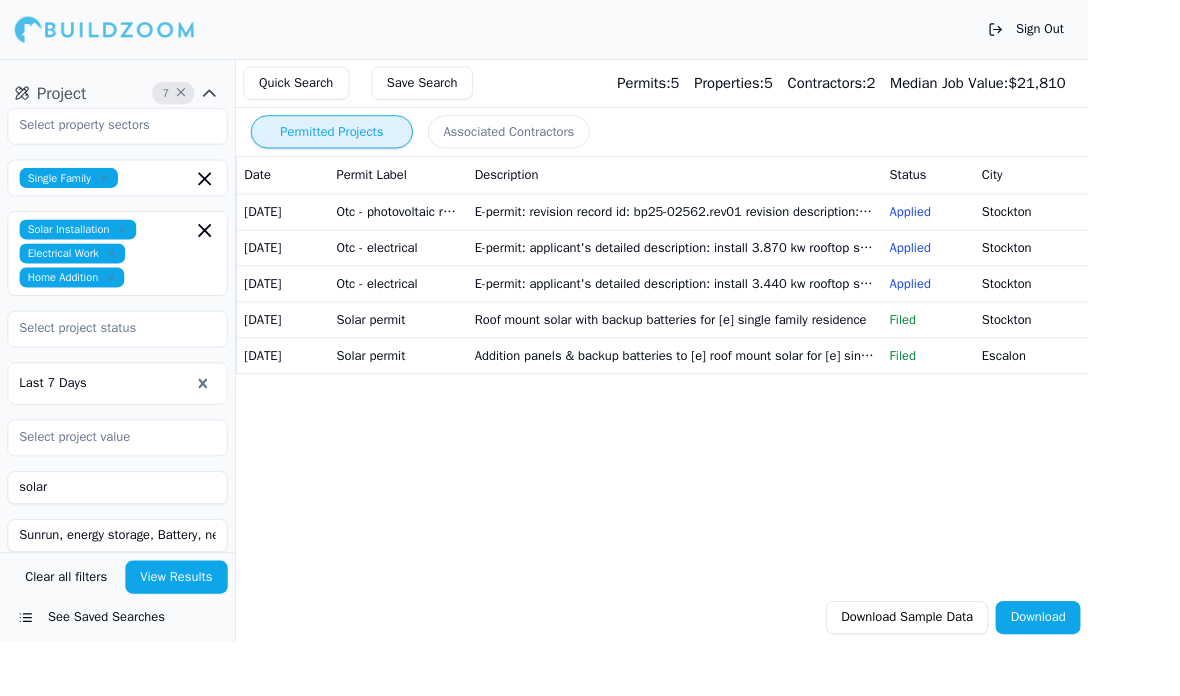 click on "[DATE]" at bounding box center [307, 307] 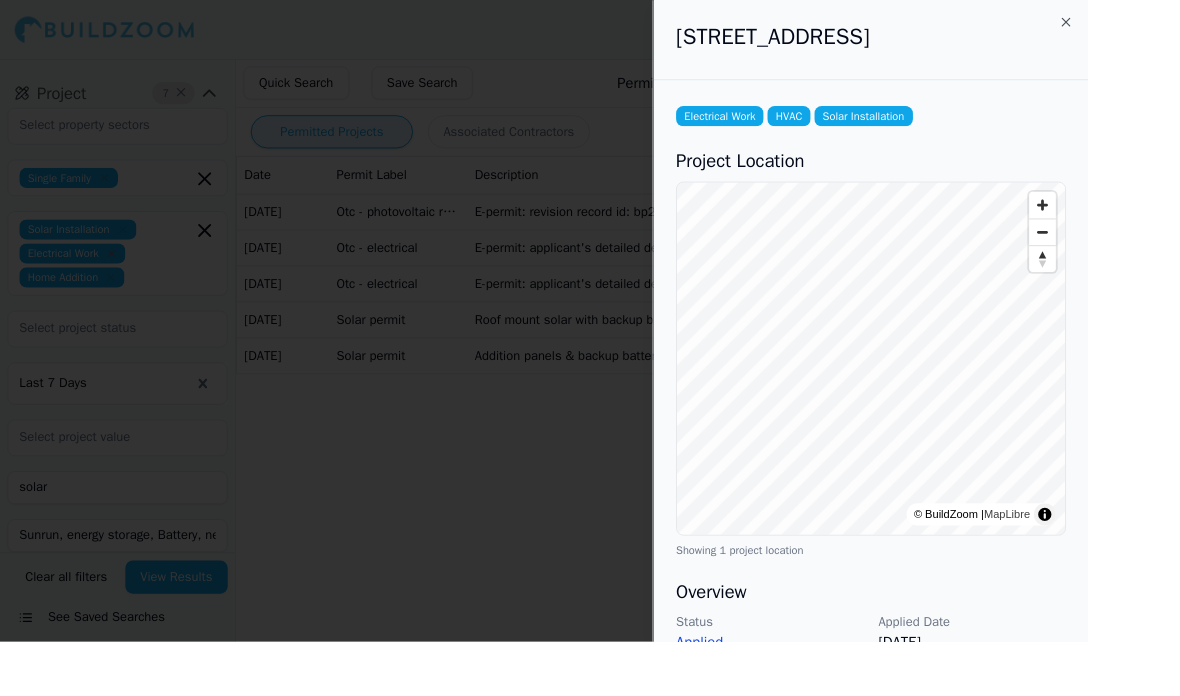 scroll, scrollTop: 0, scrollLeft: 0, axis: both 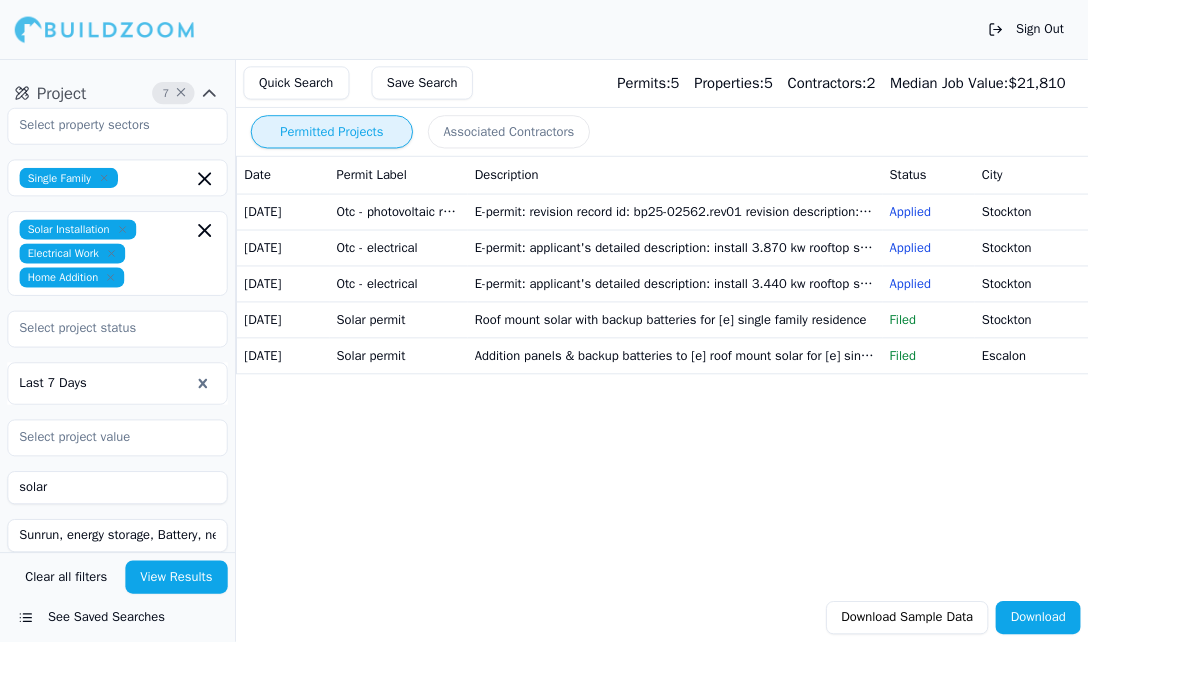 click on "Otc - electrical" at bounding box center (432, 307) 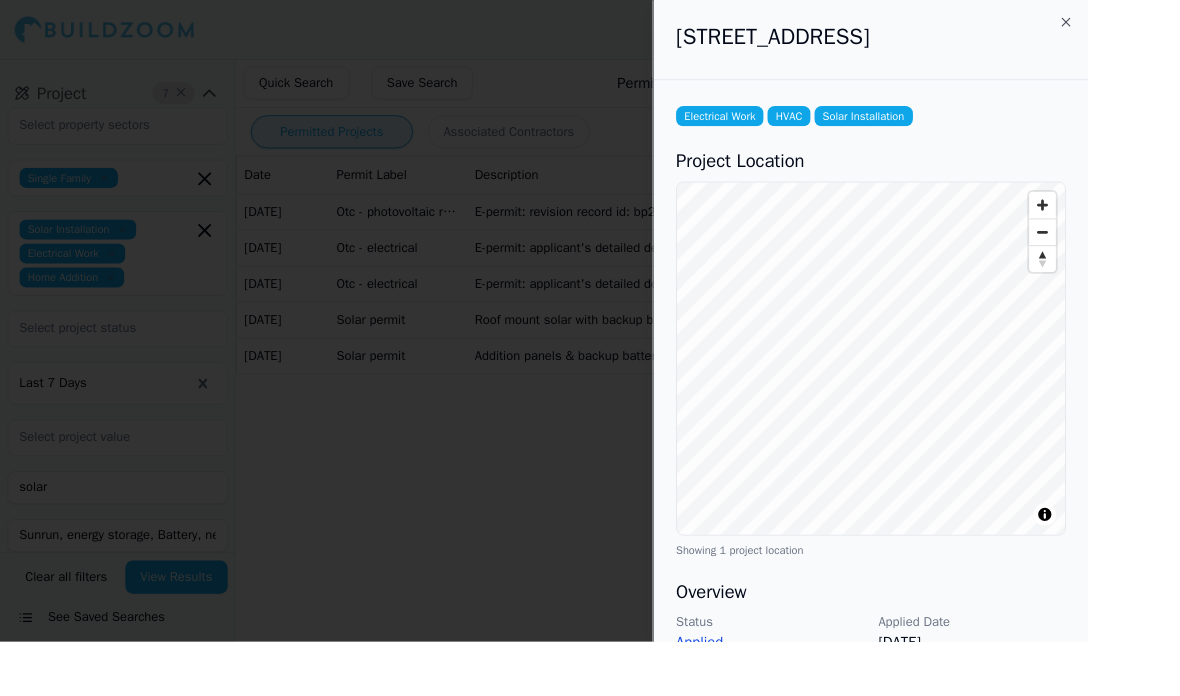 scroll, scrollTop: 0, scrollLeft: 0, axis: both 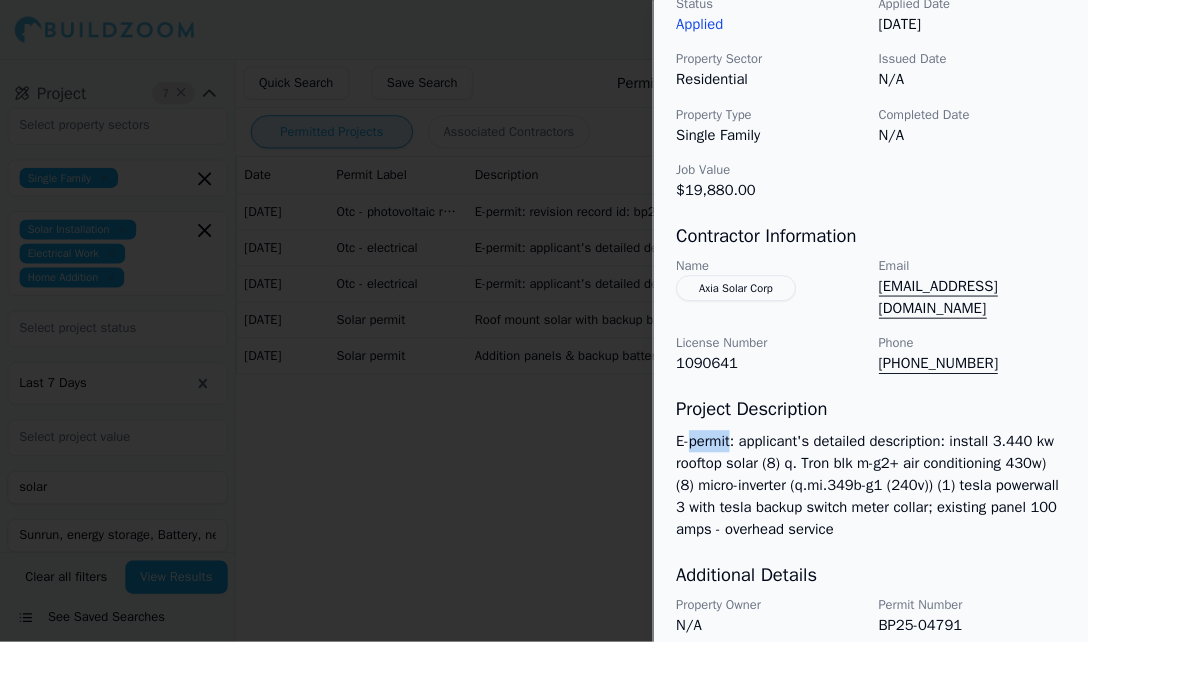 click on "E-permit: applicant's detailed description: install 3.440 kw rooftop solar (8) q. Tron blk m-g2+ air conditioning 430w) (8) micro-inverter (q.mi.349b-g1 (240v)) (1) tesla powerwall 3 with tesla backup switch meter collar; existing panel 100 amps - overhead service" at bounding box center (944, 527) 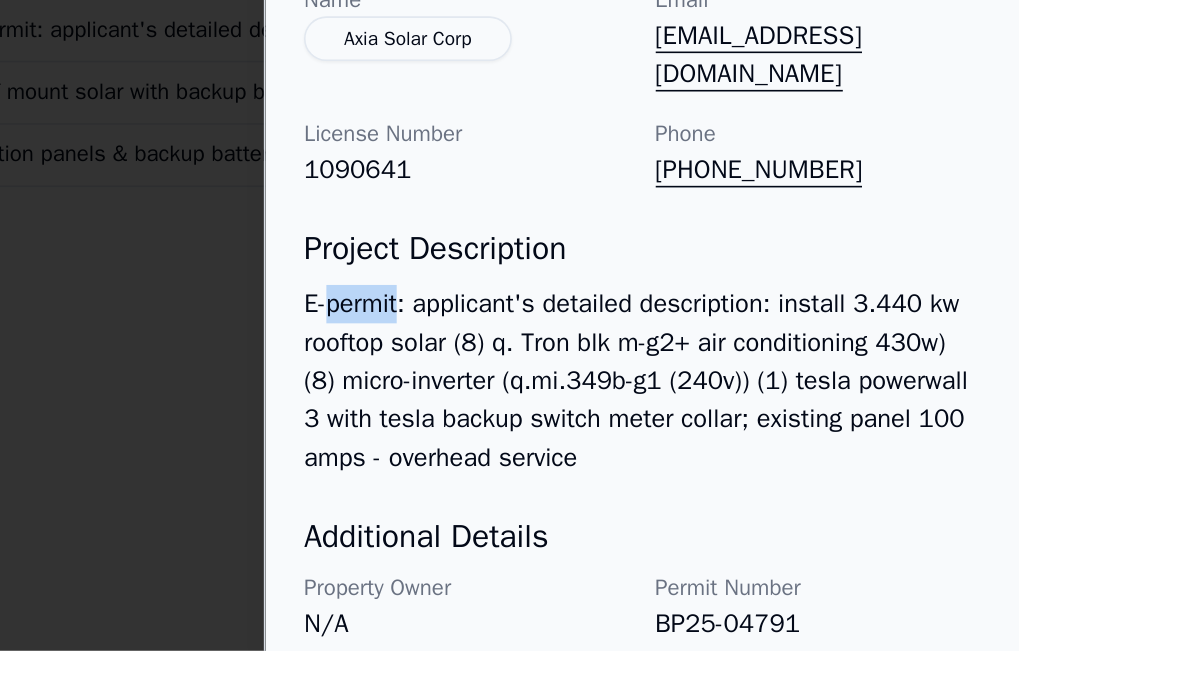 scroll, scrollTop: 28, scrollLeft: 100, axis: both 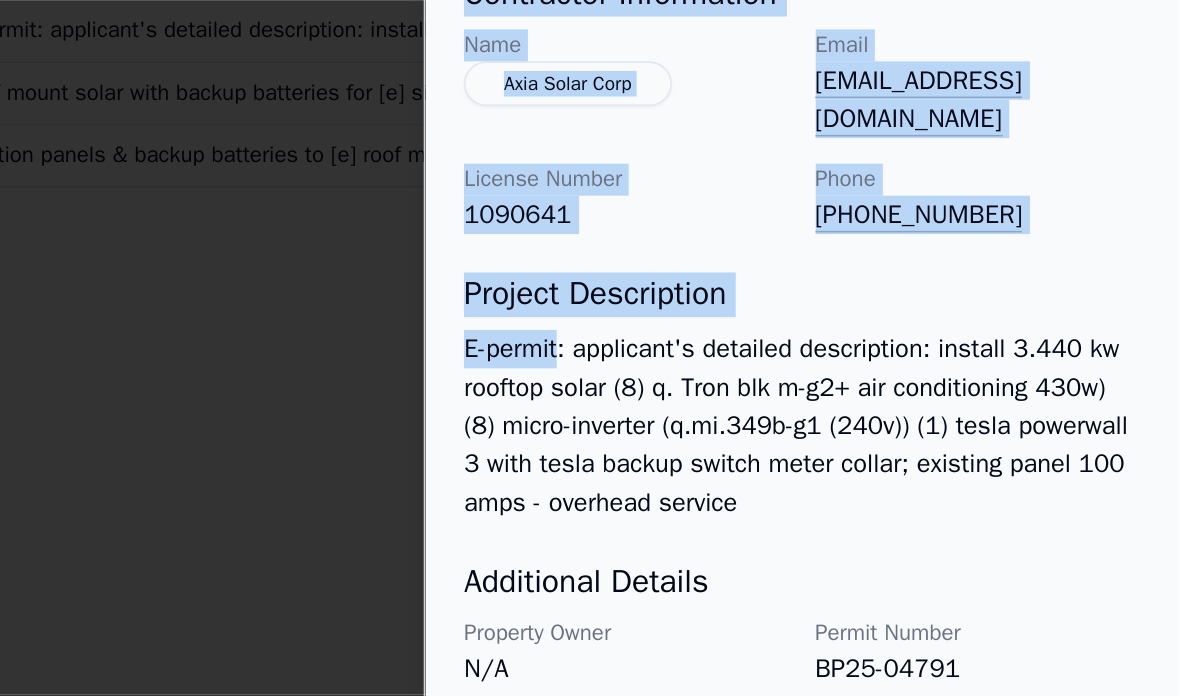 click at bounding box center (590, 348) 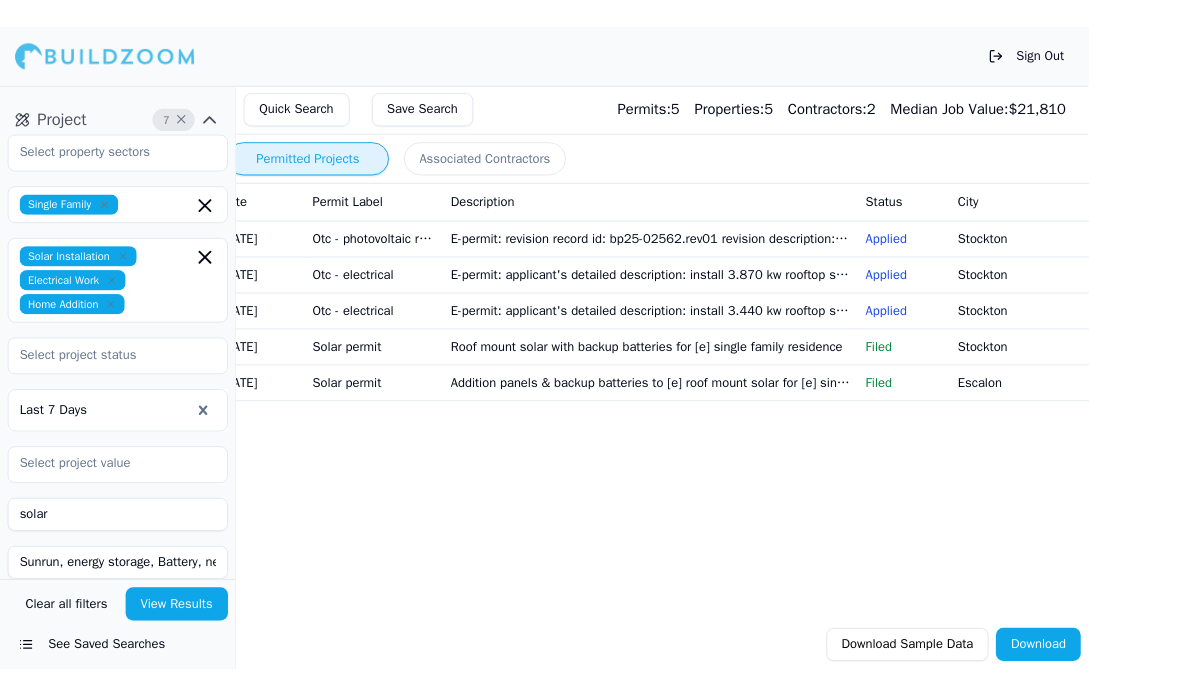 scroll, scrollTop: 0, scrollLeft: 0, axis: both 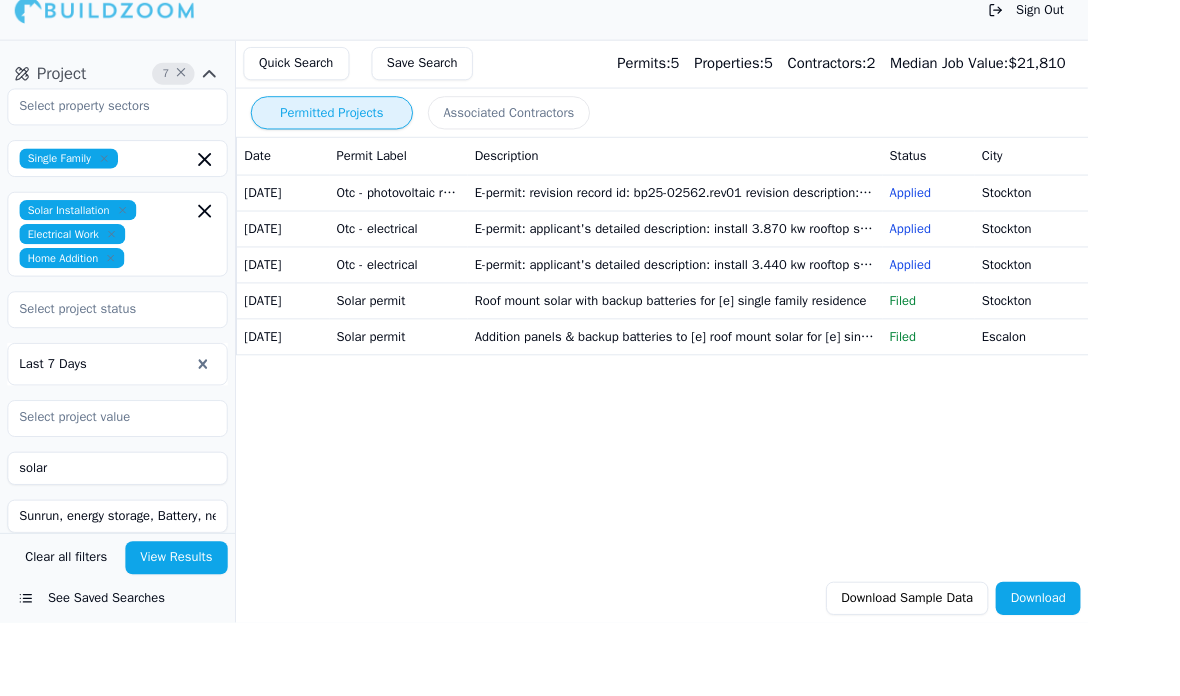 click on "Otc - electrical" at bounding box center (432, 307) 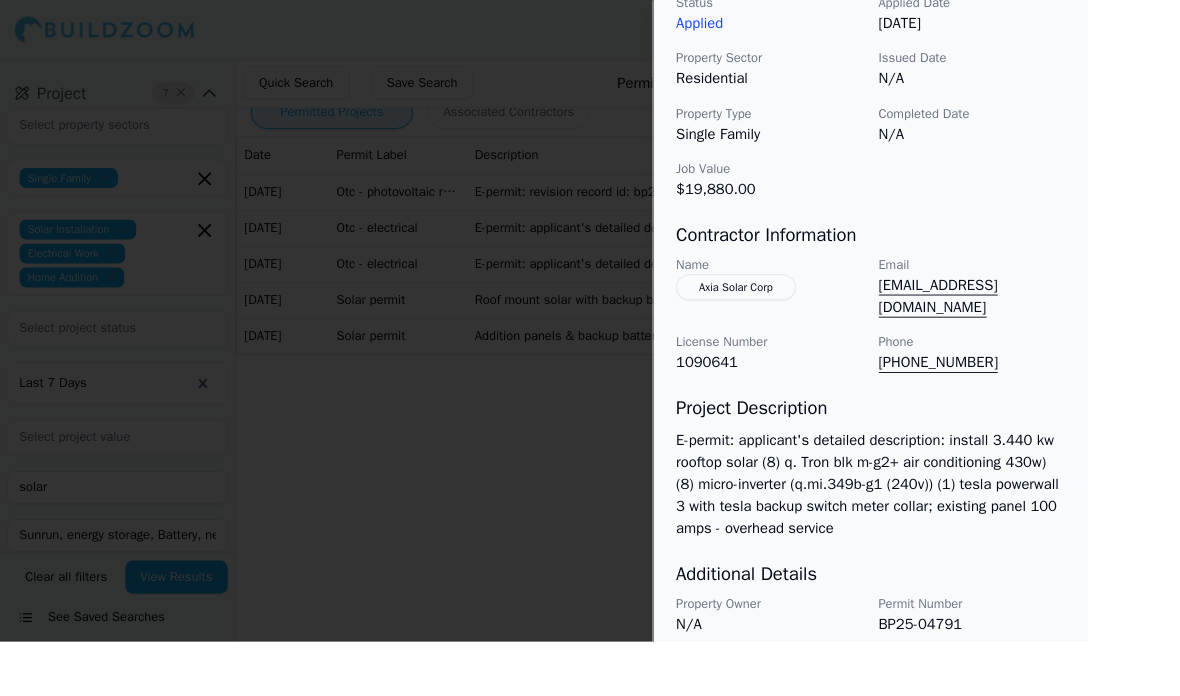 scroll, scrollTop: 670, scrollLeft: 0, axis: vertical 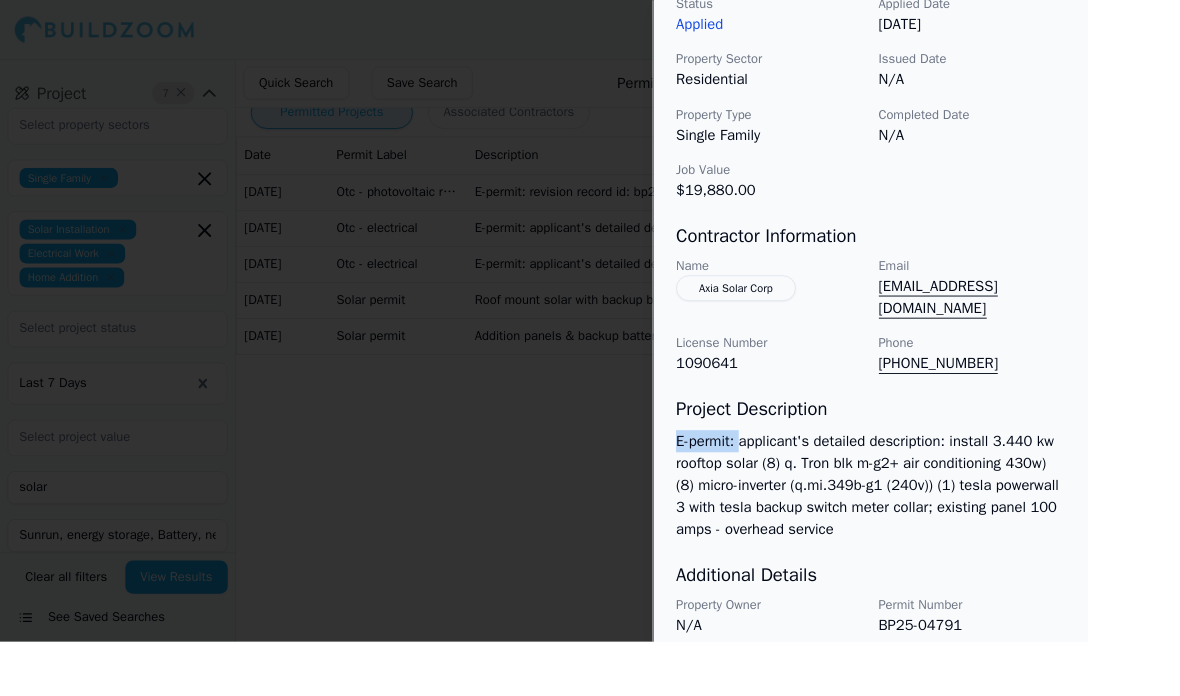 click on "E-permit: applicant's detailed description: install 3.440 kw rooftop solar (8) q. Tron blk m-g2+ air conditioning 430w) (8) micro-inverter (q.mi.349b-g1 (240v)) (1) tesla powerwall 3 with tesla backup switch meter collar; existing panel 100 amps - overhead service" at bounding box center (944, 527) 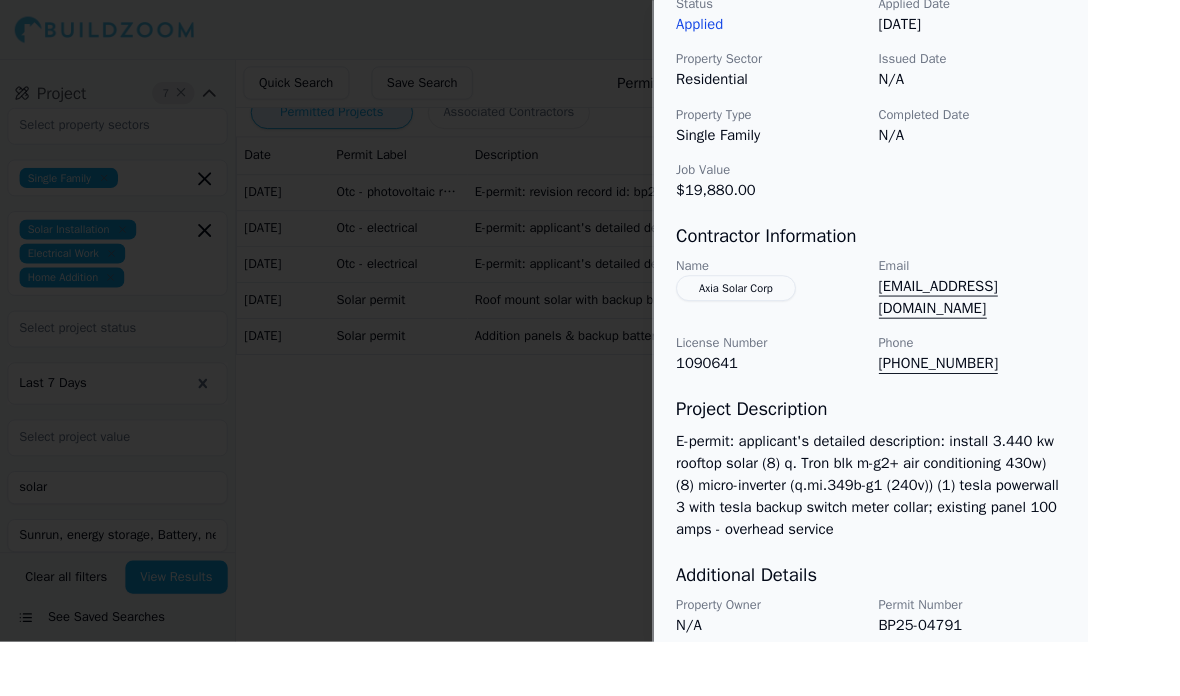click on "E-permit: applicant's detailed description: install 3.440 kw rooftop solar (8) q. Tron blk m-g2+ air conditioning 430w) (8) micro-inverter (q.mi.349b-g1 (240v)) (1) tesla powerwall 3 with tesla backup switch meter collar; existing panel 100 amps - overhead service" at bounding box center [944, 527] 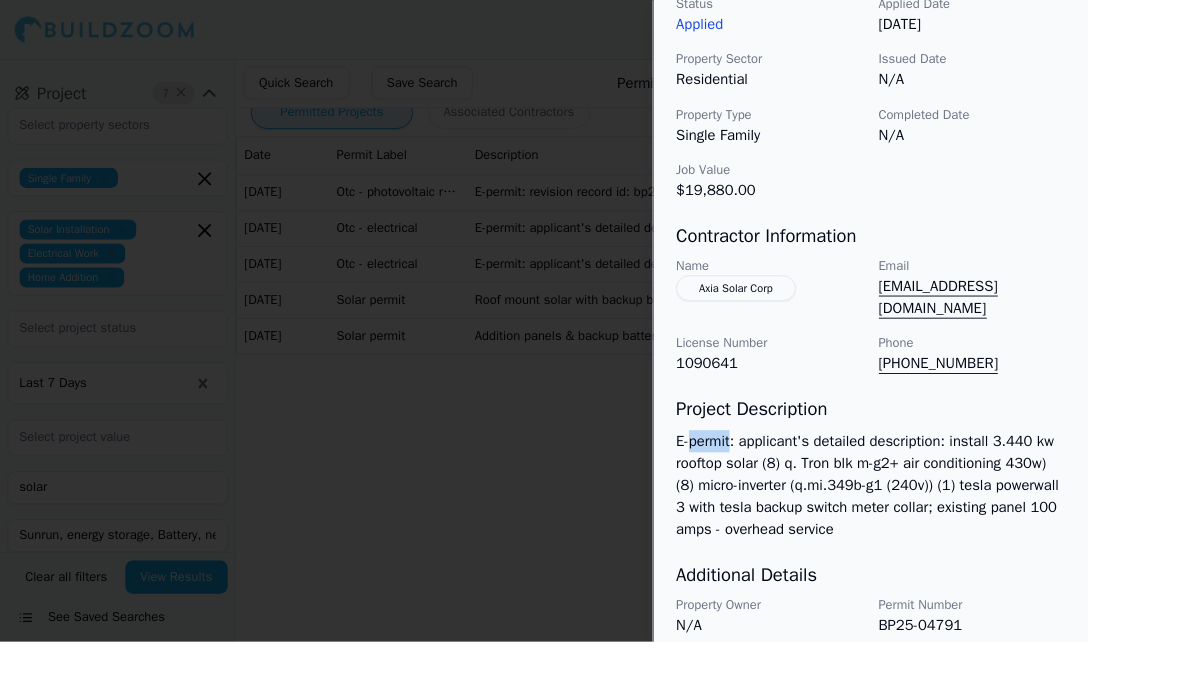 click on "Electrical Work HVAC Solar Installation Project Location © BuildZoom |  MapLibre Showing 1 project location Overview Status Applied Applied Date [DATE] Property Sector Residential Issued Date N/A Property Type Single Family Completed Date N/A Job Value $19,880.00 [DEMOGRAPHIC_DATA] Information Name Axia Solar Corp Email [EMAIL_ADDRESS][DOMAIN_NAME] License Number 1090641 Phone [PHONE_NUMBER] Project Description E-permit: applicant's detailed description: install 3.440 kw rooftop solar (8) q. Tron blk m-g2+ air conditioning 430w) (8) micro-inverter (q.mi.349b-g1 (240v)) (1) tesla powerwall 3 with tesla backup switch meter collar; existing panel 100 amps - overhead service Additional Details Property Owner N/A Permit Number BP25-04791 Fees N/A" at bounding box center [944, 96] 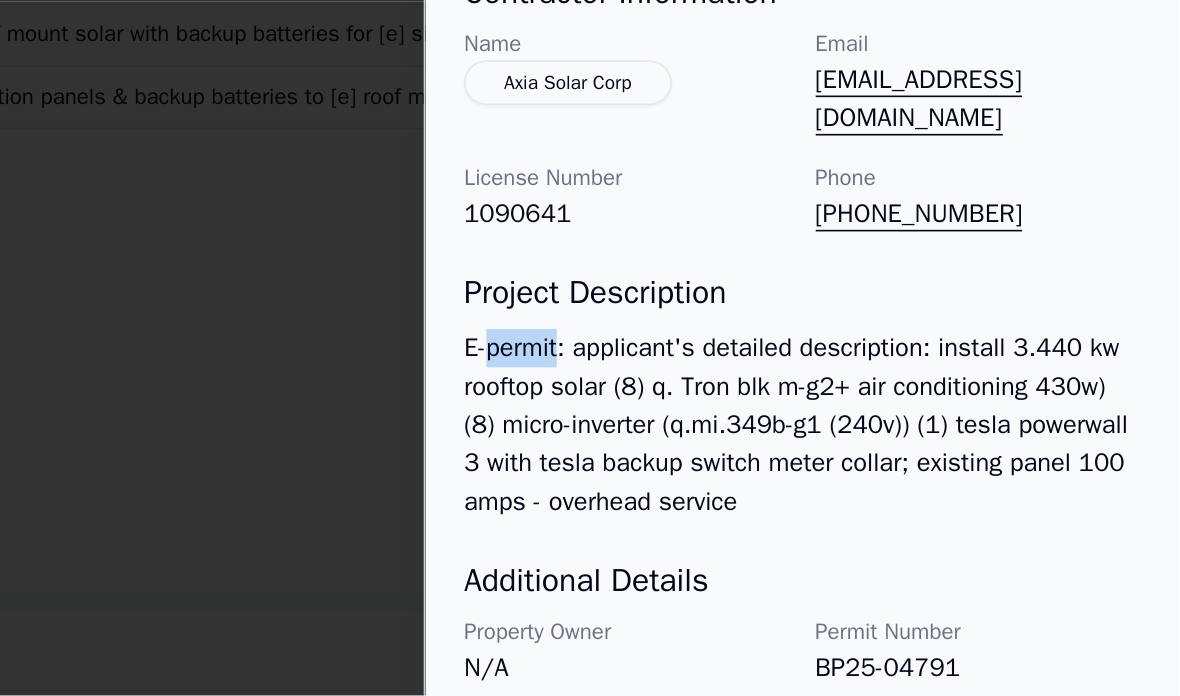 click on "E-permit: applicant's detailed description: install 3.440 kw rooftop solar (8) q. Tron blk m-g2+ air conditioning 430w) (8) micro-inverter (q.mi.349b-g1 (240v)) (1) tesla powerwall 3 with tesla backup switch meter collar; existing panel 100 amps - overhead service" at bounding box center (944, 527) 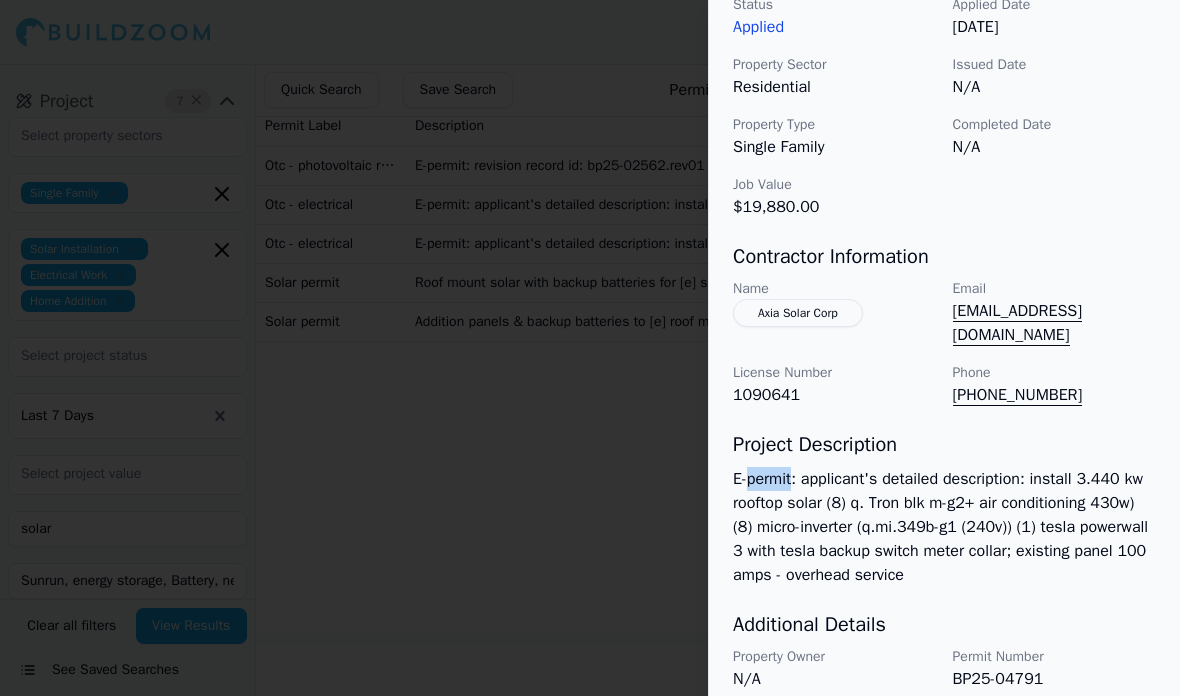 click on "E-permit: applicant's detailed description: install 3.440 kw rooftop solar (8) q. Tron blk m-g2+ air conditioning 430w) (8) micro-inverter (q.mi.349b-g1 (240v)) (1) tesla powerwall 3 with tesla backup switch meter collar; existing panel 100 amps - overhead service" at bounding box center (944, 527) 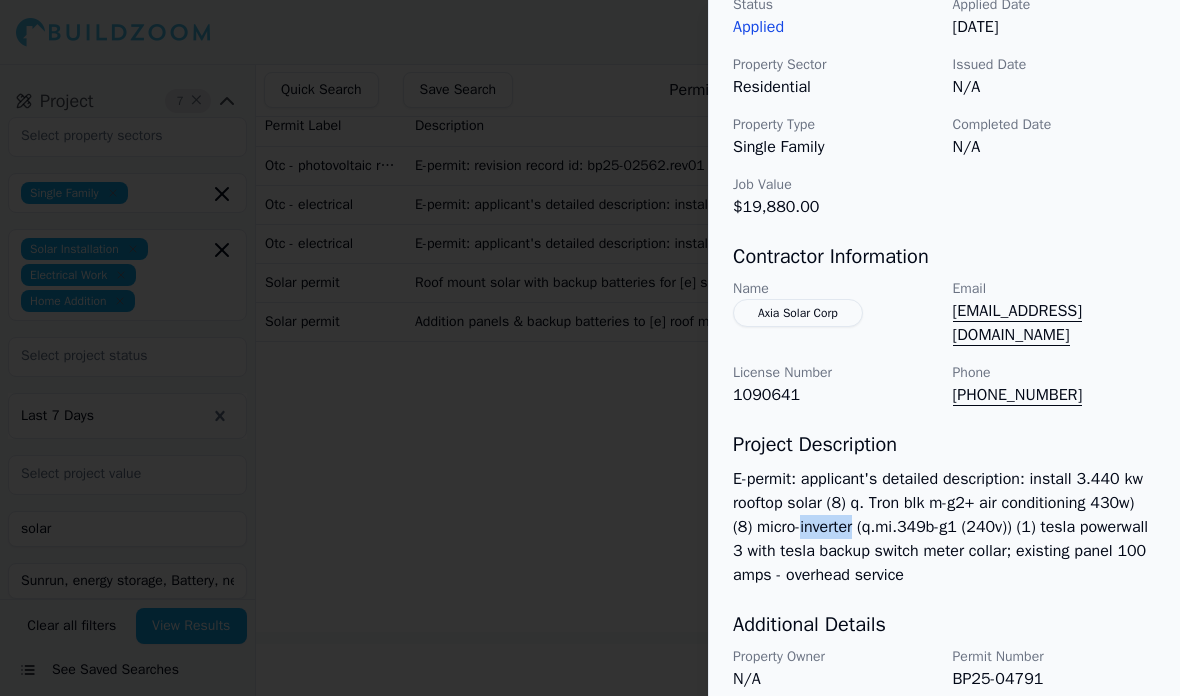 click on "E-permit: applicant's detailed description: install 3.440 kw rooftop solar (8) q. Tron blk m-g2+ air conditioning 430w) (8) micro-inverter (q.mi.349b-g1 (240v)) (1) tesla powerwall 3 with tesla backup switch meter collar; existing panel 100 amps - overhead service" at bounding box center [944, 527] 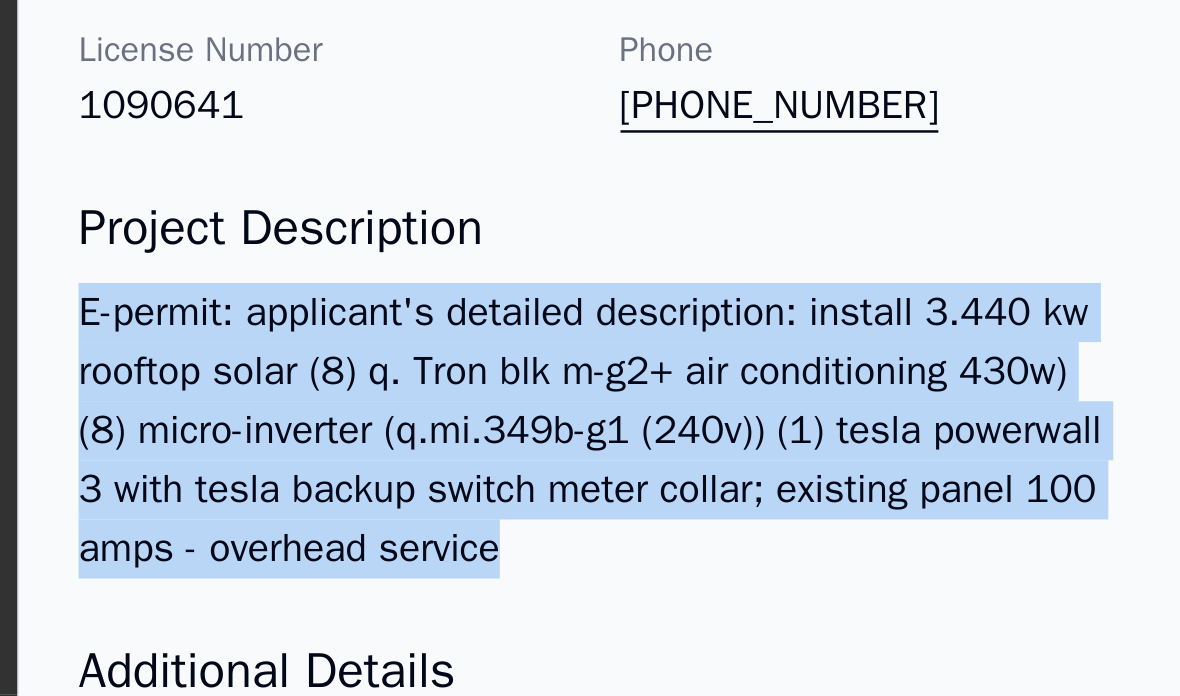 copy on "E-permit: applicant's detailed description: install 3.440 kw rooftop solar (8) q. Tron blk m-g2+ air conditioning 430w) (8) micro-inverter (q.mi.349b-g1 (240v)) (1) tesla powerwall 3 with tesla backup switch meter collar; existing panel 100 amps - overhead service" 